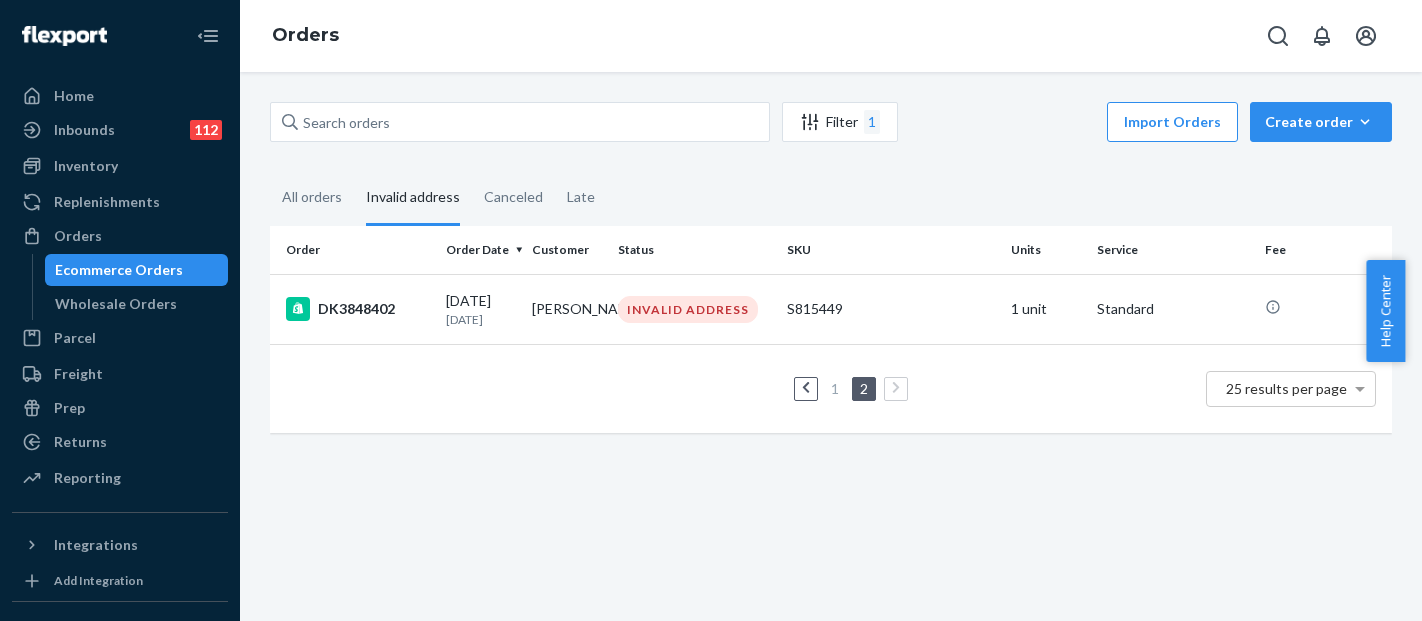 scroll, scrollTop: 0, scrollLeft: 0, axis: both 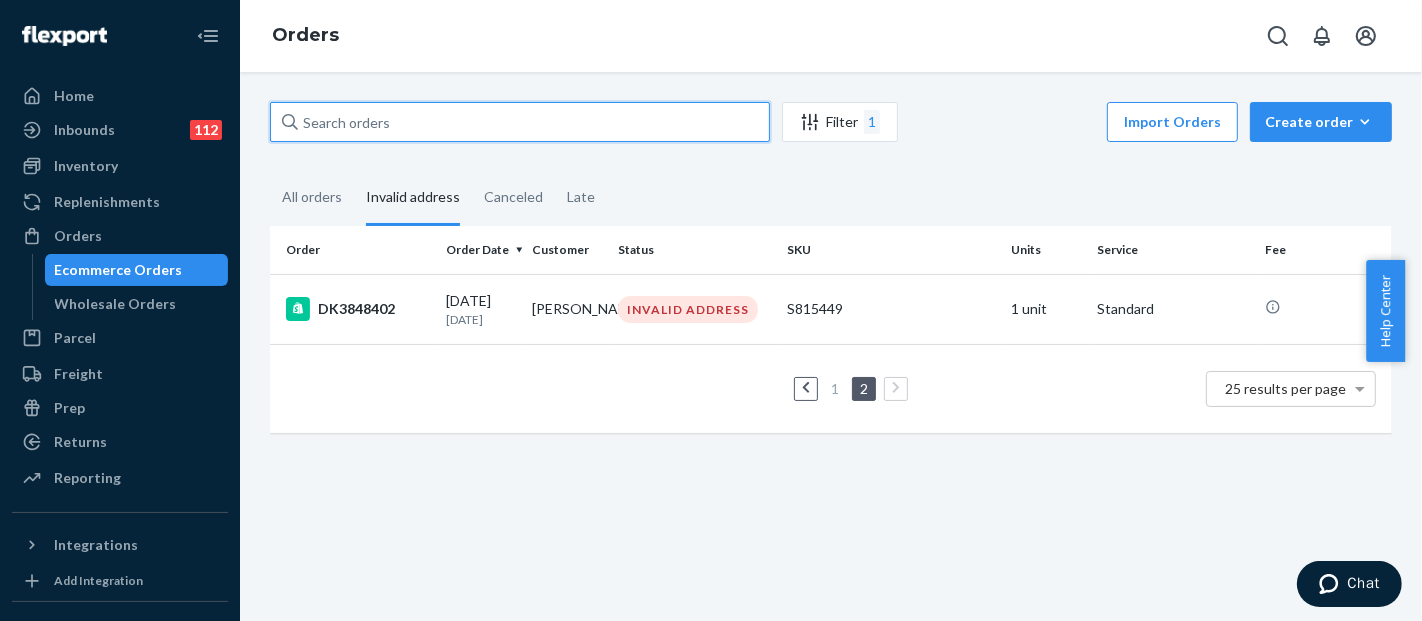 click at bounding box center (520, 122) 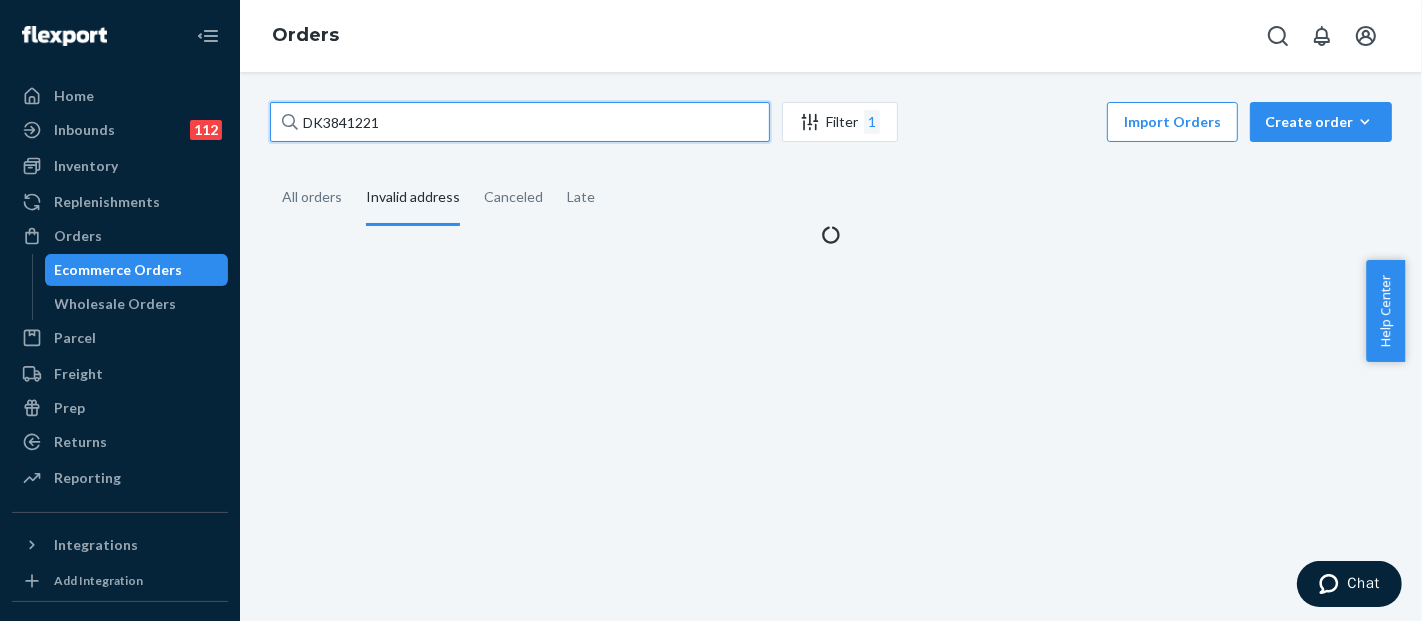 type on "DK3841221" 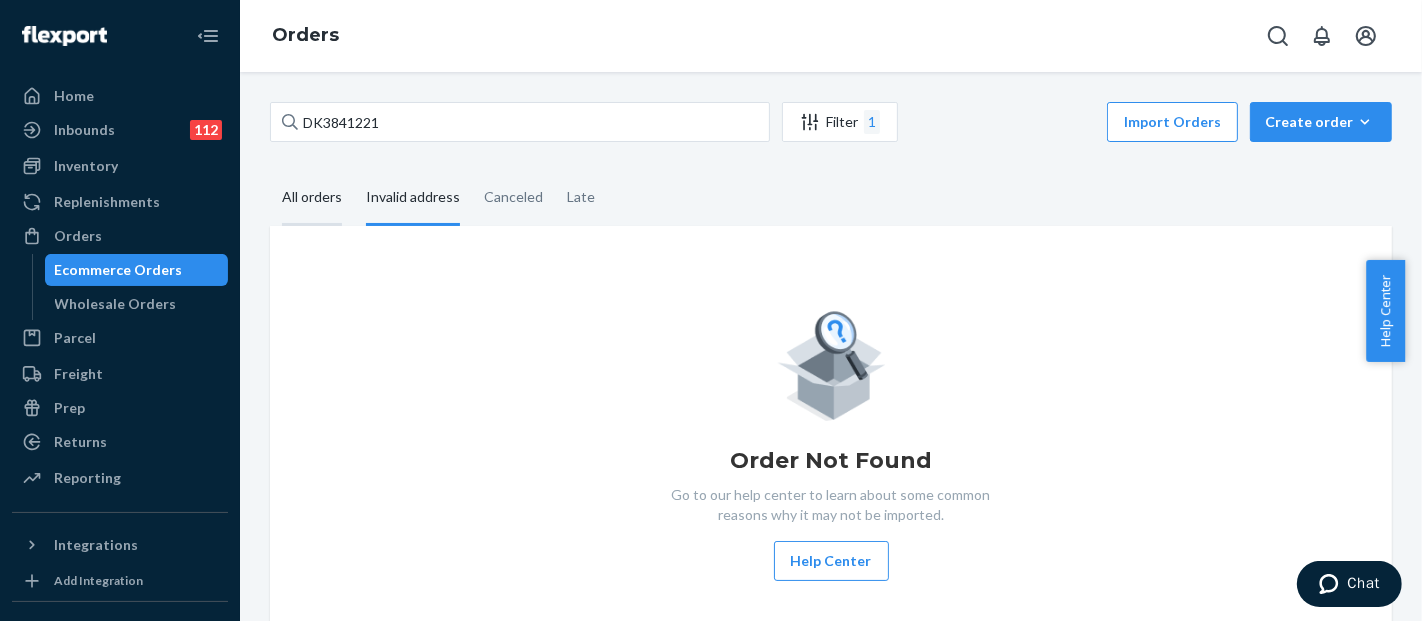 click on "All orders" at bounding box center [312, 198] 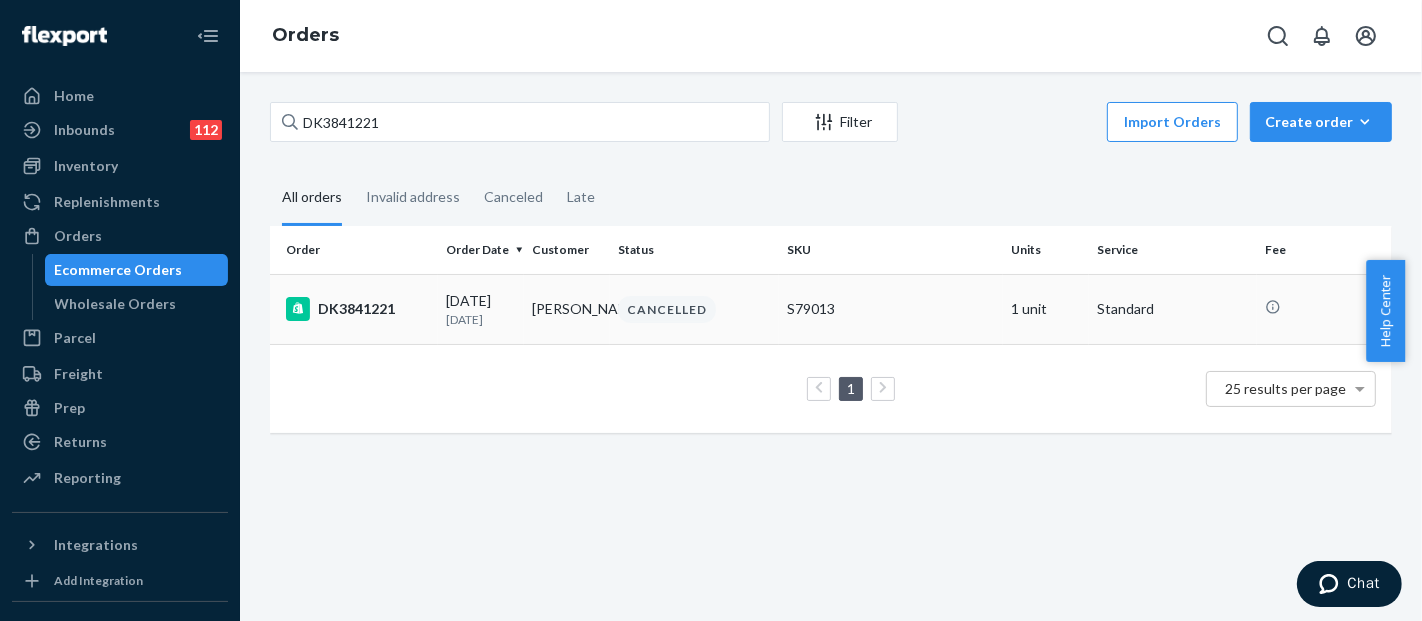 click on "S79013" at bounding box center [891, 309] 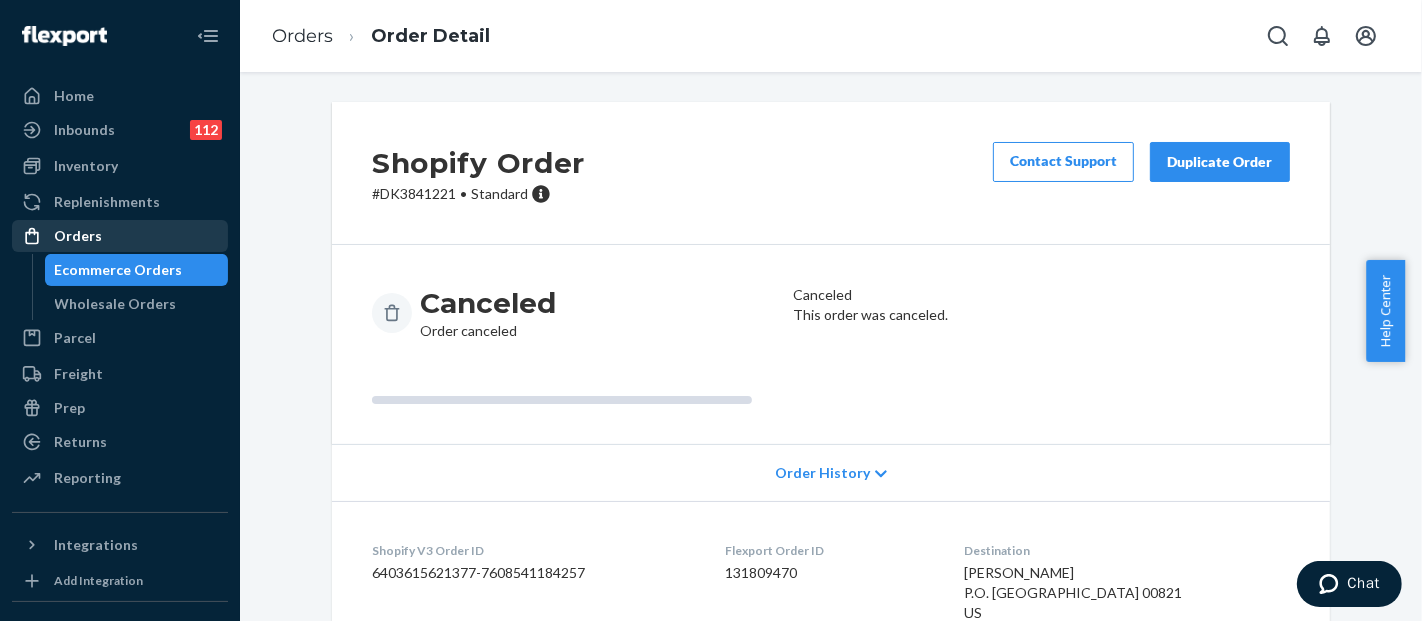click on "Orders" at bounding box center [120, 236] 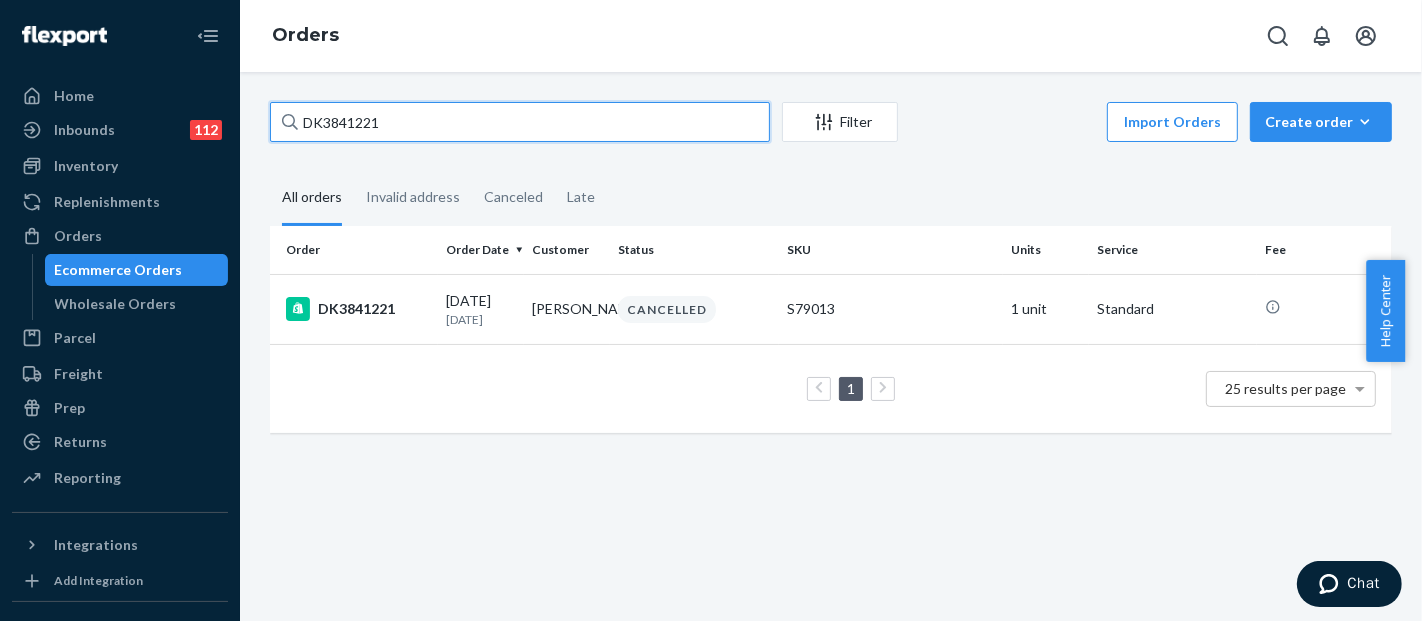 click on "DK3841221" at bounding box center [520, 122] 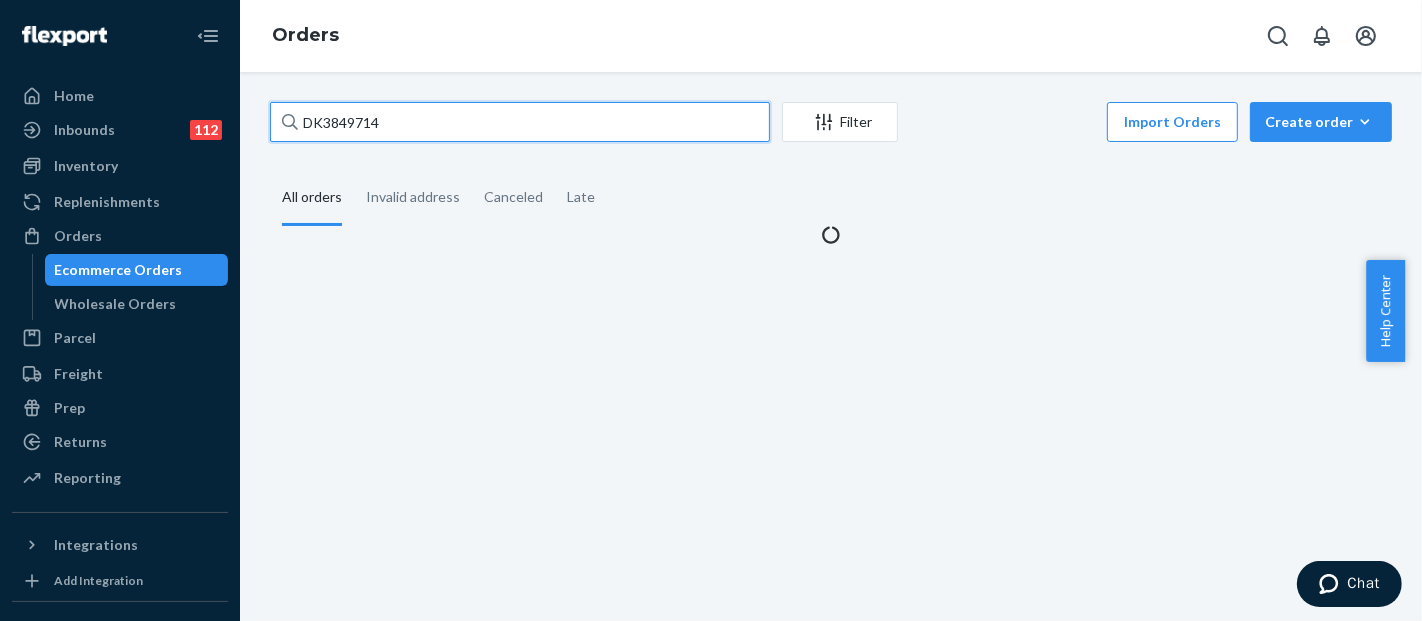 type on "DK3849714" 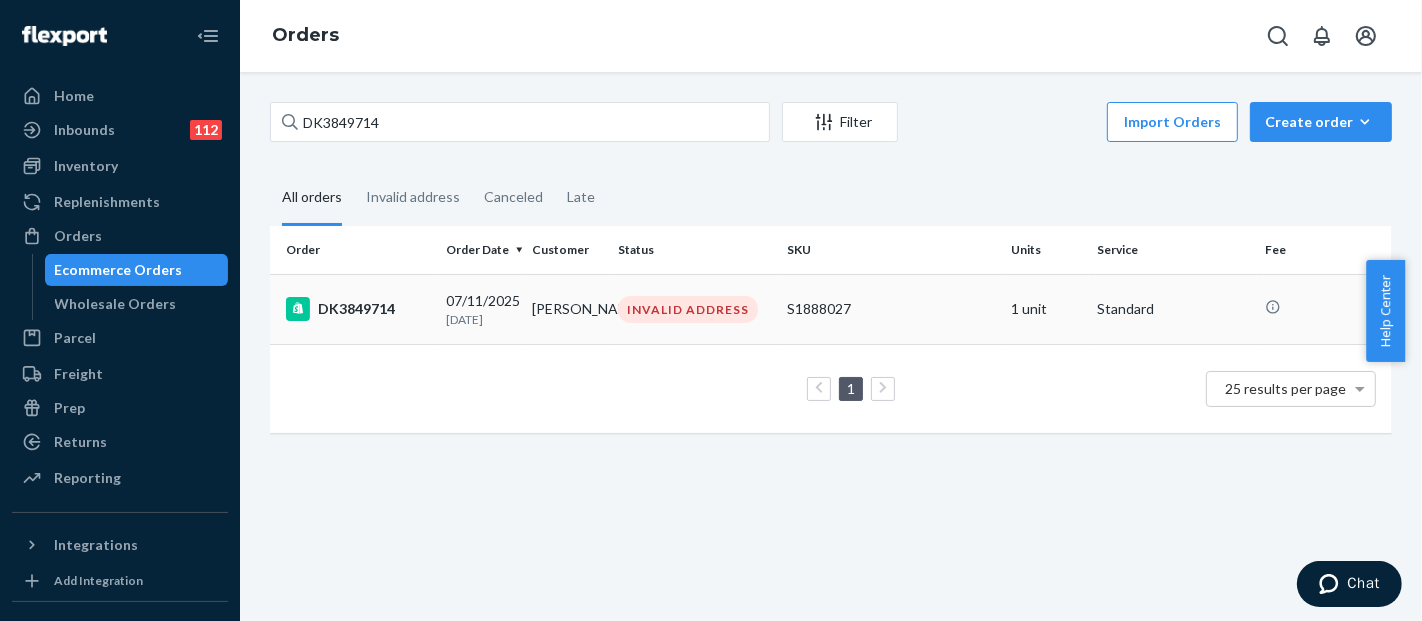 click on "S1888027" at bounding box center (891, 309) 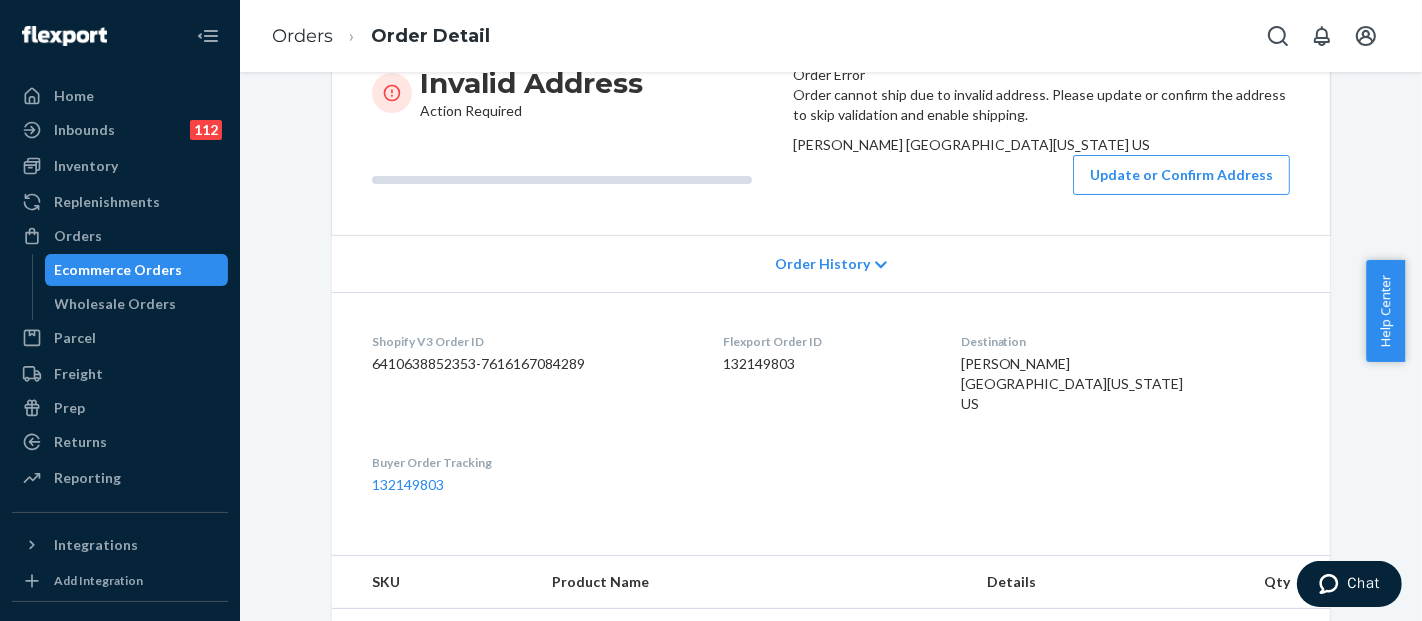 scroll, scrollTop: 222, scrollLeft: 0, axis: vertical 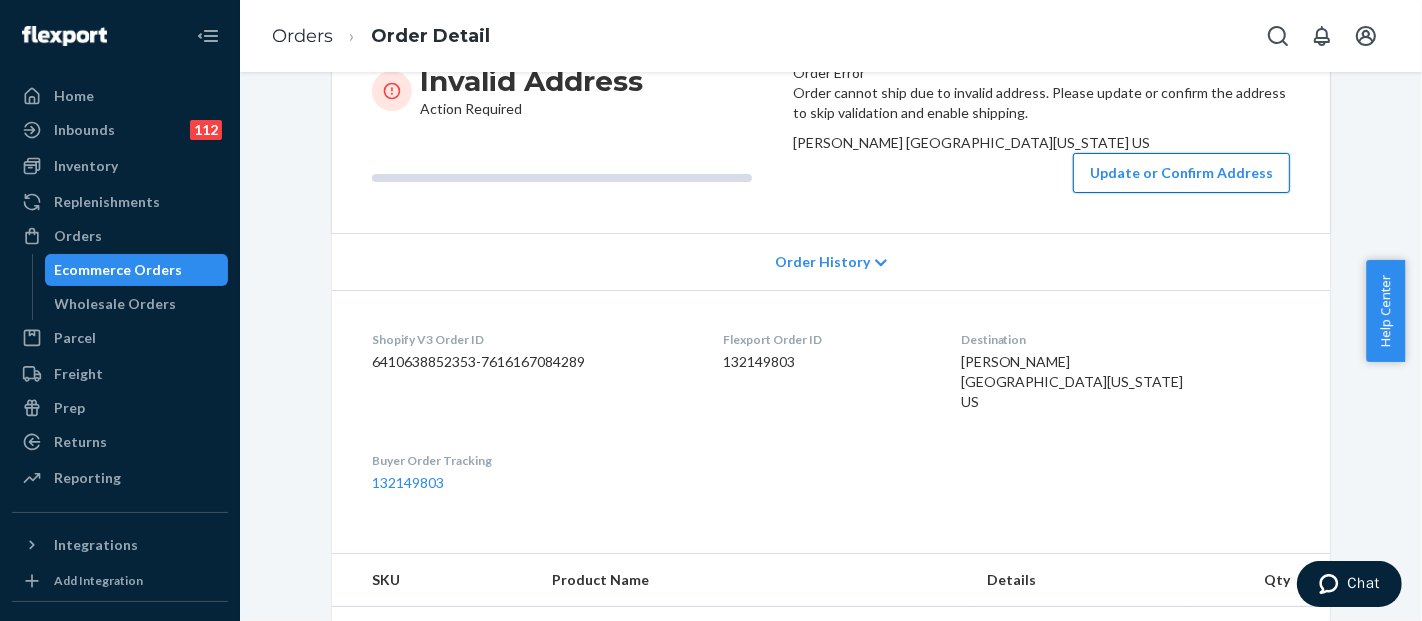 click on "Update or Confirm Address" at bounding box center [1181, 173] 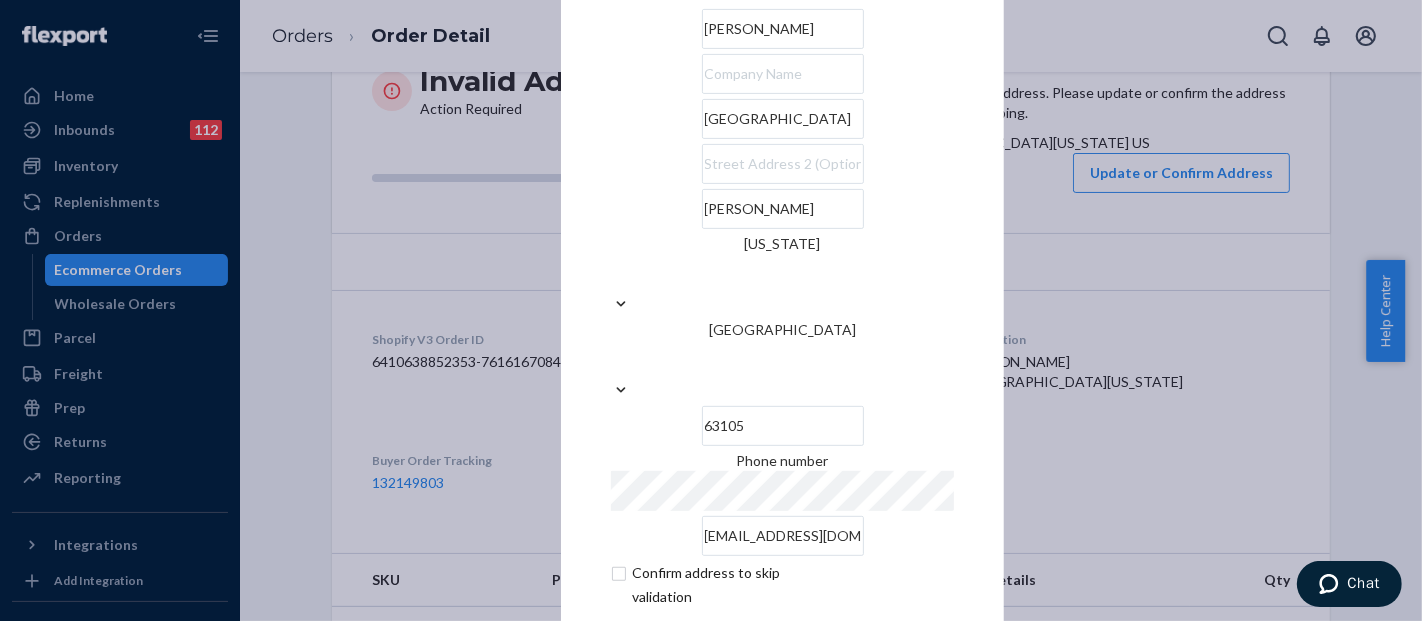 click on "[GEOGRAPHIC_DATA]" at bounding box center [783, 119] 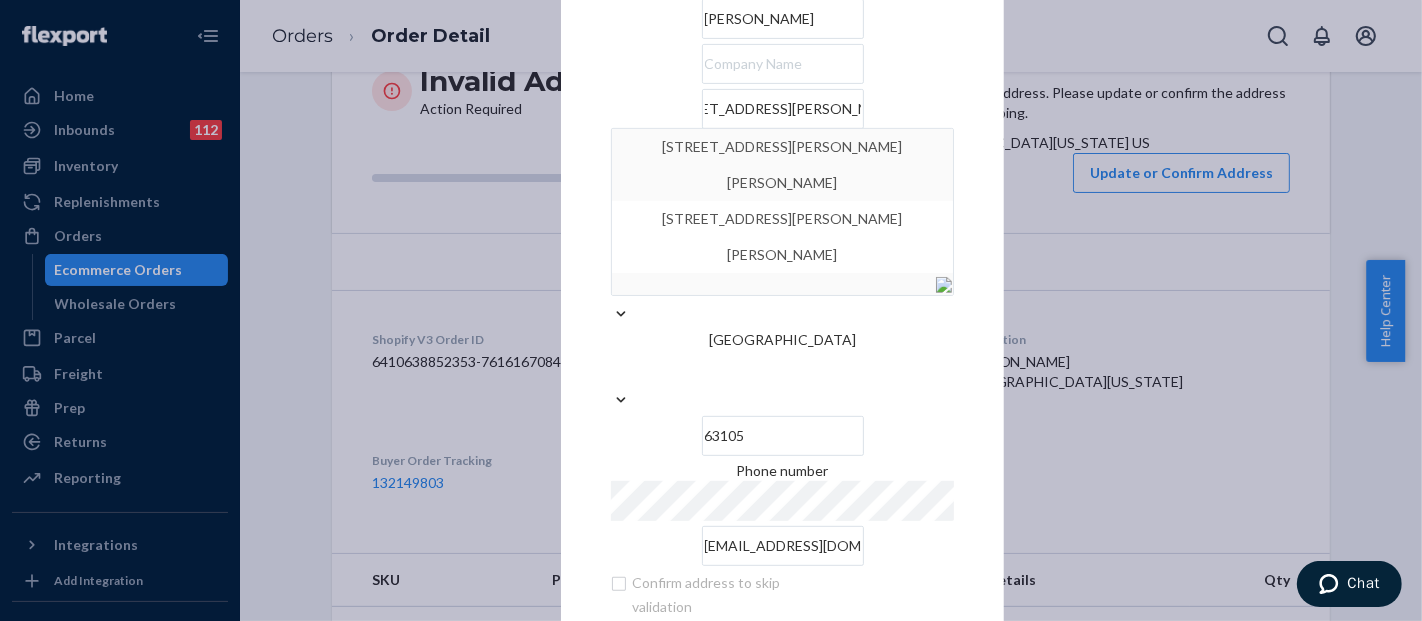 scroll, scrollTop: 0, scrollLeft: 45, axis: horizontal 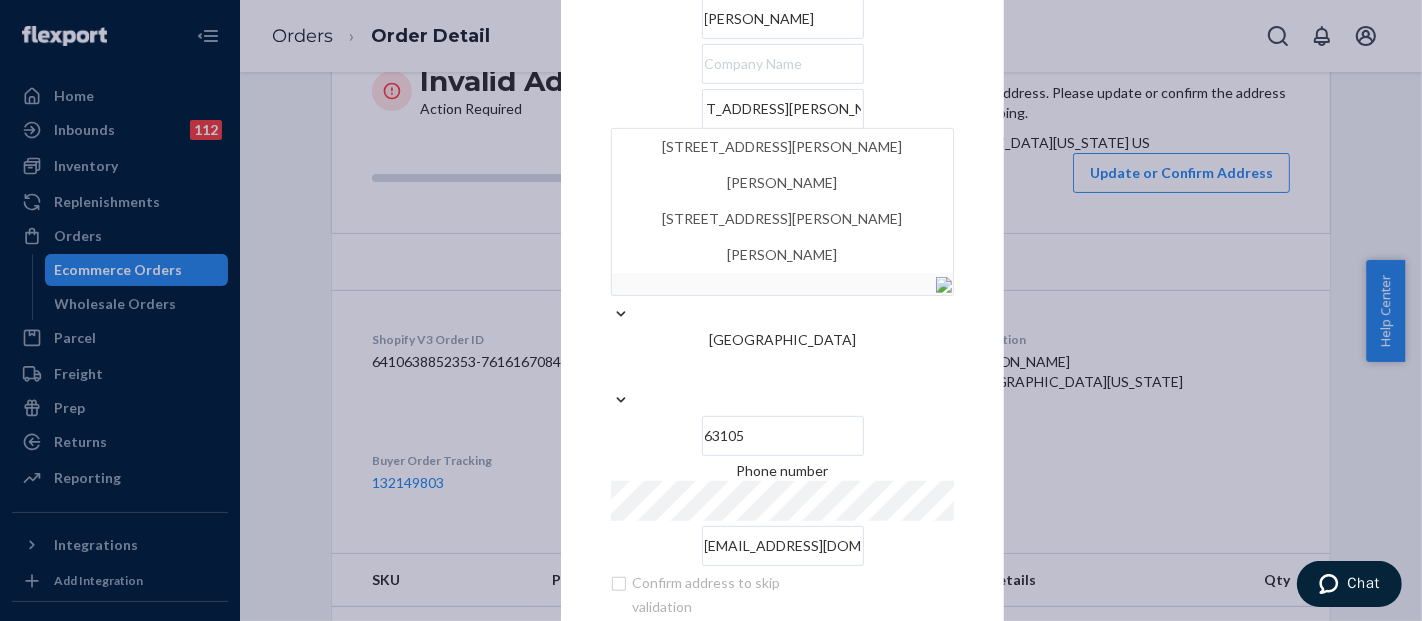 type on "[STREET_ADDRESS][PERSON_NAME]" 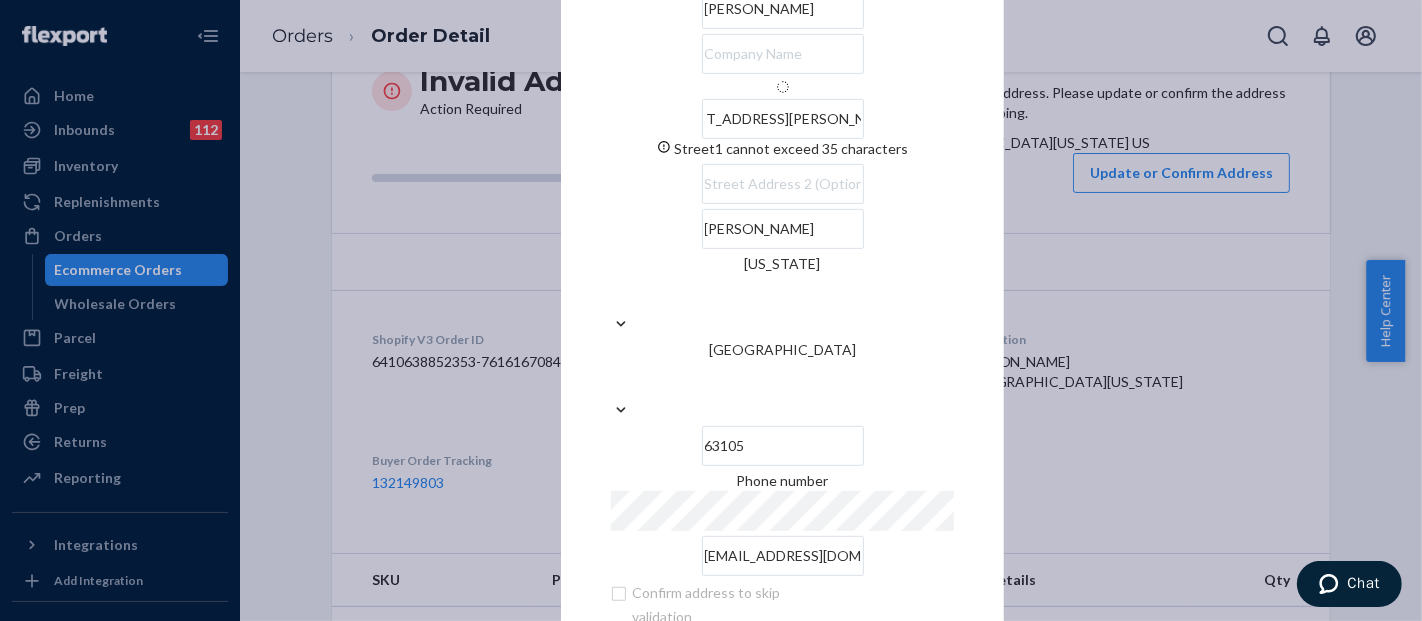 scroll, scrollTop: 0, scrollLeft: 0, axis: both 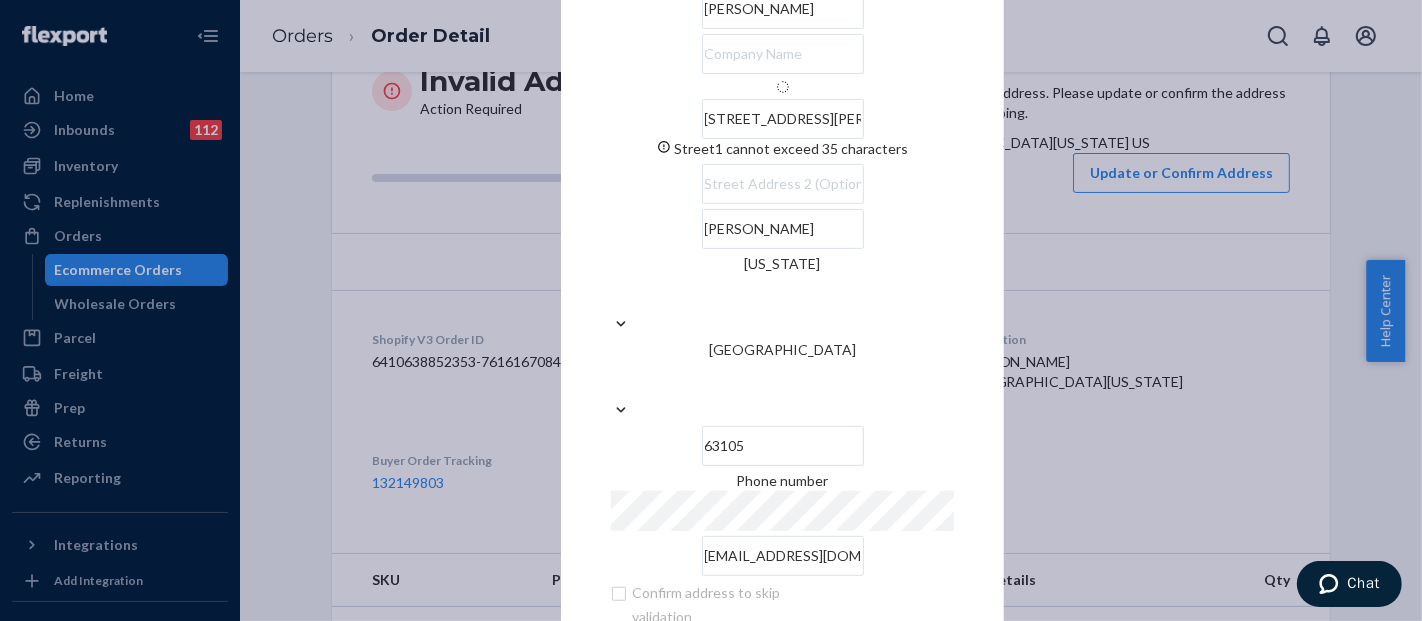 type on "[GEOGRAPHIC_DATA][PERSON_NAME]" 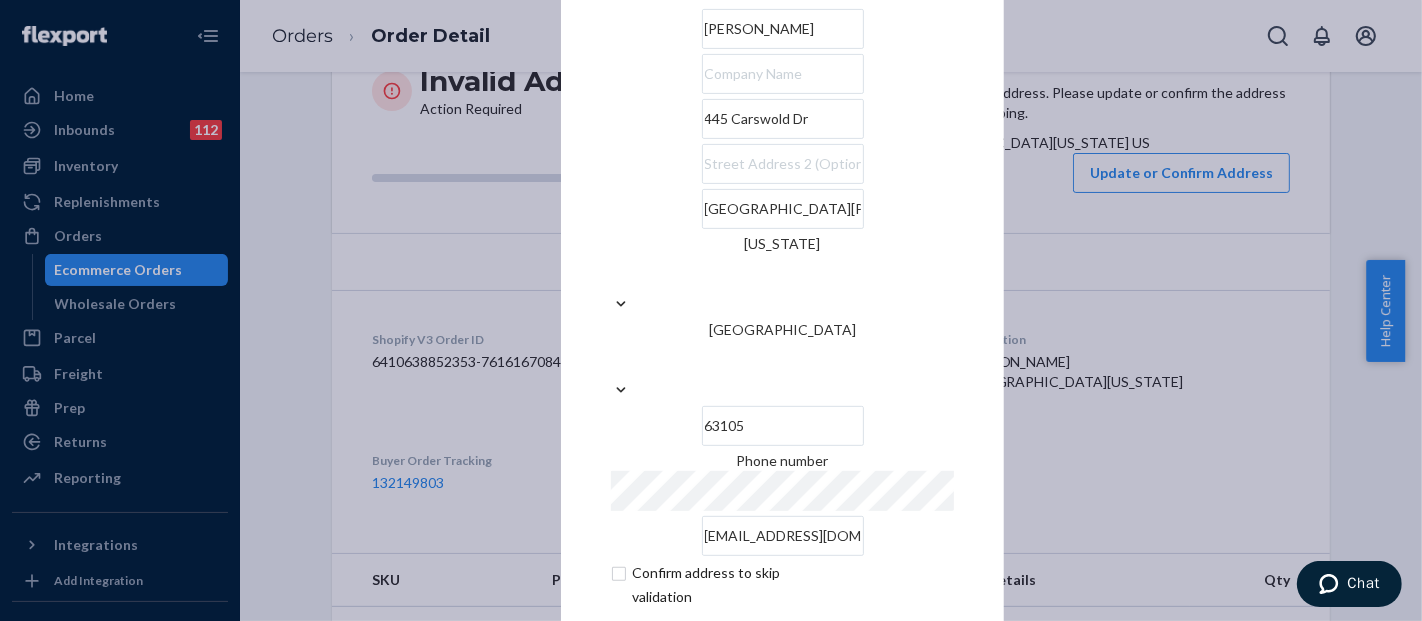 scroll, scrollTop: 67, scrollLeft: 0, axis: vertical 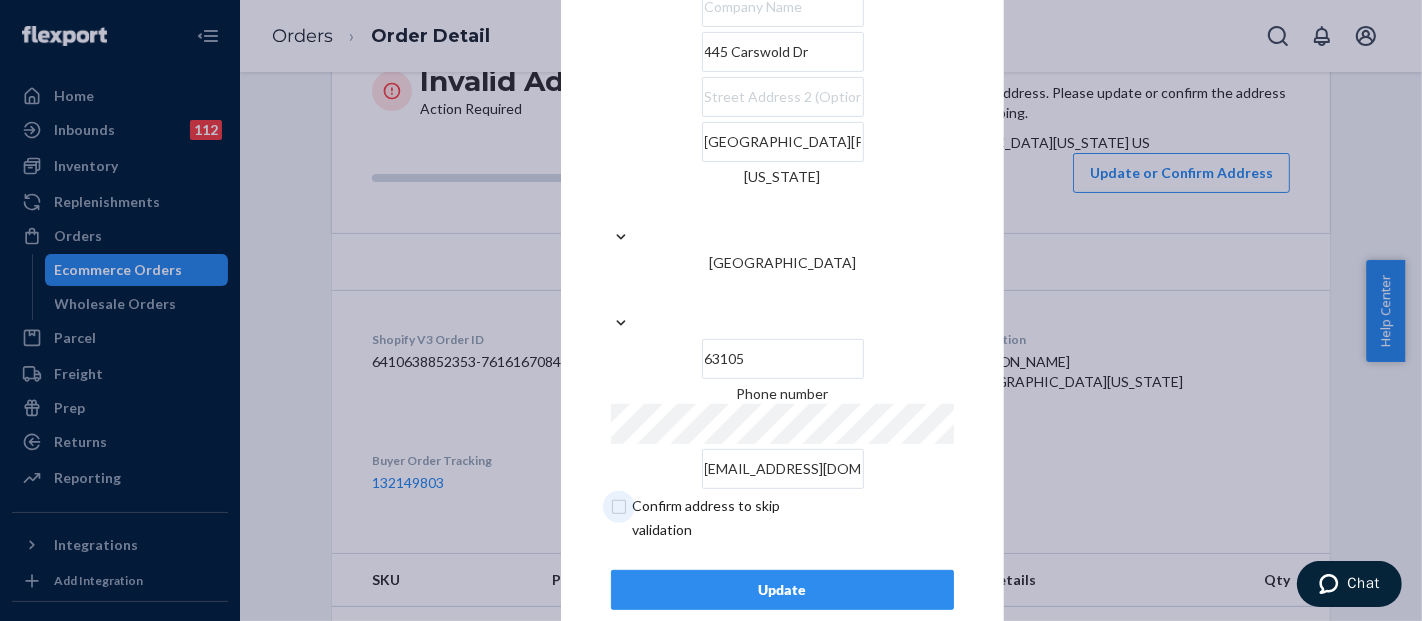 click at bounding box center (727, 518) 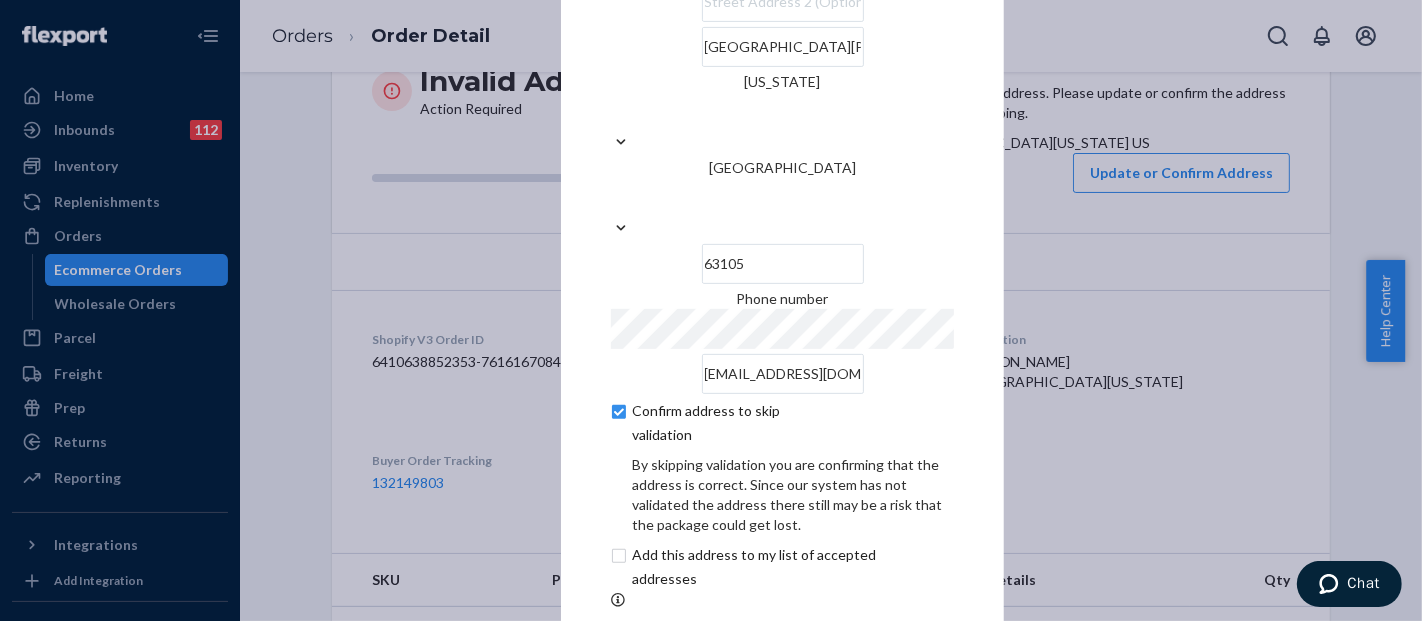 scroll, scrollTop: 151, scrollLeft: 0, axis: vertical 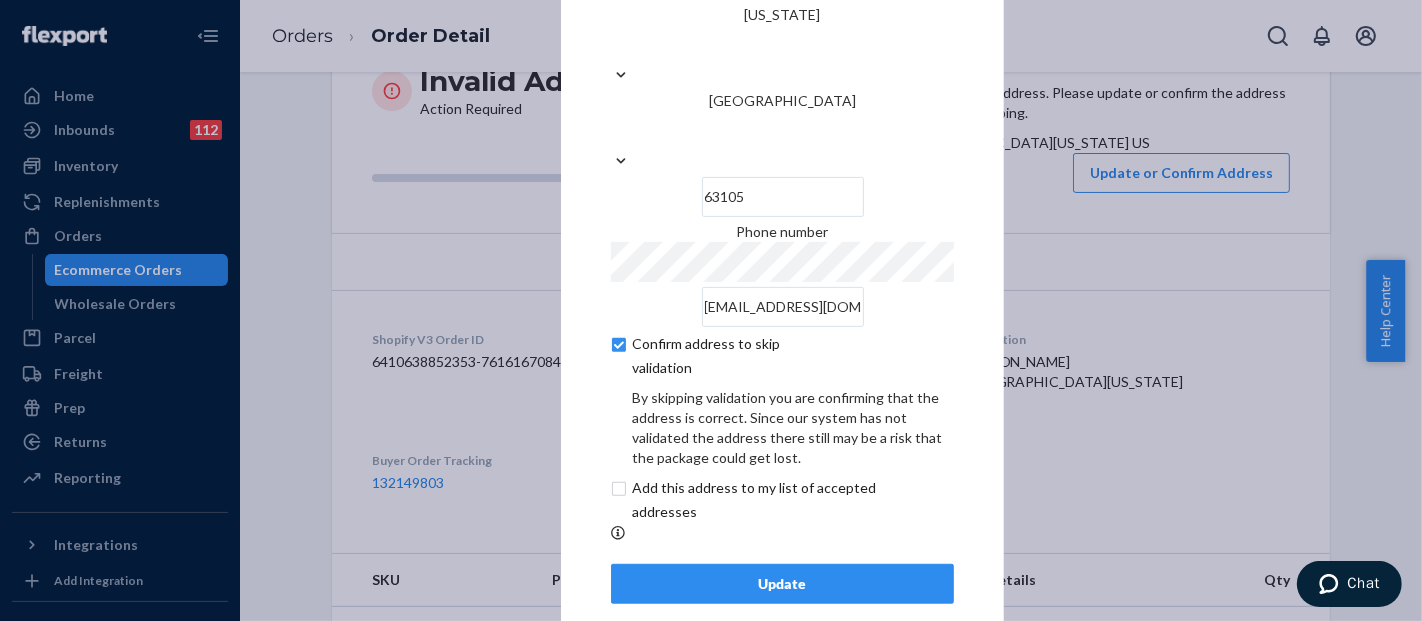 click on "Update" at bounding box center [782, 584] 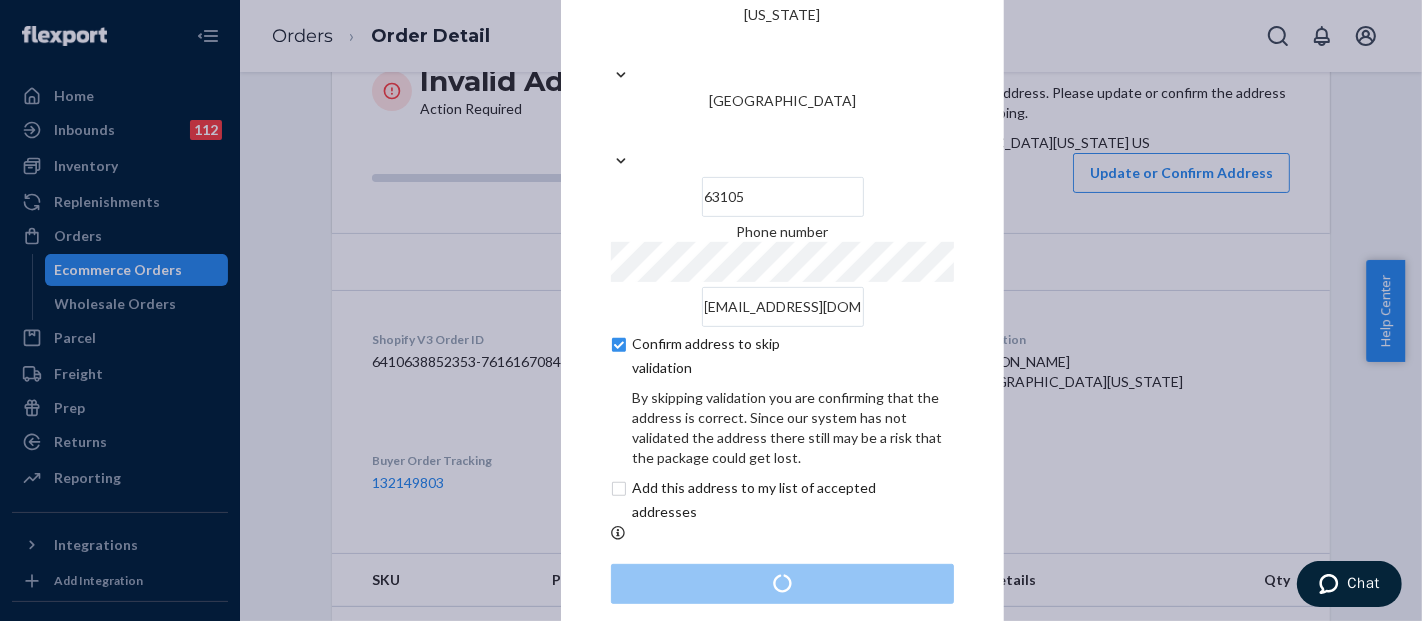 scroll, scrollTop: 0, scrollLeft: 0, axis: both 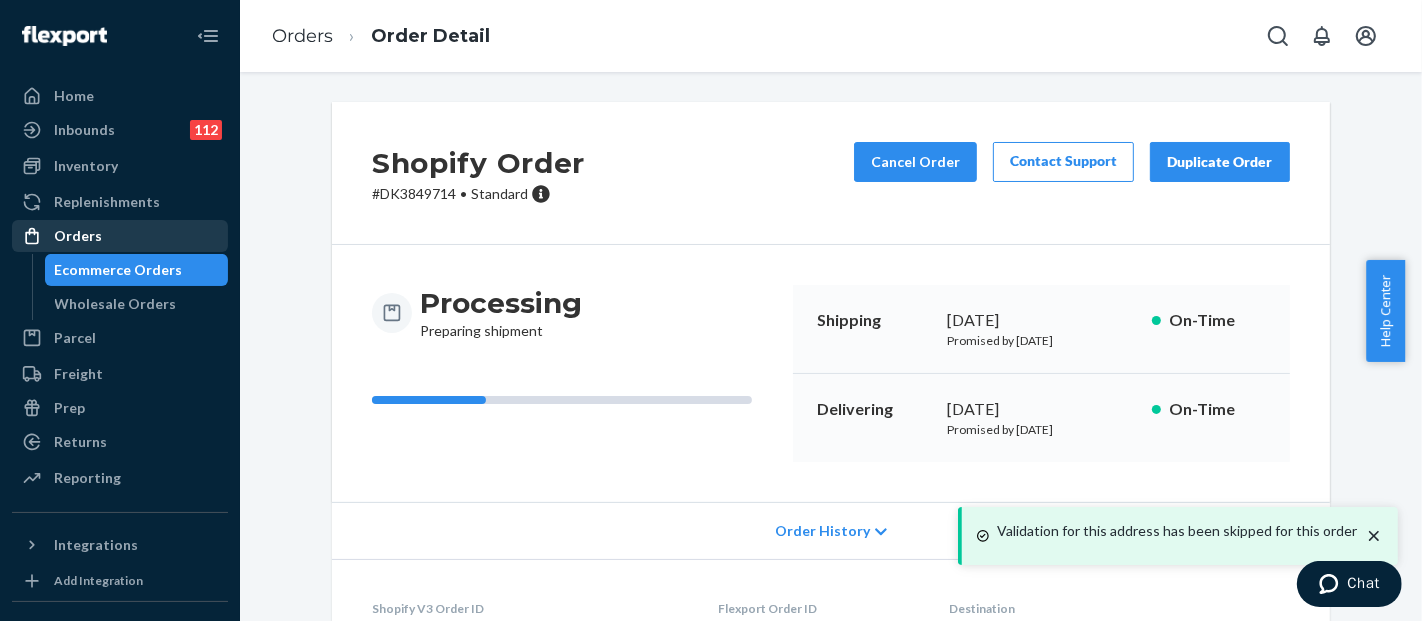 click on "Orders" at bounding box center (120, 236) 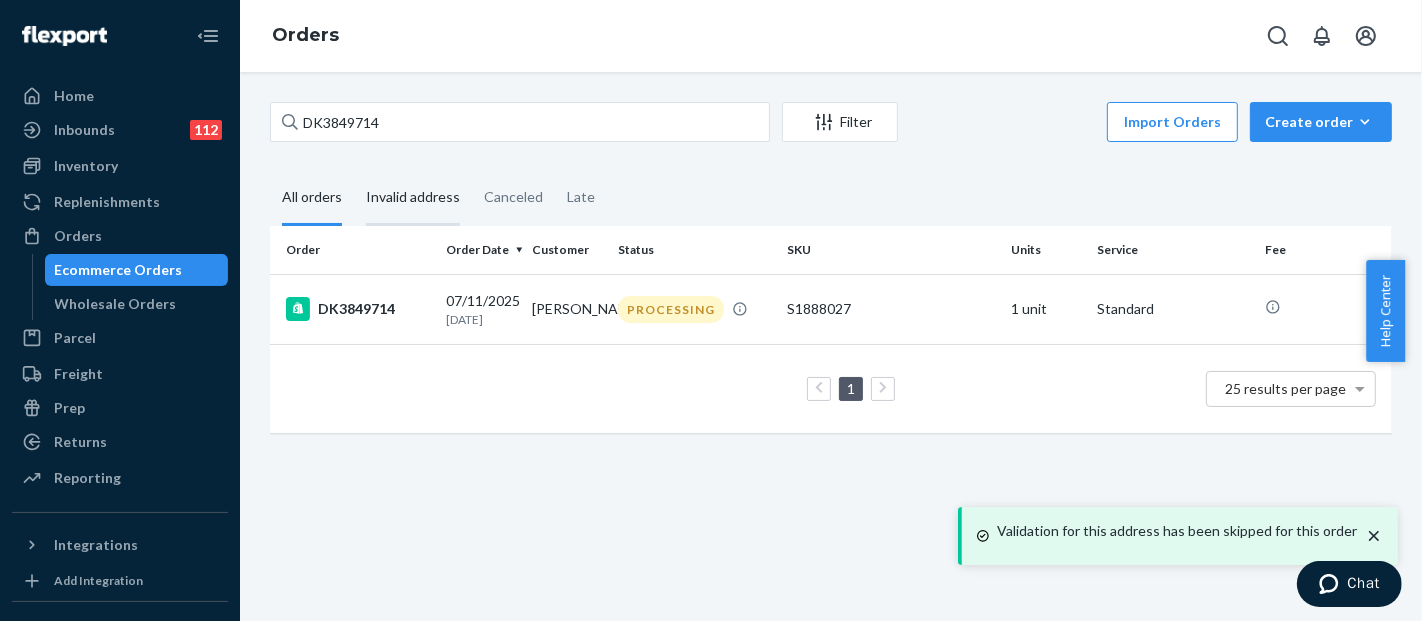 click on "Invalid address" at bounding box center (413, 198) 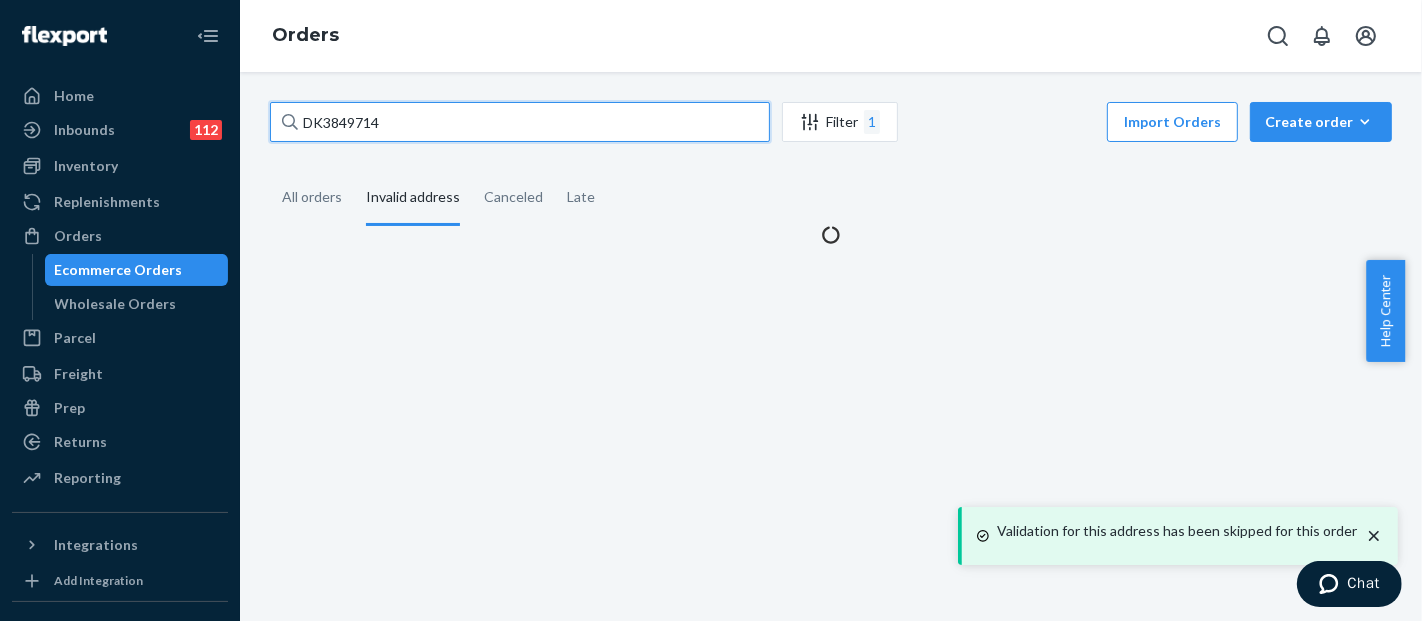 click on "DK3849714" at bounding box center [520, 122] 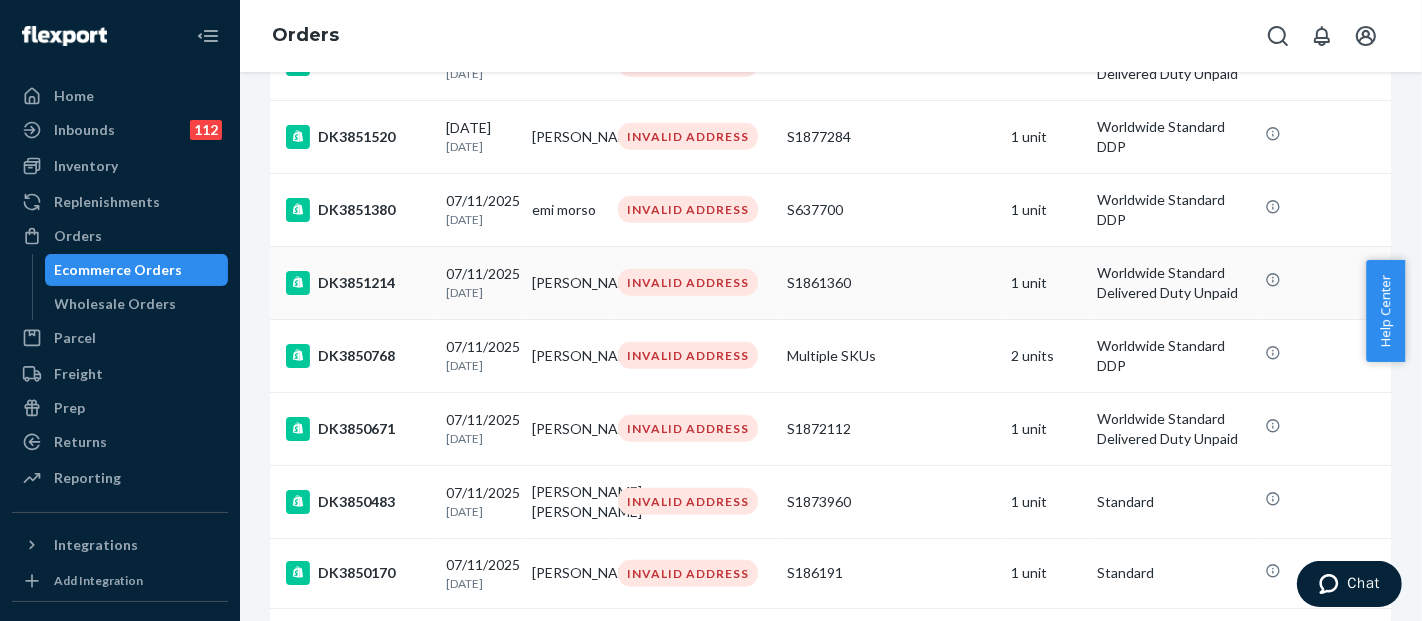 scroll, scrollTop: 1735, scrollLeft: 0, axis: vertical 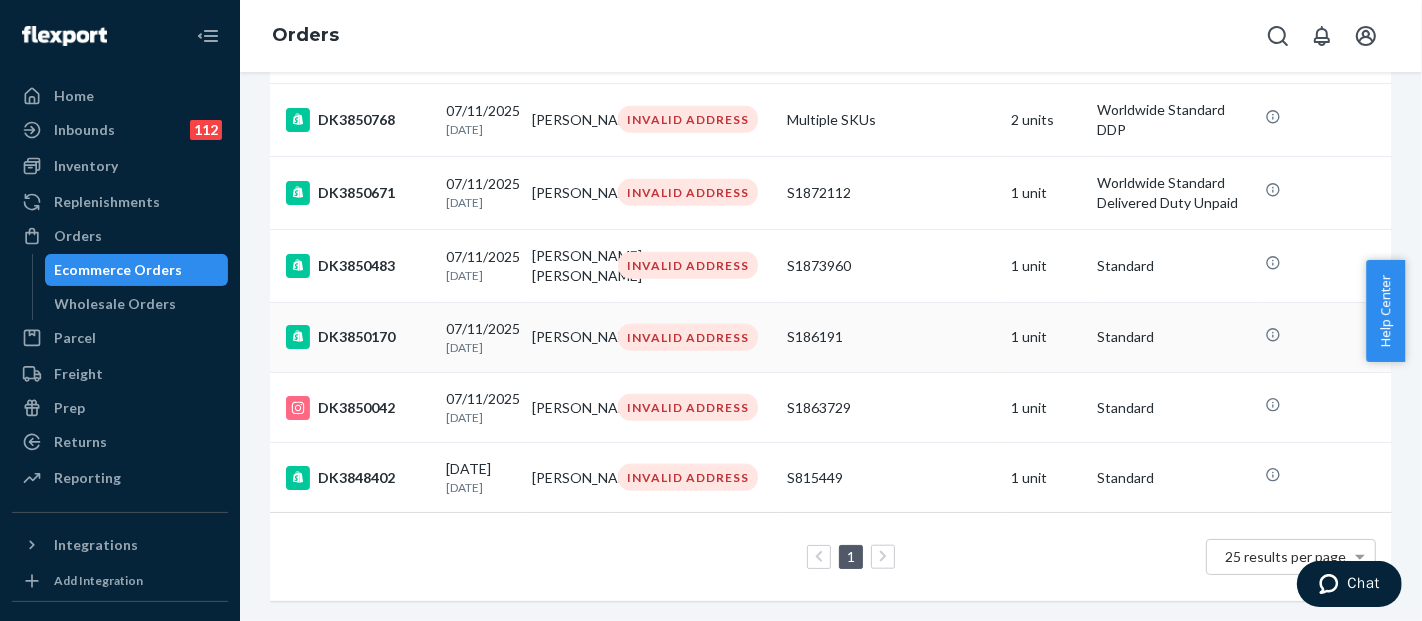 type 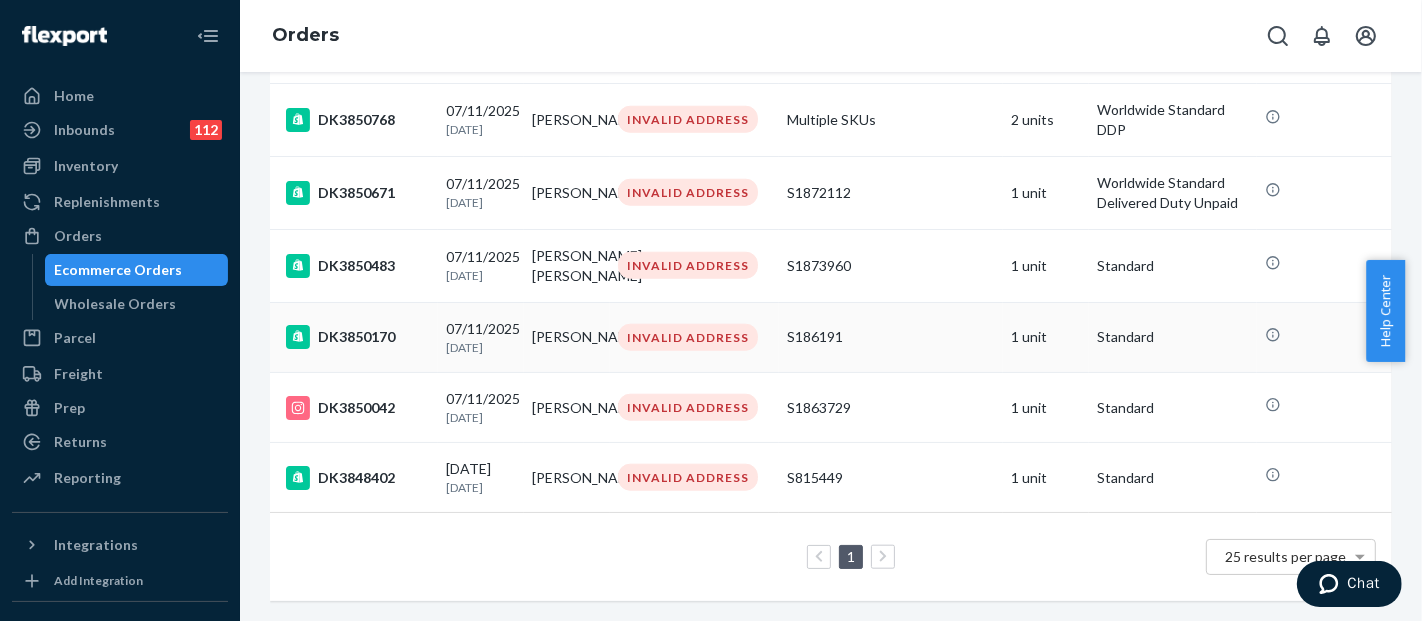 click on "S186191" at bounding box center (891, 337) 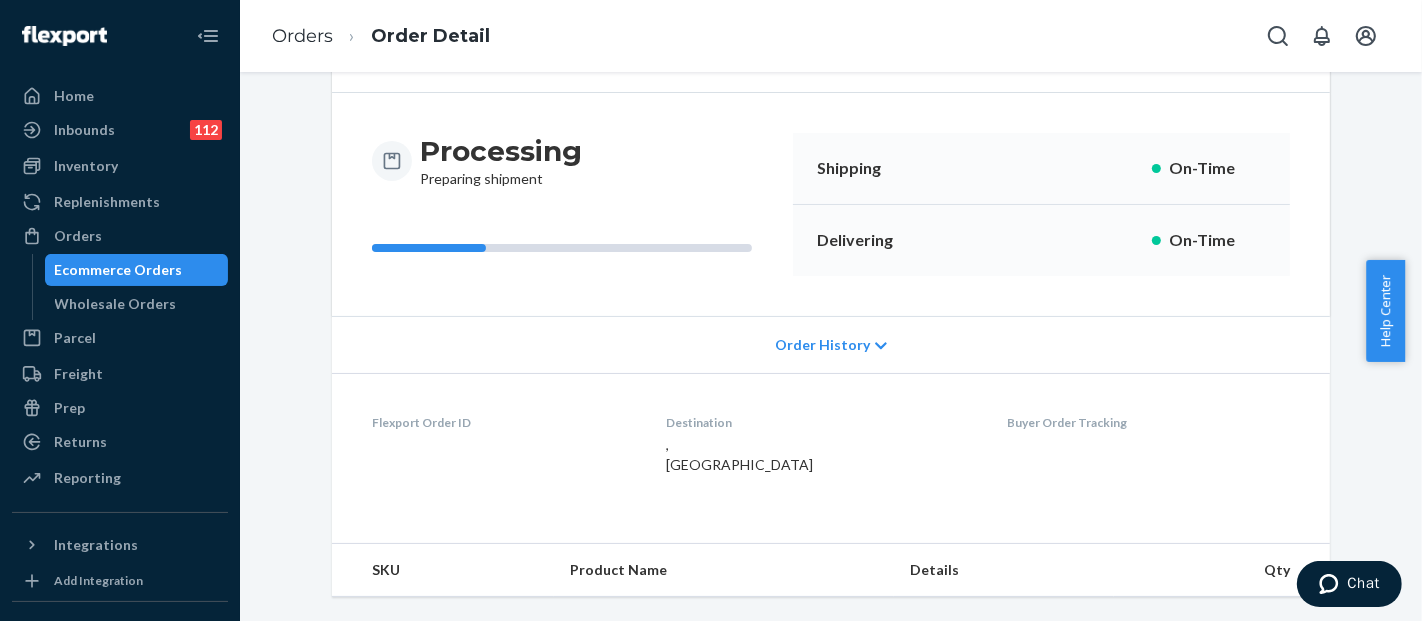 scroll, scrollTop: 0, scrollLeft: 0, axis: both 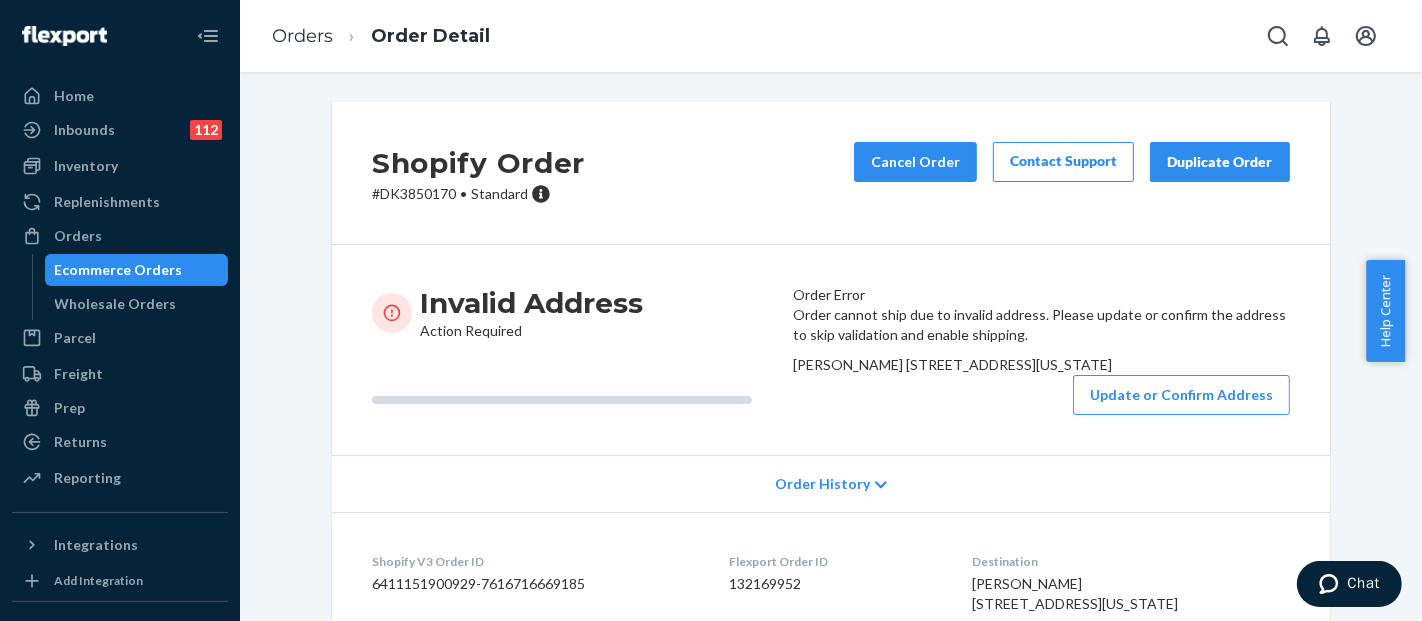 drag, startPoint x: 841, startPoint y: 484, endPoint x: 796, endPoint y: 447, distance: 58.258045 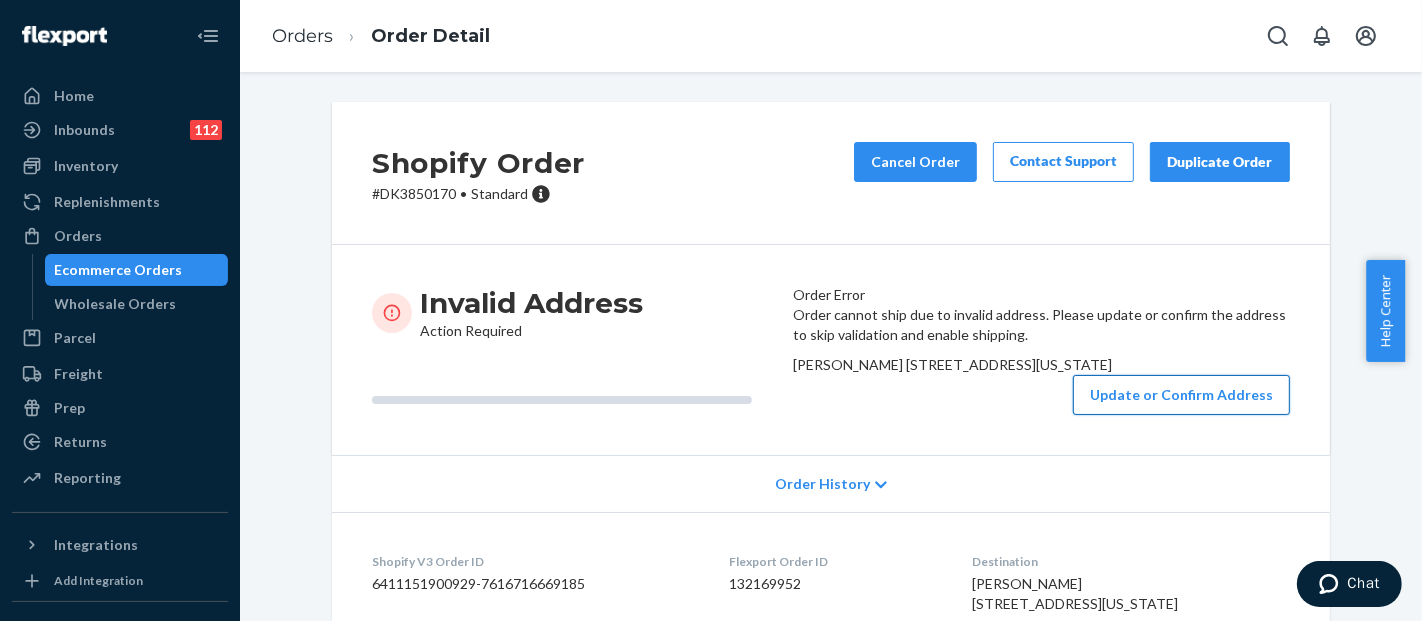 click on "Update or Confirm Address" at bounding box center [1181, 395] 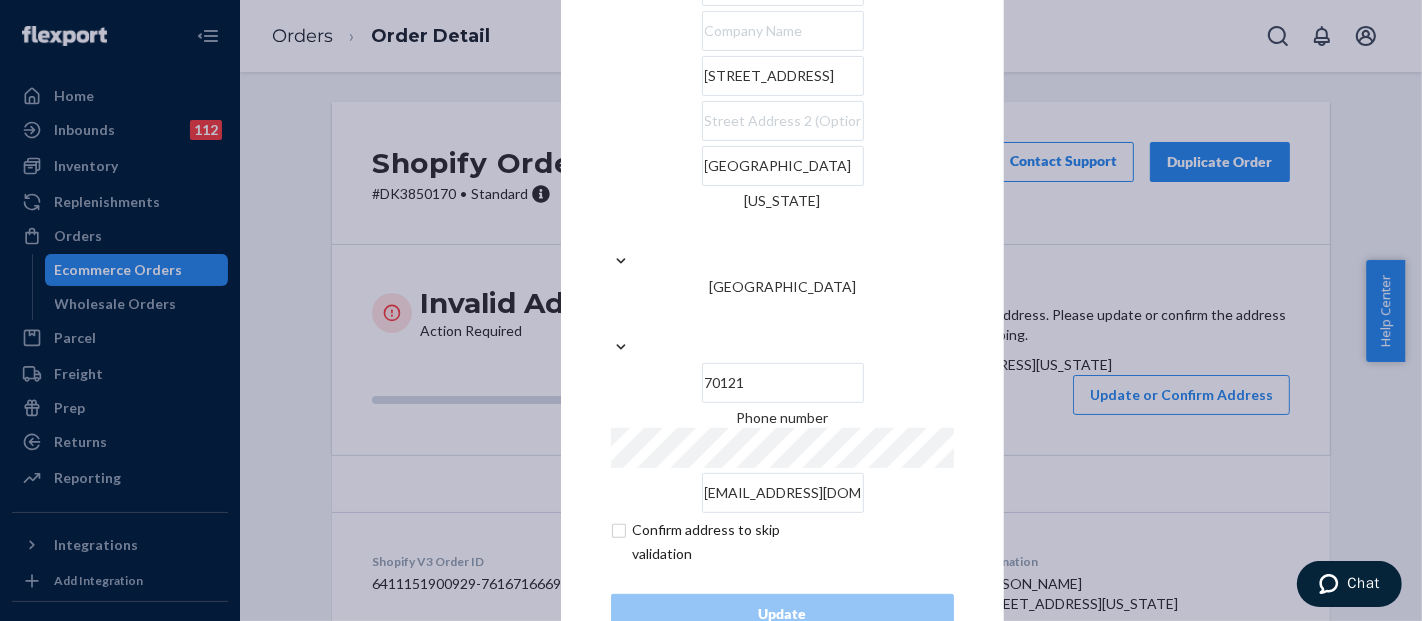 scroll, scrollTop: 67, scrollLeft: 0, axis: vertical 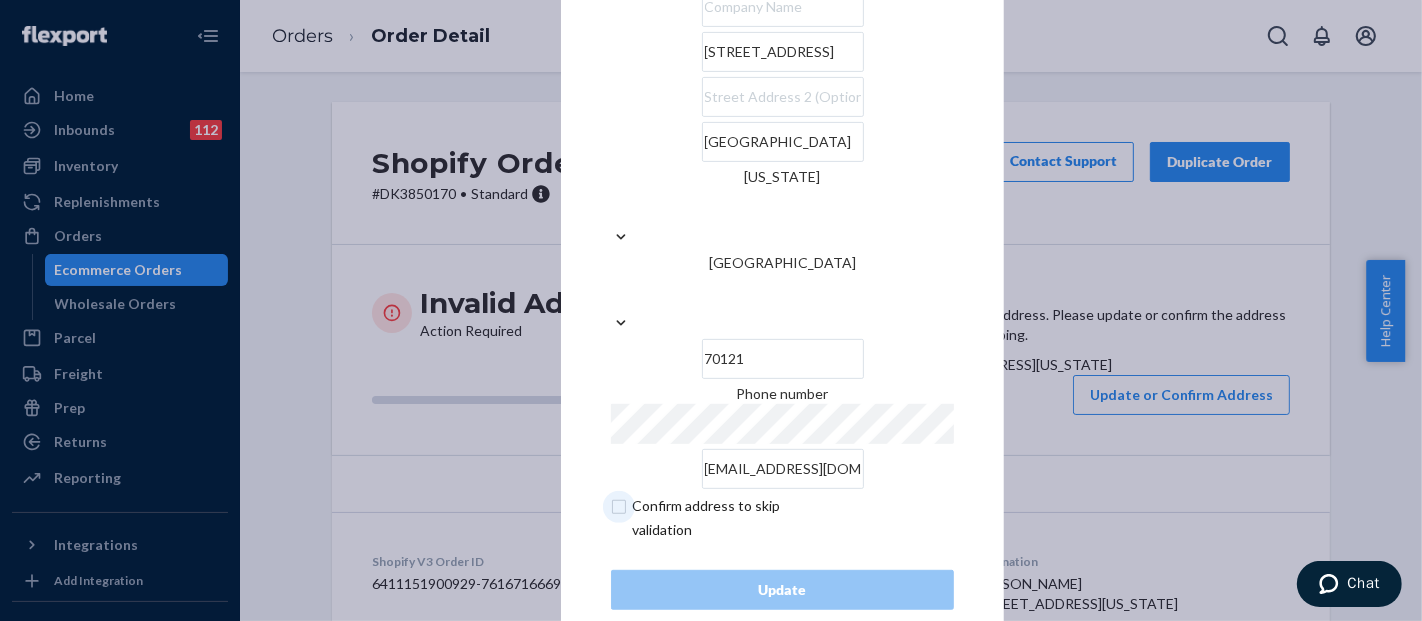 click at bounding box center (727, 518) 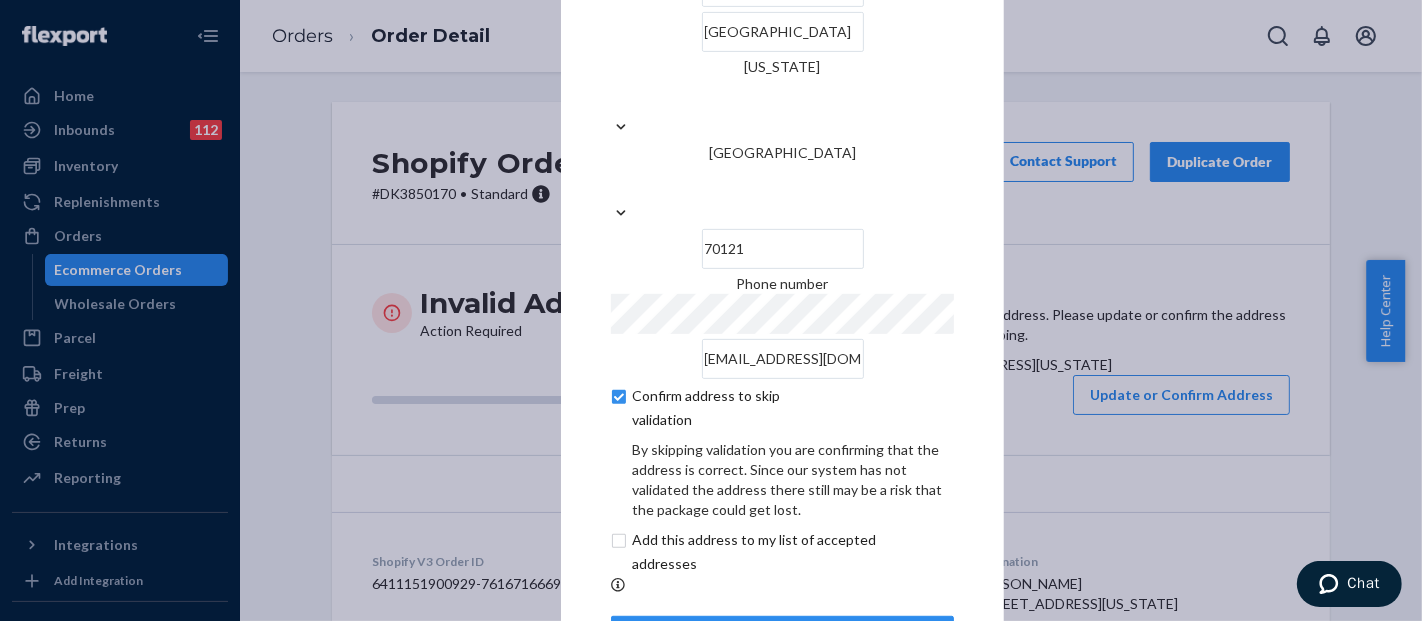 scroll, scrollTop: 151, scrollLeft: 0, axis: vertical 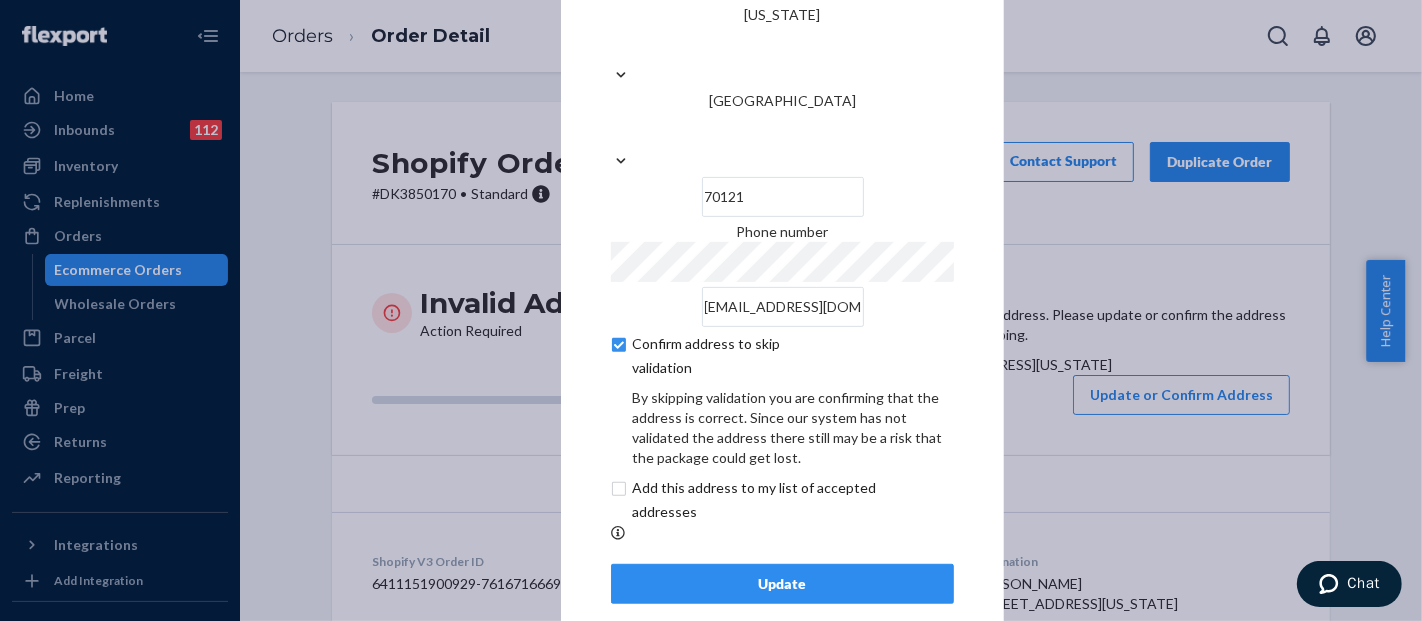 click on "Update" at bounding box center [782, 584] 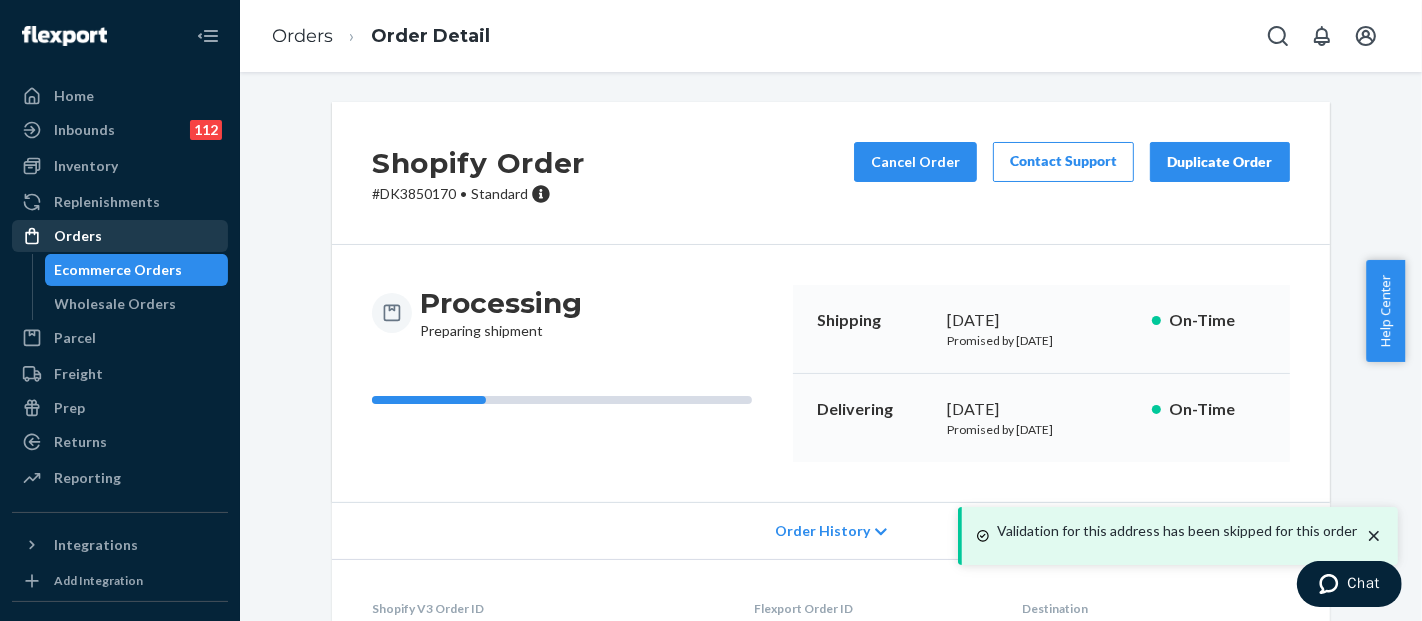click on "Orders" at bounding box center (120, 236) 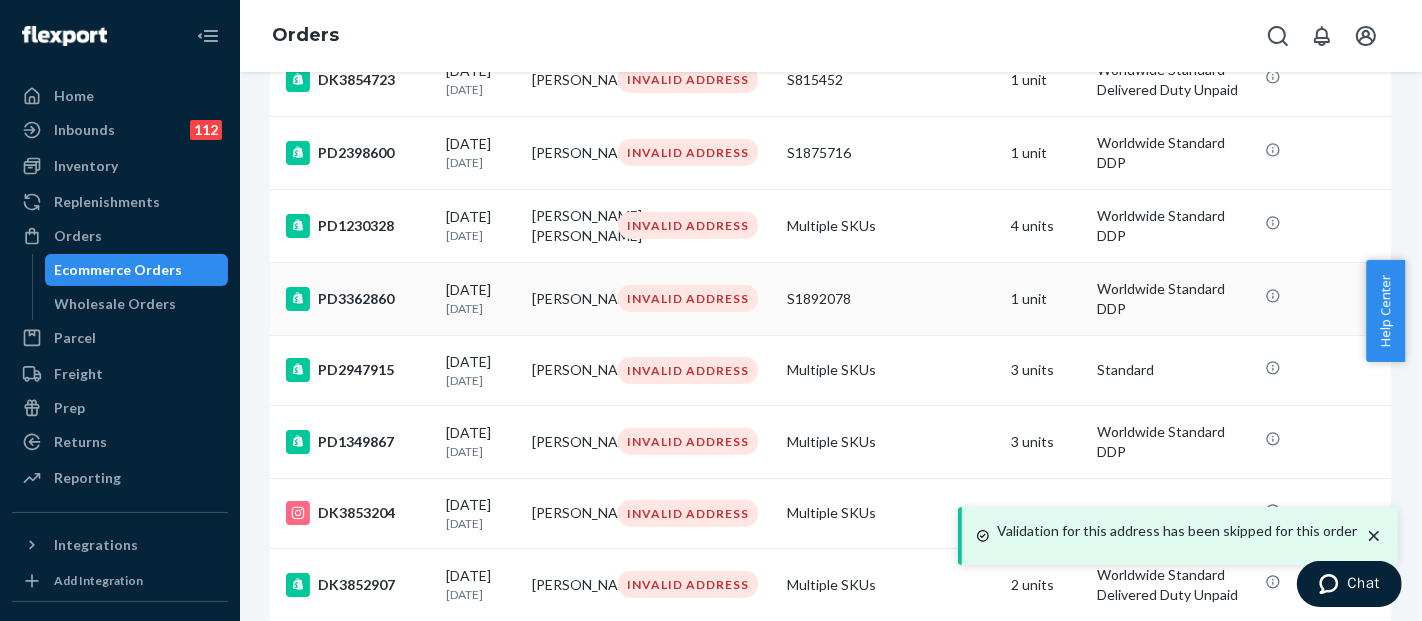 scroll, scrollTop: 1333, scrollLeft: 0, axis: vertical 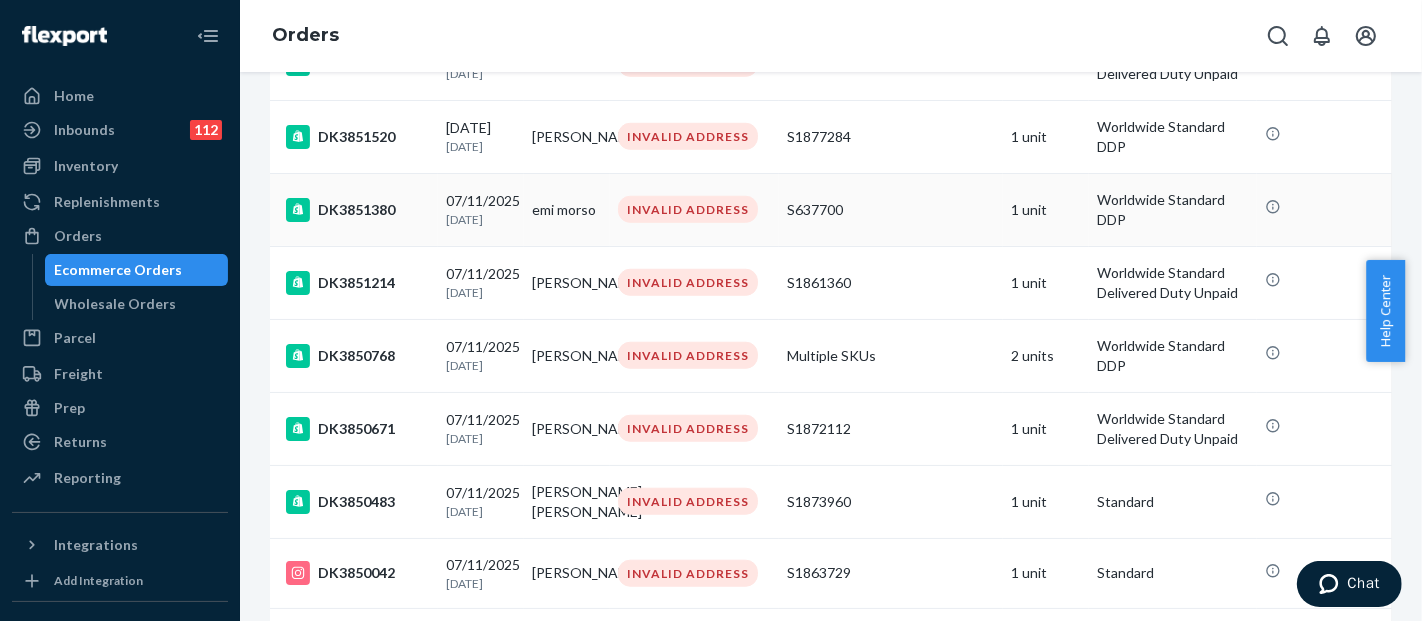 click on "S637700" at bounding box center (891, 209) 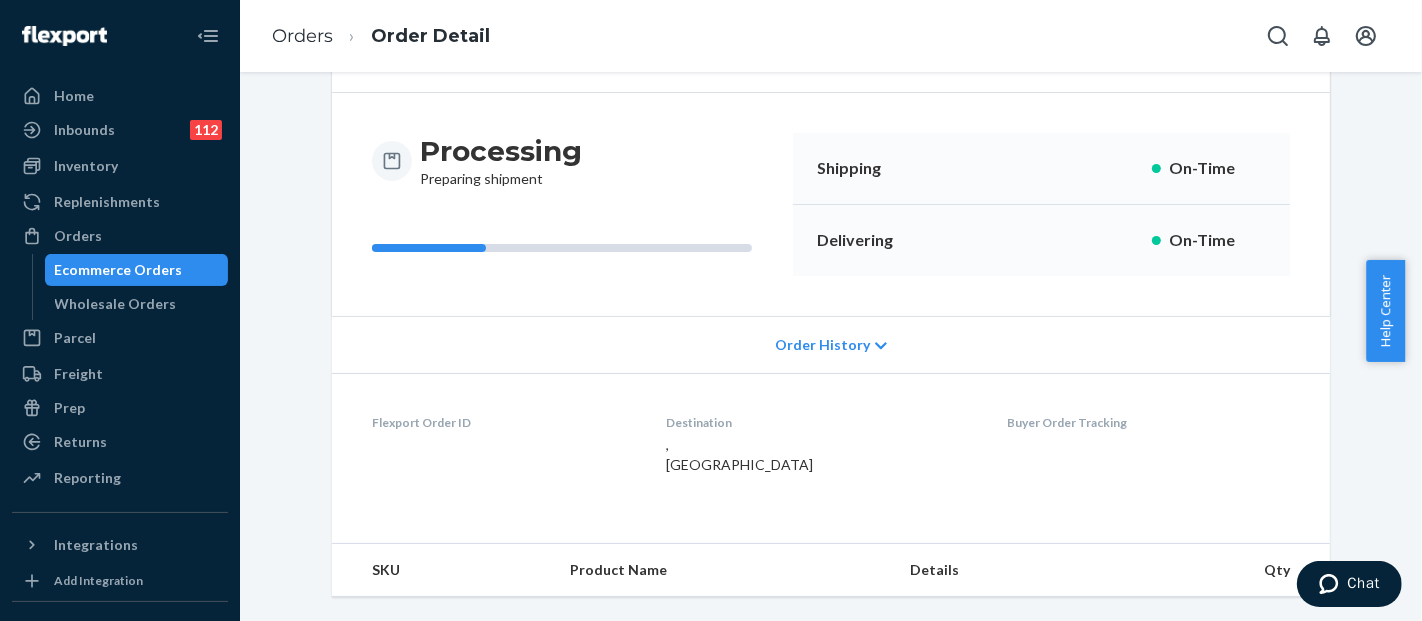 scroll, scrollTop: 0, scrollLeft: 0, axis: both 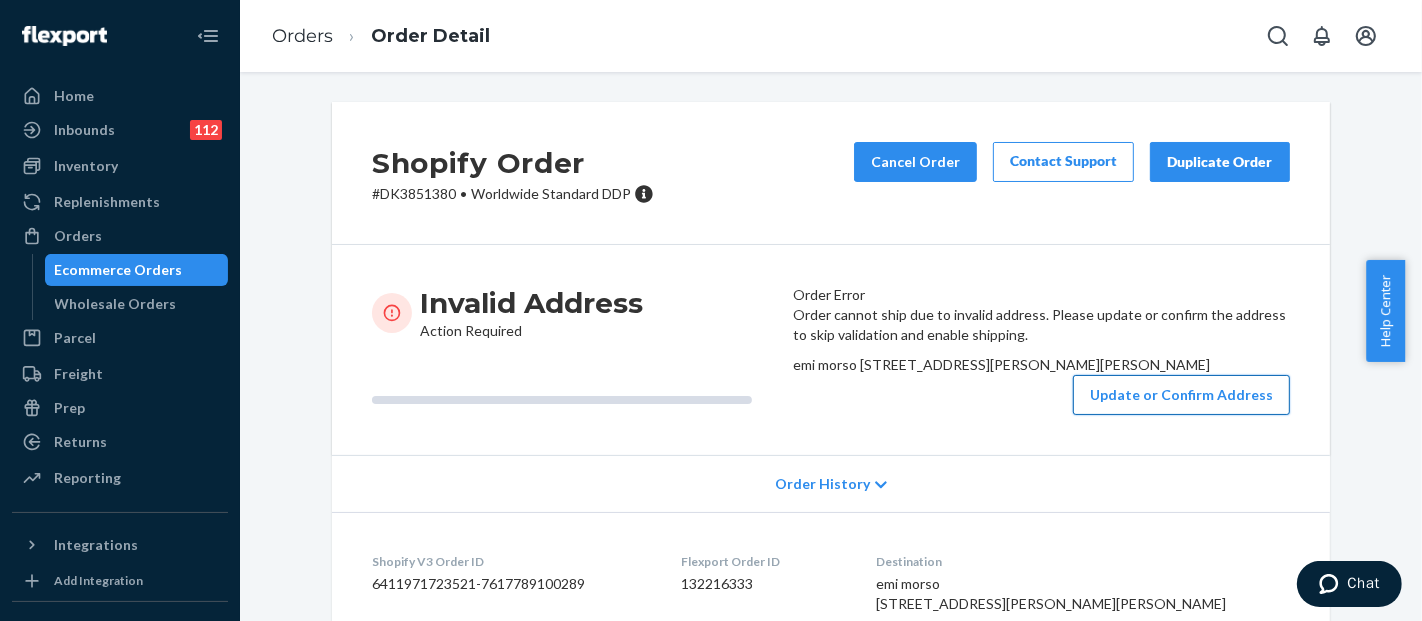 click on "Update or Confirm Address" at bounding box center [1181, 395] 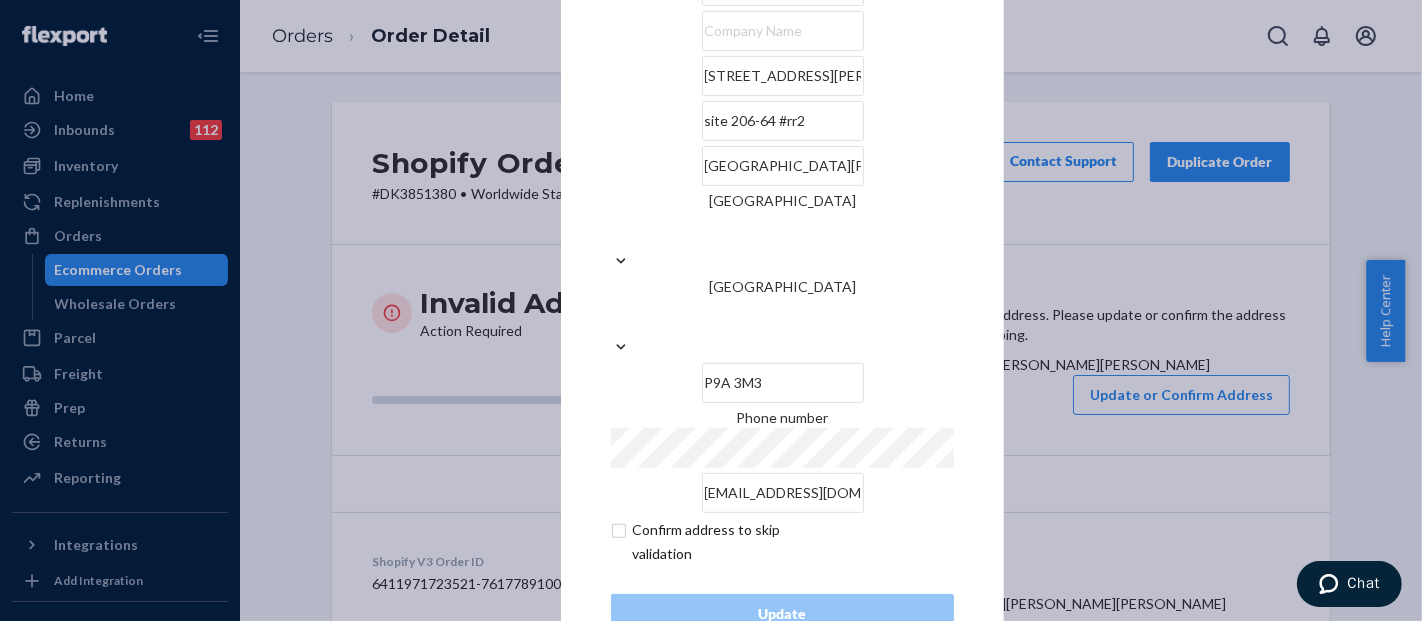 scroll, scrollTop: 67, scrollLeft: 0, axis: vertical 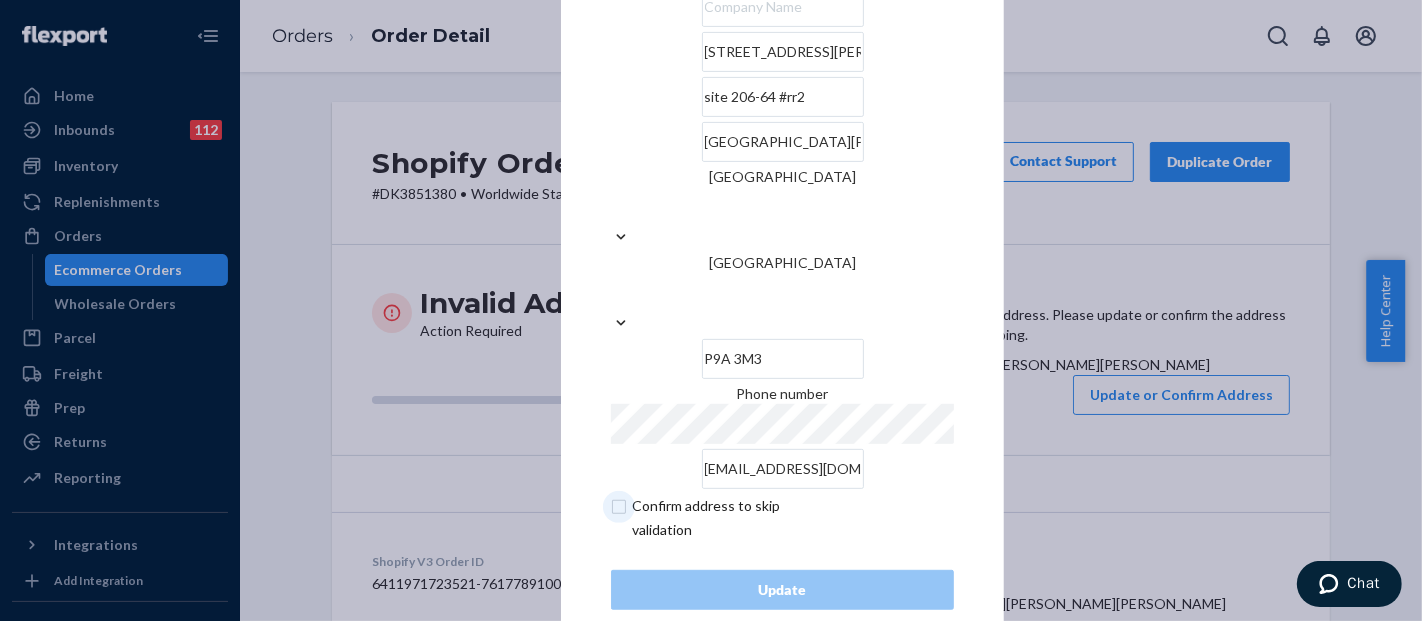 click at bounding box center (727, 518) 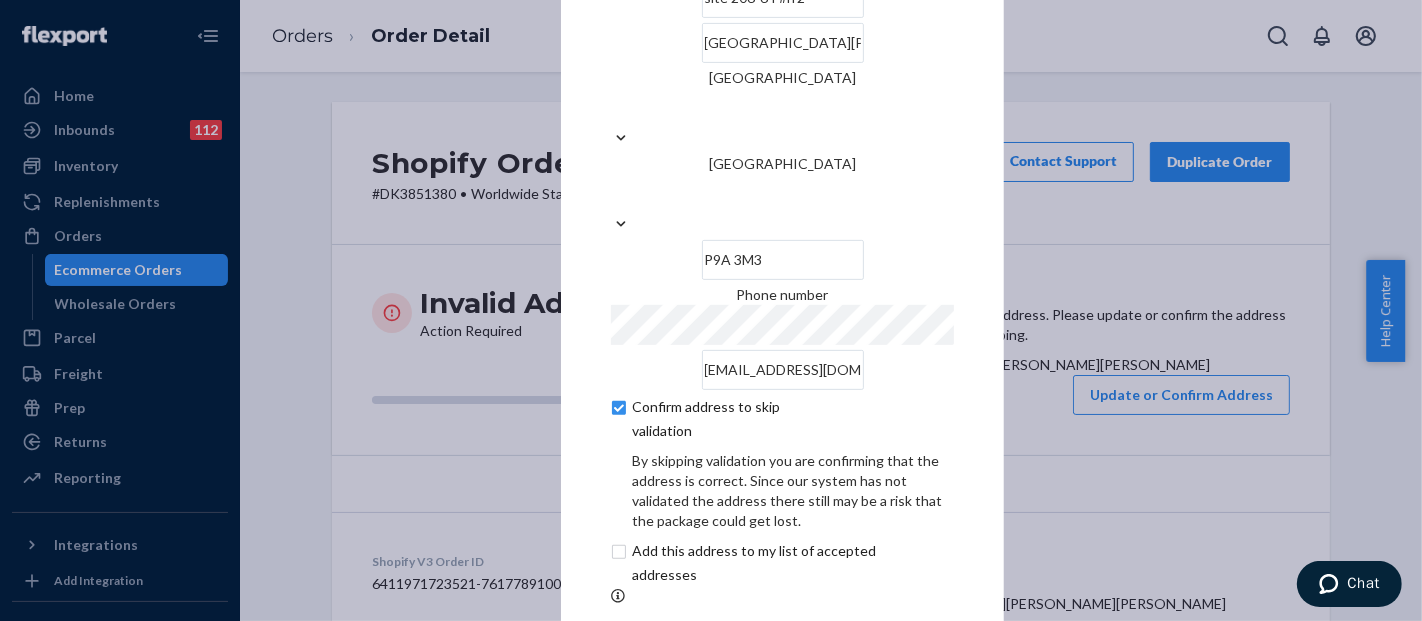 scroll, scrollTop: 151, scrollLeft: 0, axis: vertical 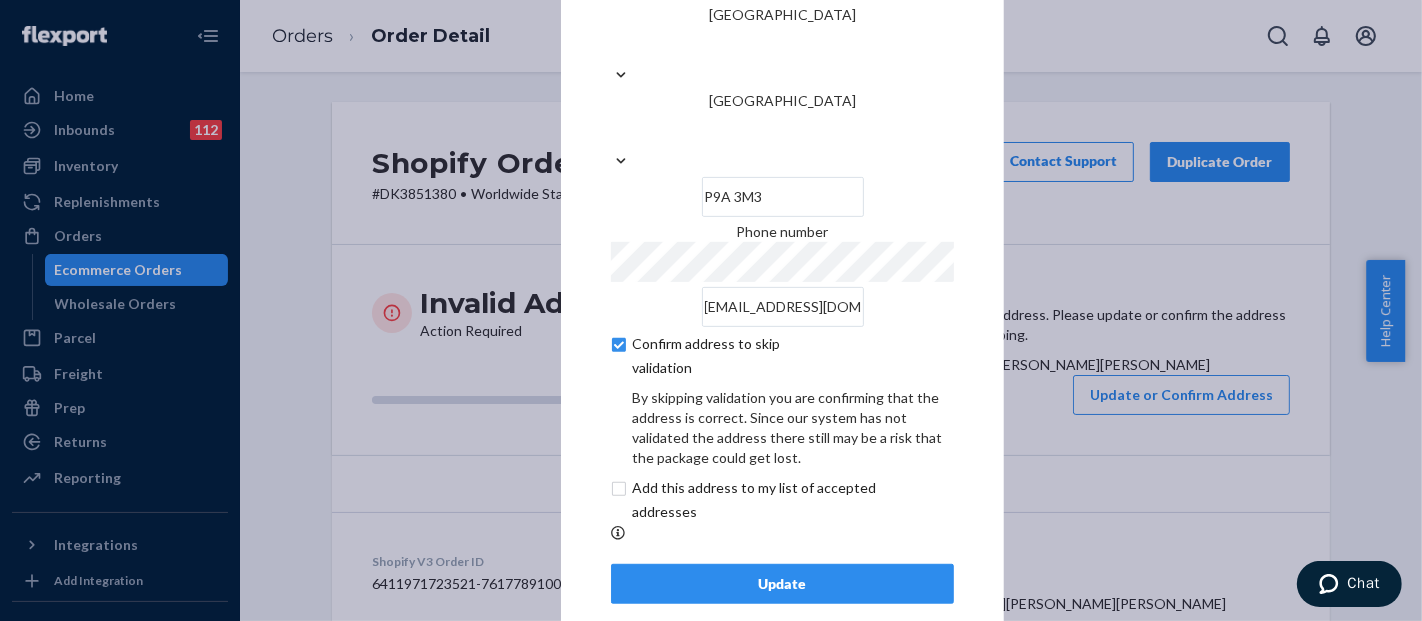 click on "Update" at bounding box center (782, 584) 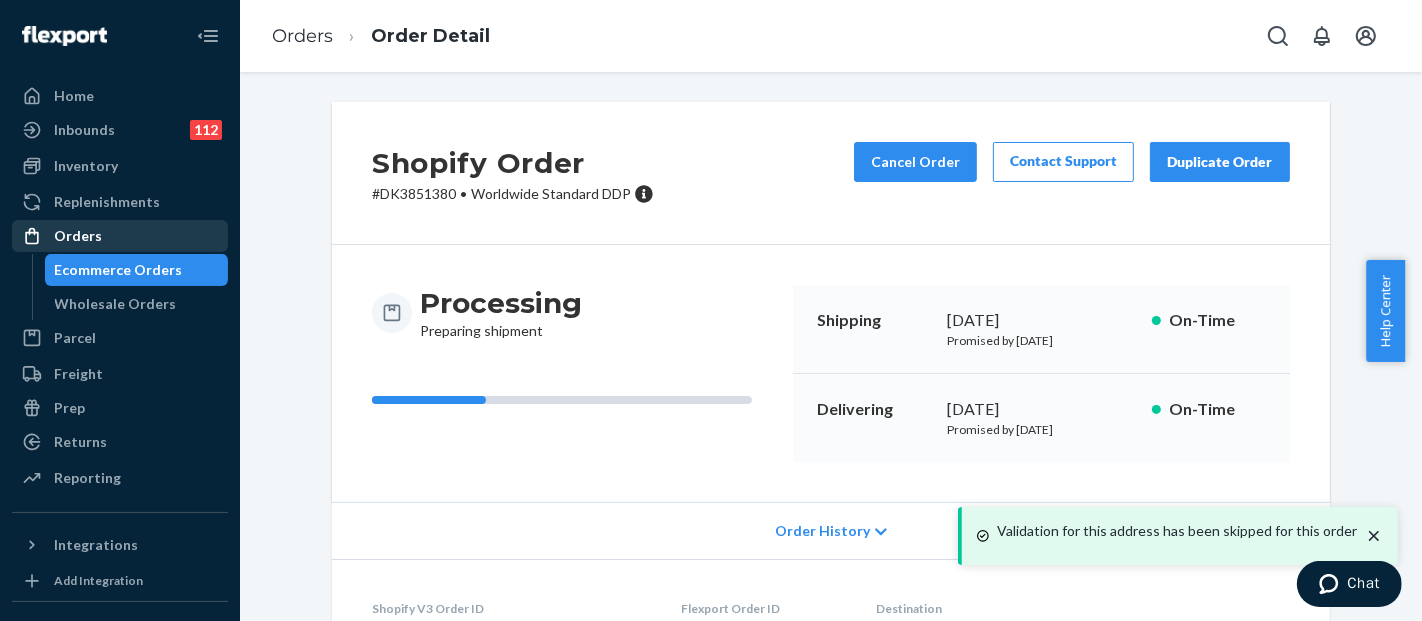 click on "Orders" at bounding box center [120, 236] 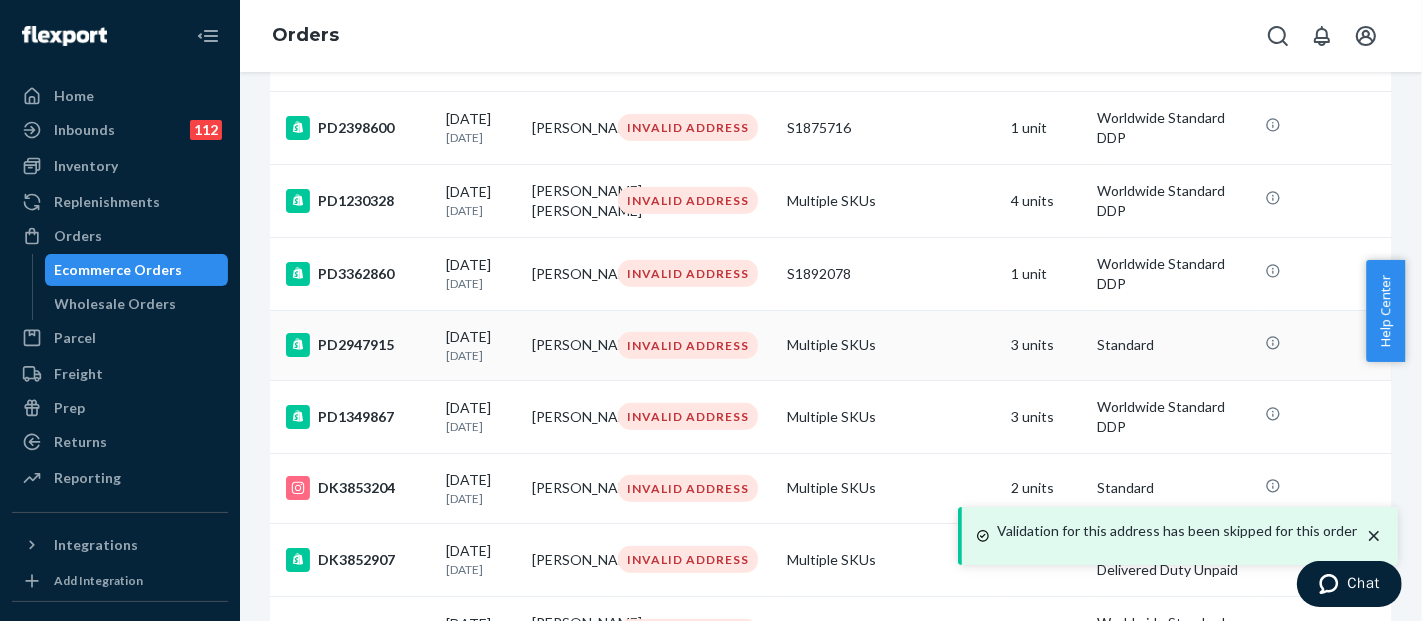scroll, scrollTop: 777, scrollLeft: 0, axis: vertical 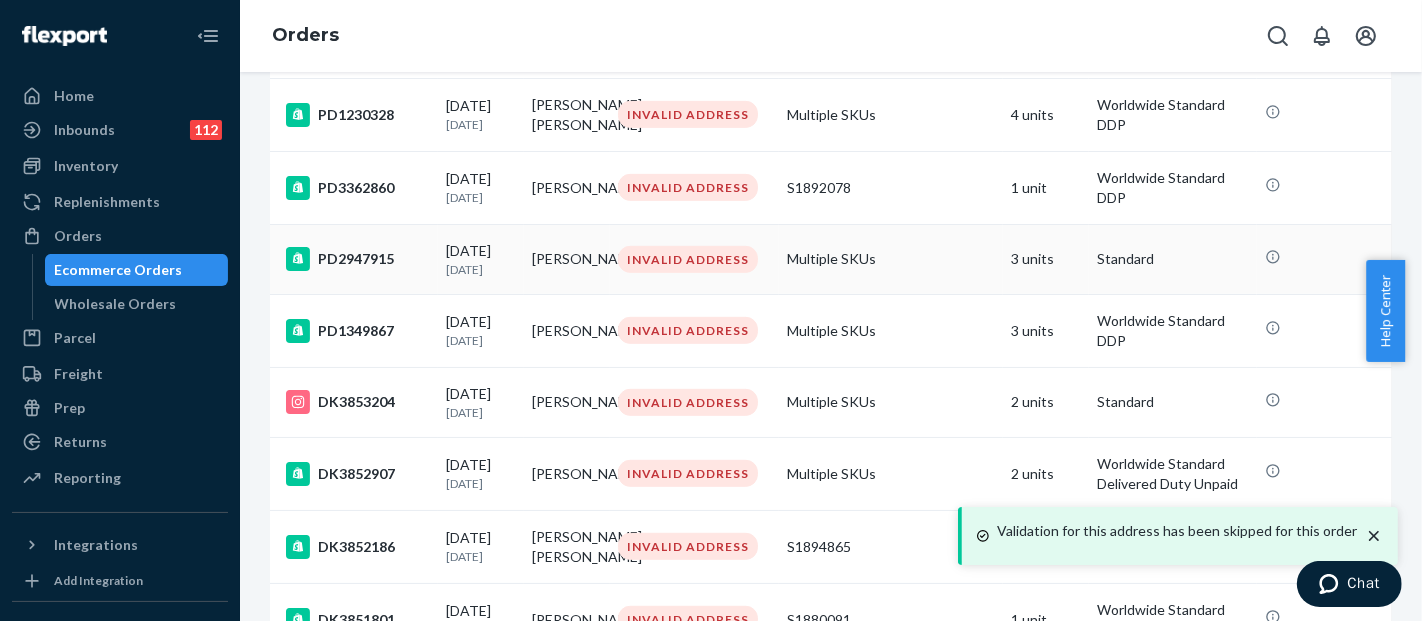 click on "Multiple SKUs" at bounding box center [891, 259] 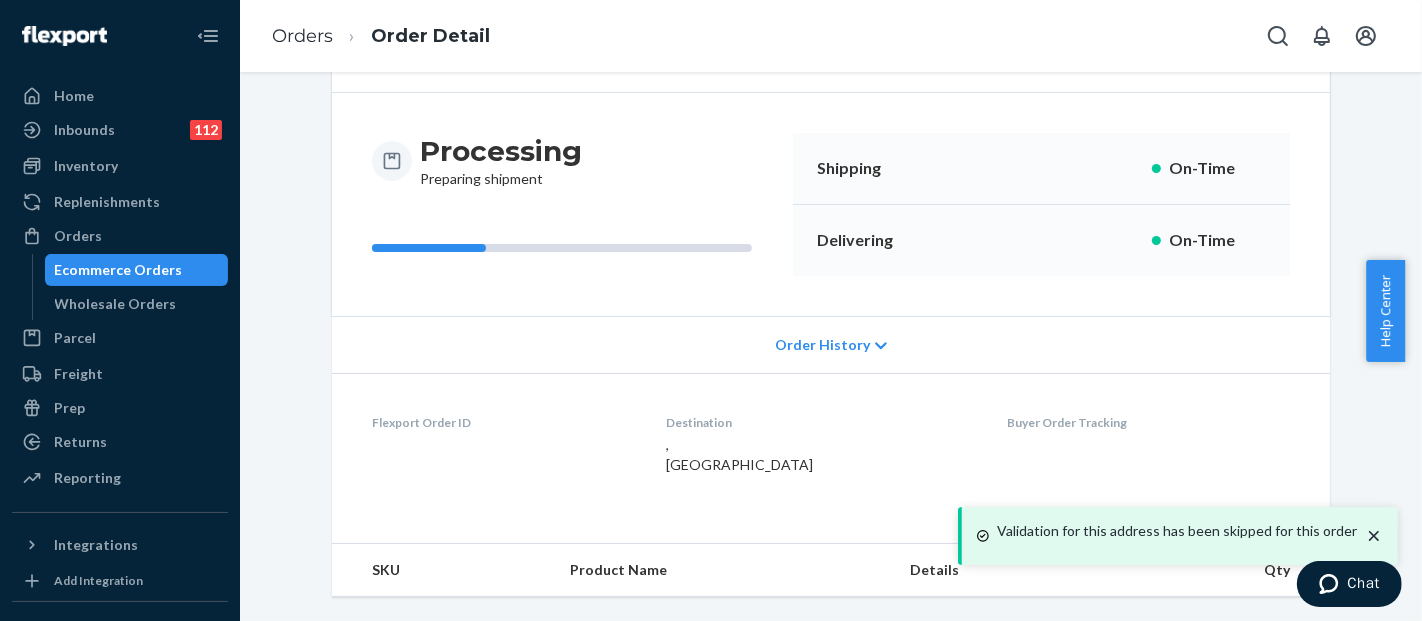 scroll, scrollTop: 0, scrollLeft: 0, axis: both 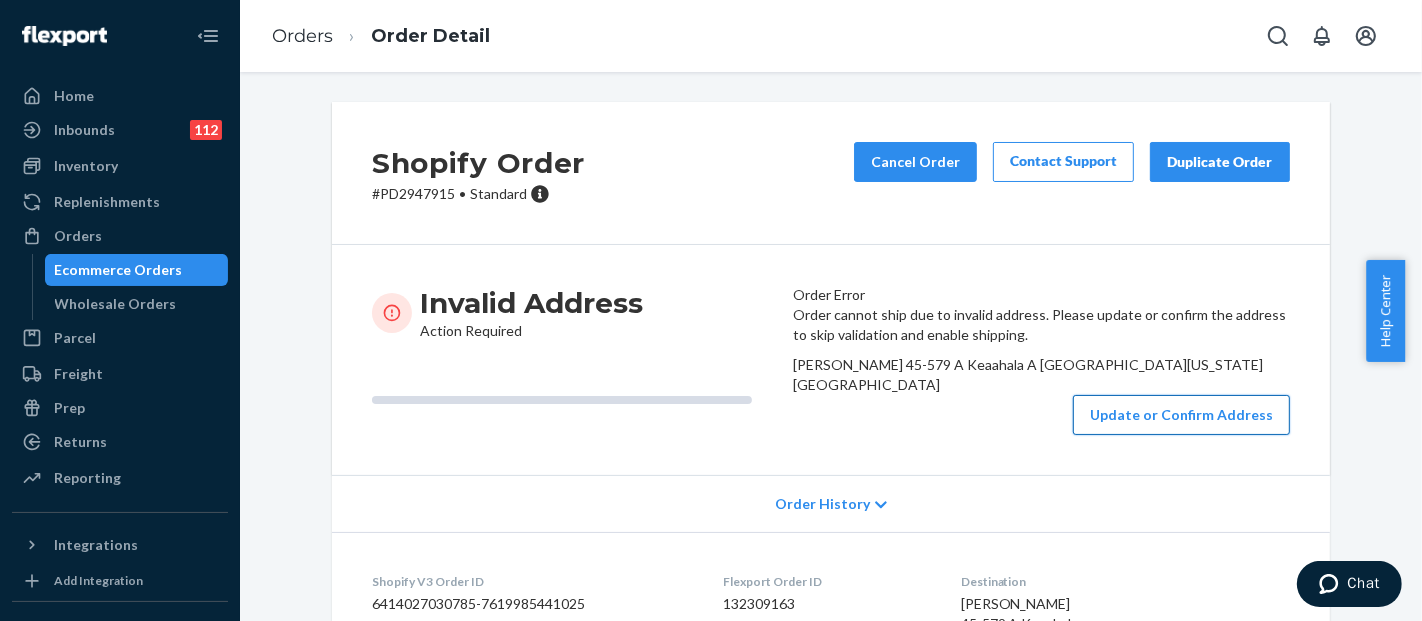 click on "Update or Confirm Address" at bounding box center (1181, 415) 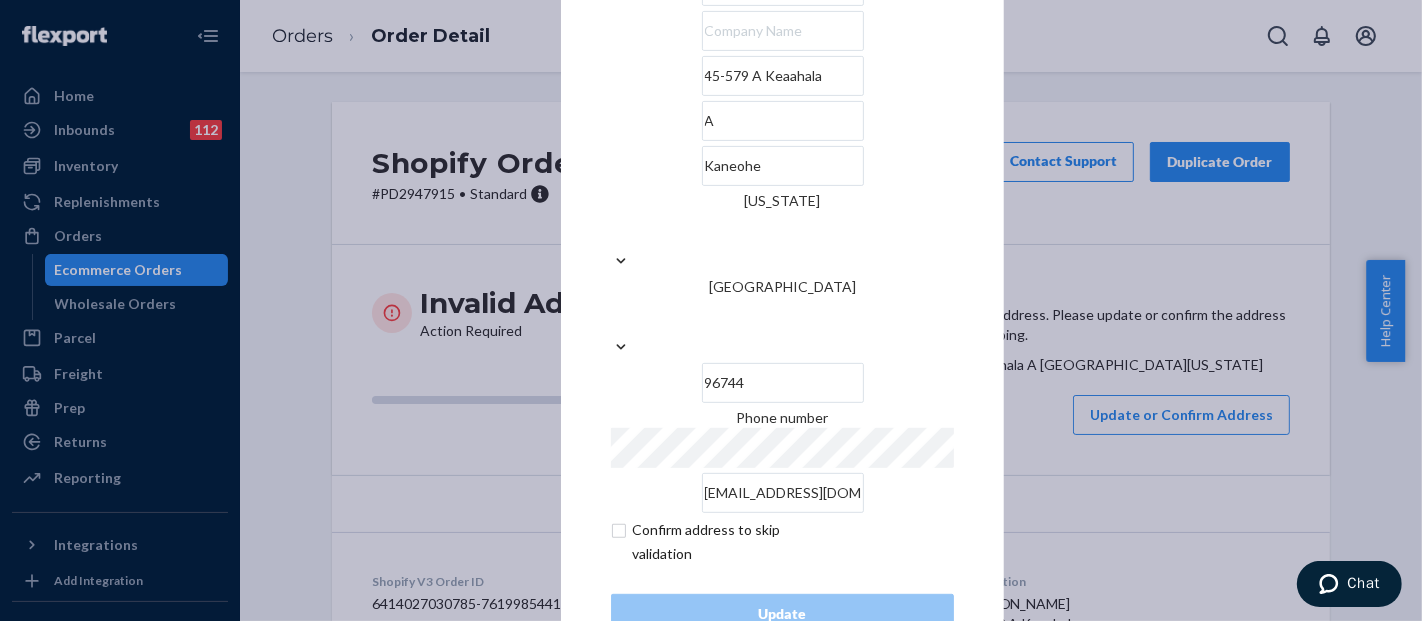 scroll, scrollTop: 67, scrollLeft: 0, axis: vertical 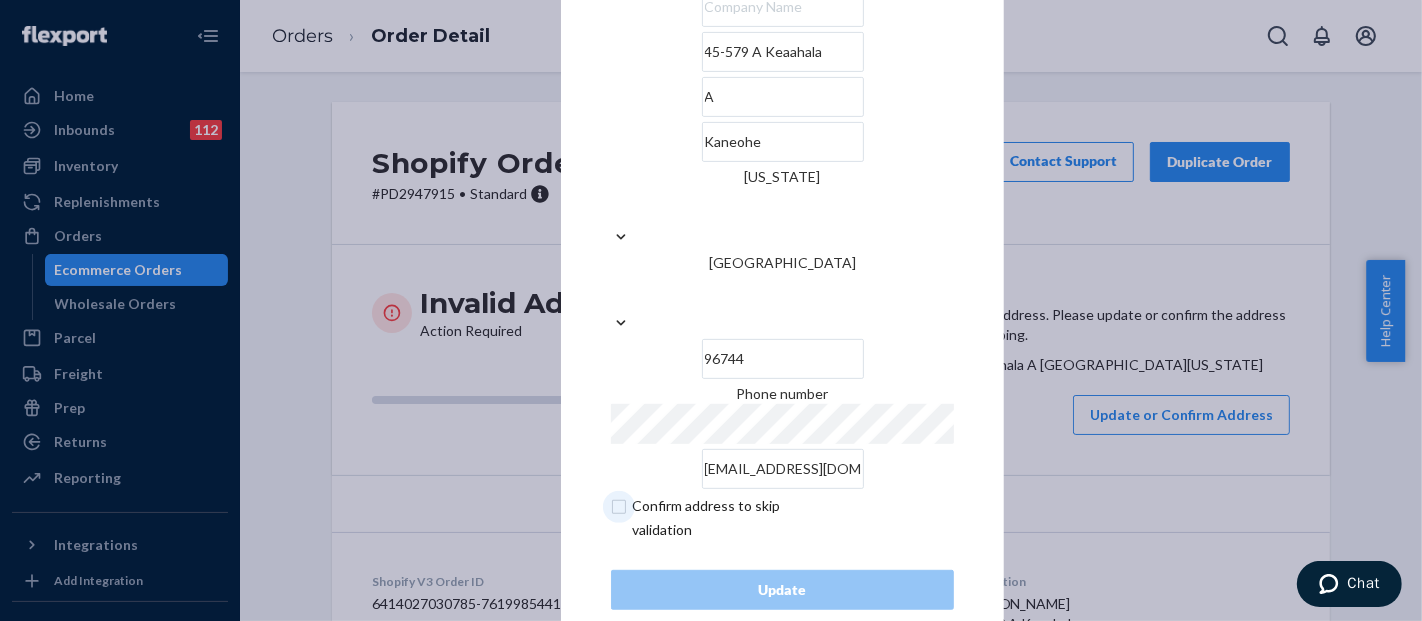 click at bounding box center [727, 518] 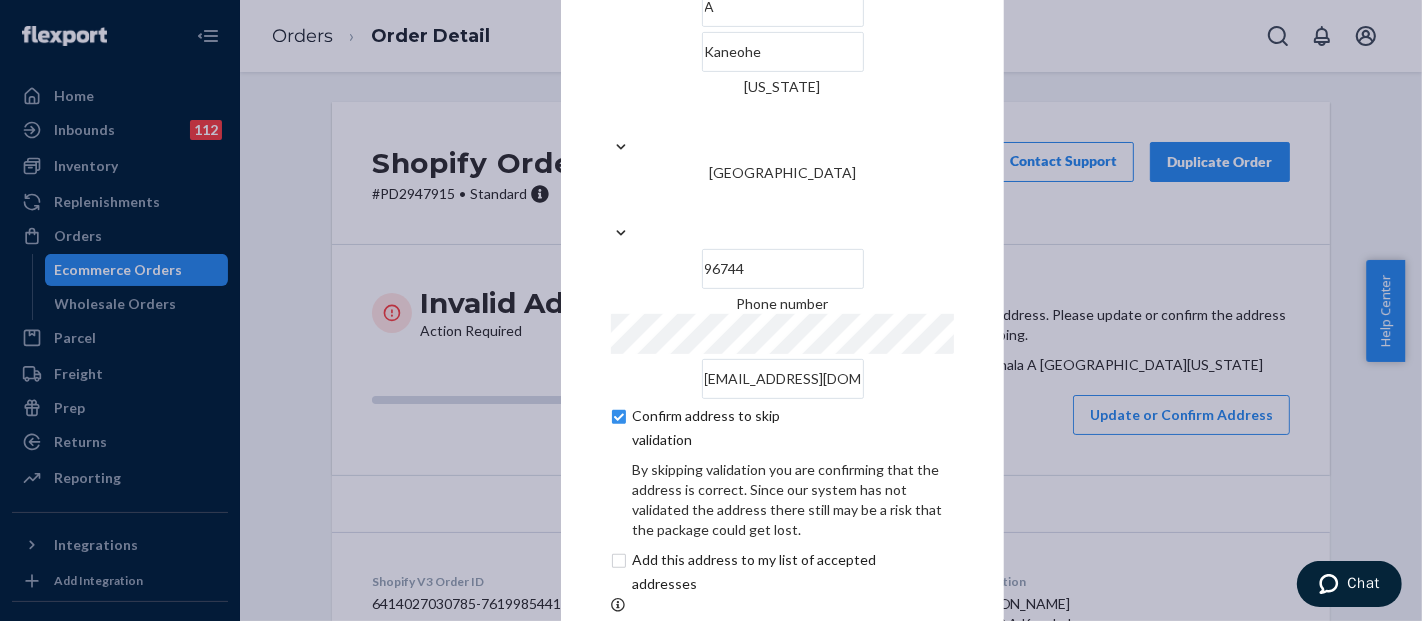 scroll, scrollTop: 151, scrollLeft: 0, axis: vertical 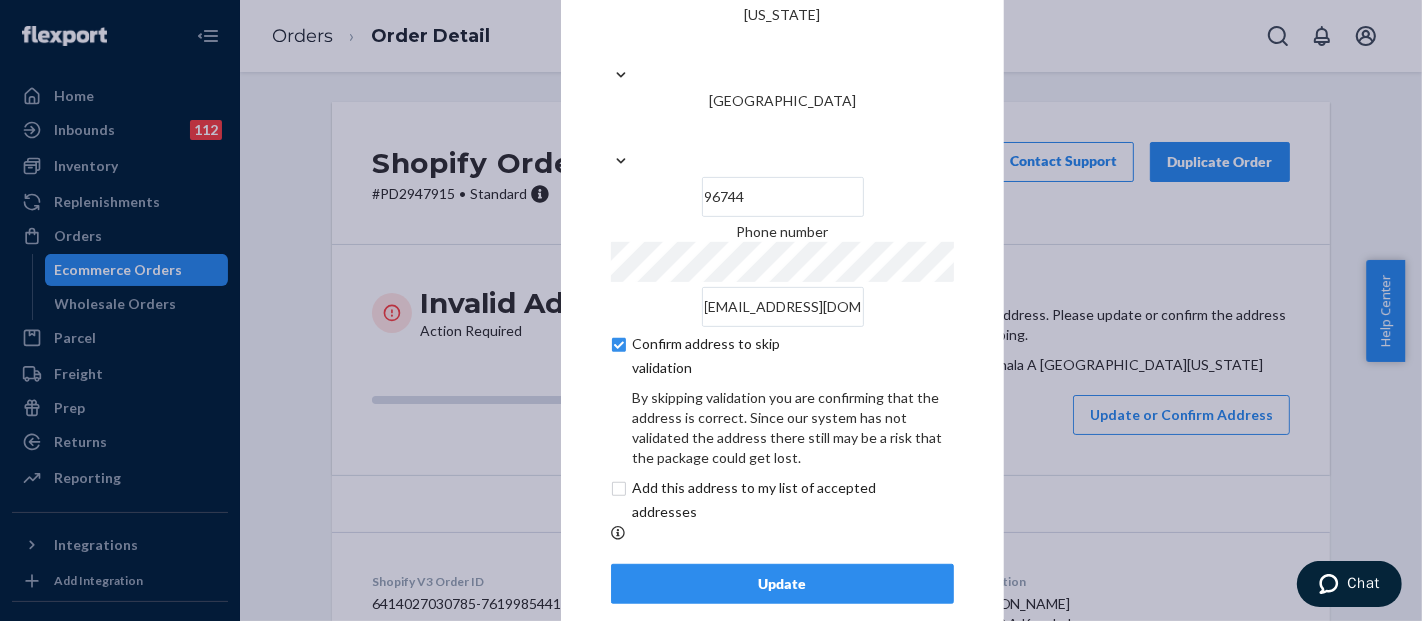 click on "Update" at bounding box center (782, 584) 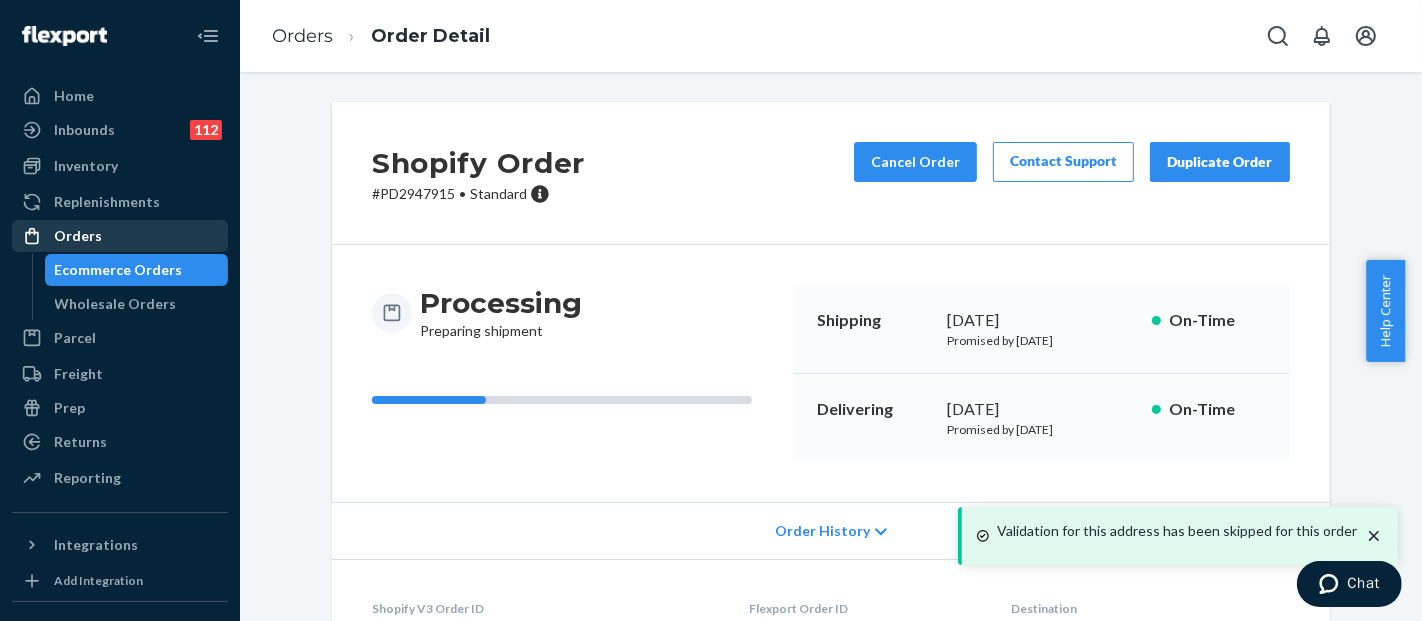 click on "Orders" at bounding box center (120, 236) 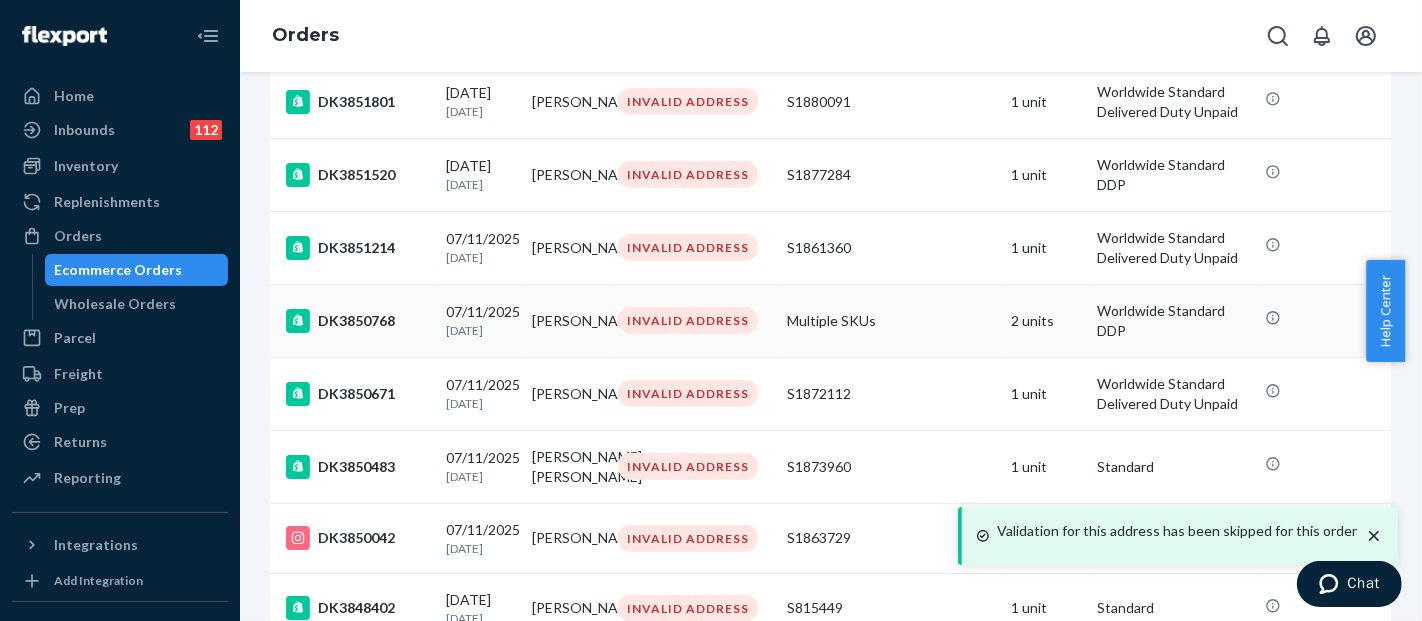 scroll, scrollTop: 1444, scrollLeft: 0, axis: vertical 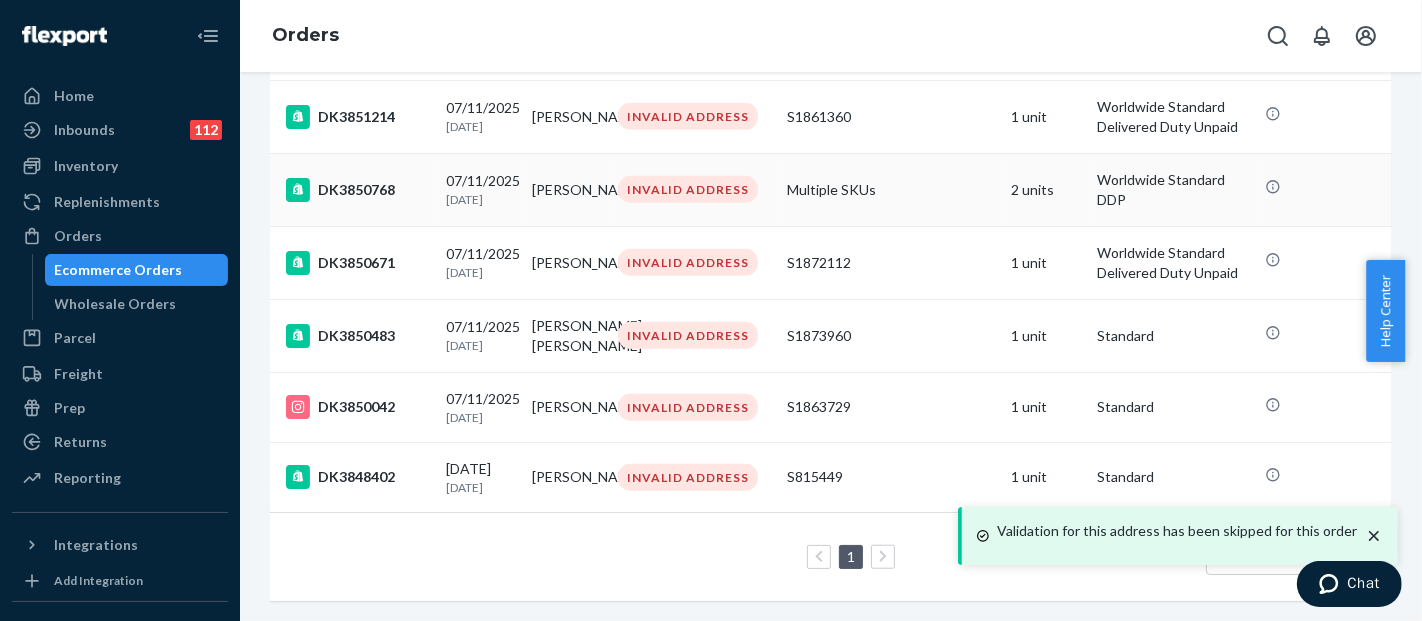 click on "Multiple SKUs" at bounding box center (891, 189) 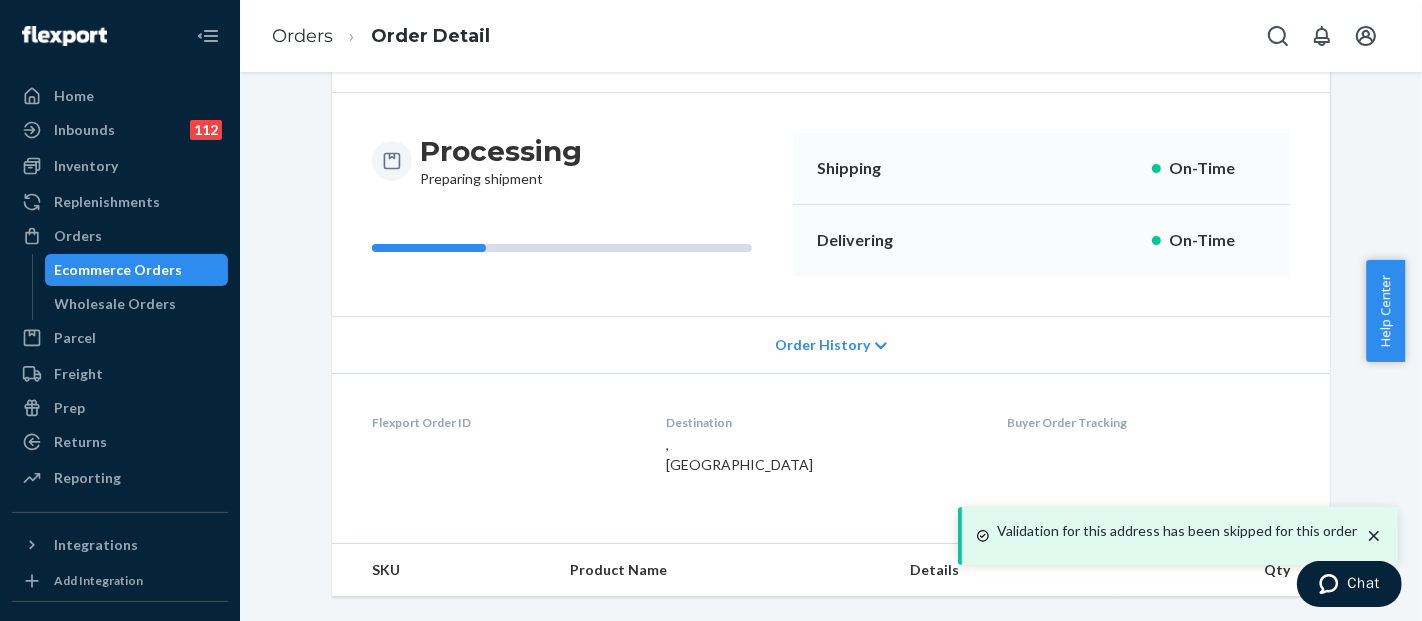scroll, scrollTop: 0, scrollLeft: 0, axis: both 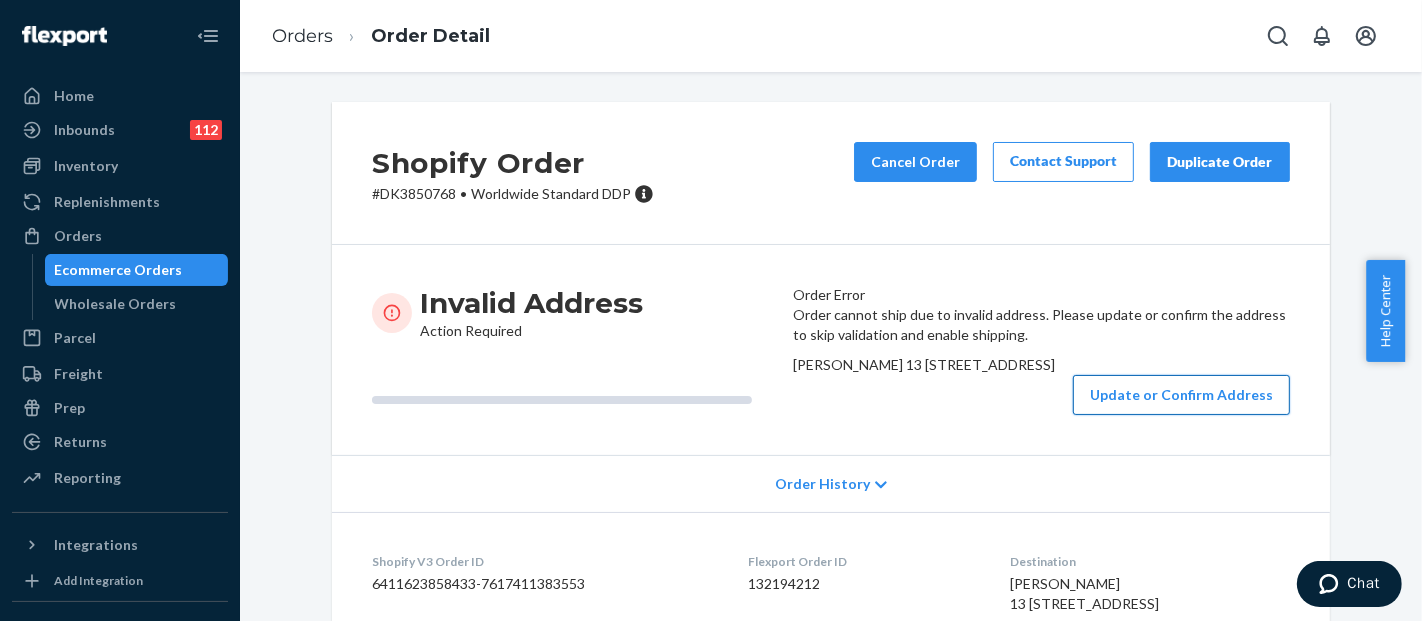 click on "Update or Confirm Address" at bounding box center (1181, 395) 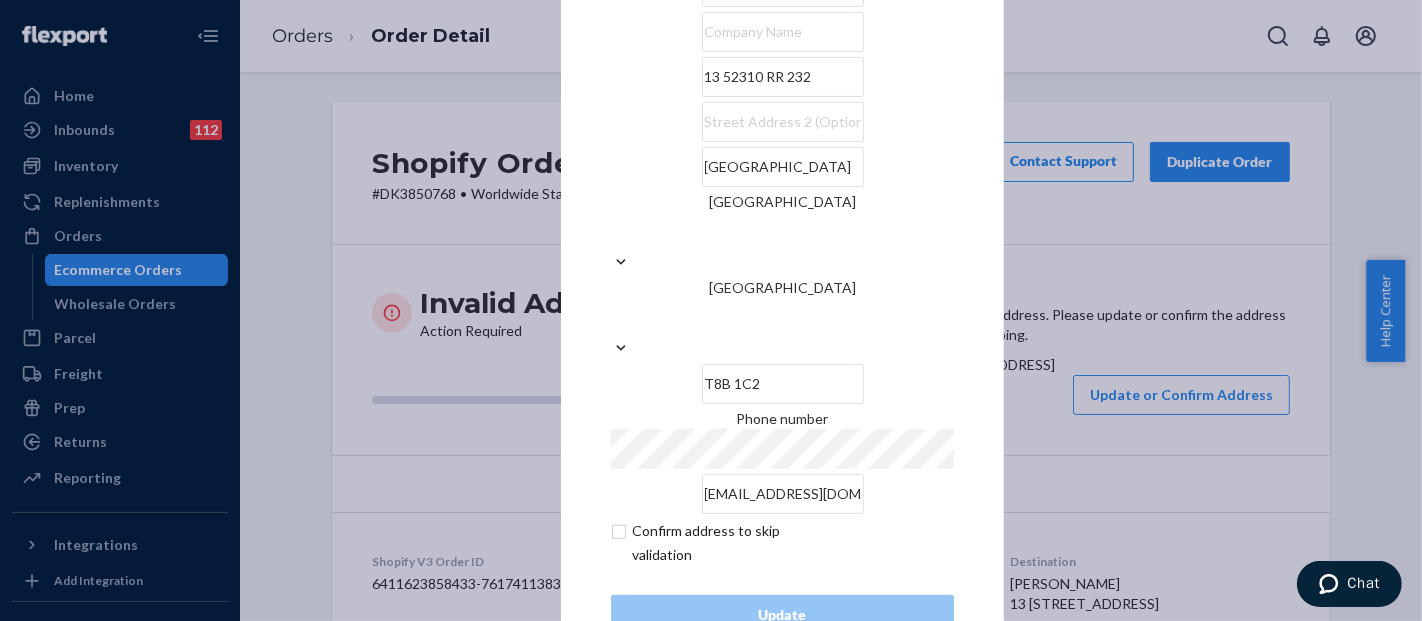 scroll, scrollTop: 67, scrollLeft: 0, axis: vertical 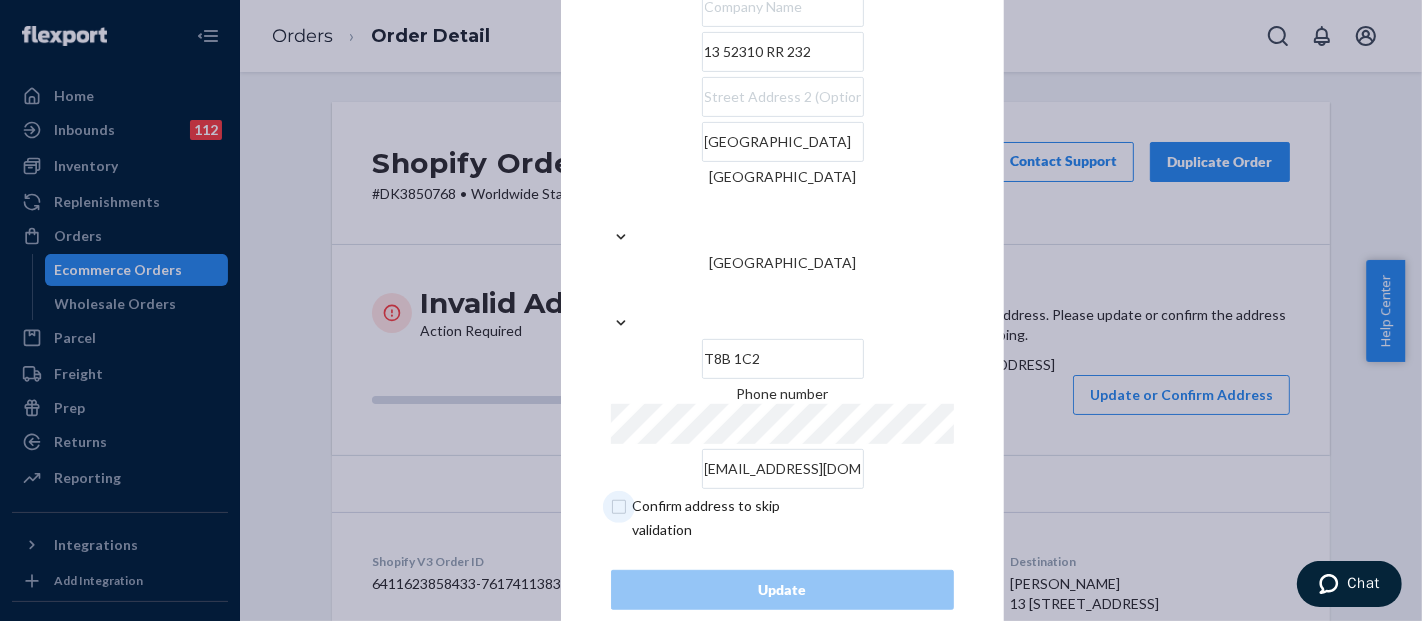 click at bounding box center (727, 518) 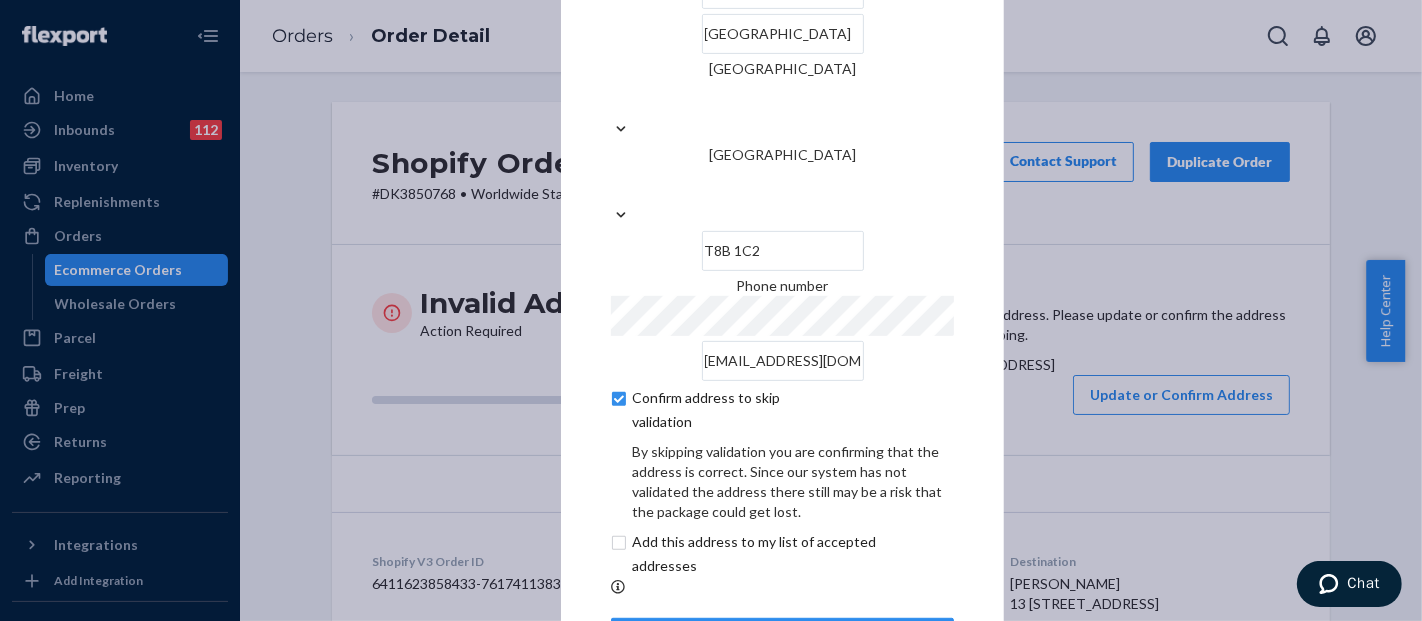 scroll, scrollTop: 151, scrollLeft: 0, axis: vertical 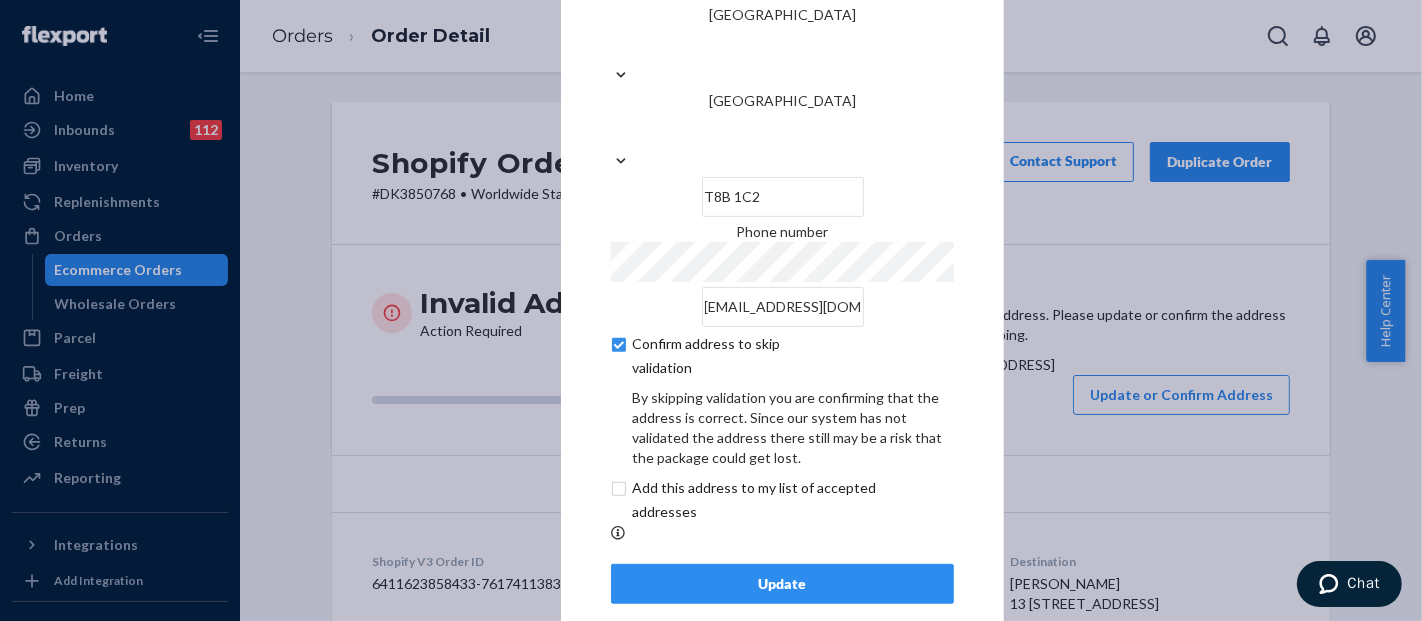 click on "Update" at bounding box center (782, 584) 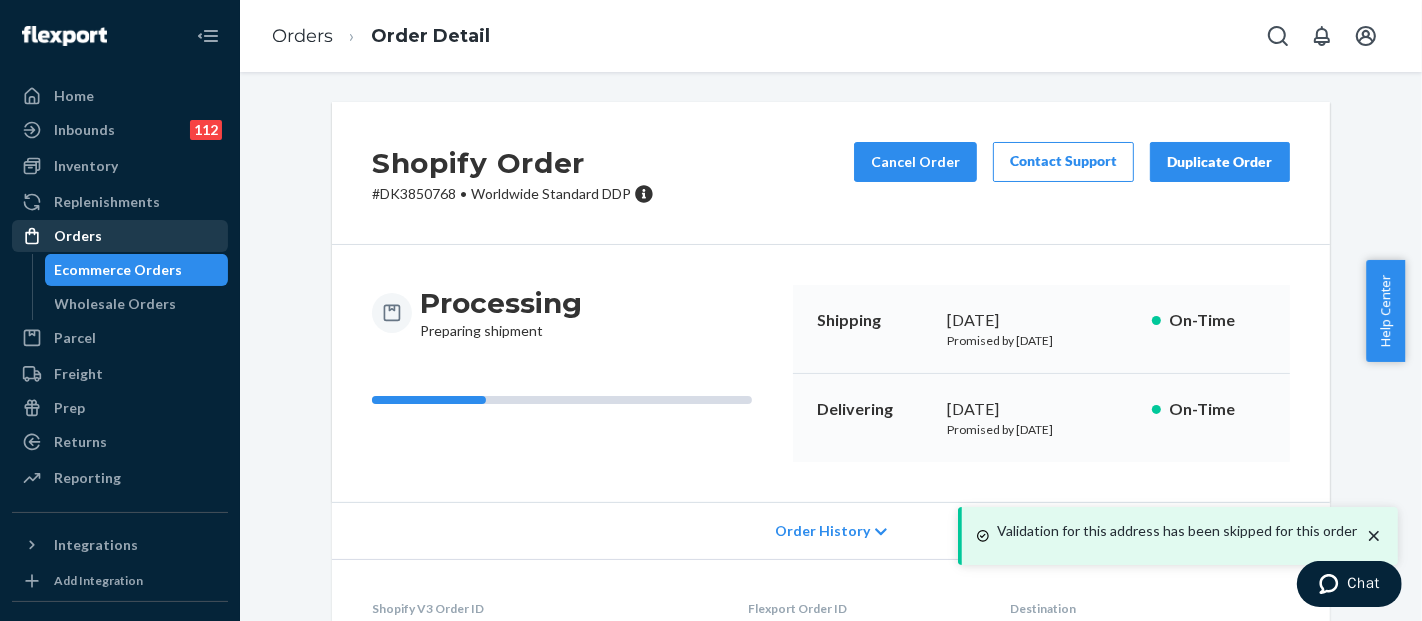 click on "Orders" at bounding box center (120, 236) 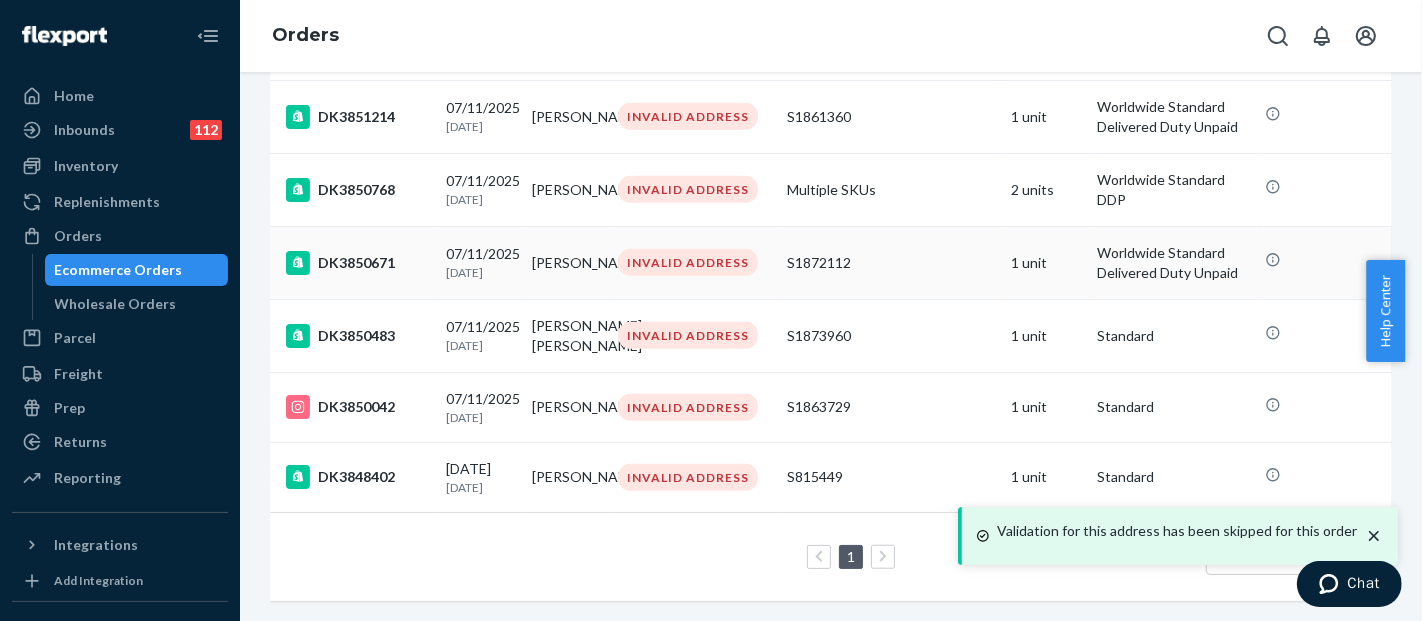 scroll, scrollTop: 1517, scrollLeft: 0, axis: vertical 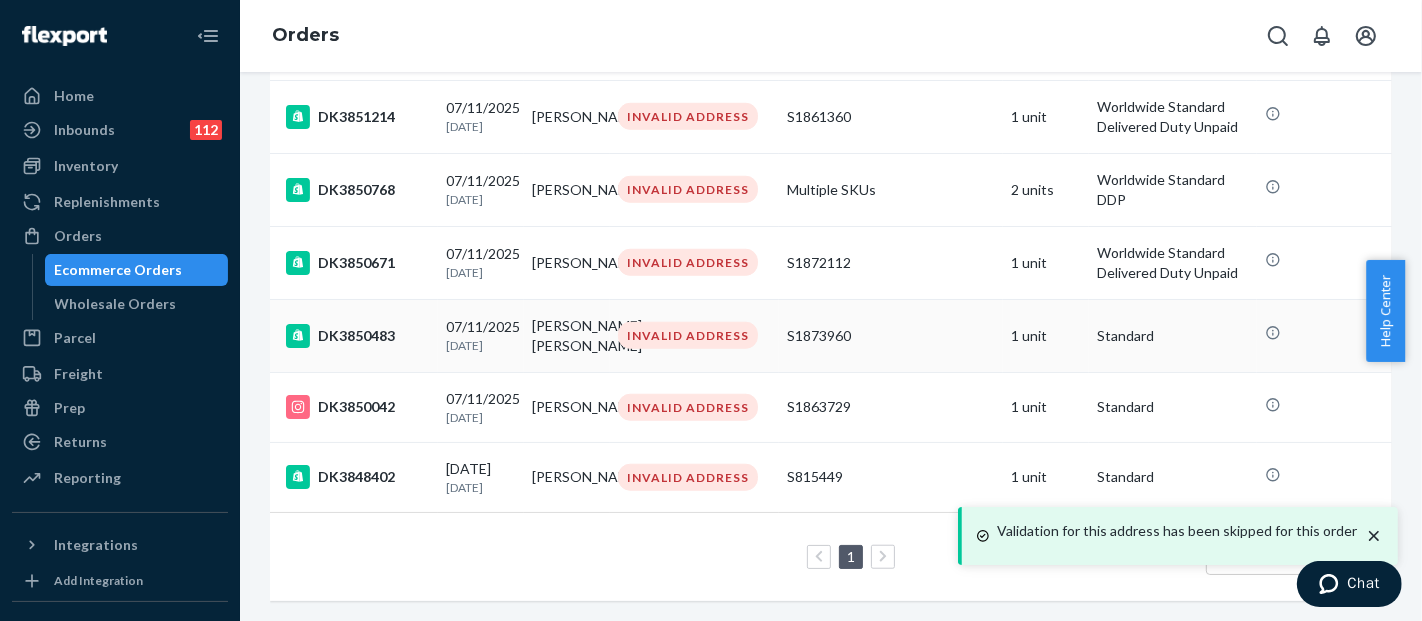 click on "S1873960" at bounding box center [891, 336] 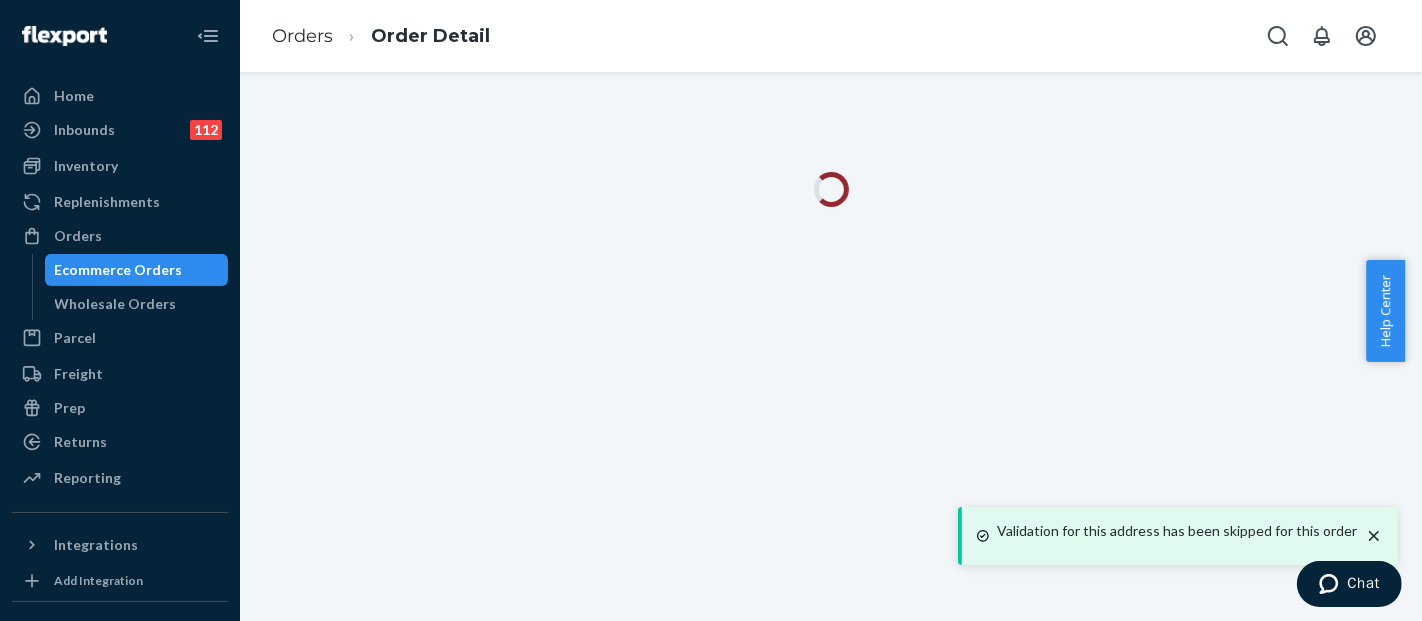 scroll, scrollTop: 0, scrollLeft: 0, axis: both 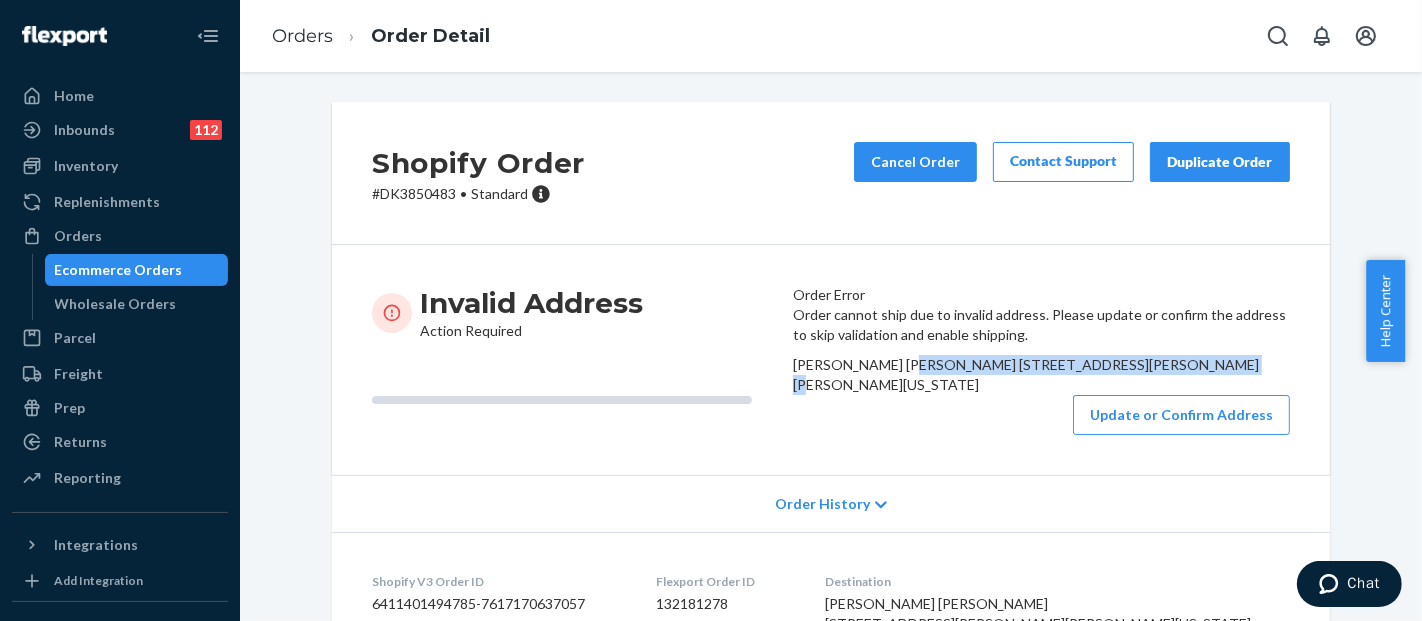 drag, startPoint x: 828, startPoint y: 502, endPoint x: 803, endPoint y: 447, distance: 60.41523 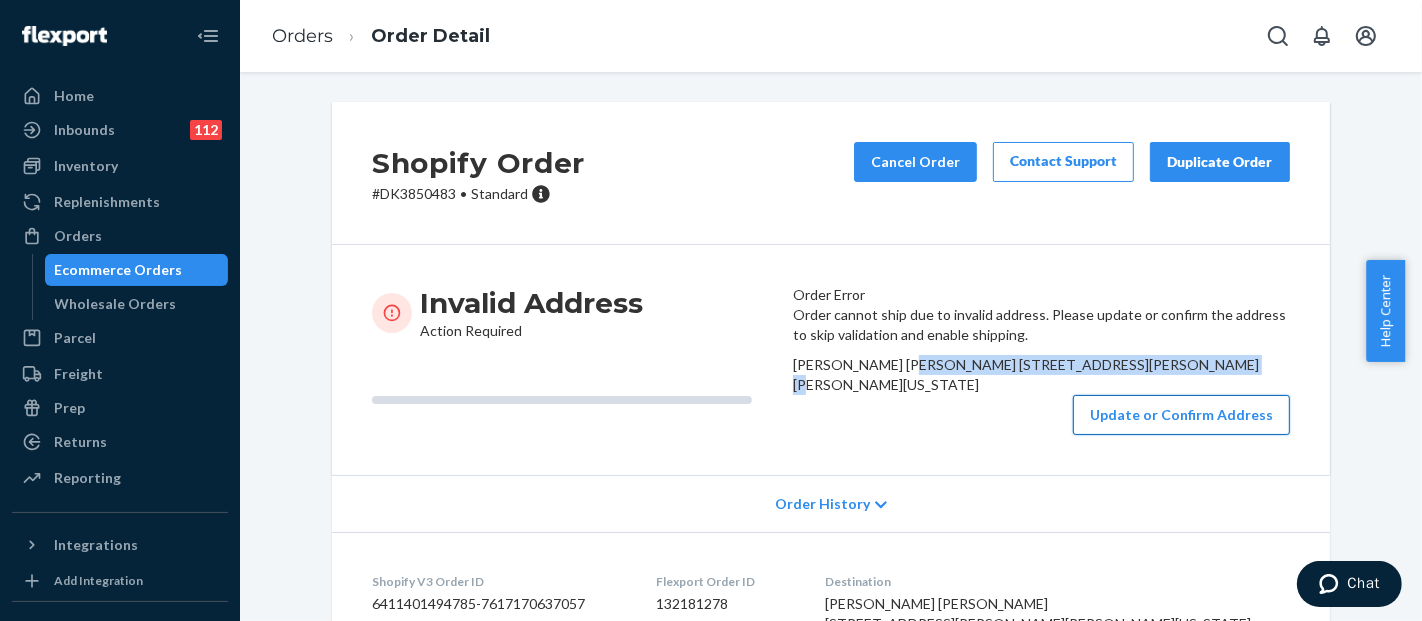click on "Update or Confirm Address" at bounding box center (1181, 415) 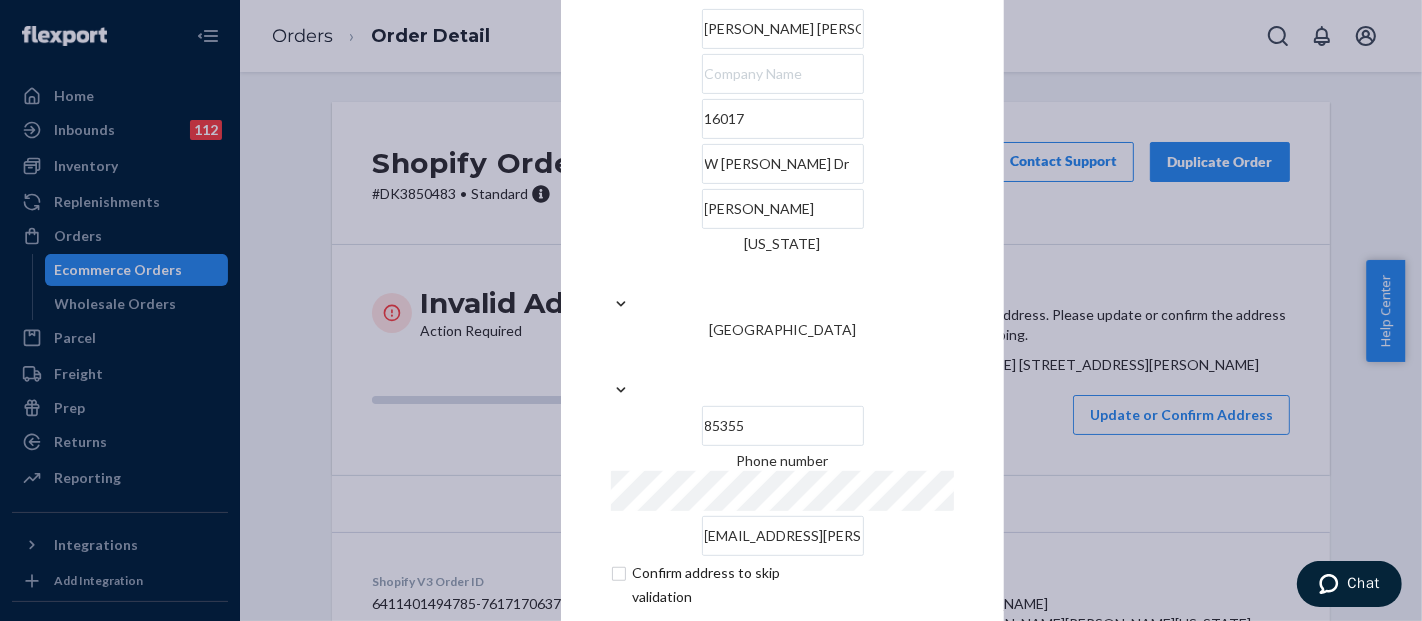 click on "16017" at bounding box center (783, 119) 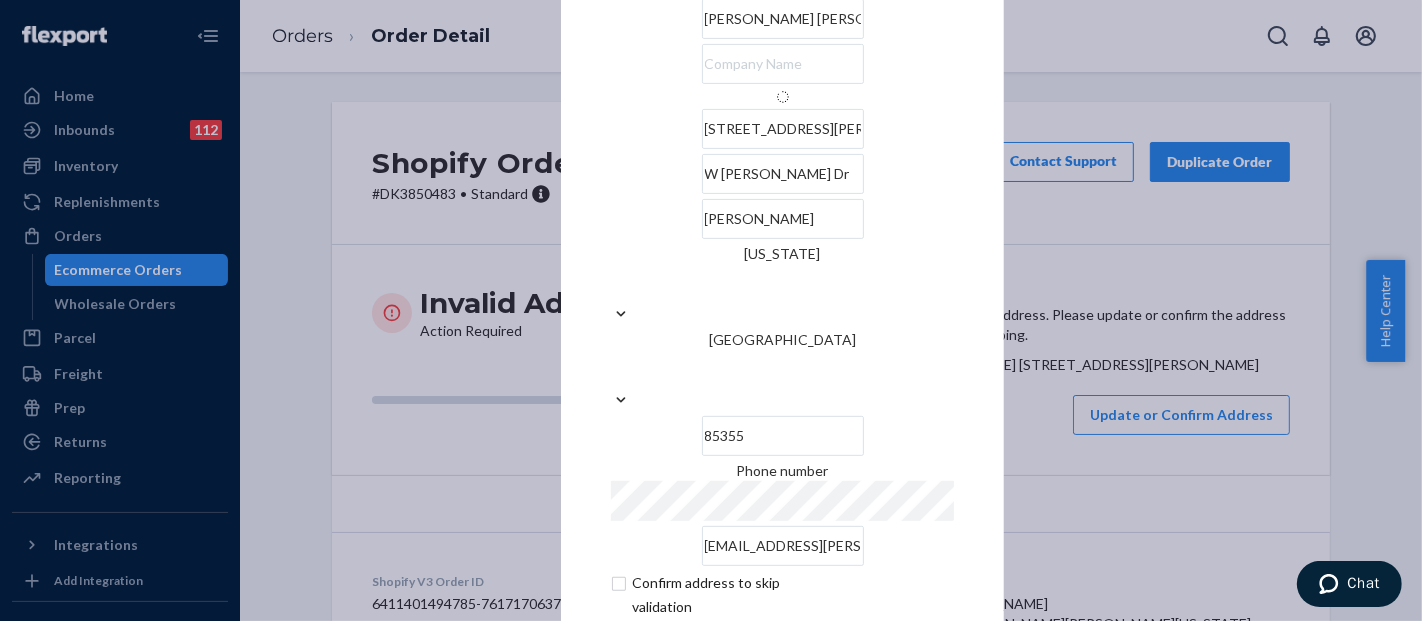 type on "[STREET_ADDRESS][PERSON_NAME]" 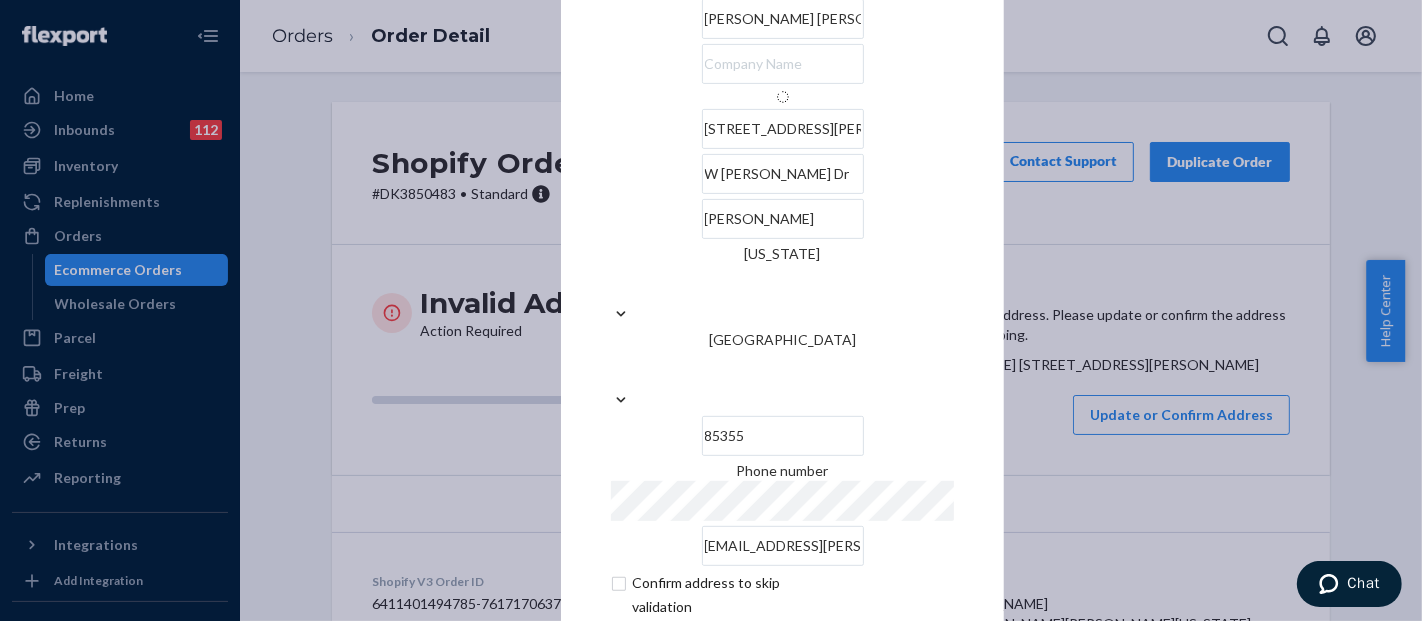 type 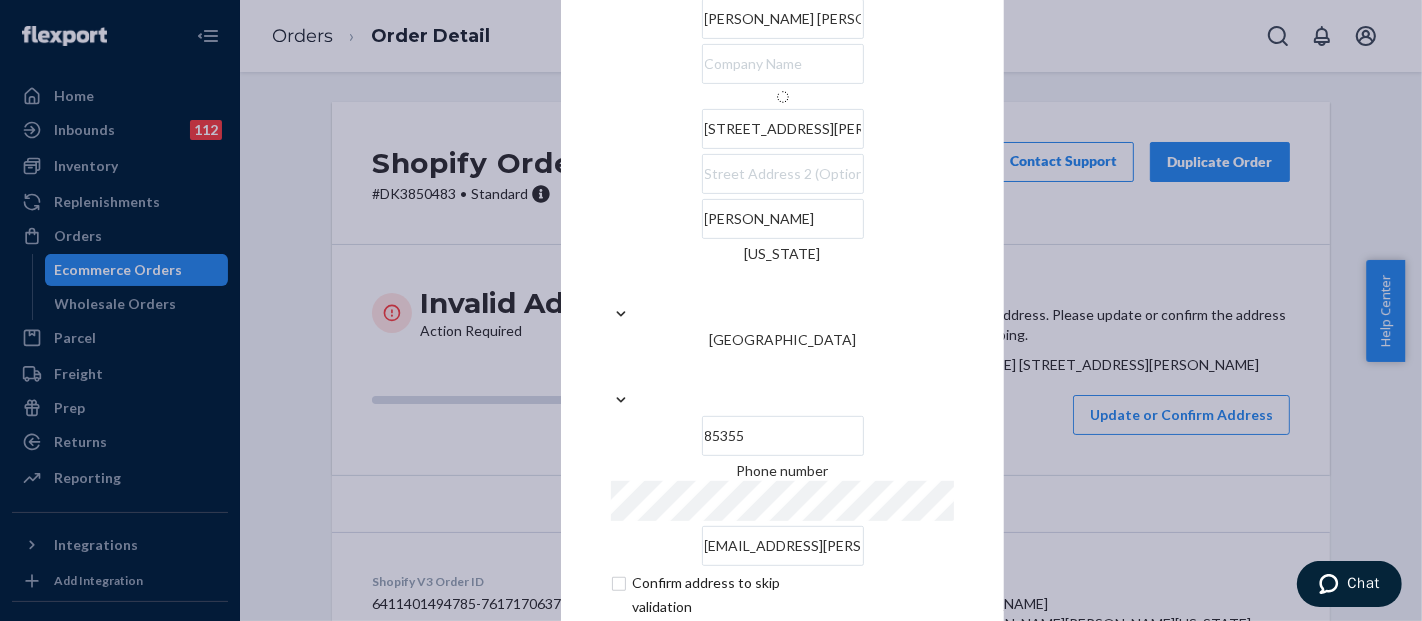 type on "[US_STATE]" 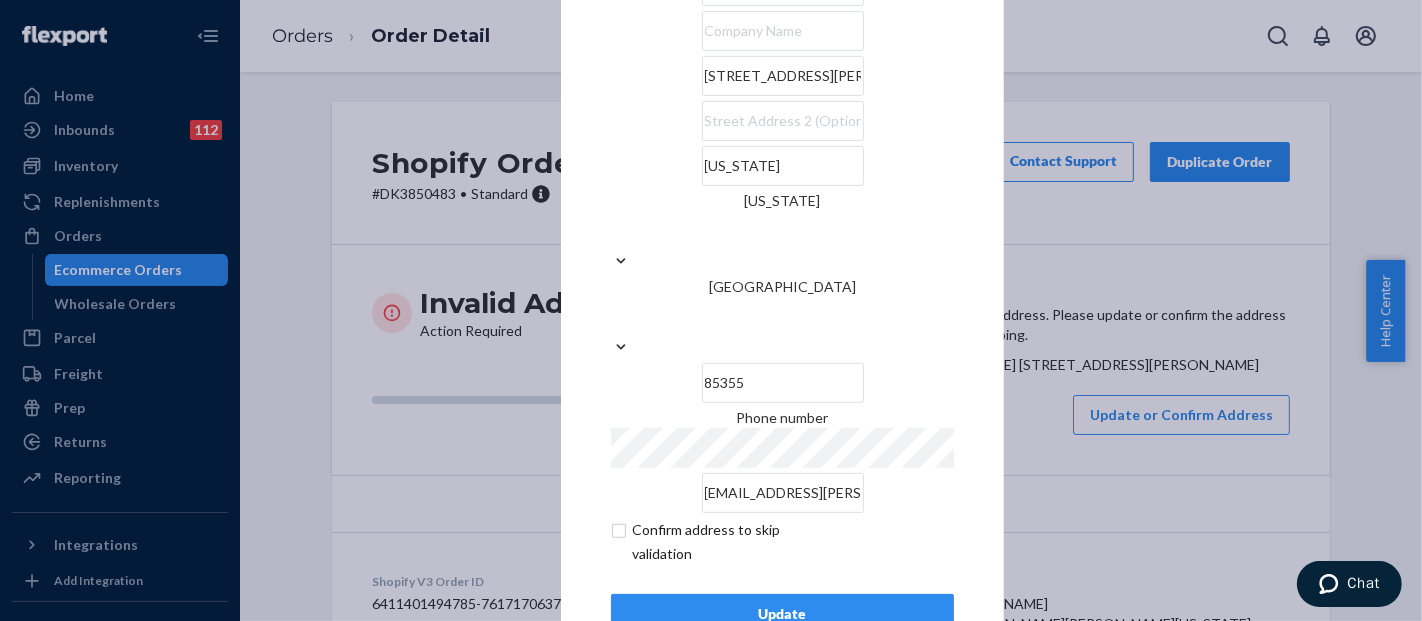 scroll, scrollTop: 67, scrollLeft: 0, axis: vertical 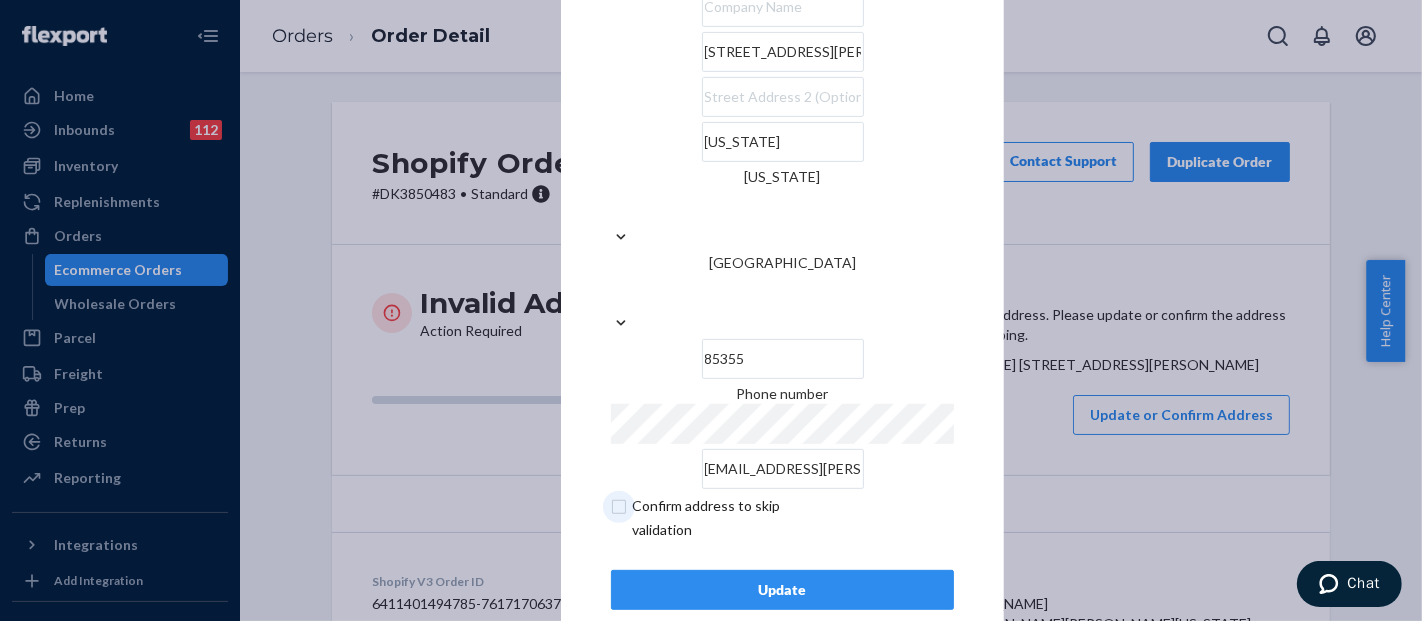 click at bounding box center (727, 518) 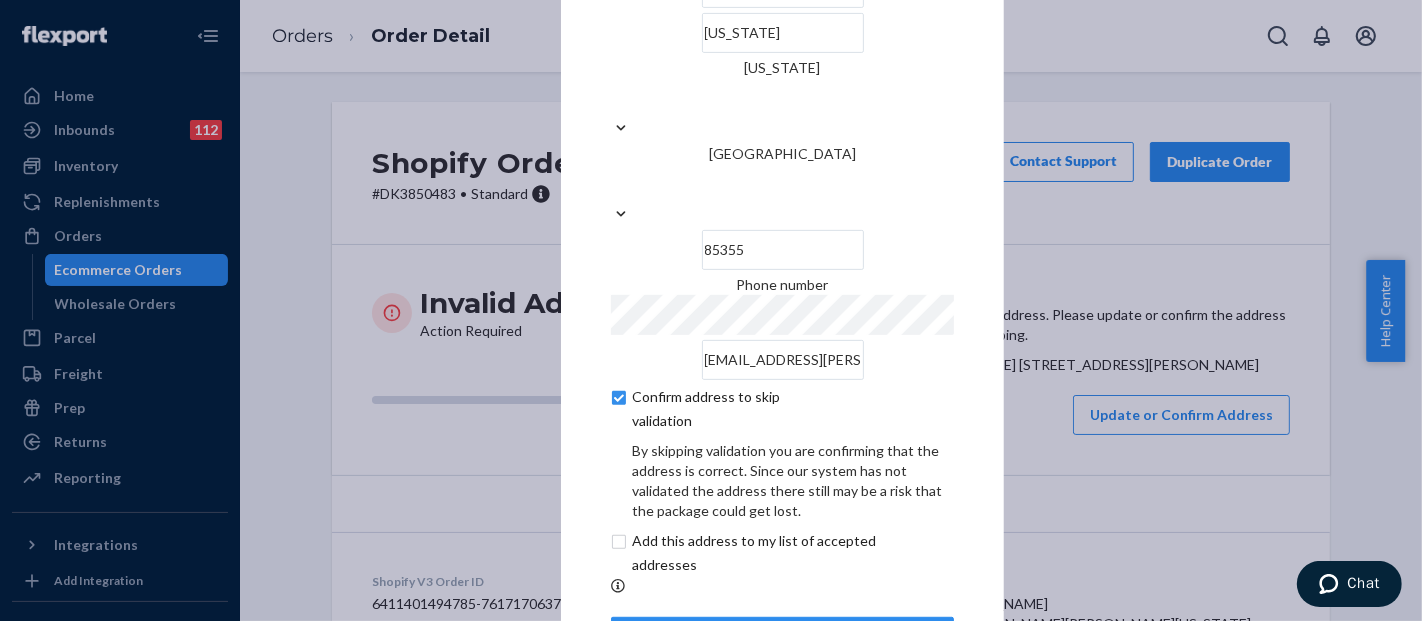 scroll, scrollTop: 151, scrollLeft: 0, axis: vertical 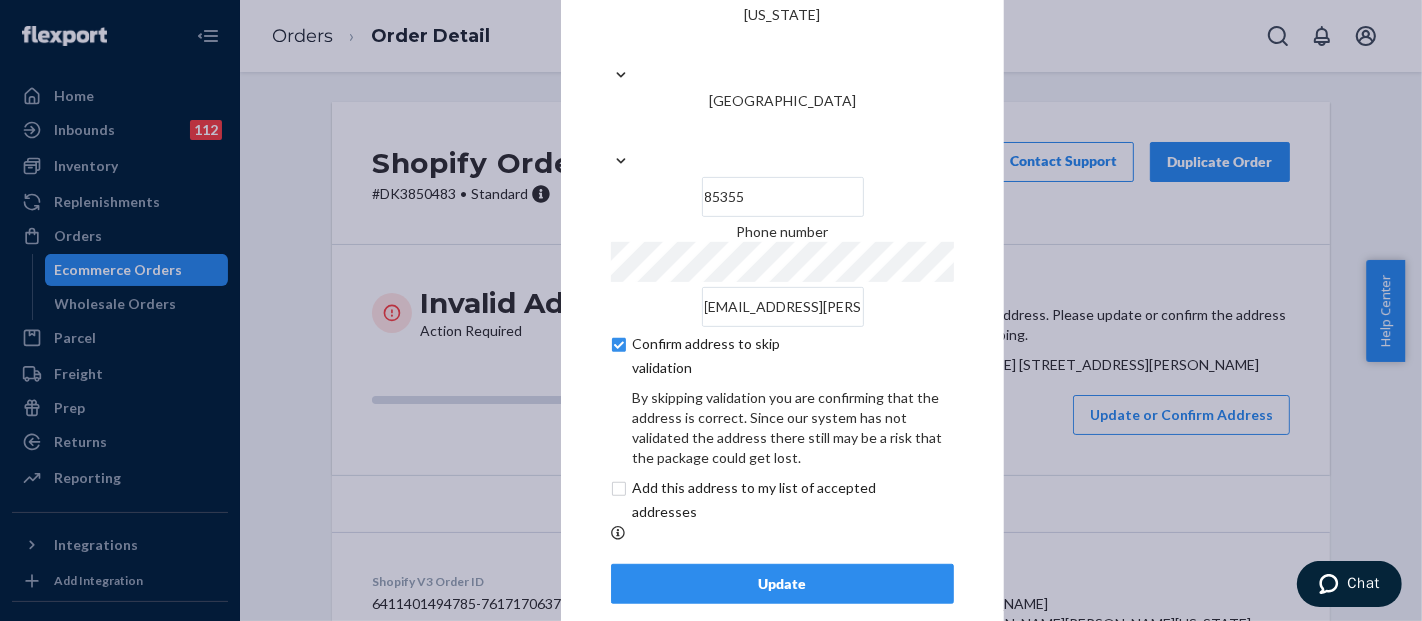 click on "Update" at bounding box center (782, 584) 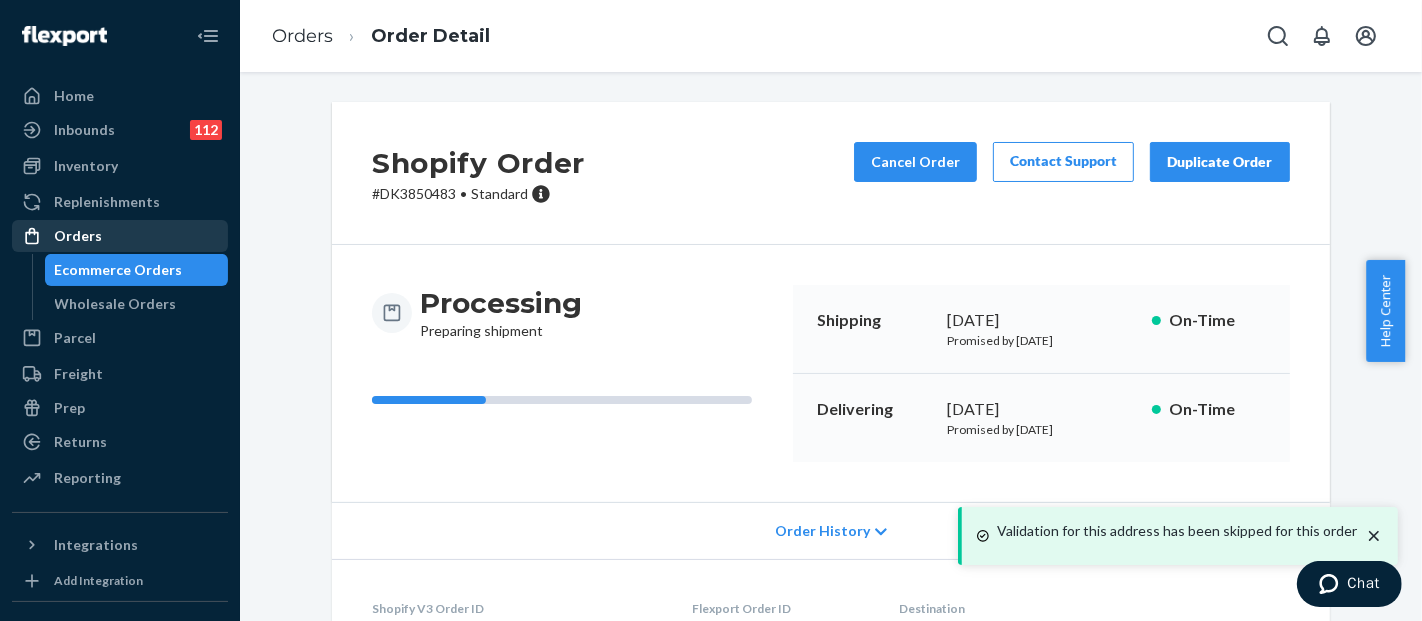 click on "Orders" at bounding box center (120, 236) 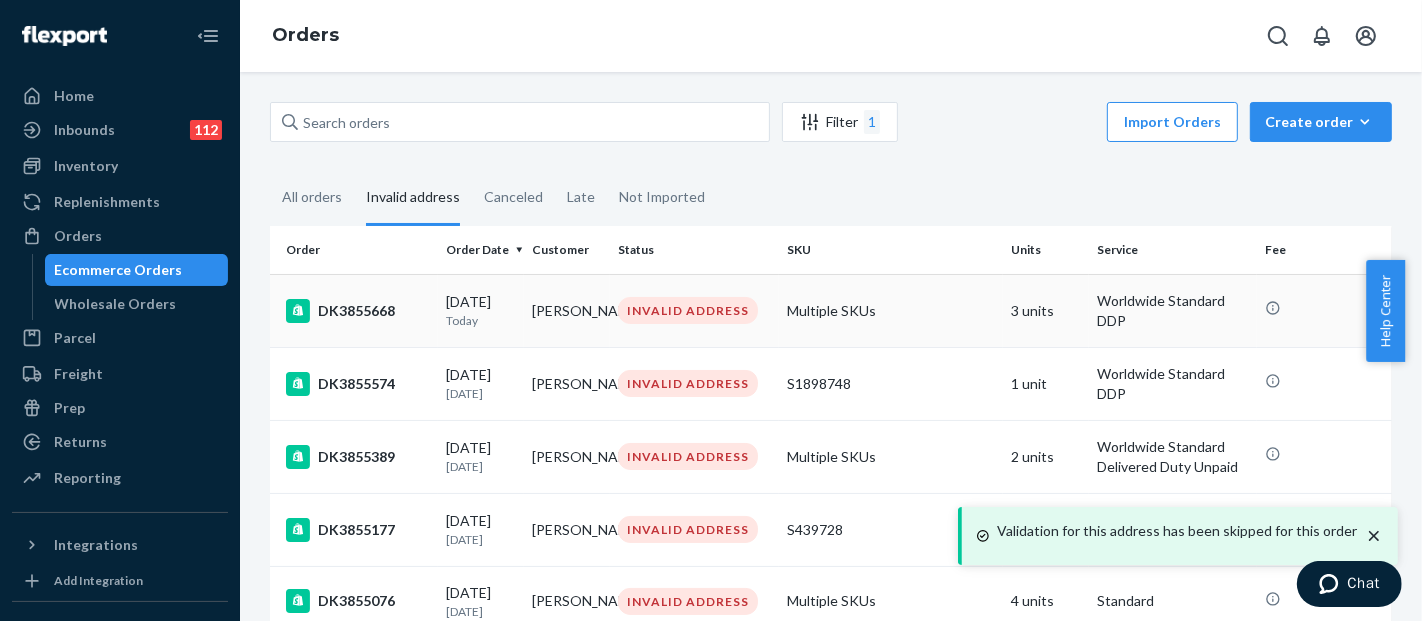 click on "Multiple SKUs" at bounding box center [891, 310] 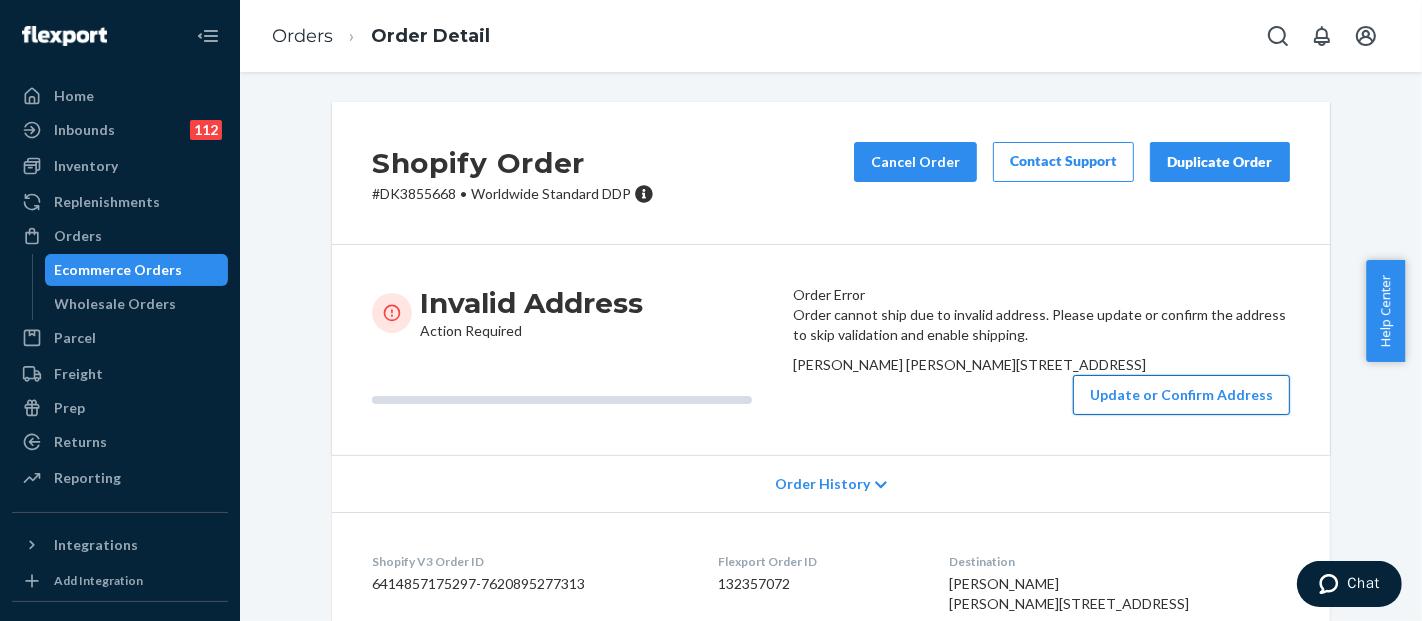 click on "Update or Confirm Address" at bounding box center [1181, 395] 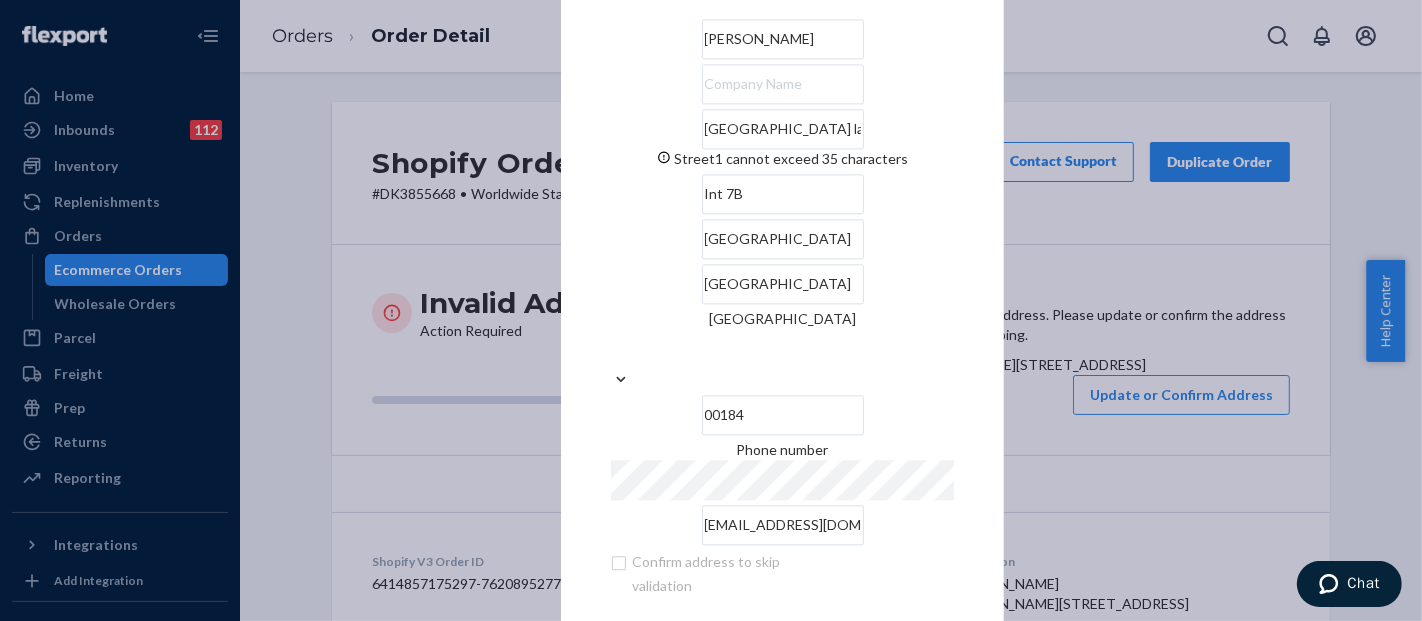 click on "[GEOGRAPHIC_DATA] laterano 26" at bounding box center [783, 129] 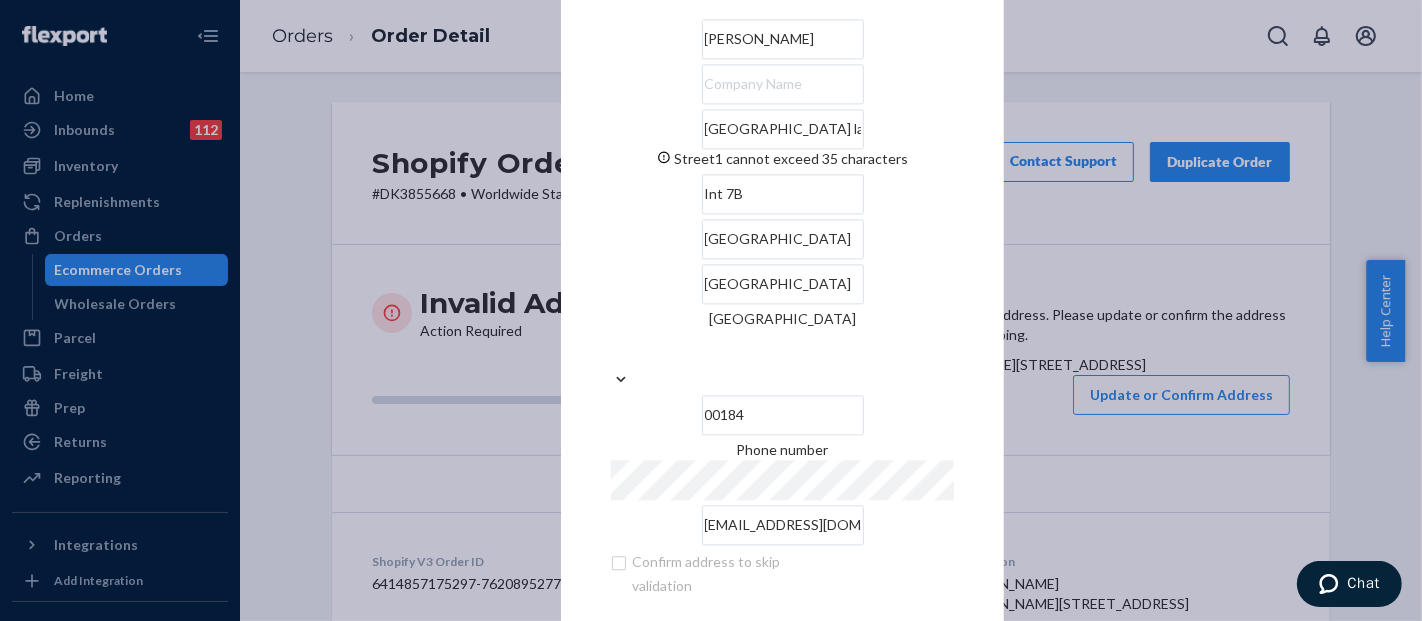 paste on "[GEOGRAPHIC_DATA][PERSON_NAME]" 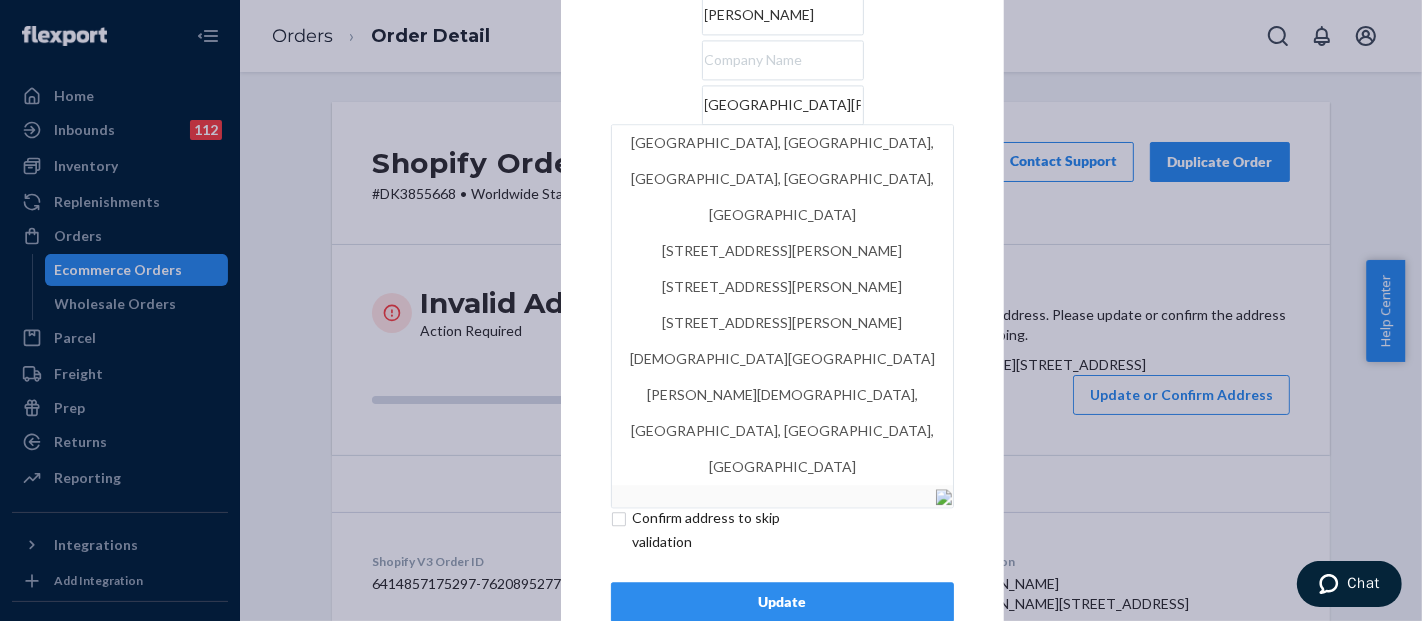 scroll, scrollTop: 67, scrollLeft: 0, axis: vertical 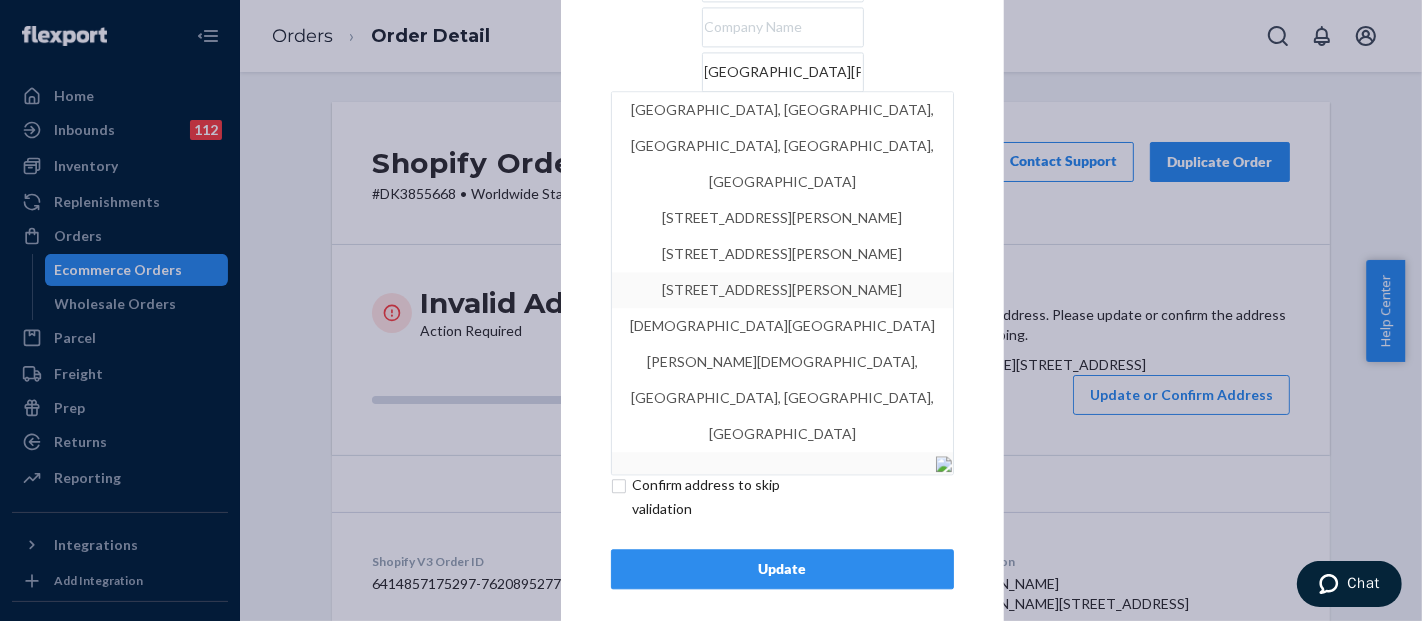 type on "[GEOGRAPHIC_DATA][PERSON_NAME][STREET_ADDRESS]" 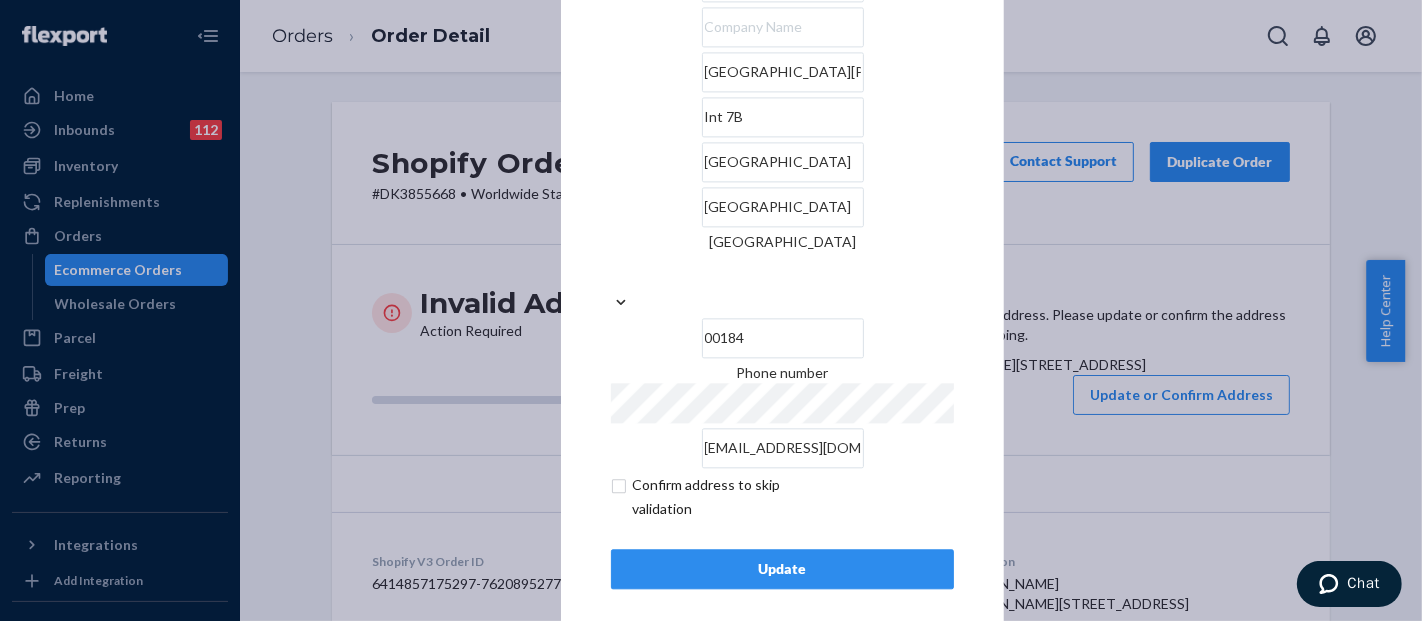 click on "× Update Address [PERSON_NAME] HENARES [STREET_ADDRESS][PERSON_NAME] Phone number [EMAIL_ADDRESS][DOMAIN_NAME] Confirm address to skip validation Update" at bounding box center (782, 243) 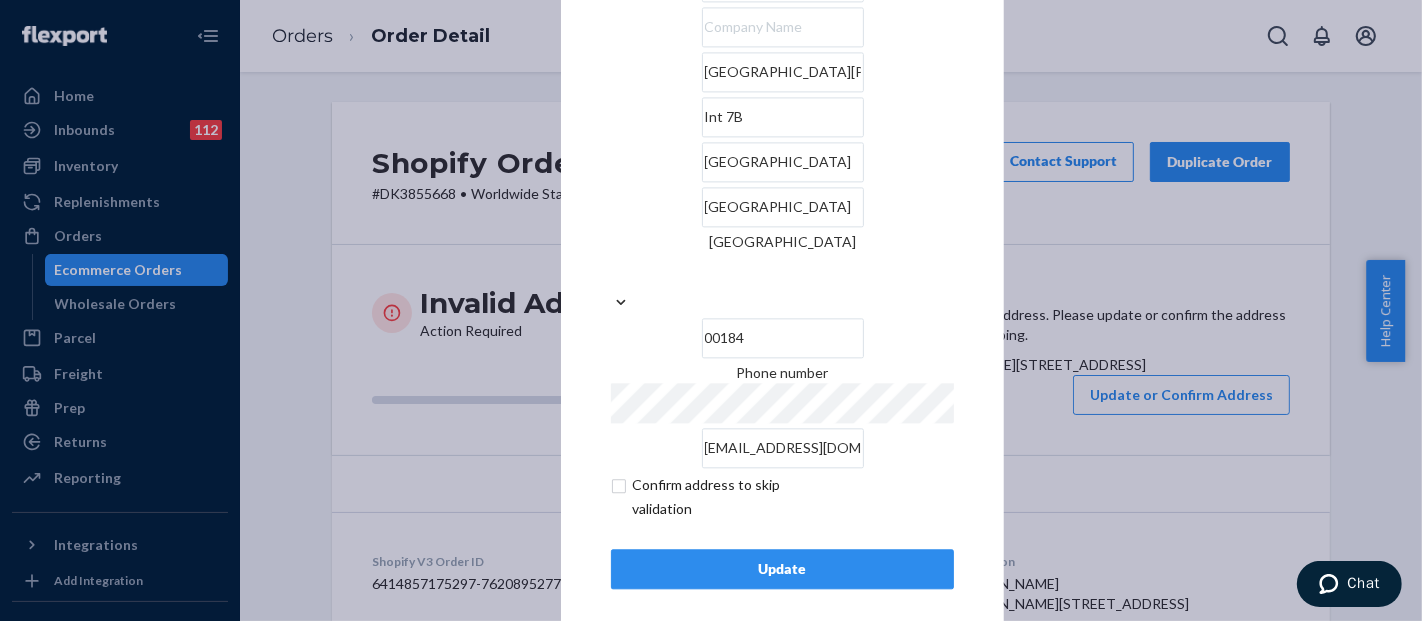 click at bounding box center [727, 497] 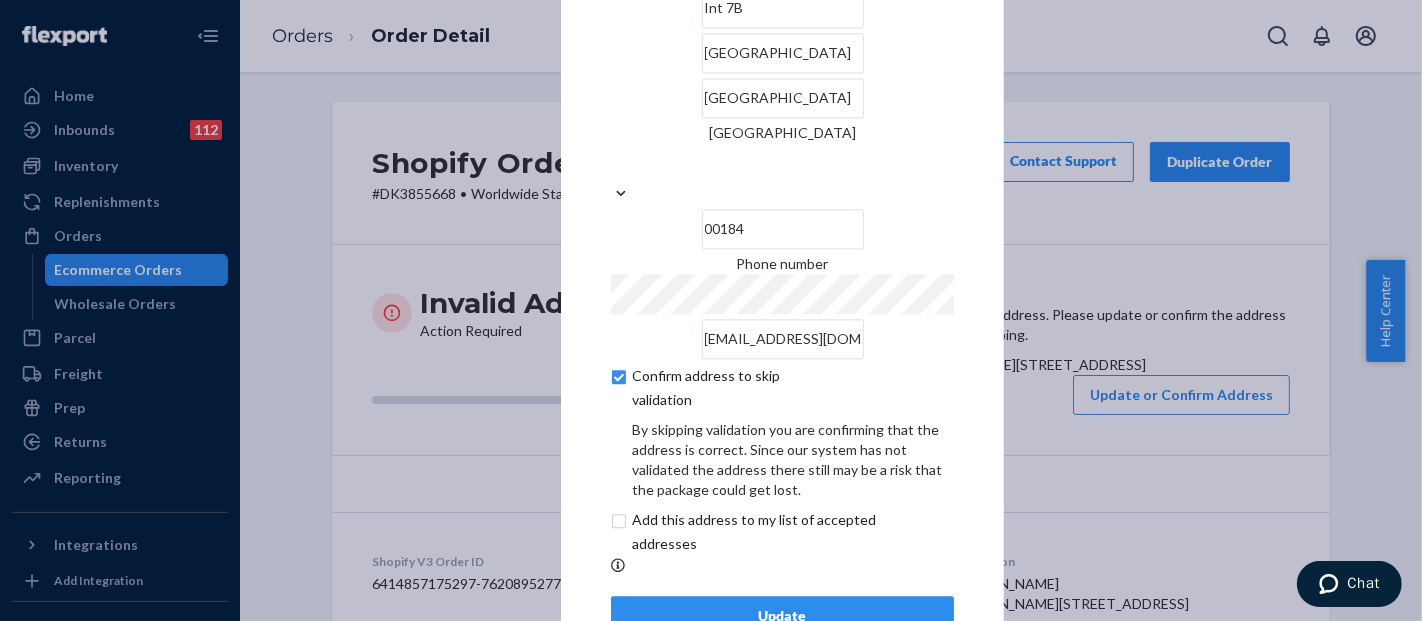 scroll, scrollTop: 151, scrollLeft: 0, axis: vertical 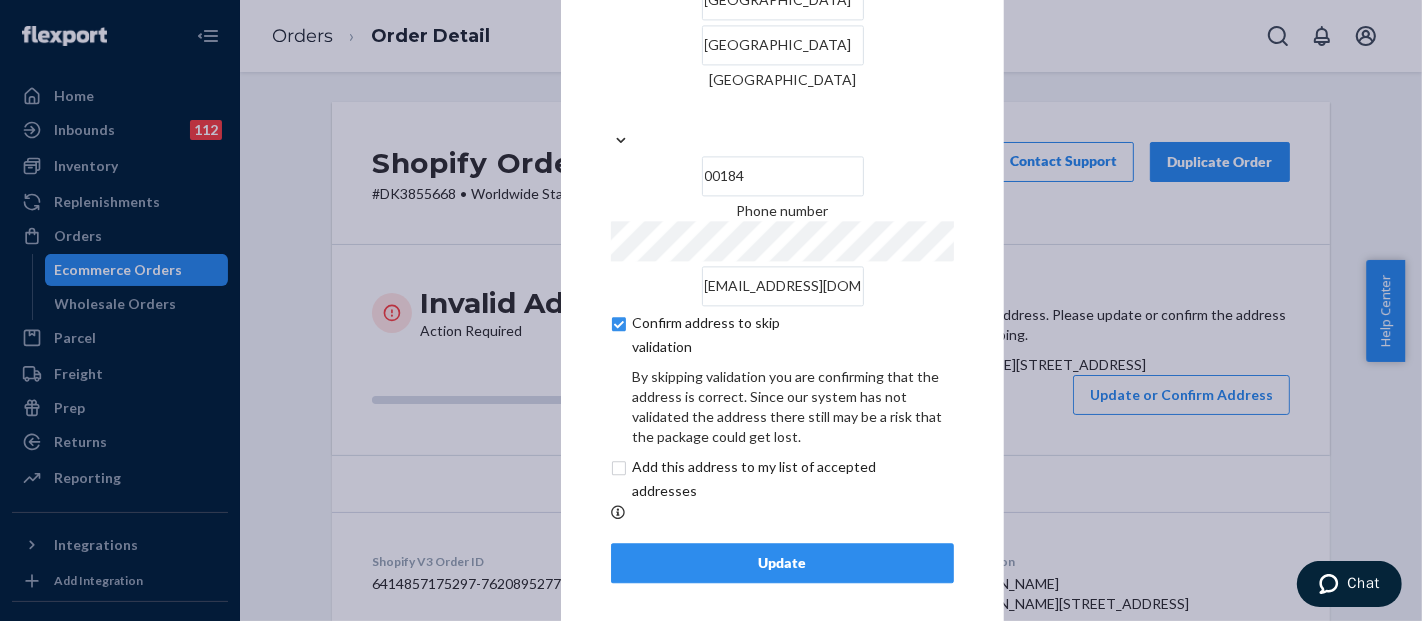 click on "Update" at bounding box center (782, 563) 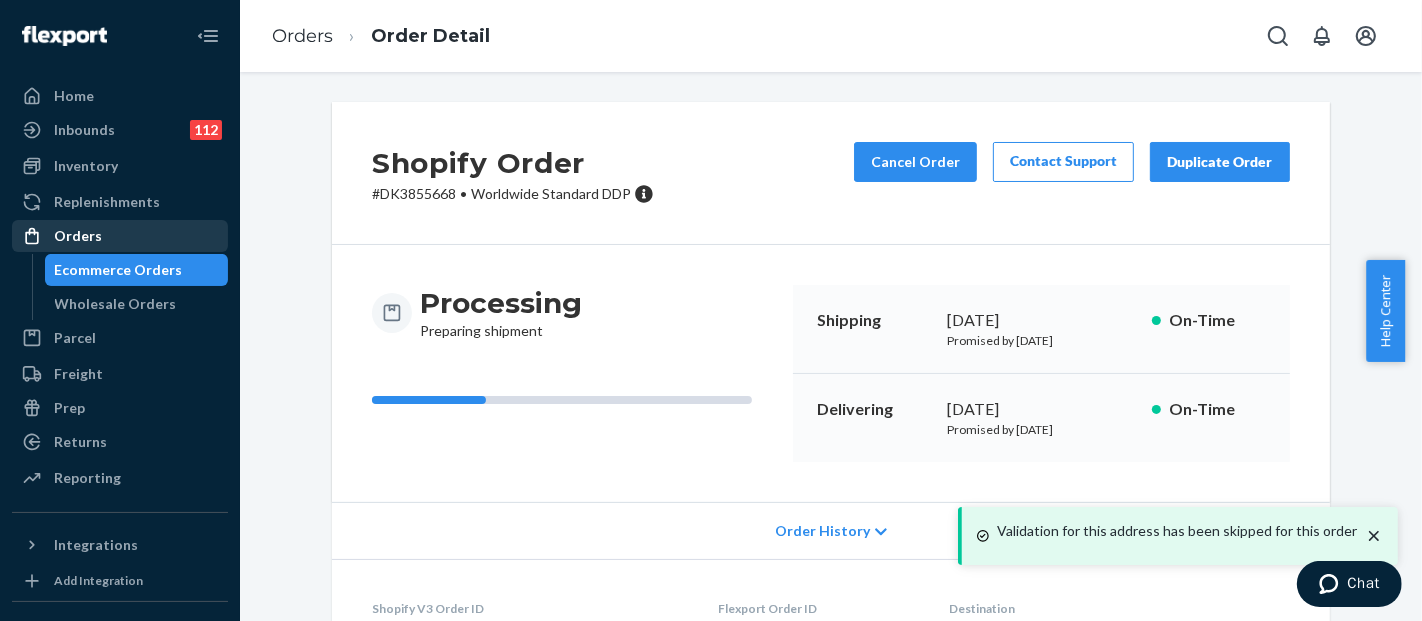 click on "Orders" at bounding box center (78, 236) 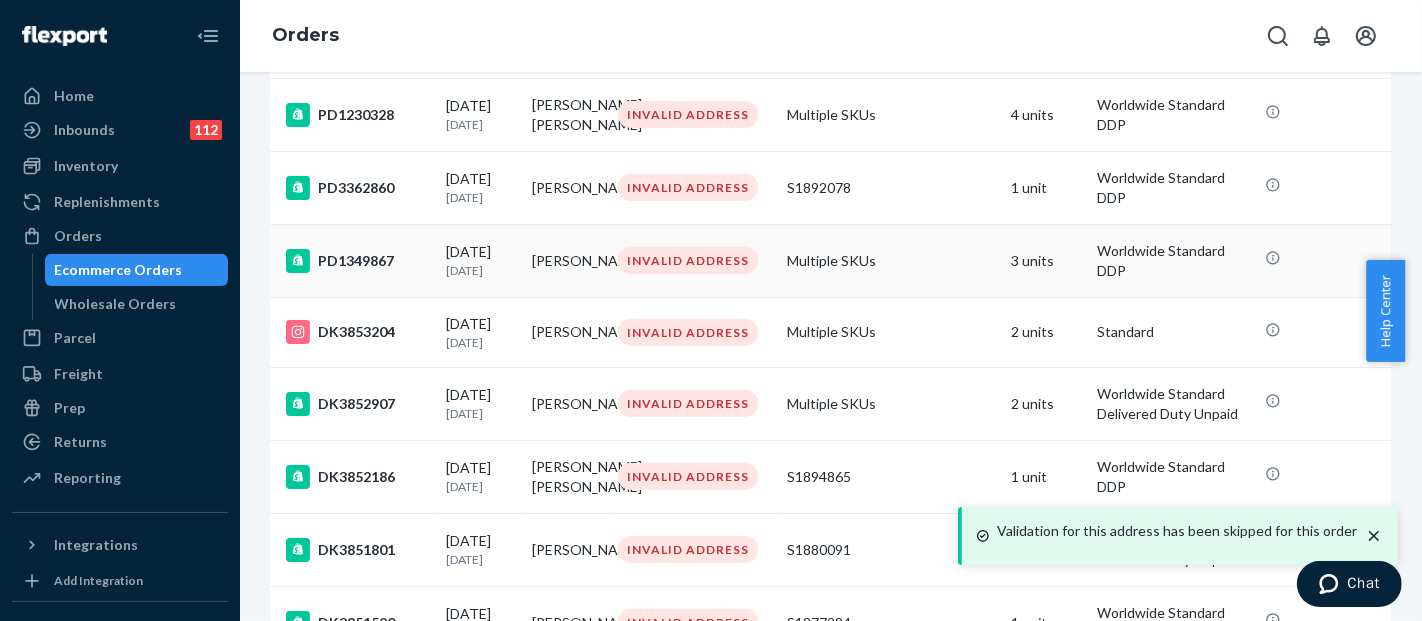 click on "Multiple SKUs" at bounding box center [891, 260] 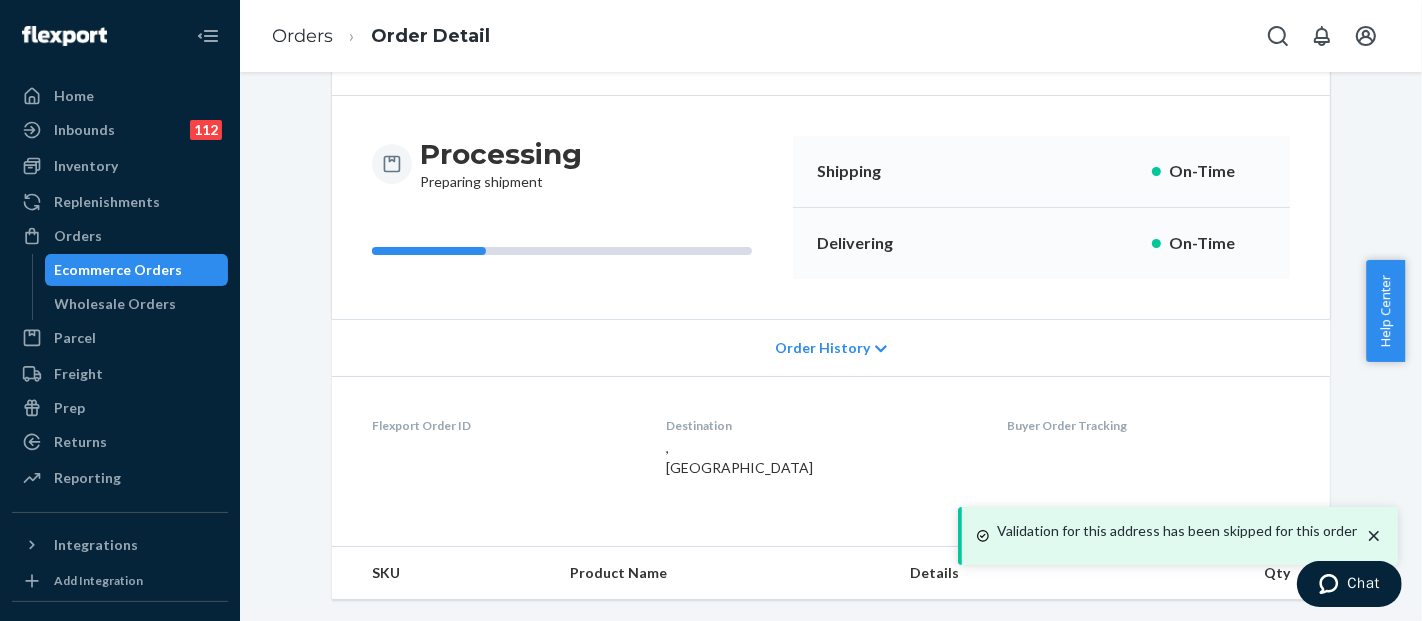scroll, scrollTop: 0, scrollLeft: 0, axis: both 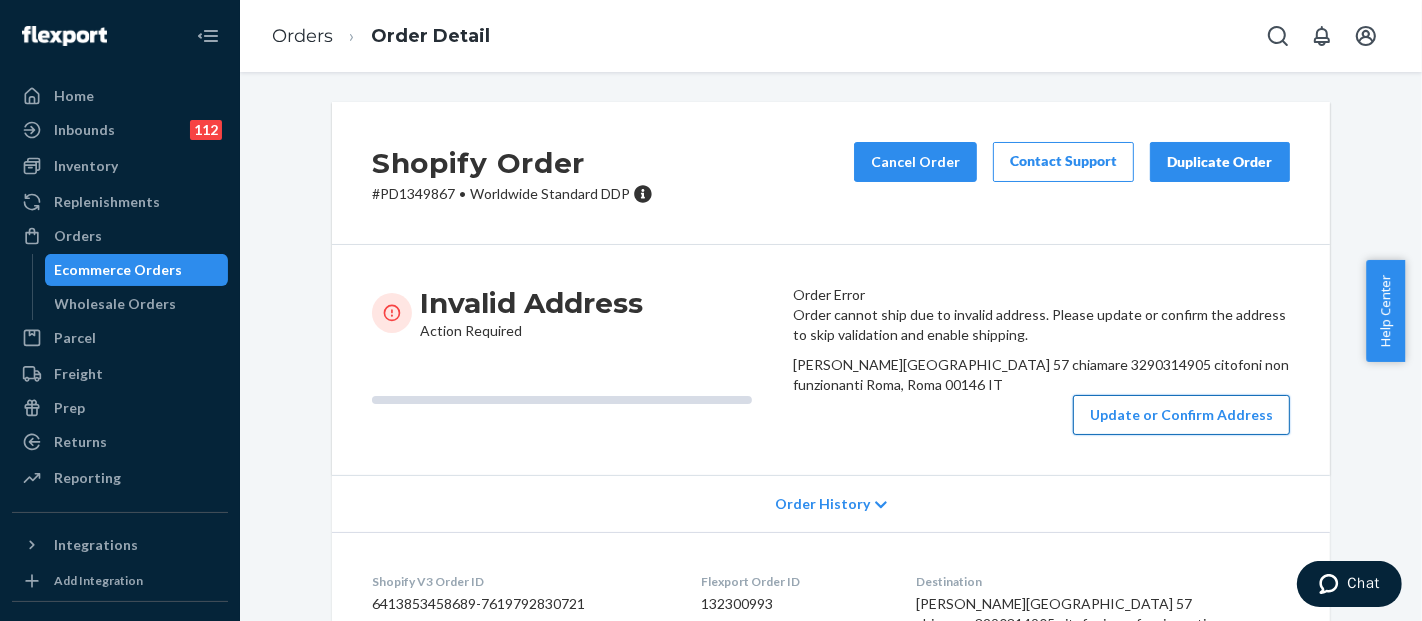 click on "Update or Confirm Address" at bounding box center [1181, 415] 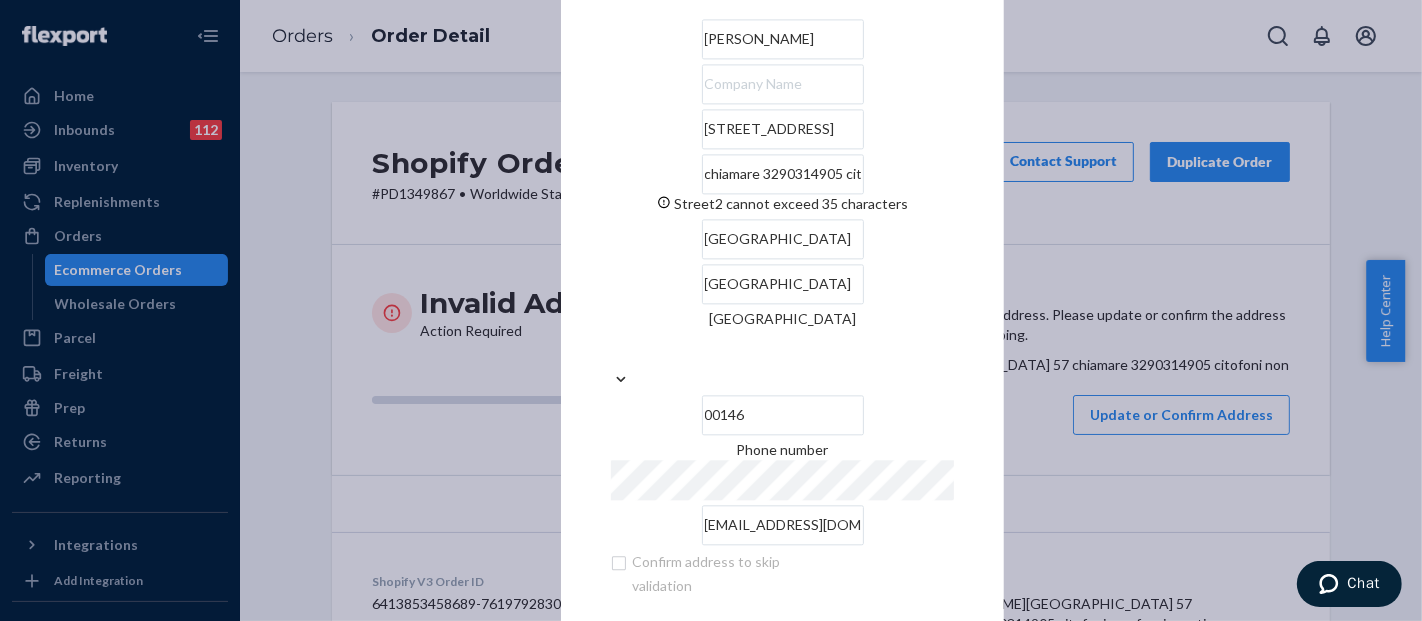 click on "chiamare 3290314905 citofoni non funzionanti" at bounding box center (783, 174) 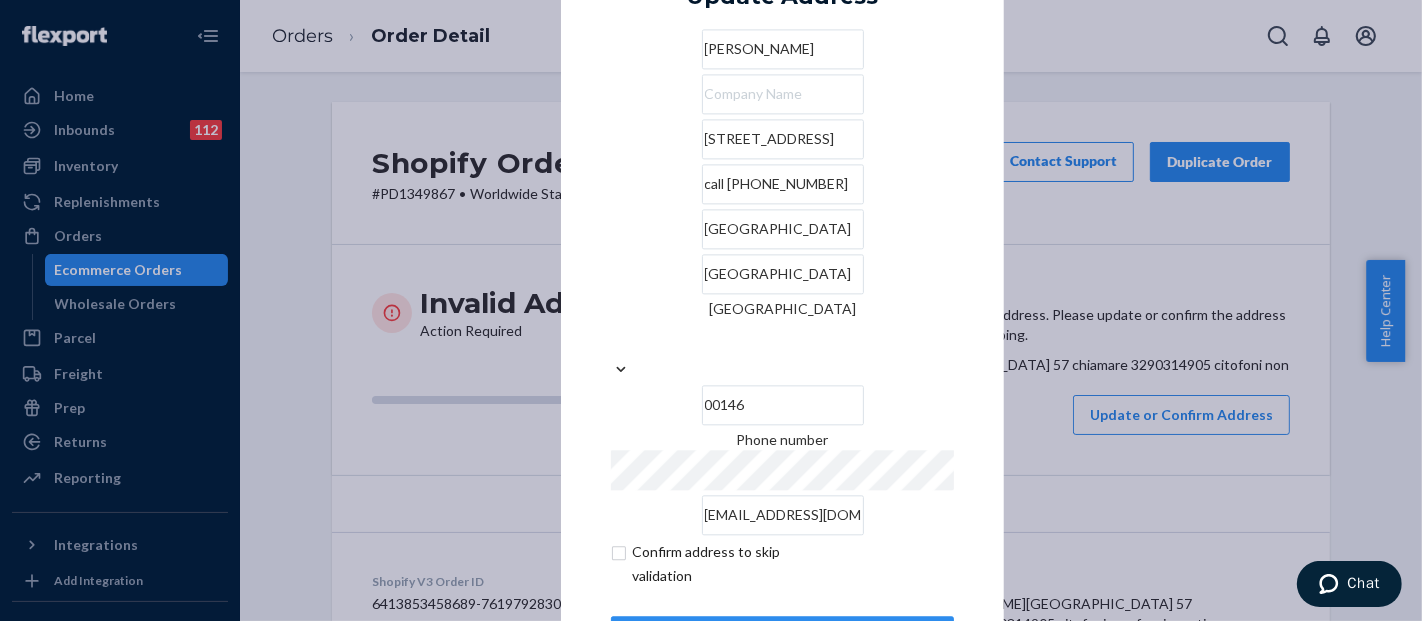 type on "call [PHONE_NUMBER]" 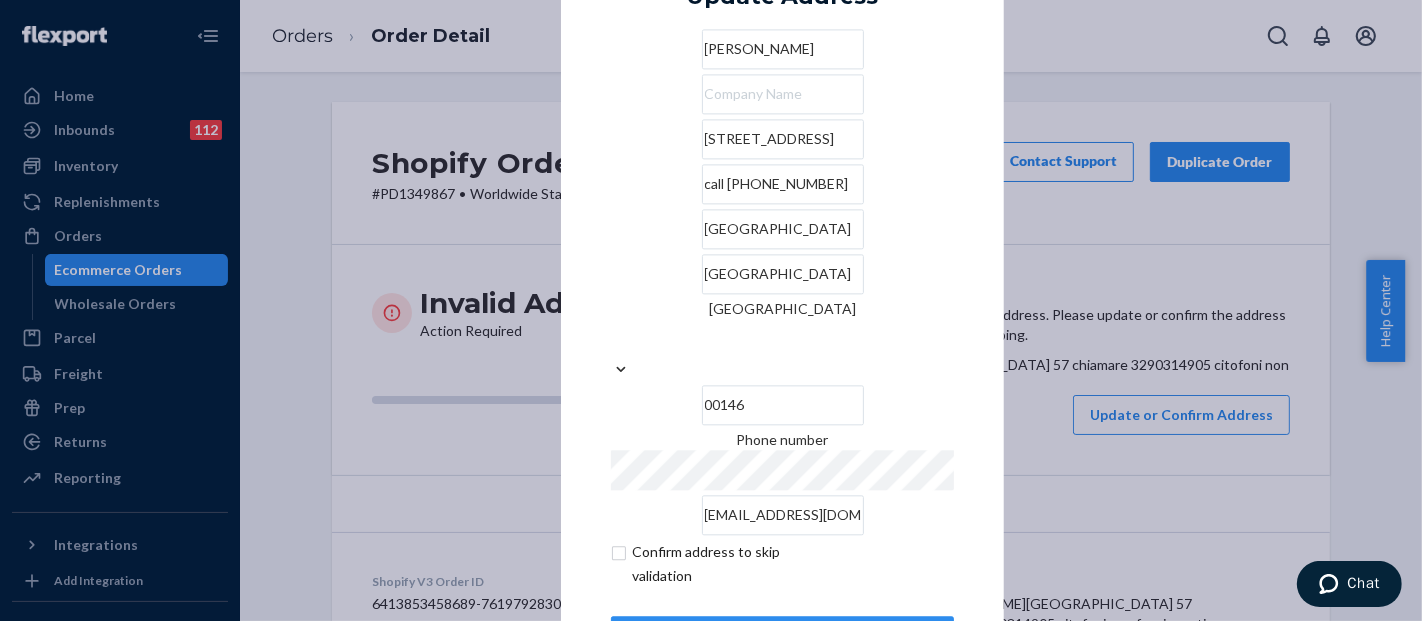 click on "× Update Address Ivan Caravona [STREET_ADDRESS][PHONE_NUMBER] Phone number [EMAIL_ADDRESS][DOMAIN_NAME] Confirm address to skip validation Update" at bounding box center (782, 310) 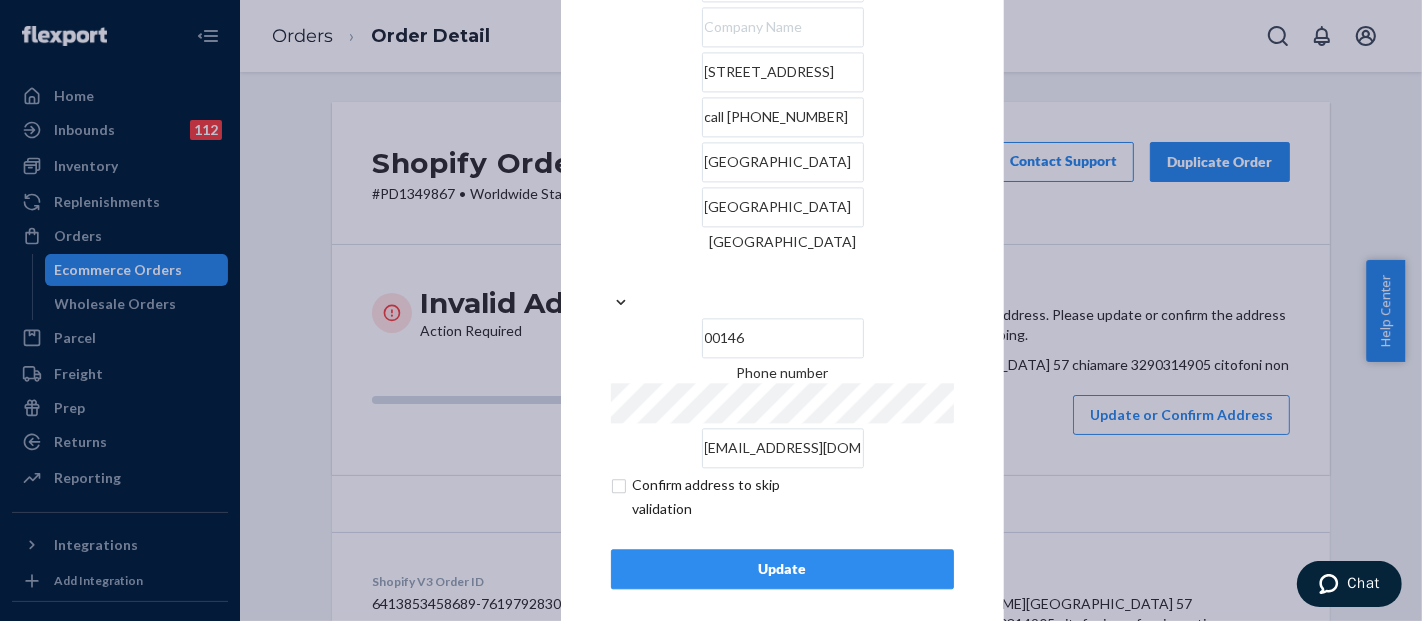 click at bounding box center (727, 497) 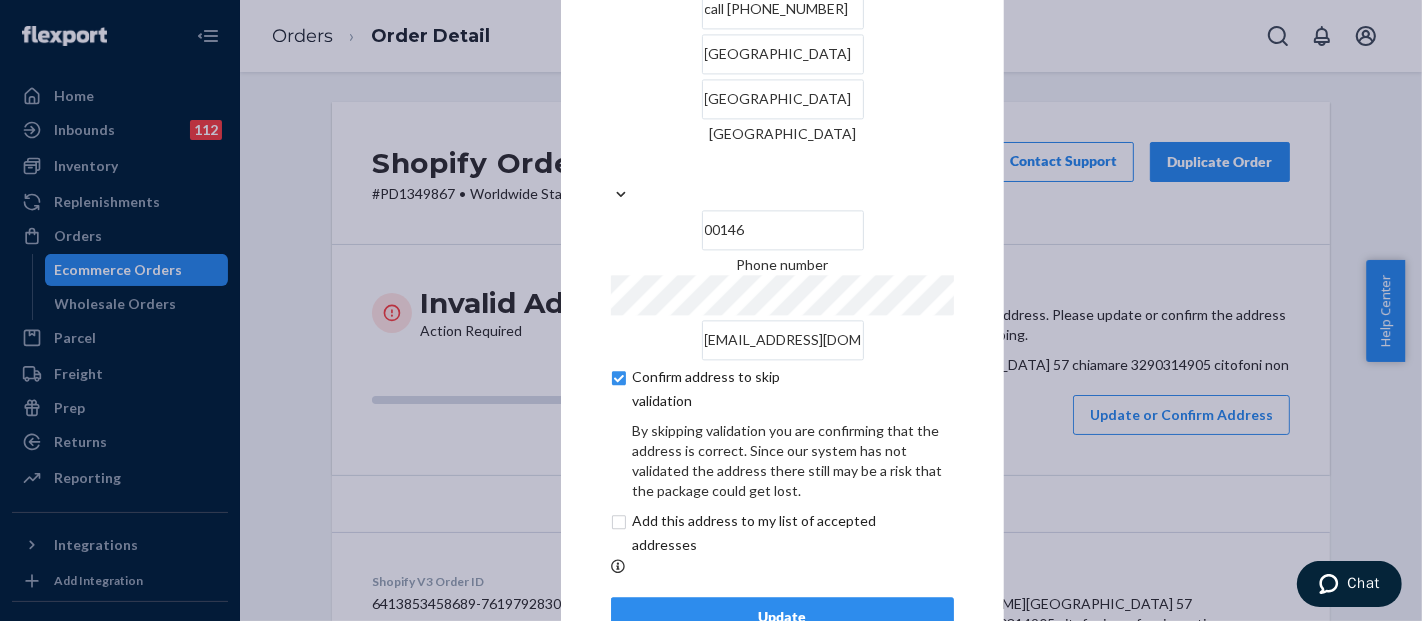 scroll, scrollTop: 151, scrollLeft: 0, axis: vertical 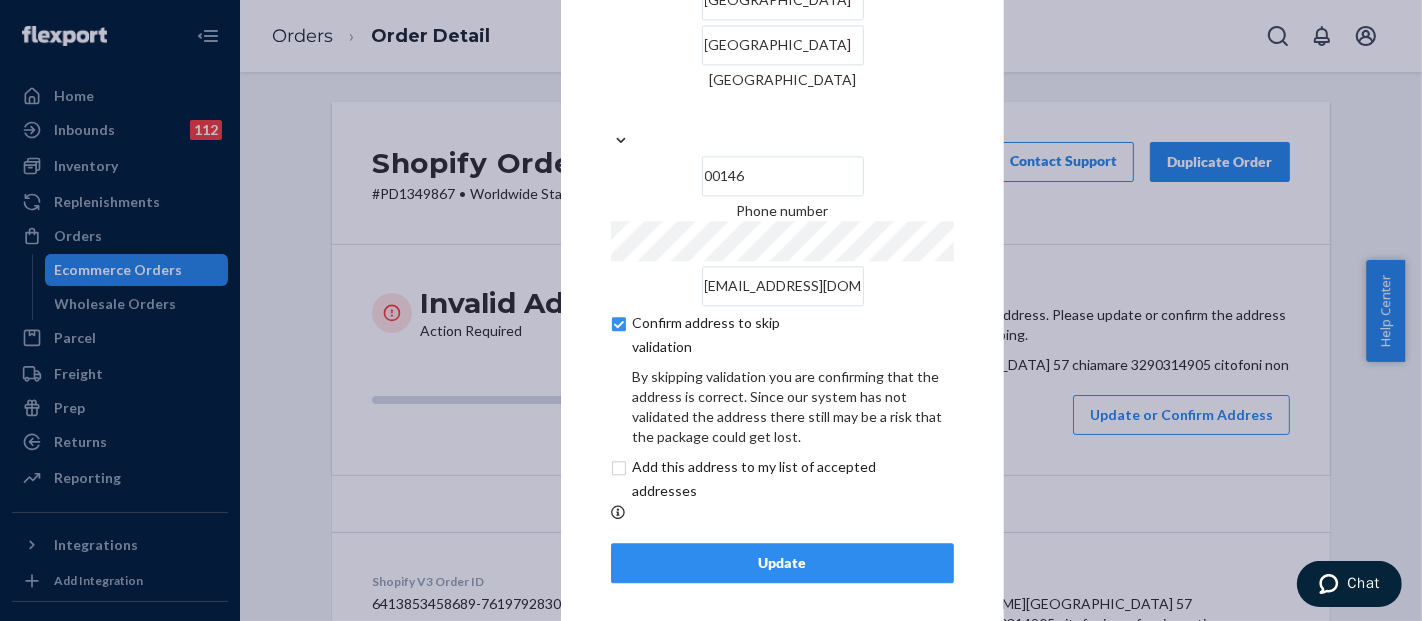 click on "× Update Address Ivan Caravona [STREET_ADDRESS][PHONE_NUMBER] Phone number [EMAIL_ADDRESS][DOMAIN_NAME] Confirm address to skip validation By skipping validation you are confirming that the address is correct. Since our system has not validated the address there still may be a risk that the package could get lost. Add this address to my list of accepted addresses Update" at bounding box center (782, 159) 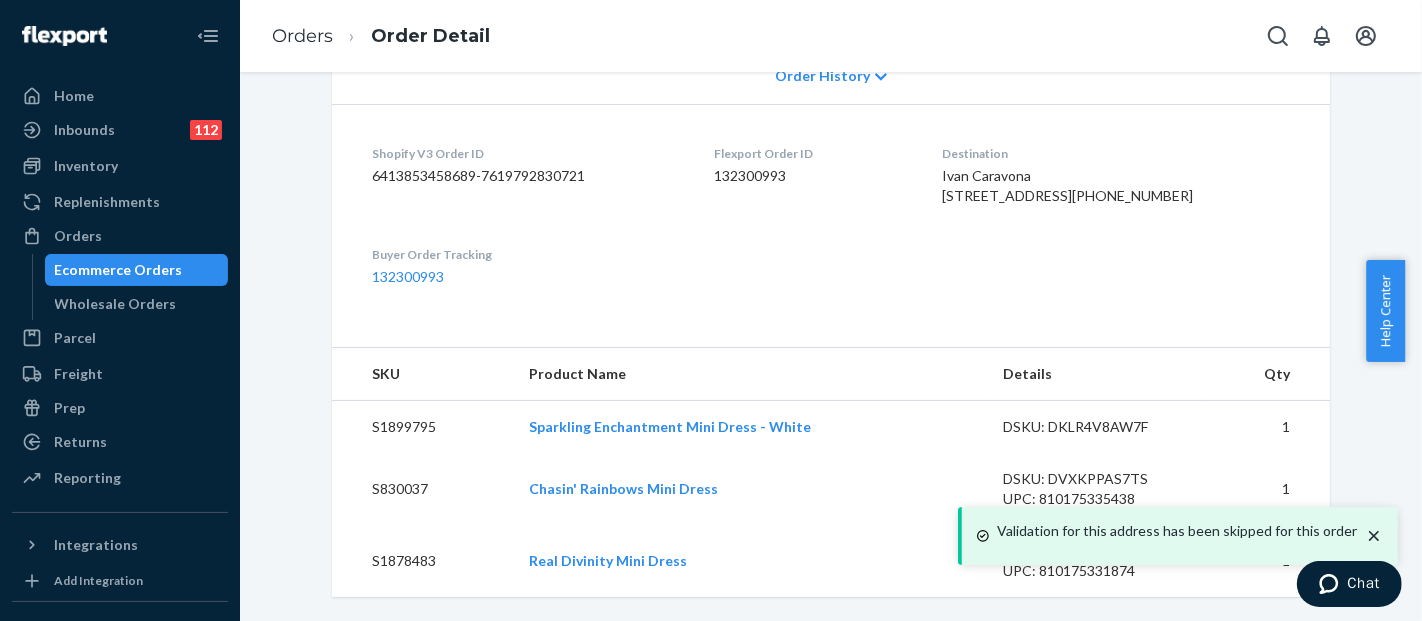 scroll, scrollTop: 512, scrollLeft: 0, axis: vertical 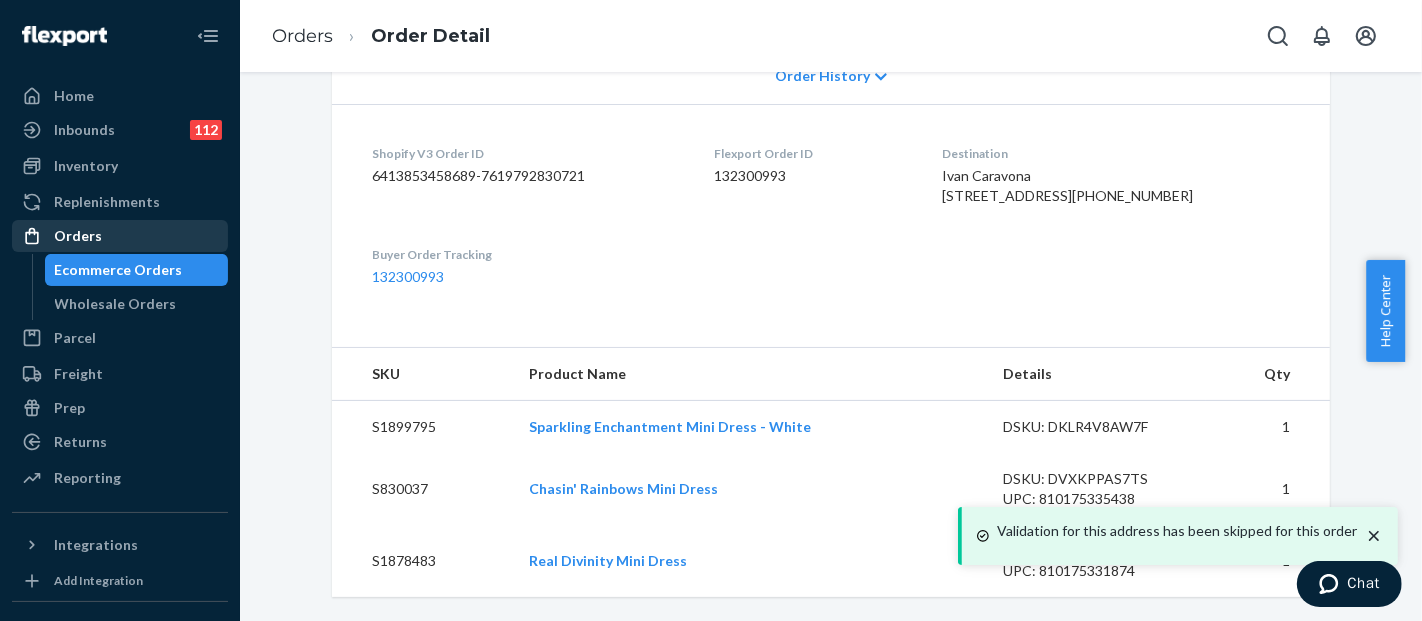 click on "Orders" at bounding box center [120, 236] 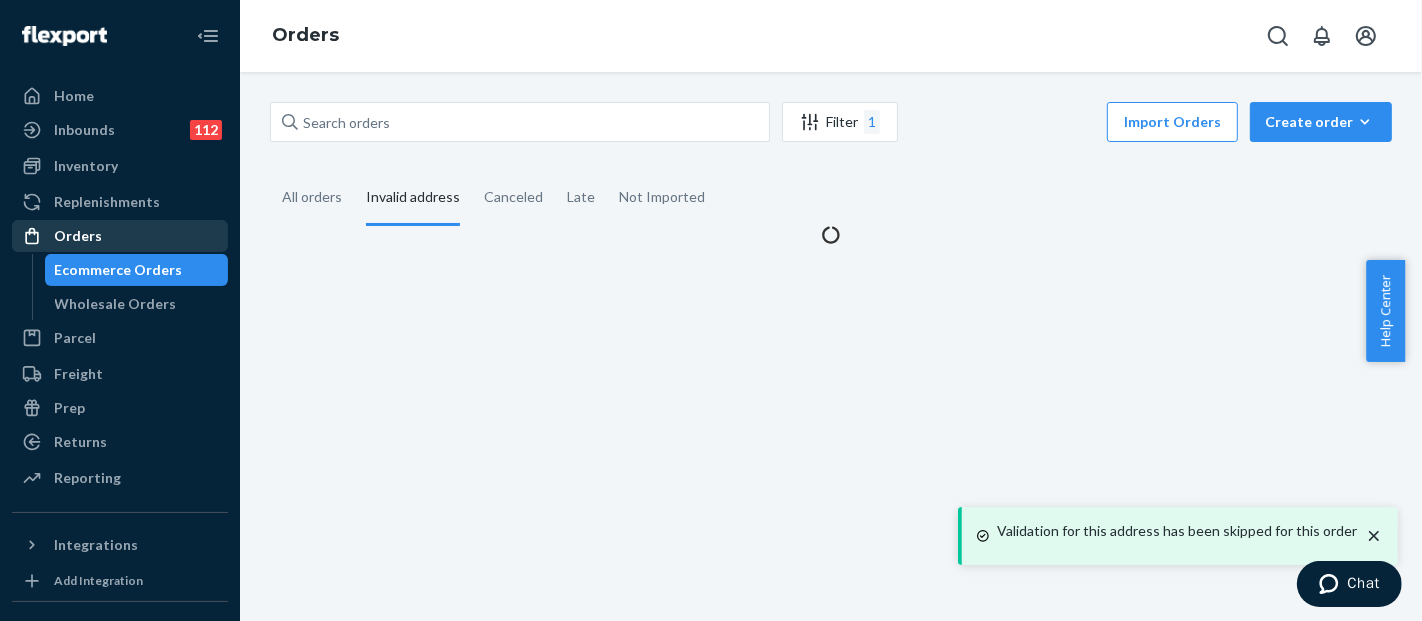 scroll, scrollTop: 0, scrollLeft: 0, axis: both 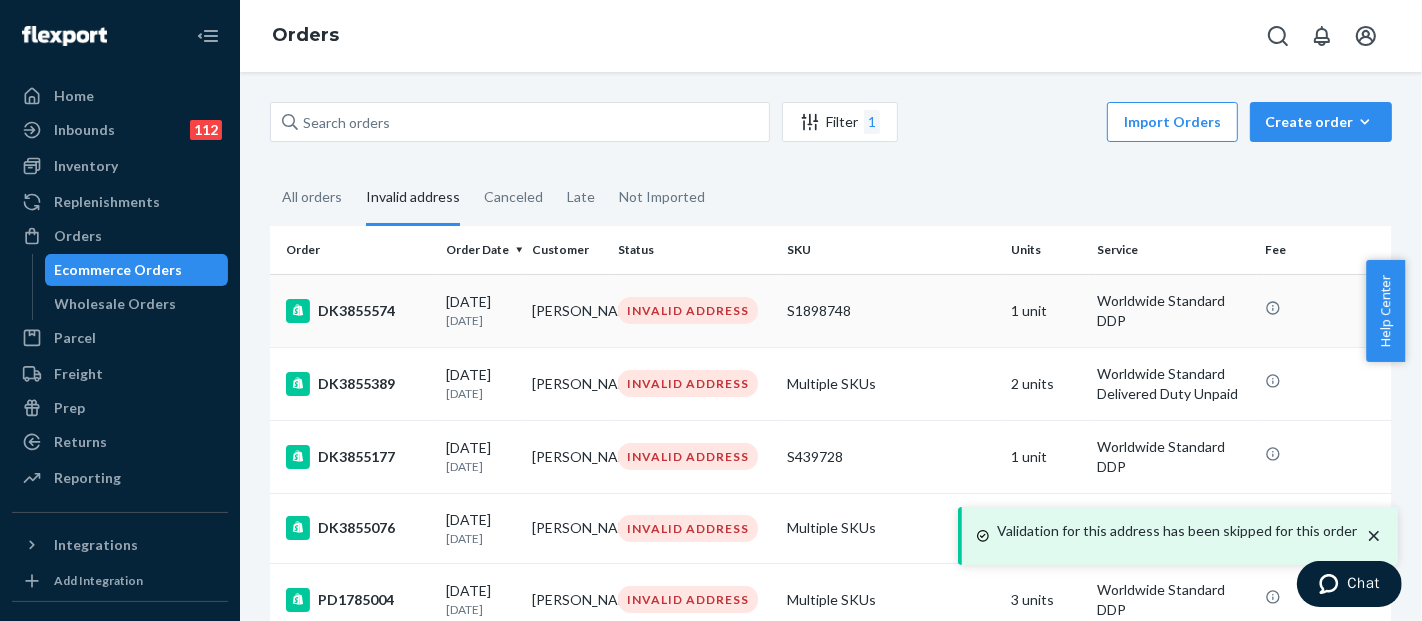 click on "S1898748" at bounding box center [891, 311] 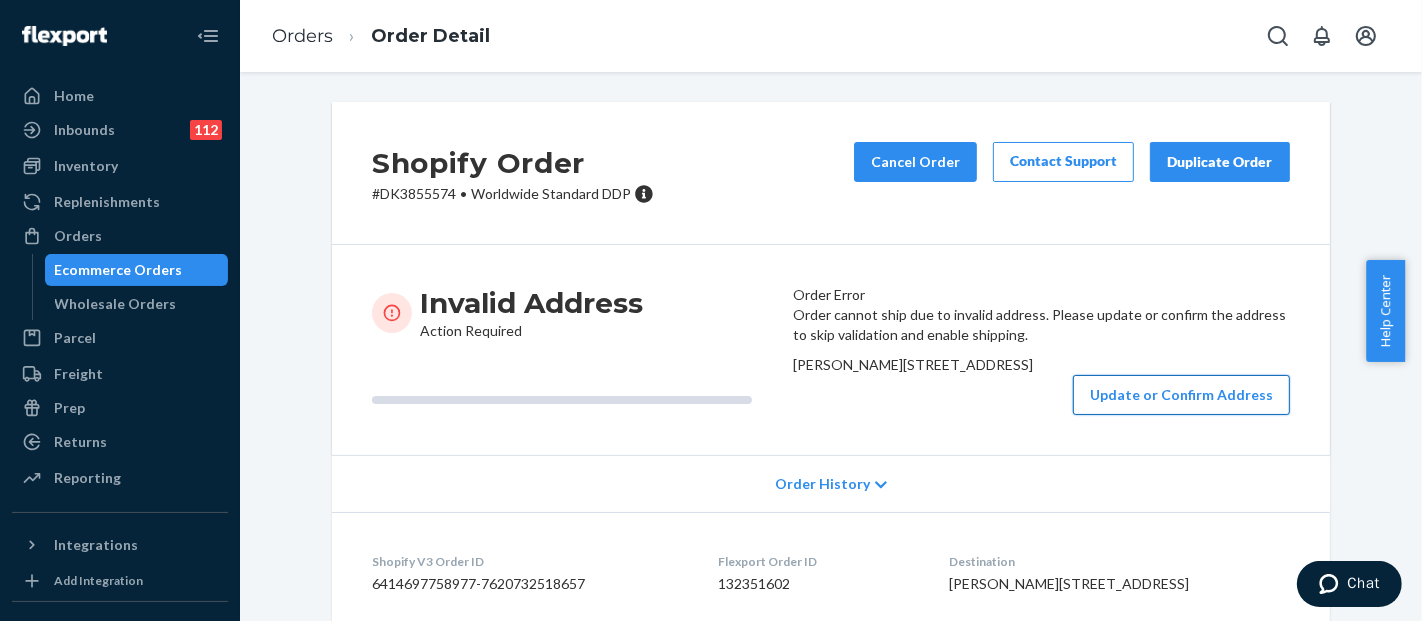 click on "Update or Confirm Address" at bounding box center [1181, 395] 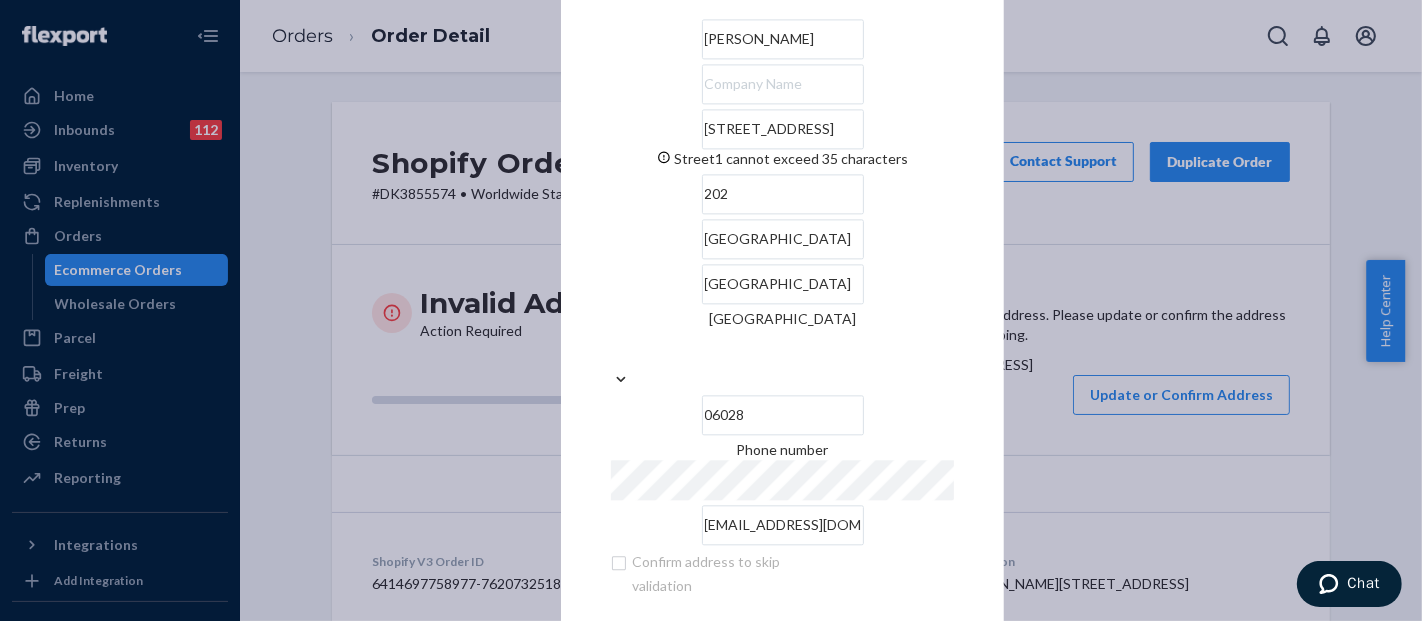 click on "[STREET_ADDRESS]" at bounding box center (783, 129) 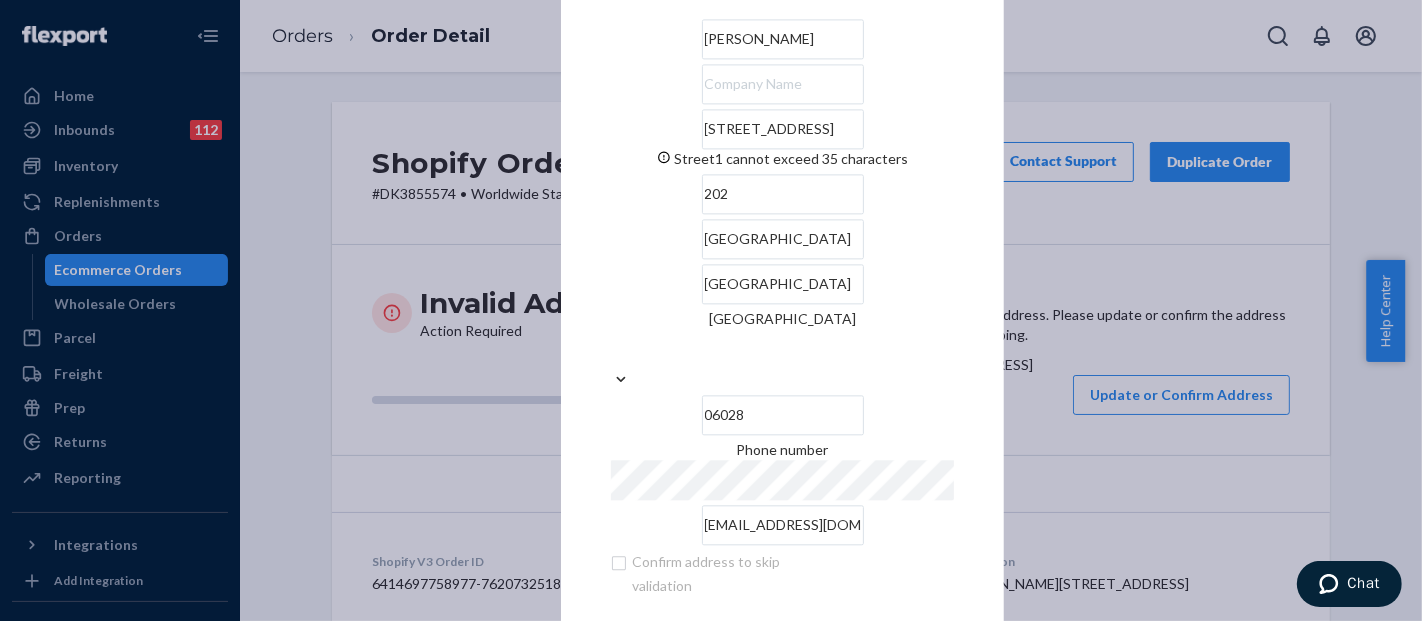 scroll, scrollTop: 0, scrollLeft: 0, axis: both 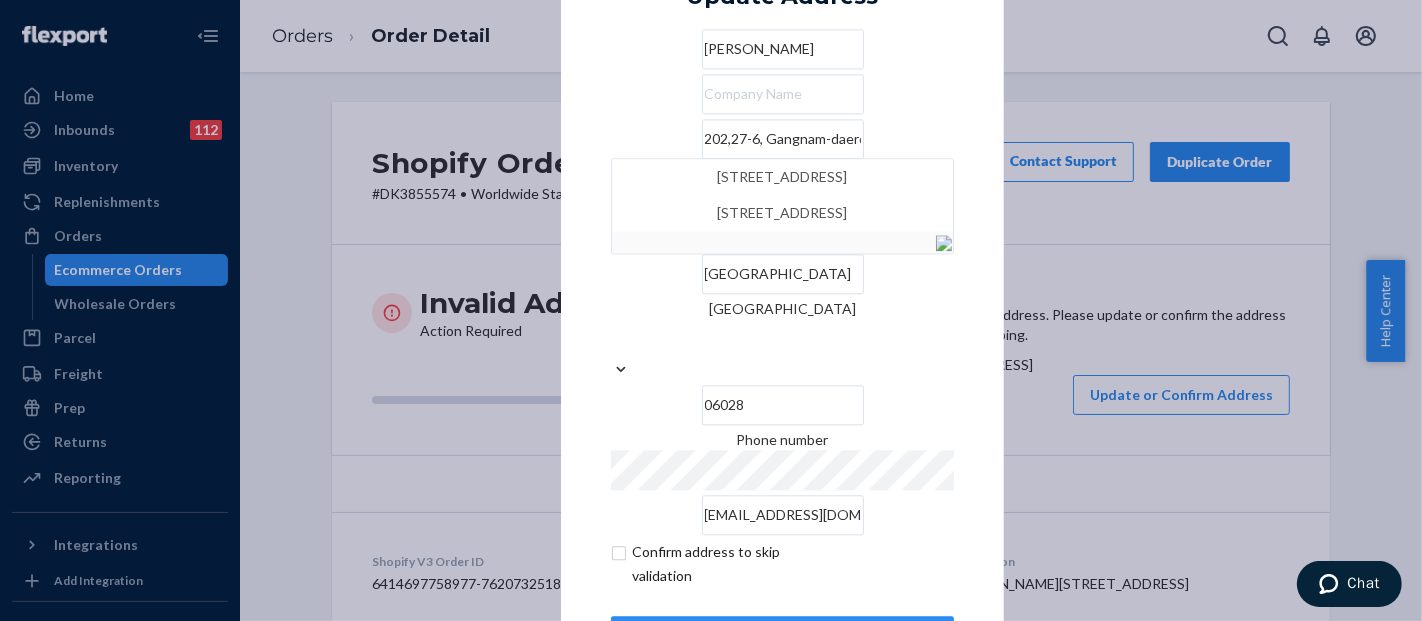 type on "202,27-6, Gangnam-daero 162-gil" 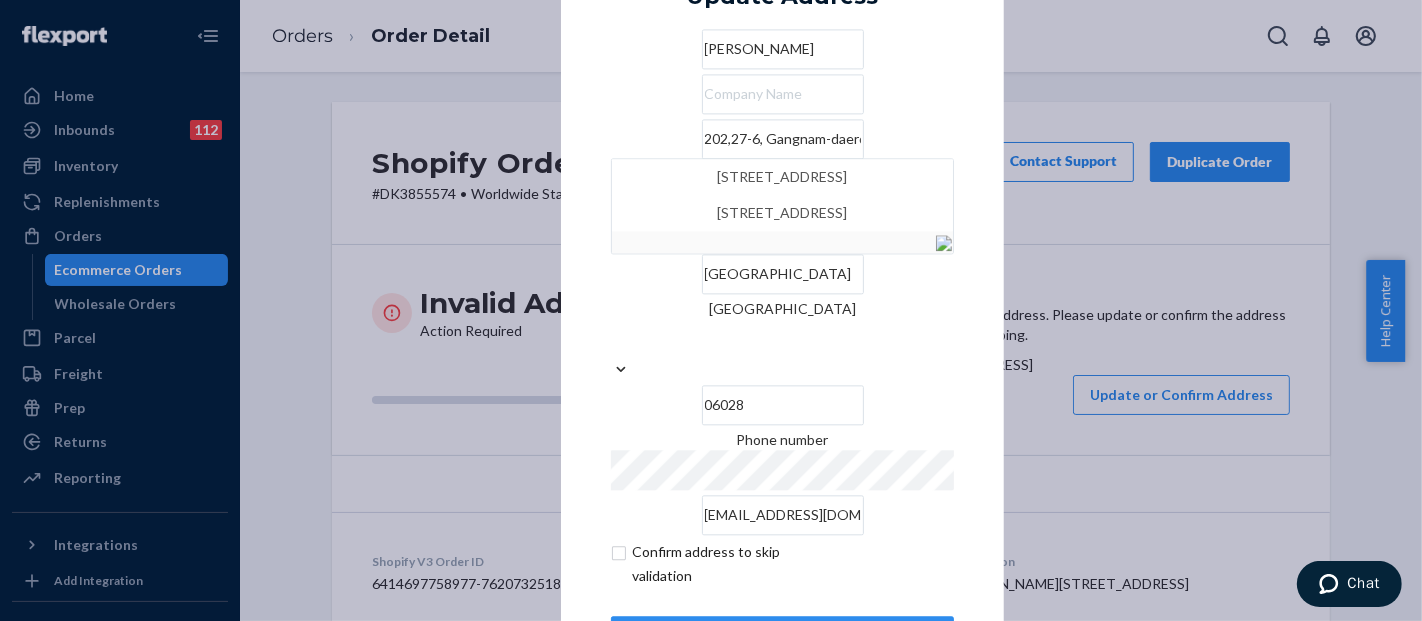 click on "× Update Address park [STREET_ADDRESS] Phone number [EMAIL_ADDRESS][DOMAIN_NAME] Confirm address to skip validation Update" at bounding box center [782, 310] 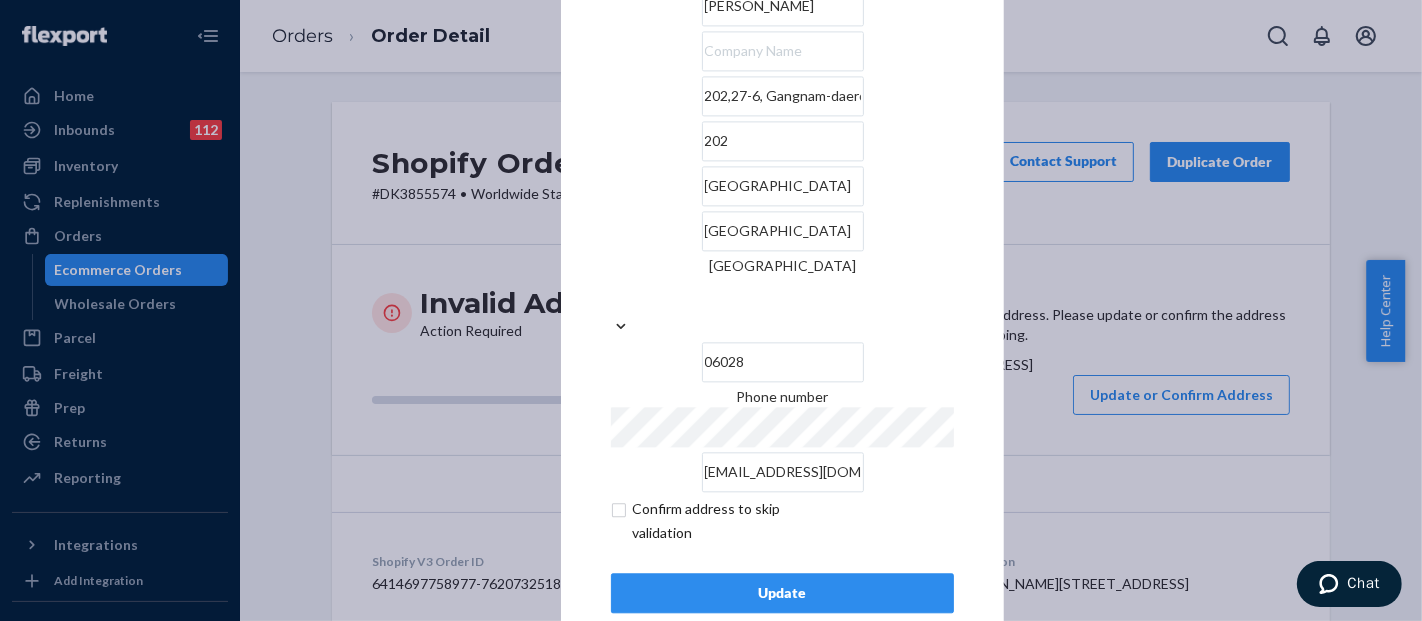 scroll, scrollTop: 67, scrollLeft: 0, axis: vertical 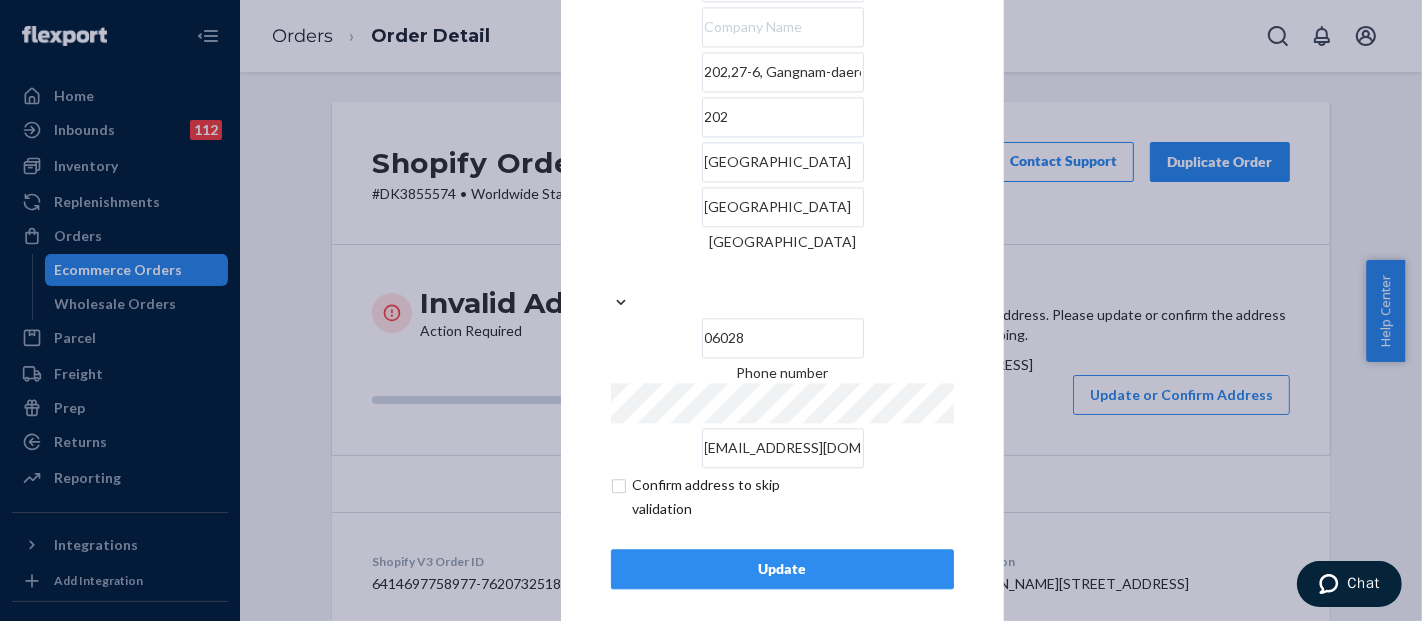 click on "[GEOGRAPHIC_DATA]" at bounding box center (783, 162) 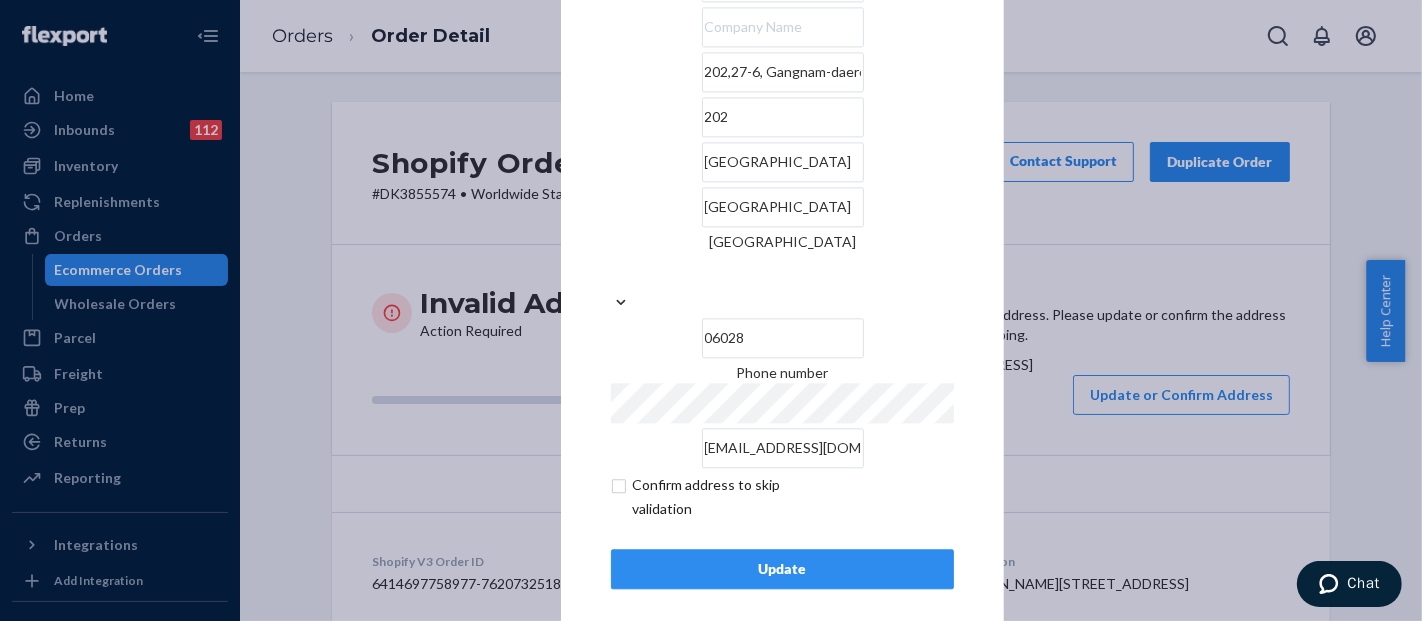 type on "[GEOGRAPHIC_DATA]" 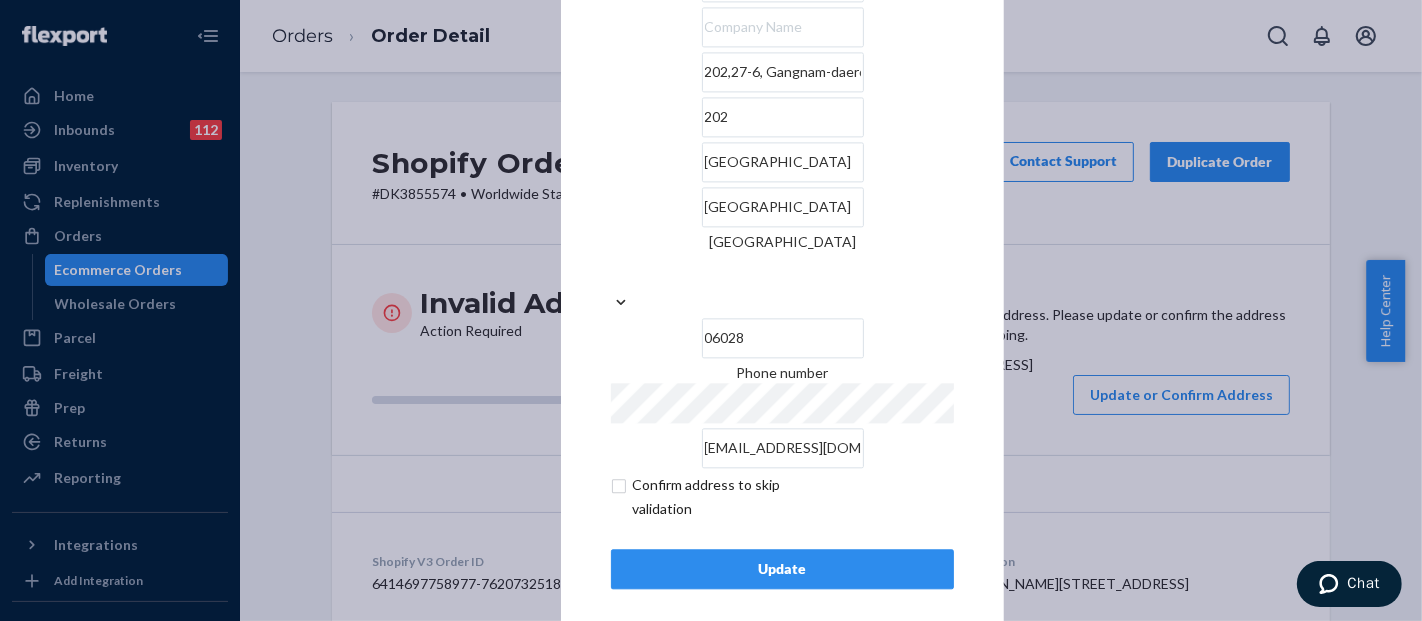 click at bounding box center (727, 497) 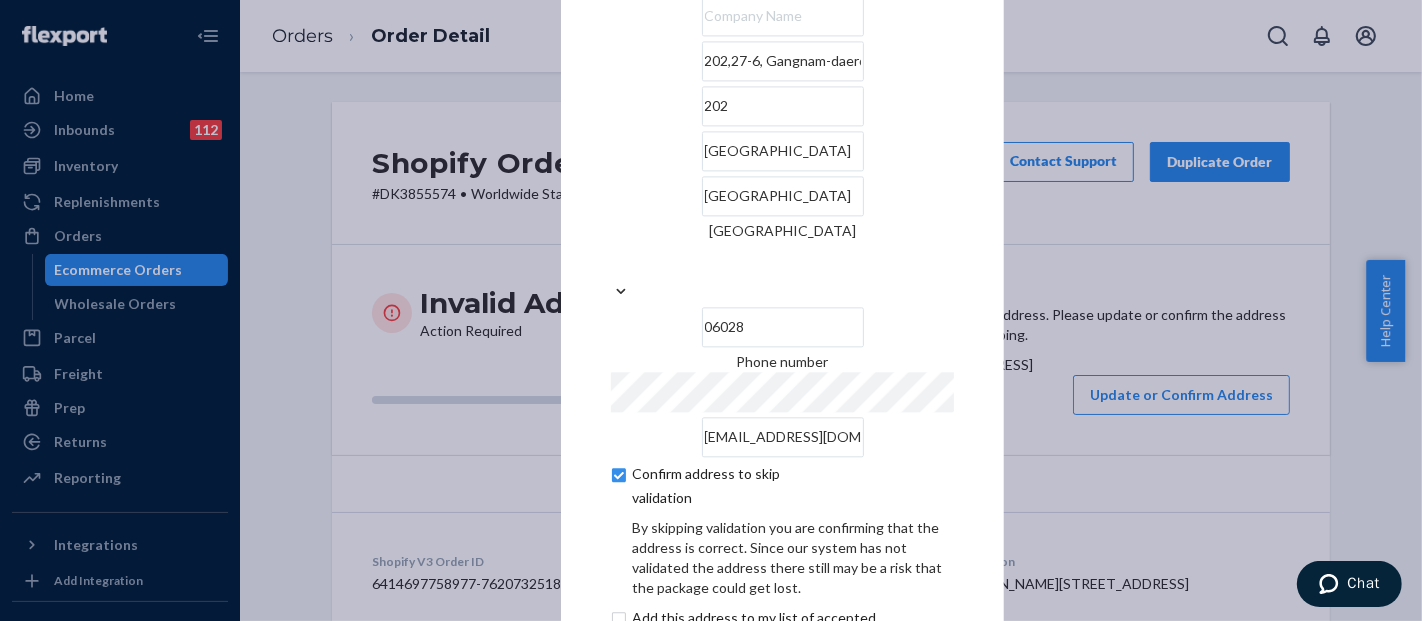 scroll, scrollTop: 151, scrollLeft: 0, axis: vertical 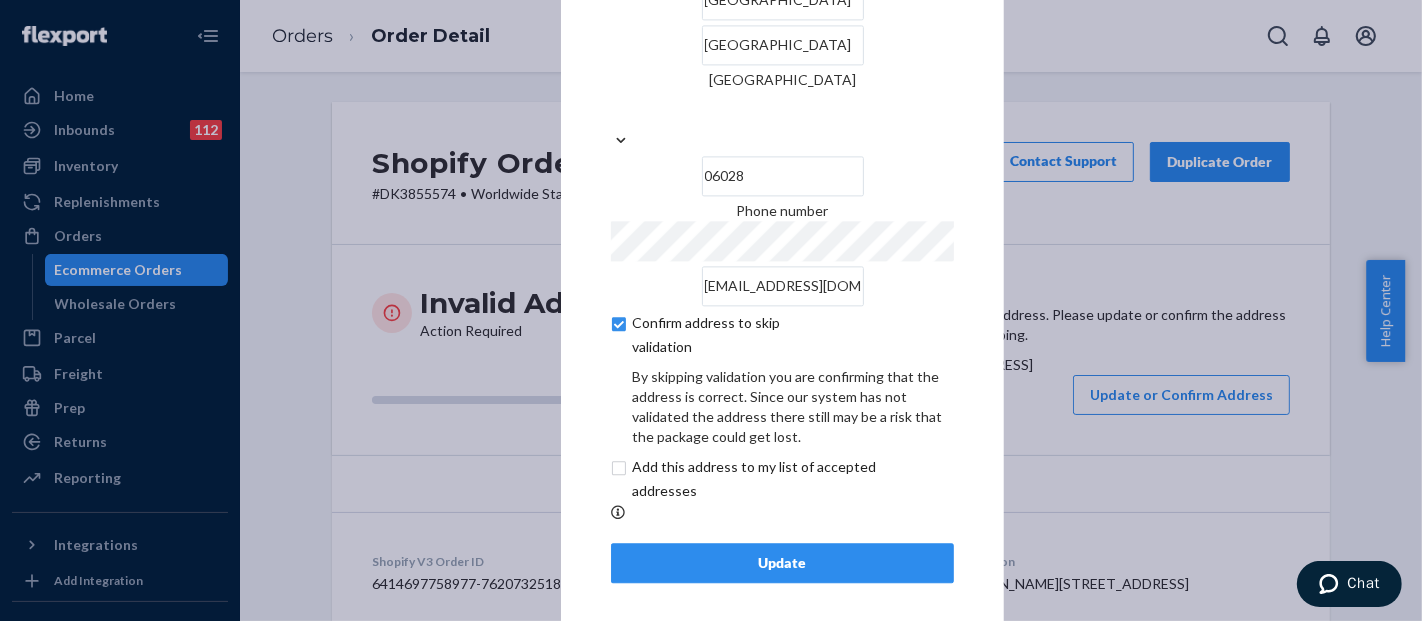 click on "Update" at bounding box center [782, 563] 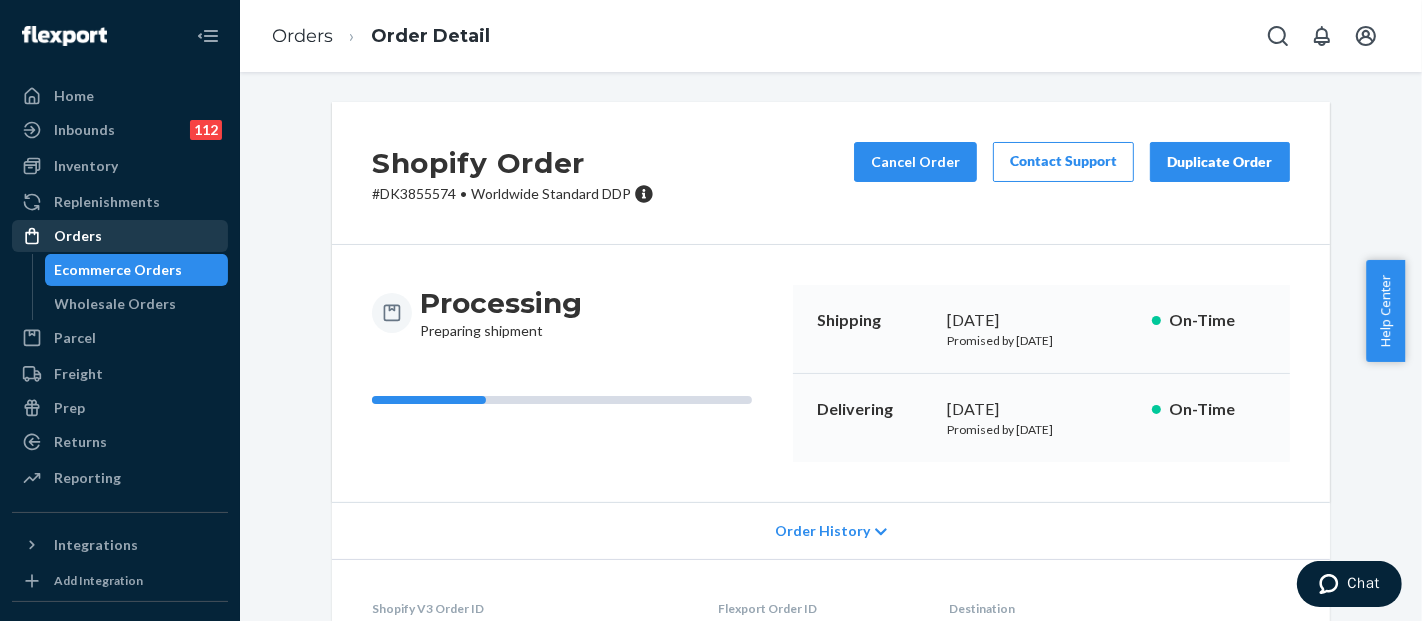 click on "Orders" at bounding box center (120, 236) 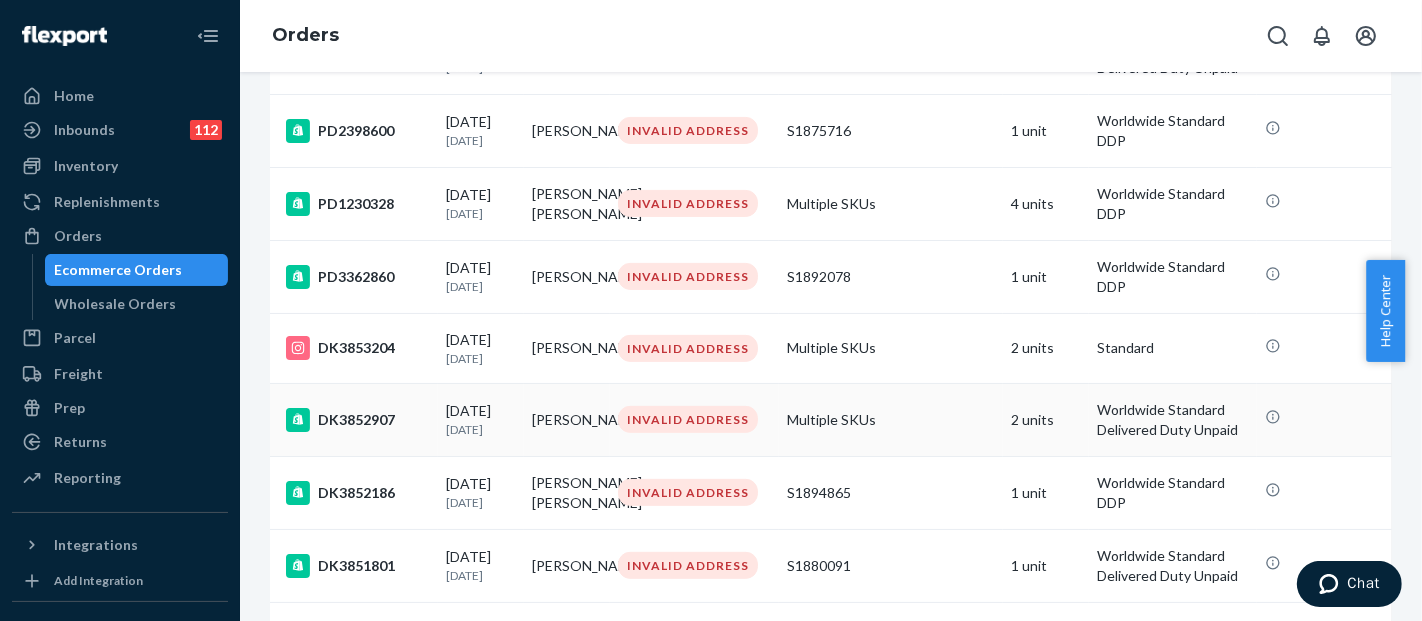 scroll, scrollTop: 555, scrollLeft: 0, axis: vertical 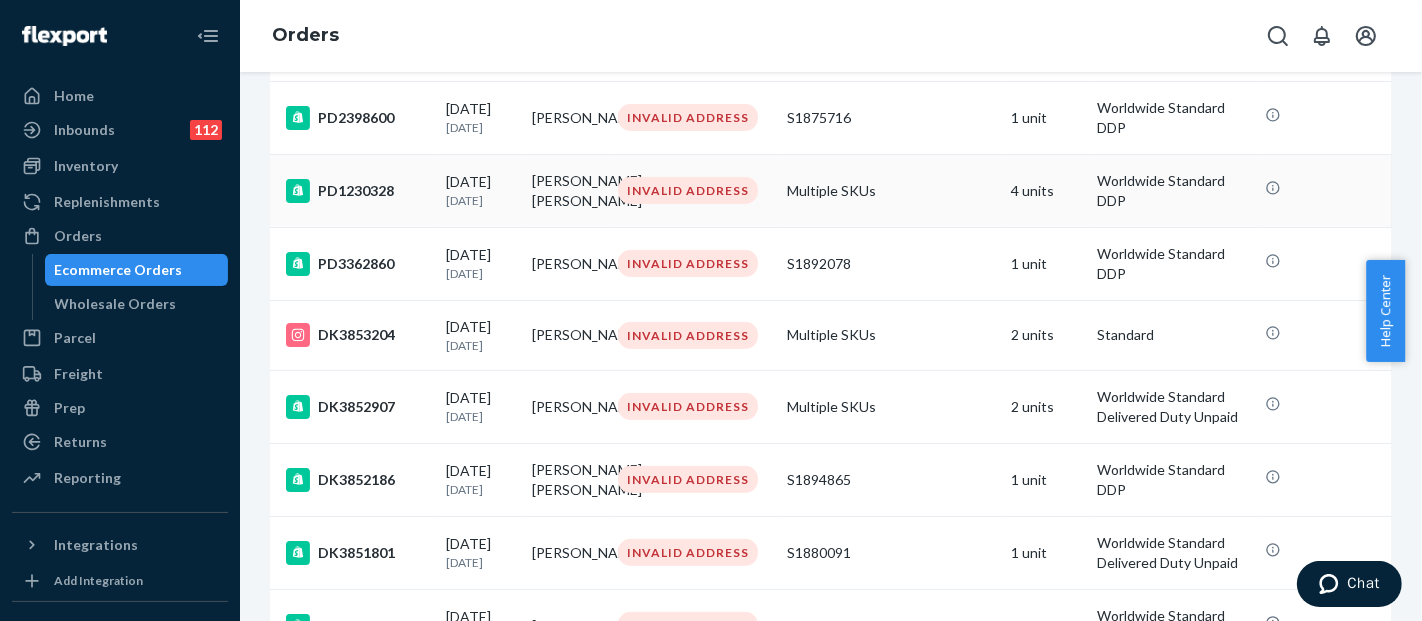 click on "Multiple SKUs" at bounding box center (891, 190) 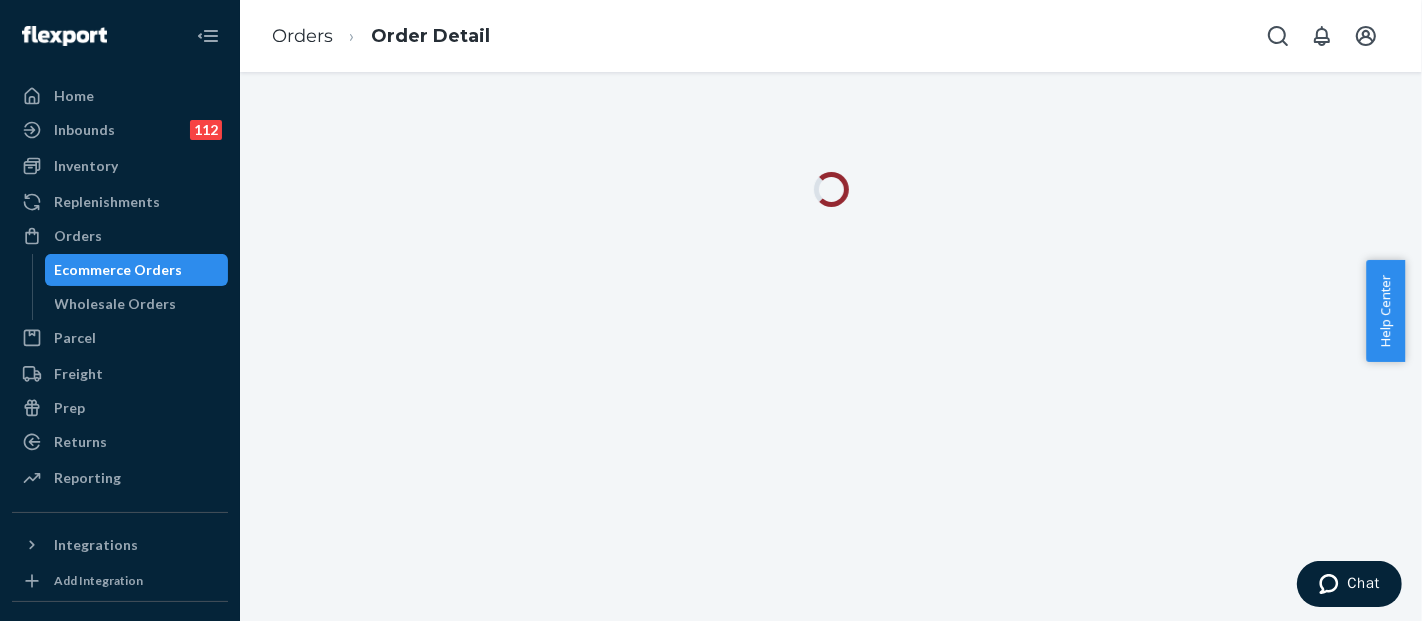scroll, scrollTop: 0, scrollLeft: 0, axis: both 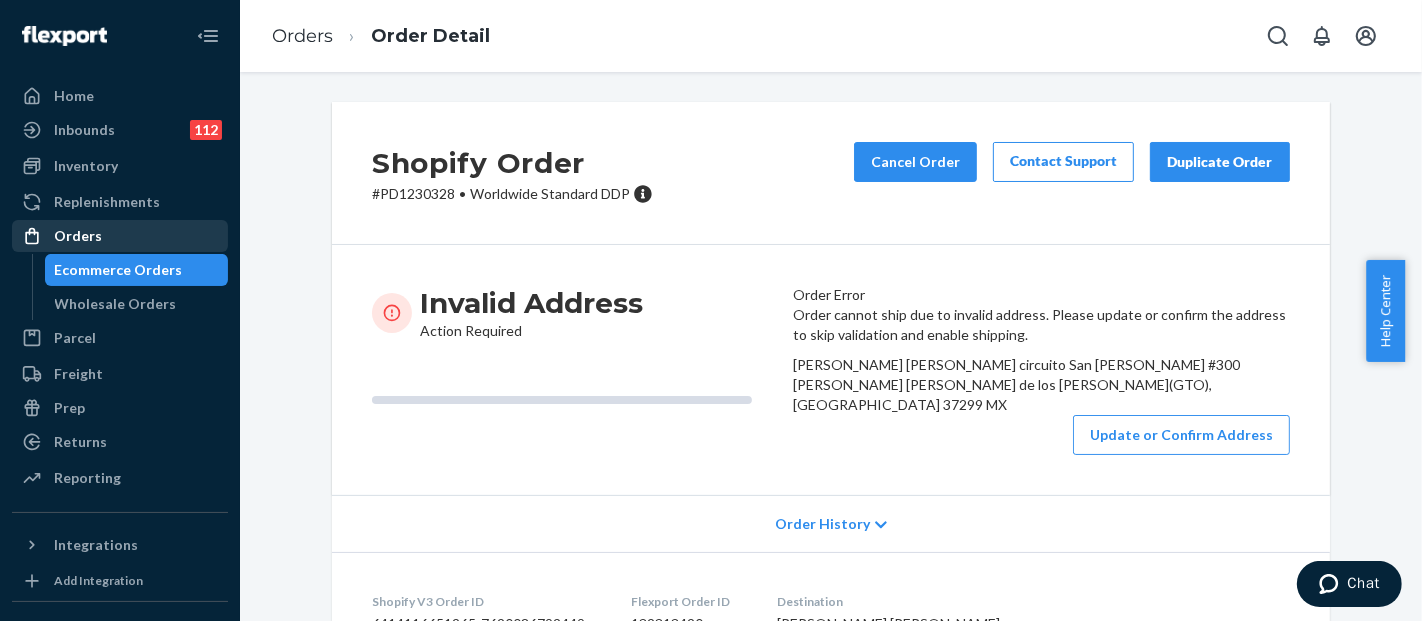 click on "Orders" at bounding box center (78, 236) 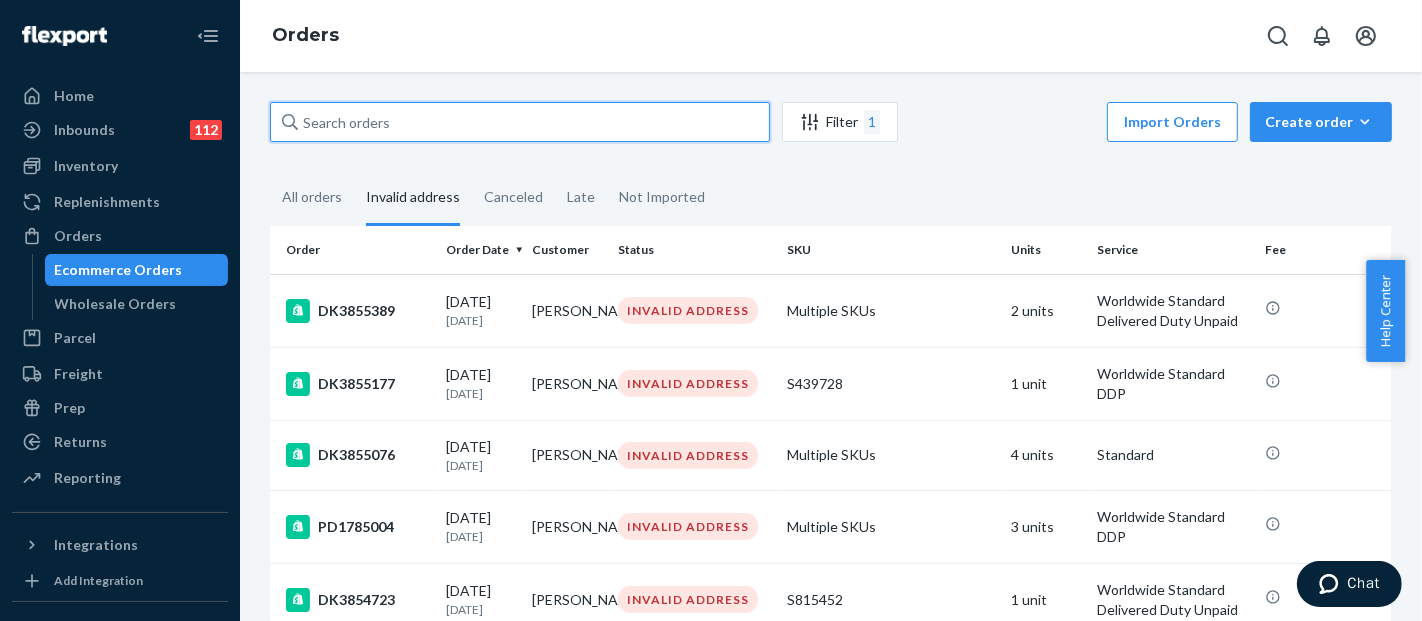 click at bounding box center (520, 122) 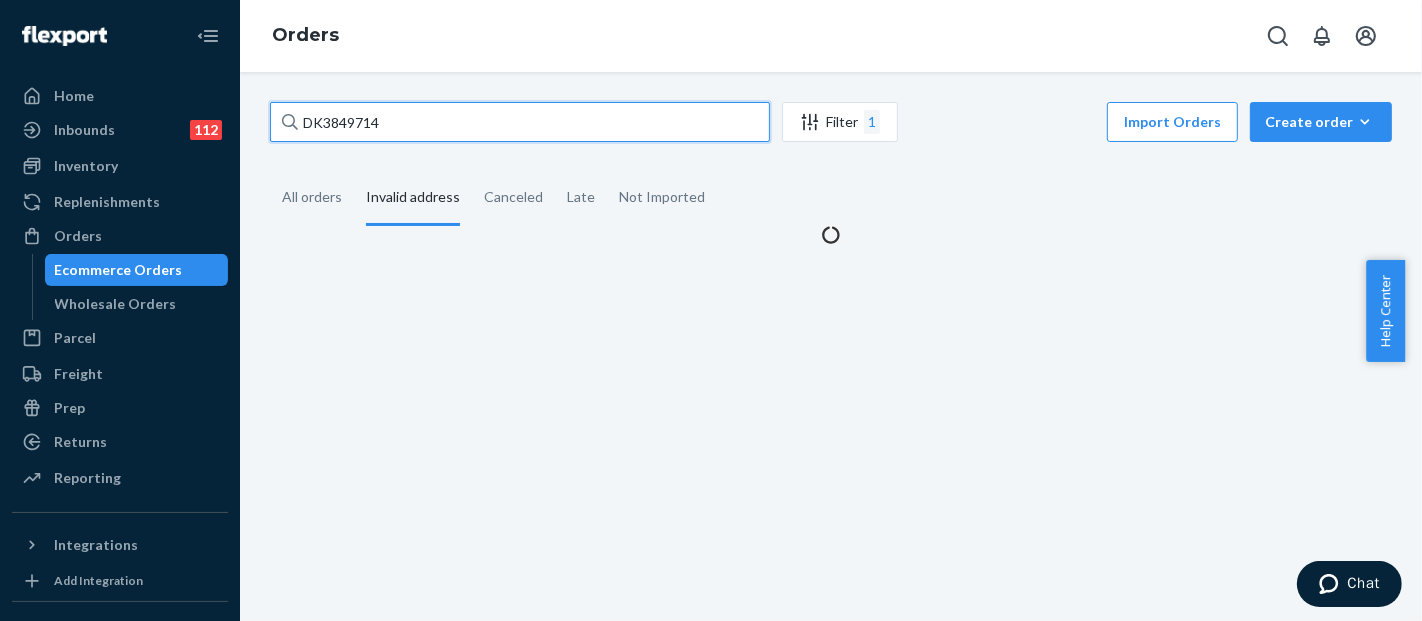 type on "DK3849714" 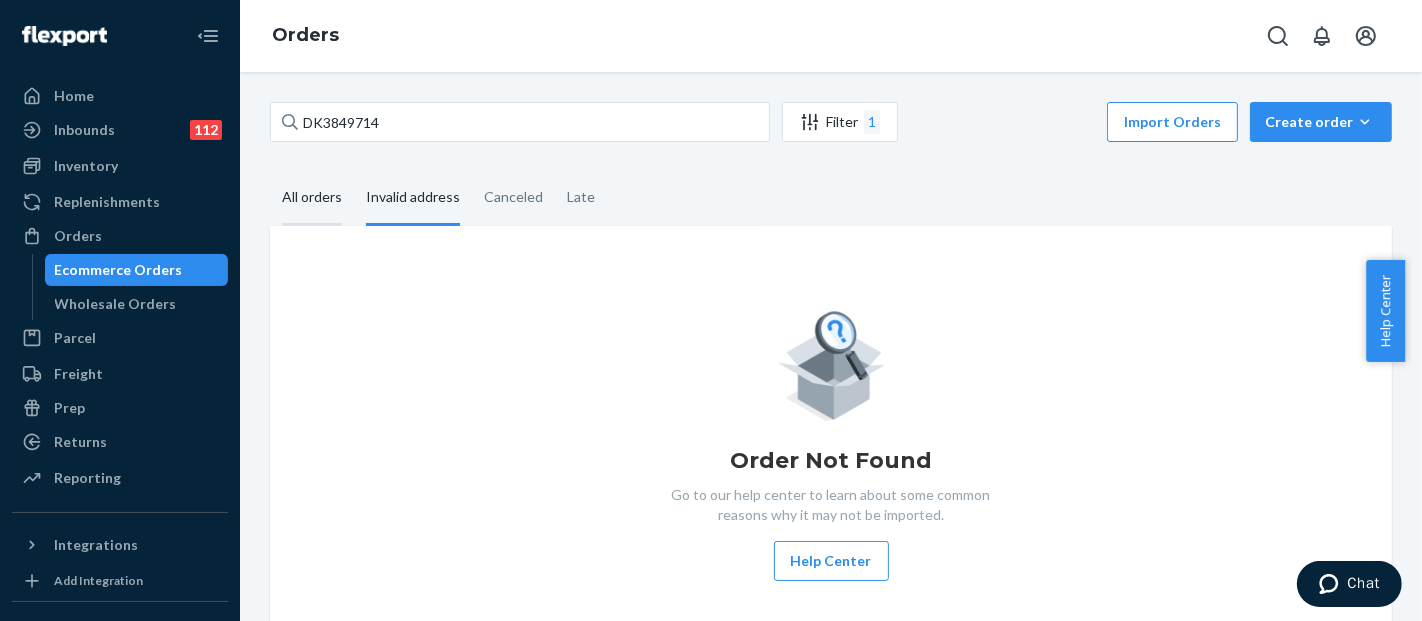 click on "All orders" at bounding box center (312, 198) 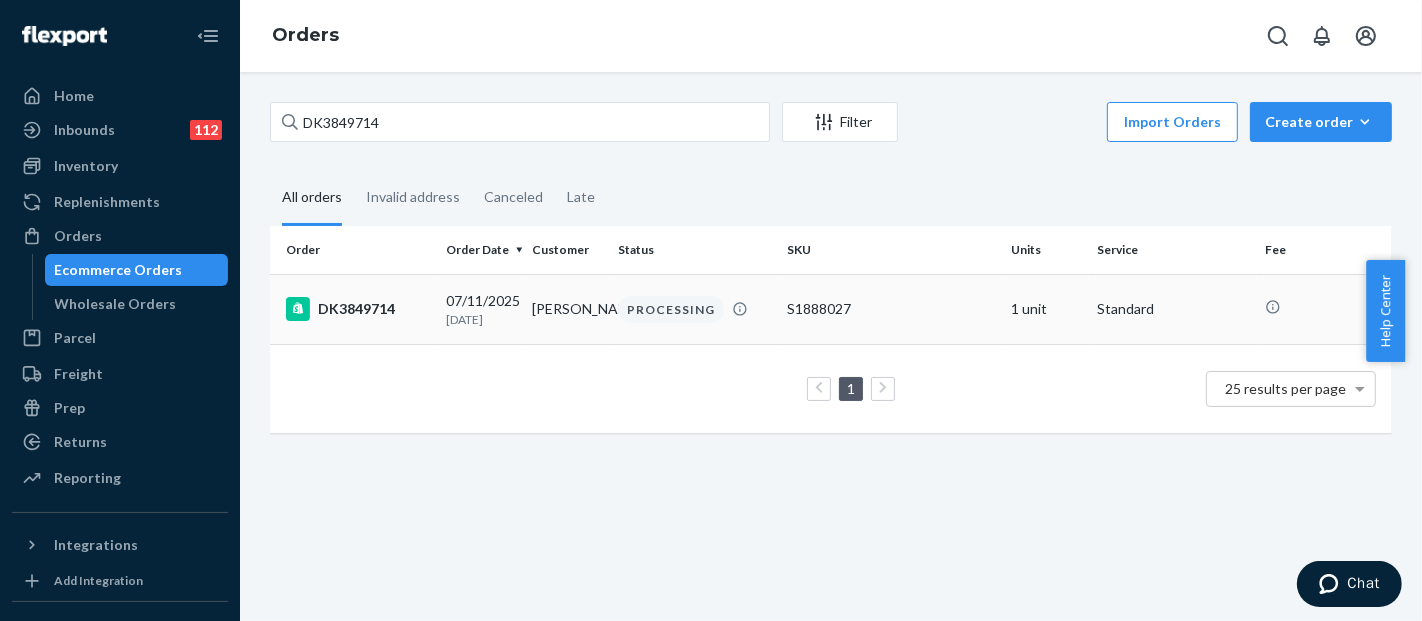 click on "S1888027" at bounding box center [891, 309] 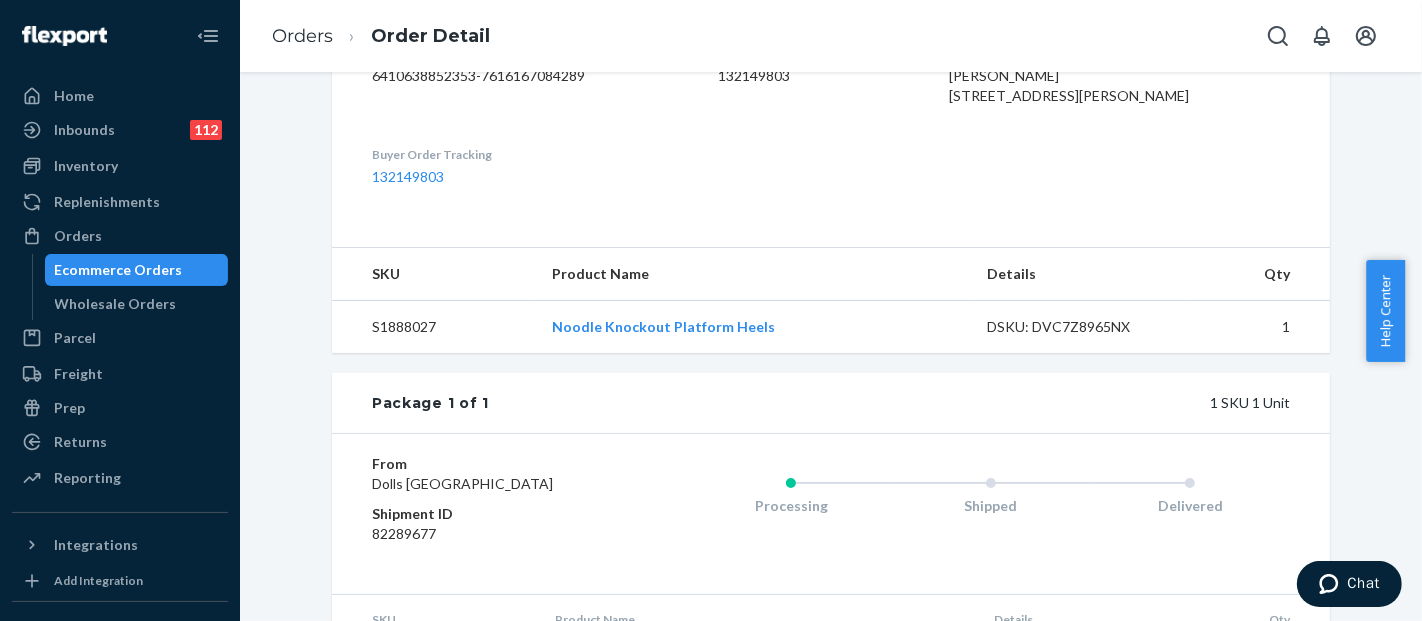 scroll, scrollTop: 444, scrollLeft: 0, axis: vertical 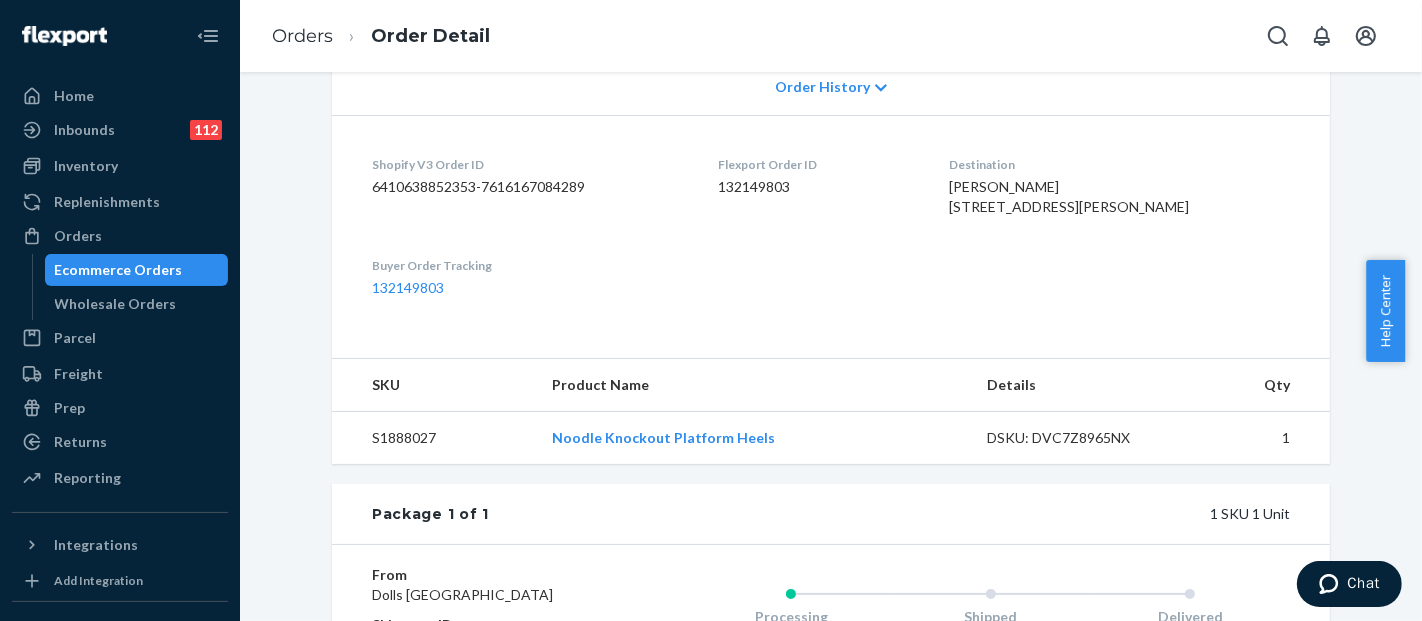 click on "[PERSON_NAME]
[STREET_ADDRESS][PERSON_NAME]" at bounding box center [1069, 196] 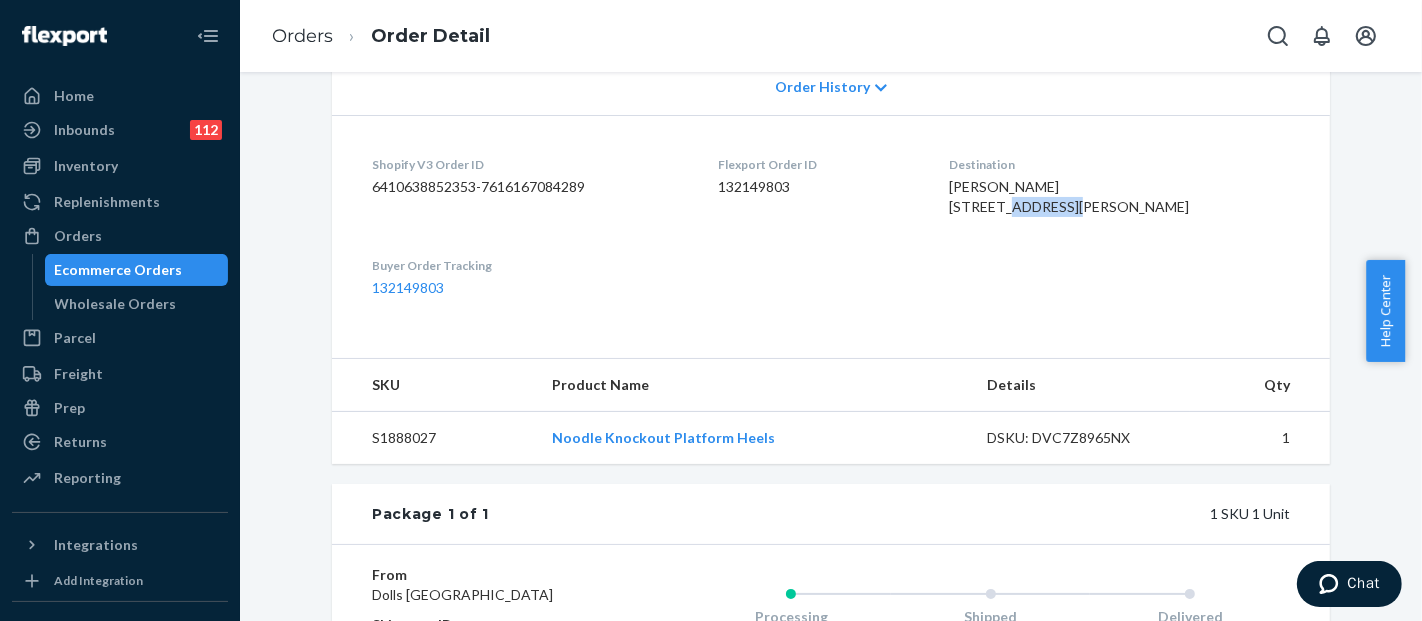 click on "[PERSON_NAME]
[STREET_ADDRESS][PERSON_NAME]" at bounding box center (1069, 196) 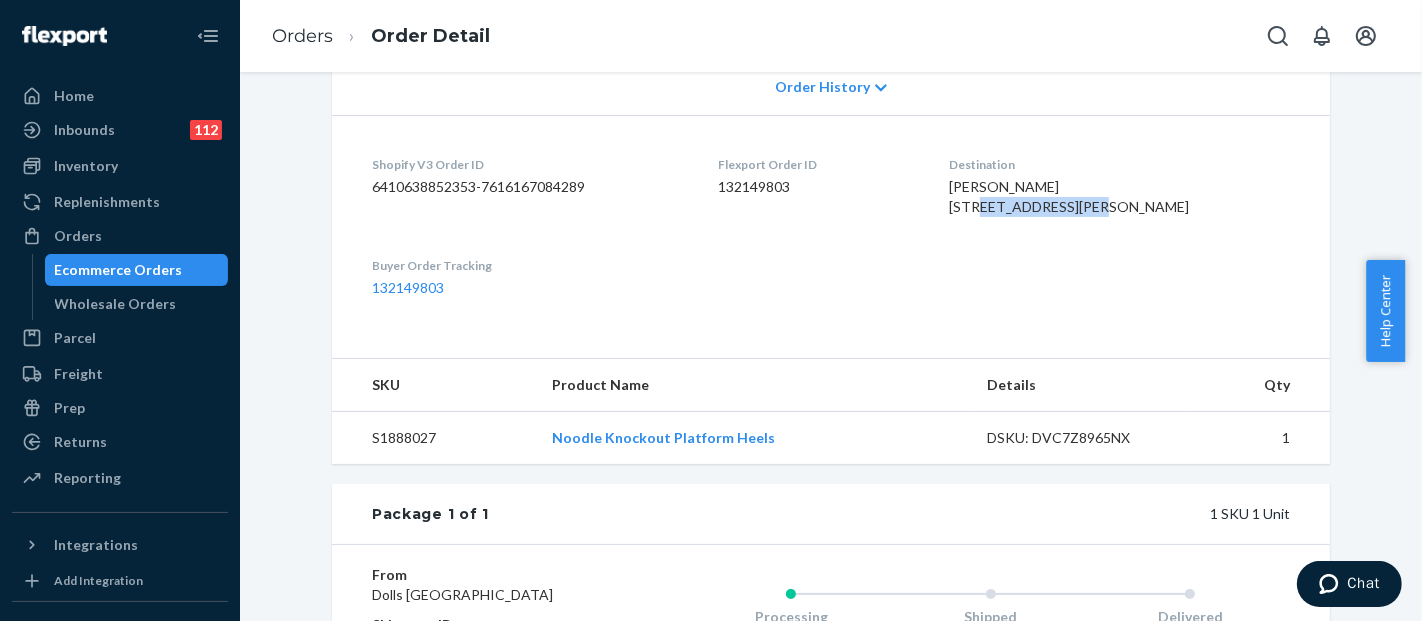 click on "[PERSON_NAME]
[STREET_ADDRESS][PERSON_NAME]" at bounding box center [1069, 196] 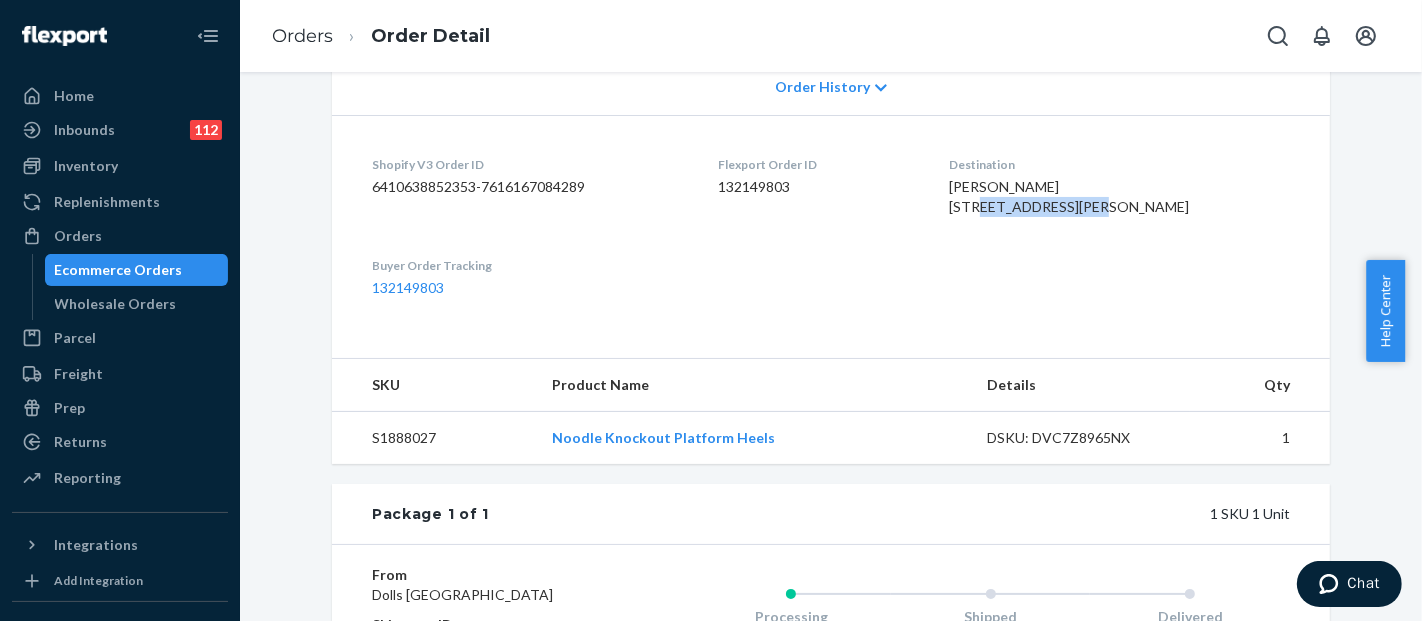 drag, startPoint x: 1148, startPoint y: 225, endPoint x: 1019, endPoint y: 211, distance: 129.75746 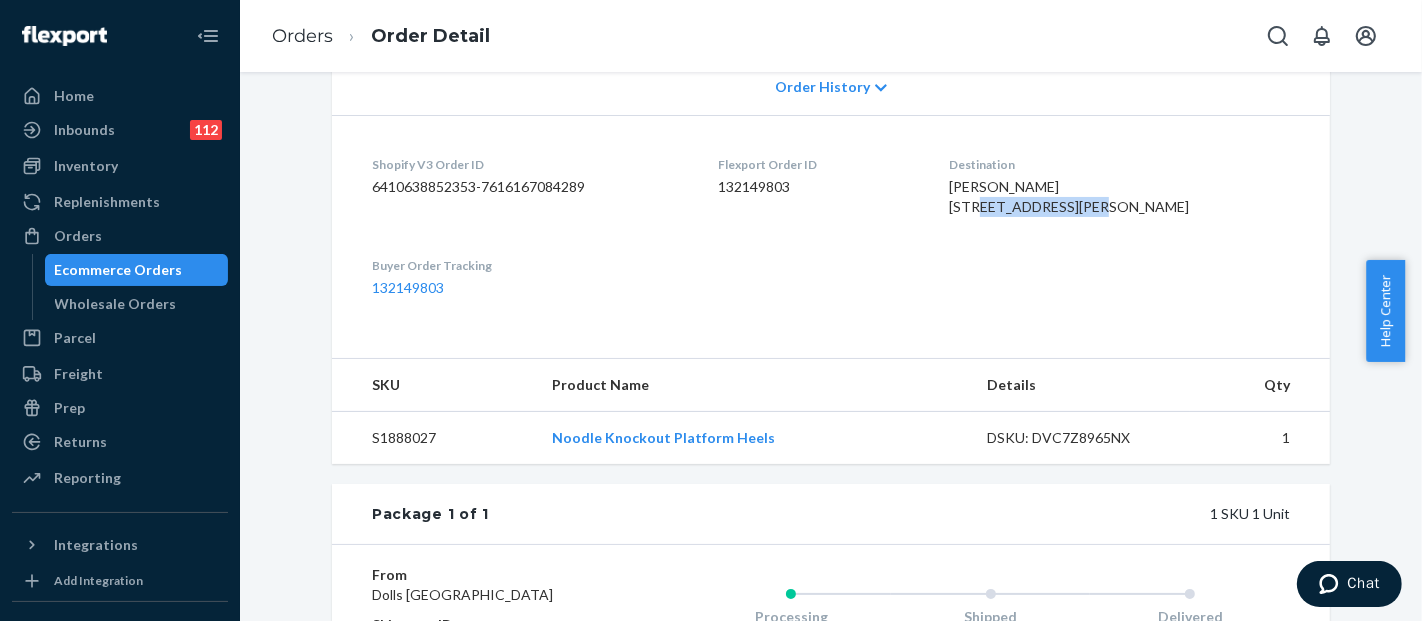 click on "[PERSON_NAME]
[STREET_ADDRESS][PERSON_NAME]" at bounding box center (1119, 197) 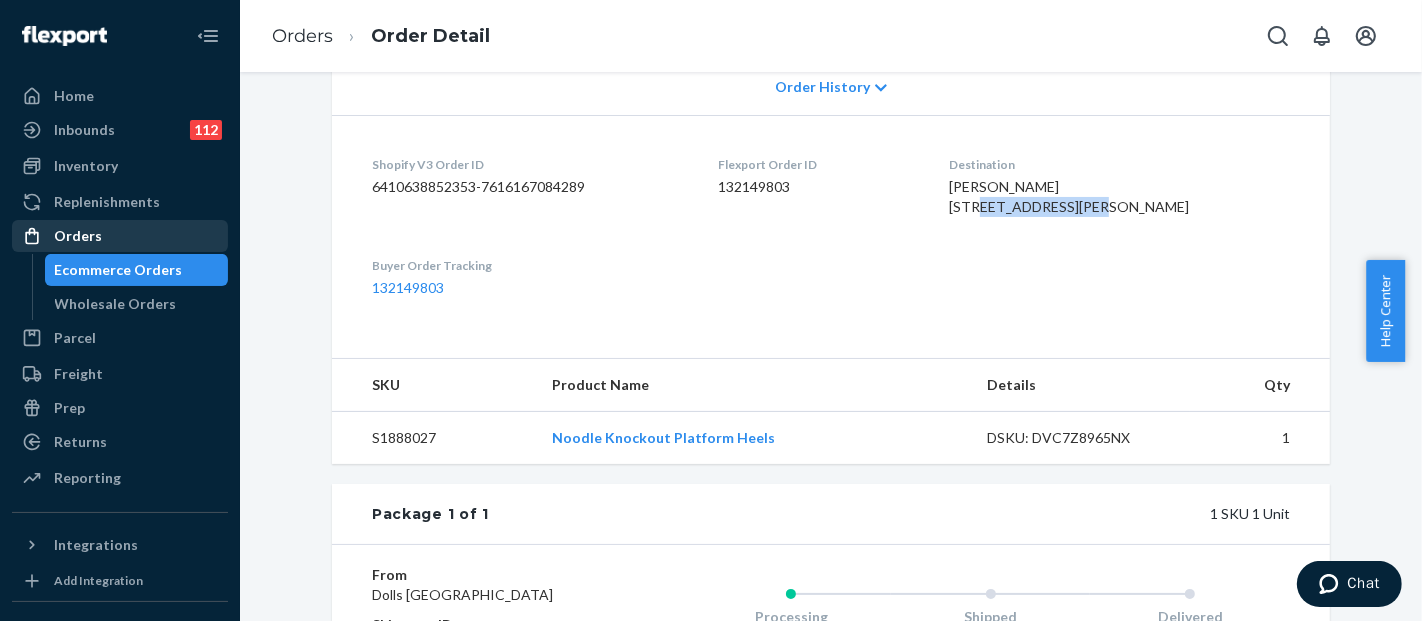 click on "Orders" at bounding box center [120, 236] 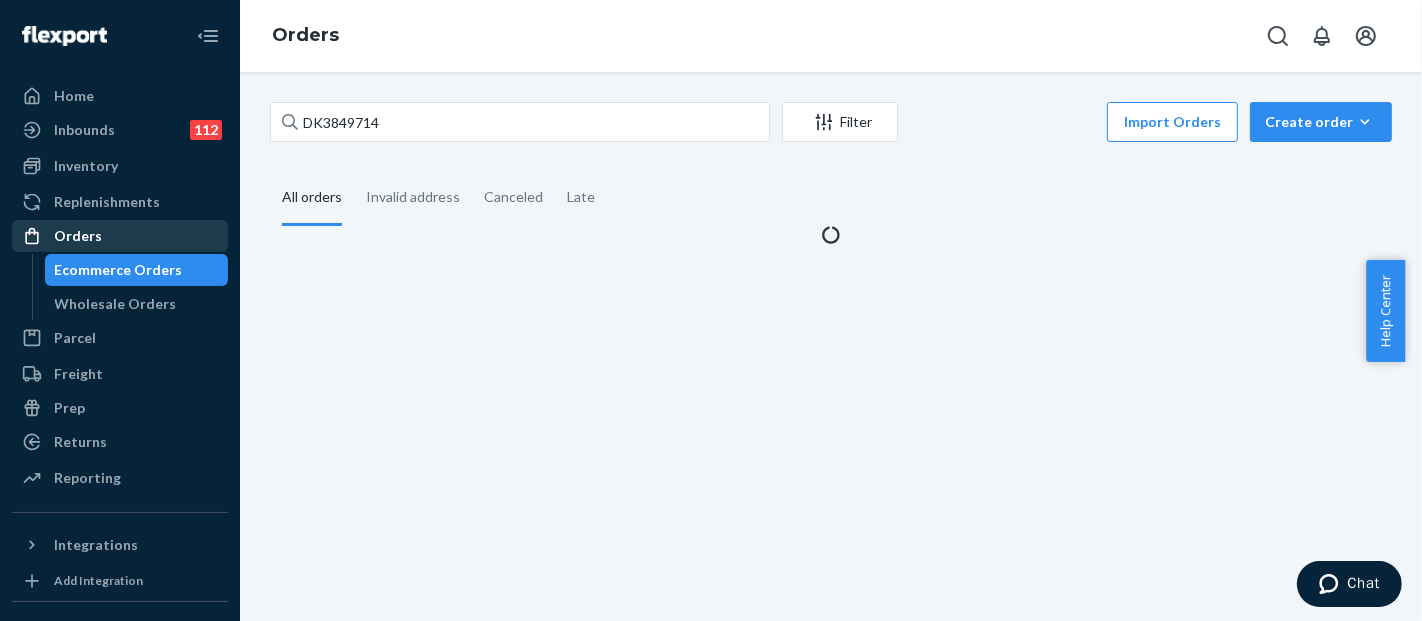 scroll, scrollTop: 0, scrollLeft: 0, axis: both 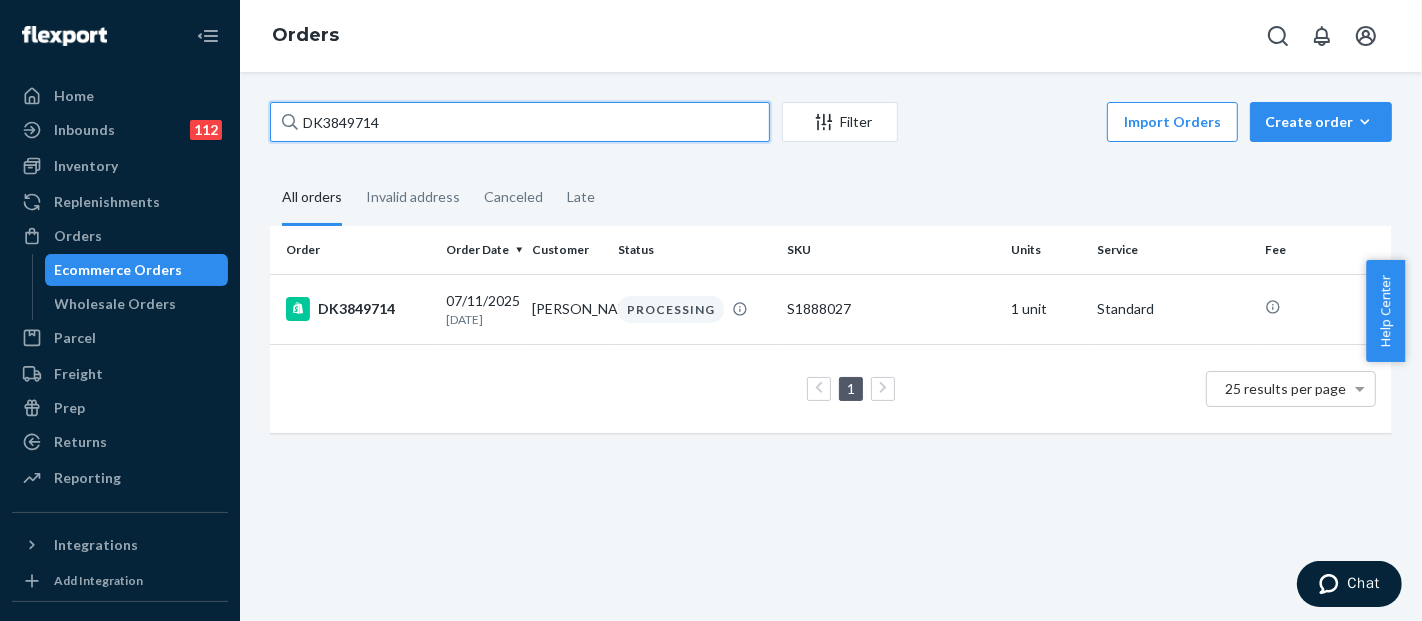 click on "DK3849714" at bounding box center [520, 122] 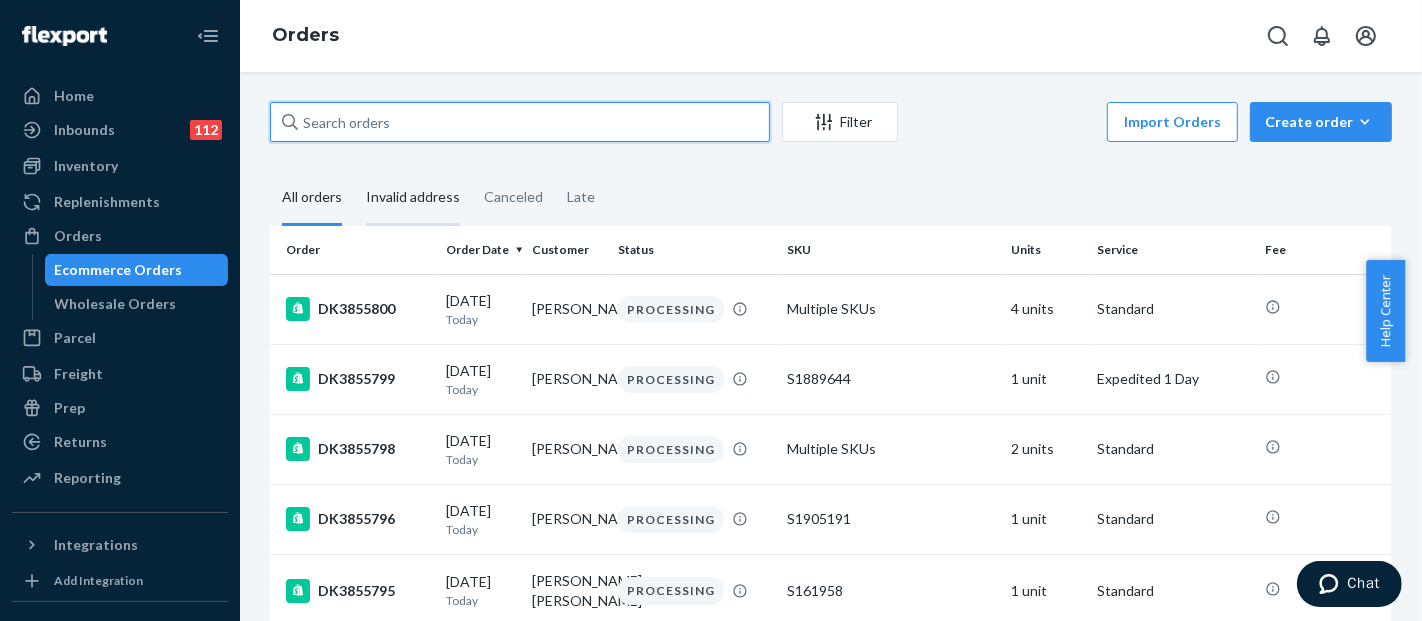 type 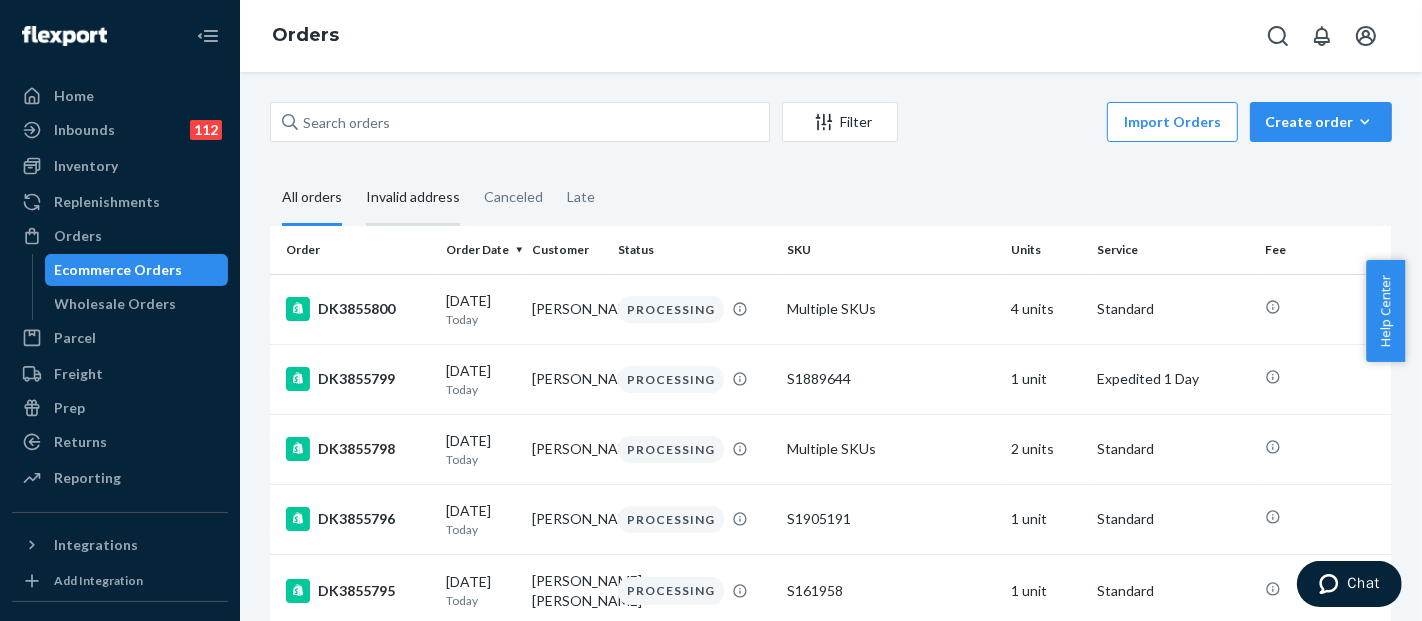 click on "Invalid address" at bounding box center [413, 198] 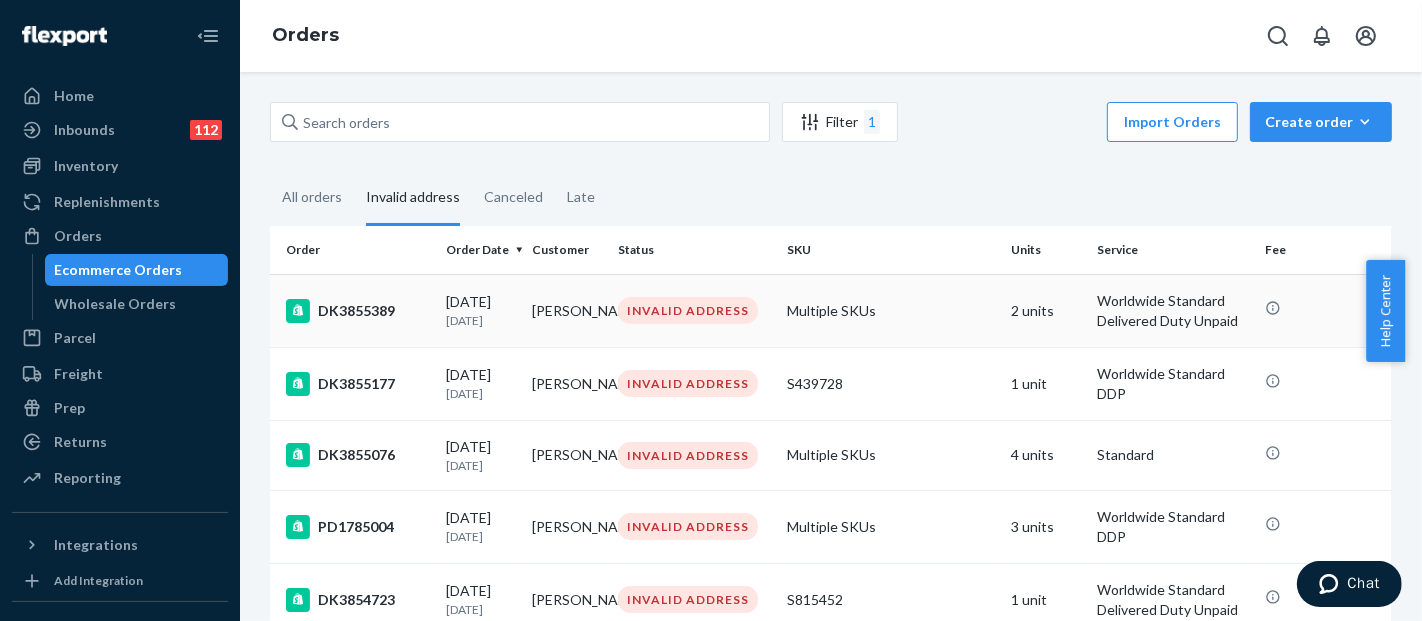 click on "Multiple SKUs" at bounding box center [891, 310] 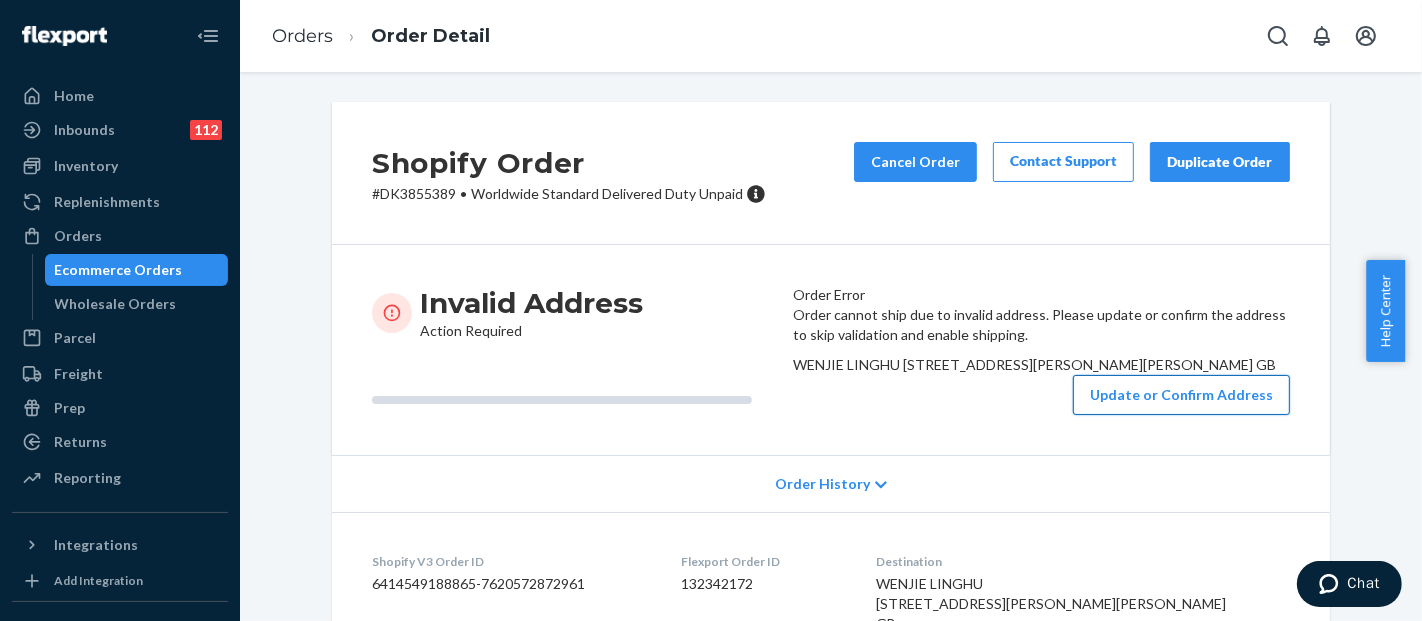 click on "Update or Confirm Address" at bounding box center (1181, 395) 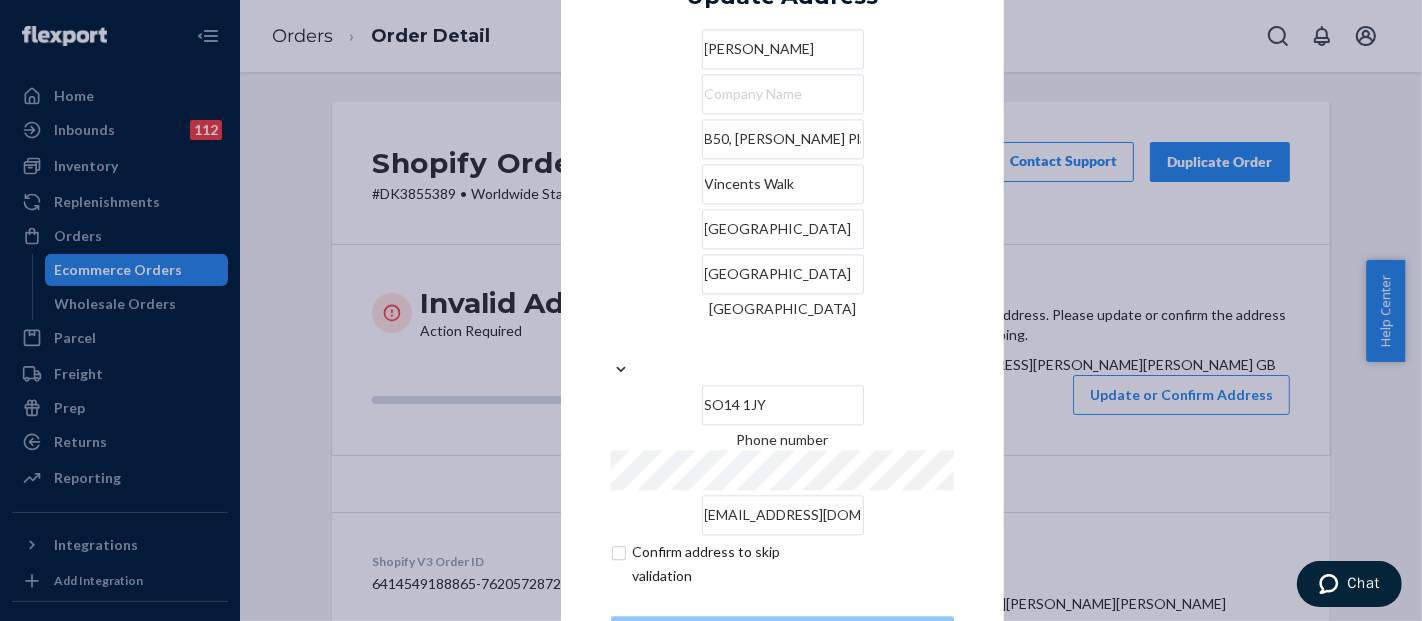 scroll, scrollTop: 67, scrollLeft: 0, axis: vertical 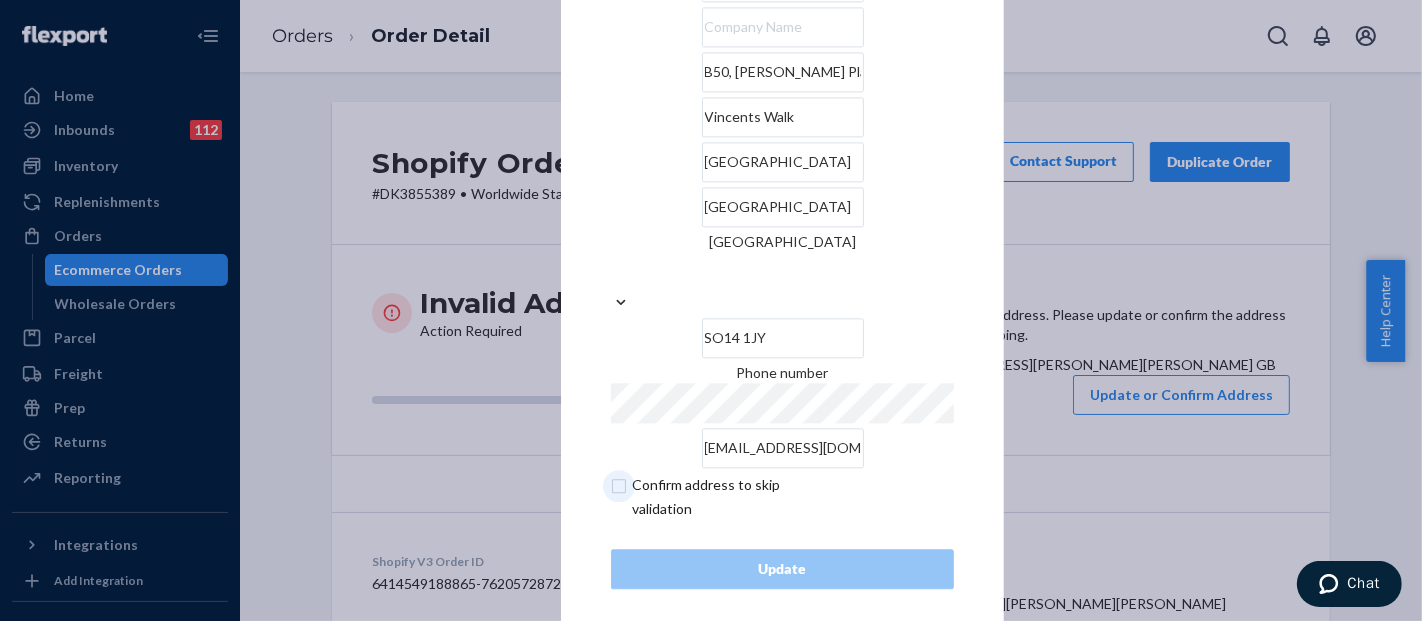 click at bounding box center [727, 497] 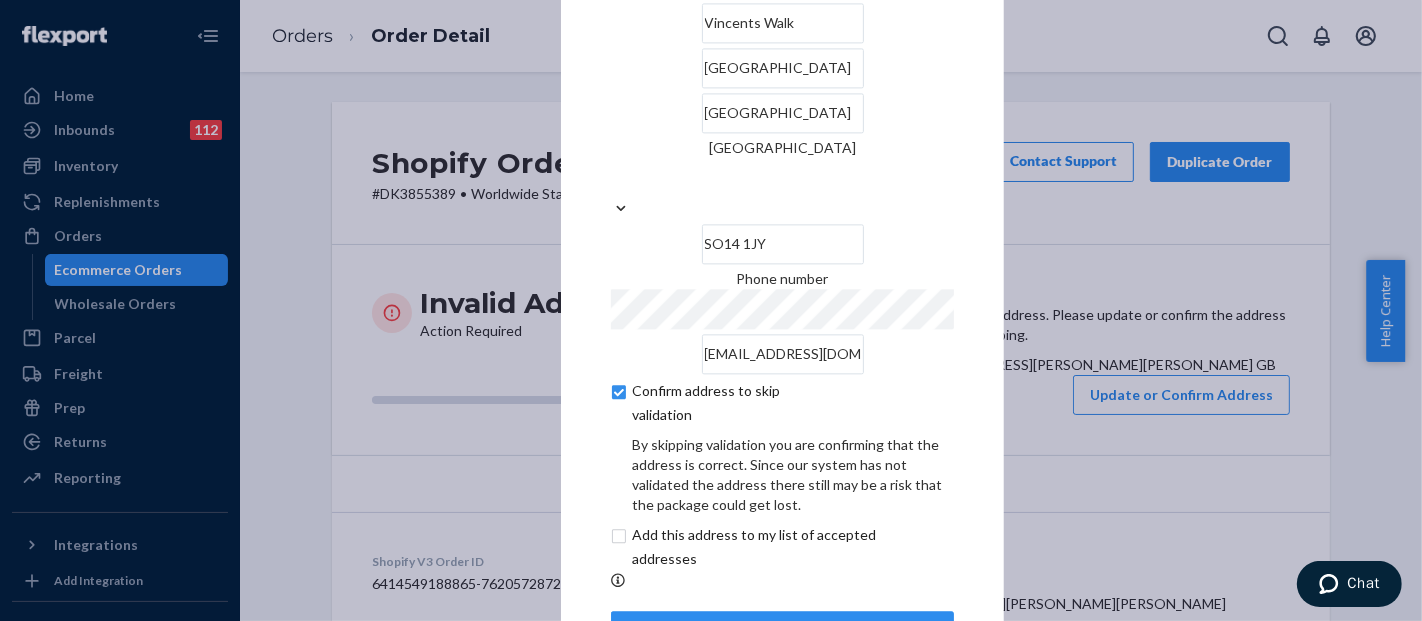 scroll, scrollTop: 151, scrollLeft: 0, axis: vertical 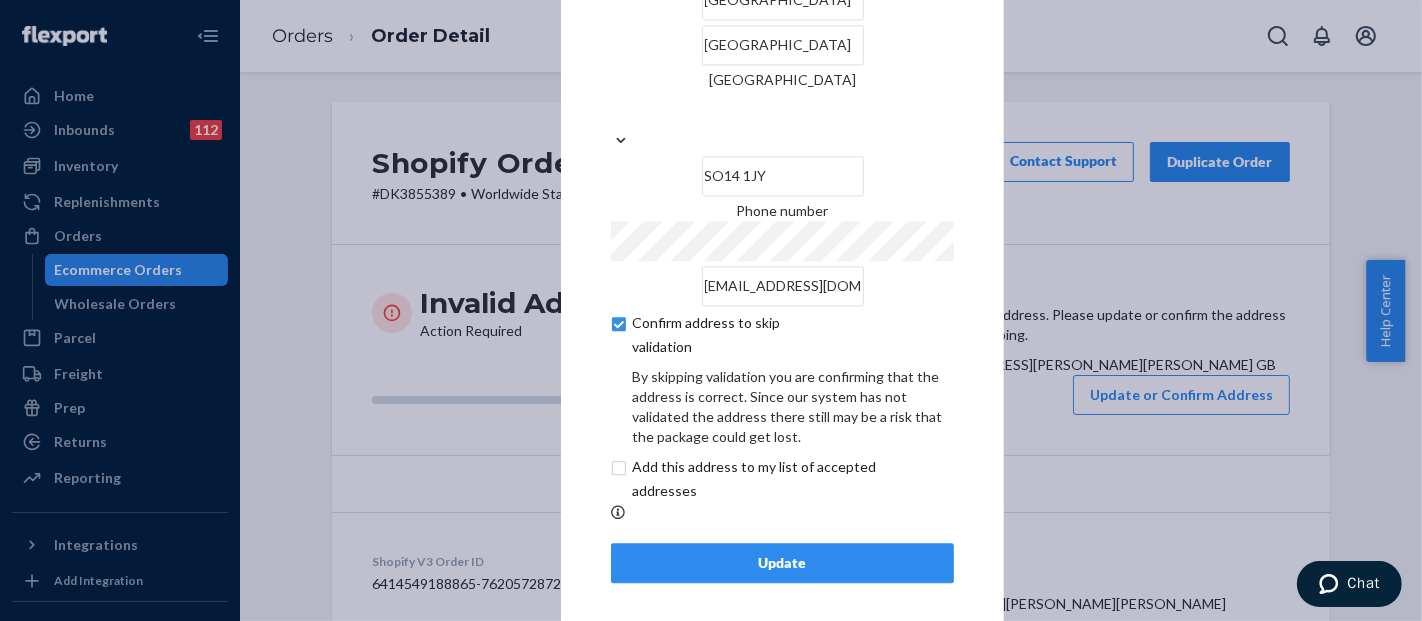 click on "Update" at bounding box center [782, 563] 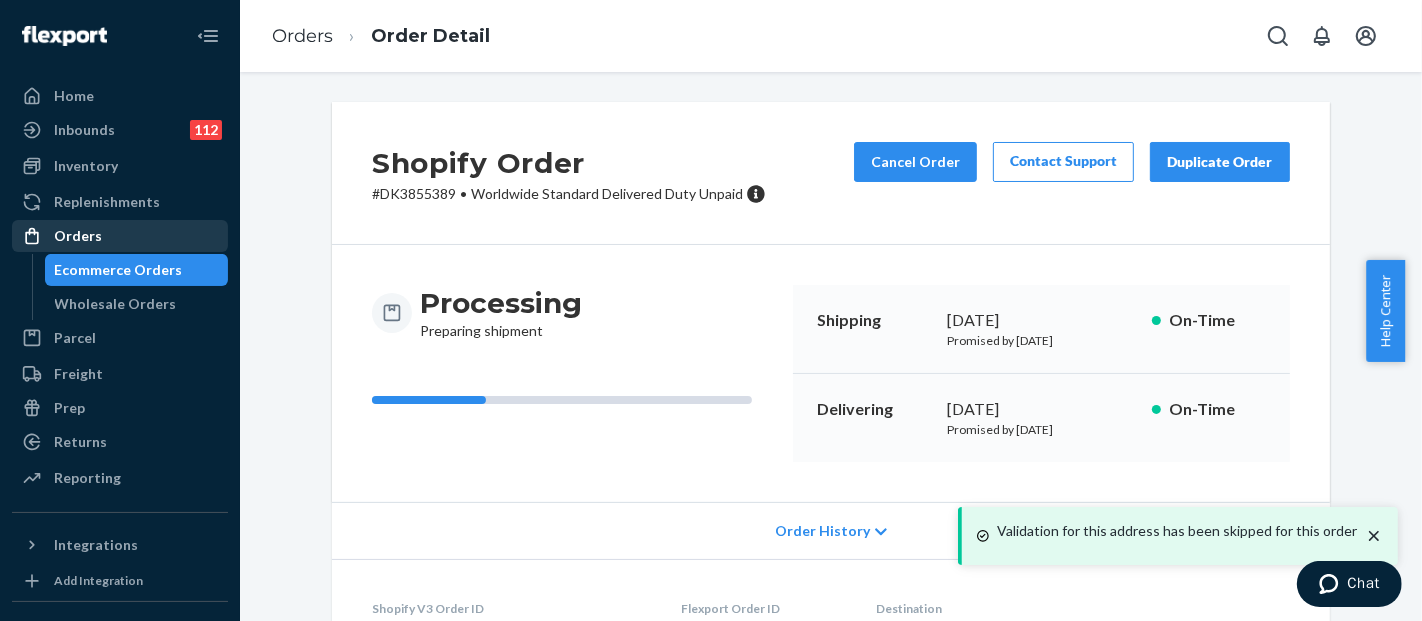 click on "Orders" at bounding box center [120, 236] 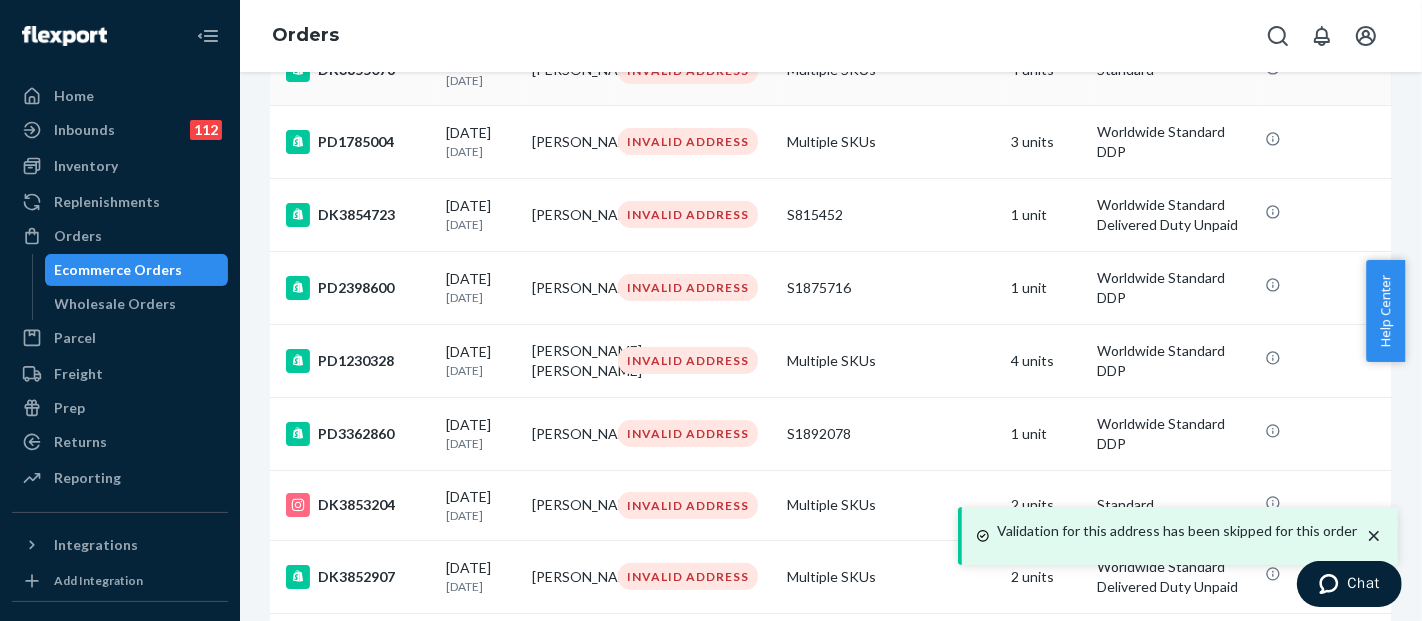 scroll, scrollTop: 444, scrollLeft: 0, axis: vertical 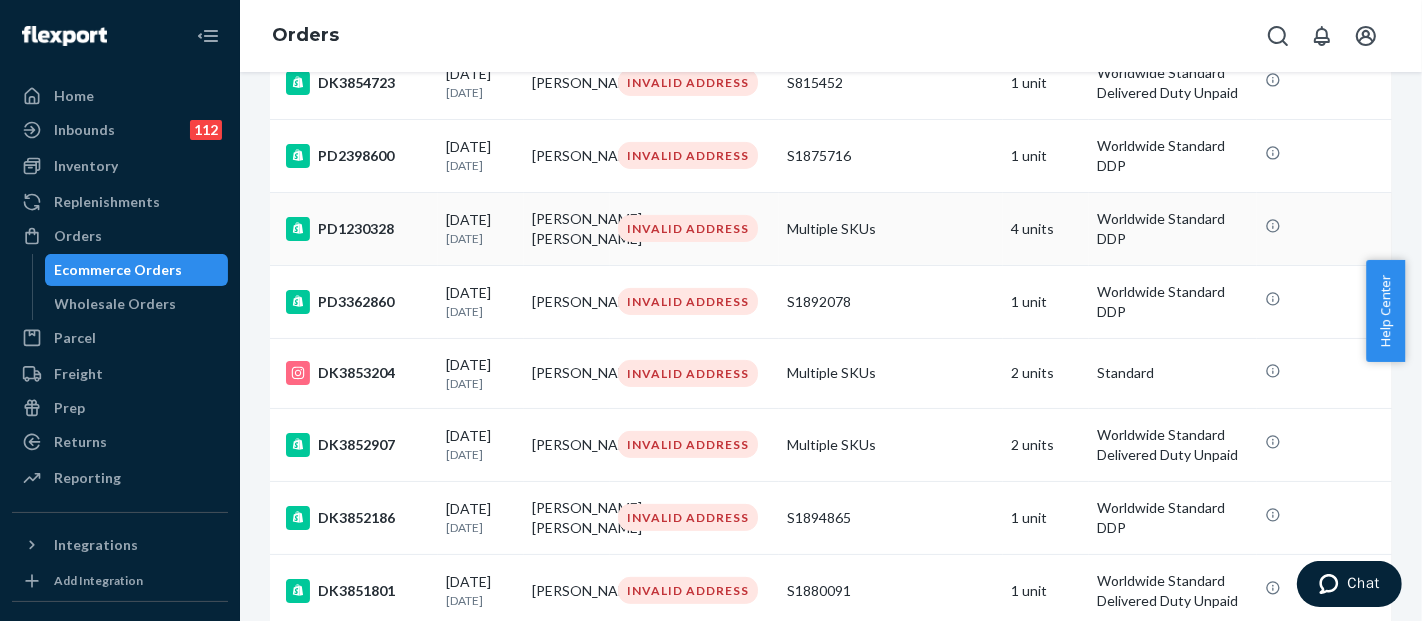click on "Multiple SKUs" at bounding box center (891, 228) 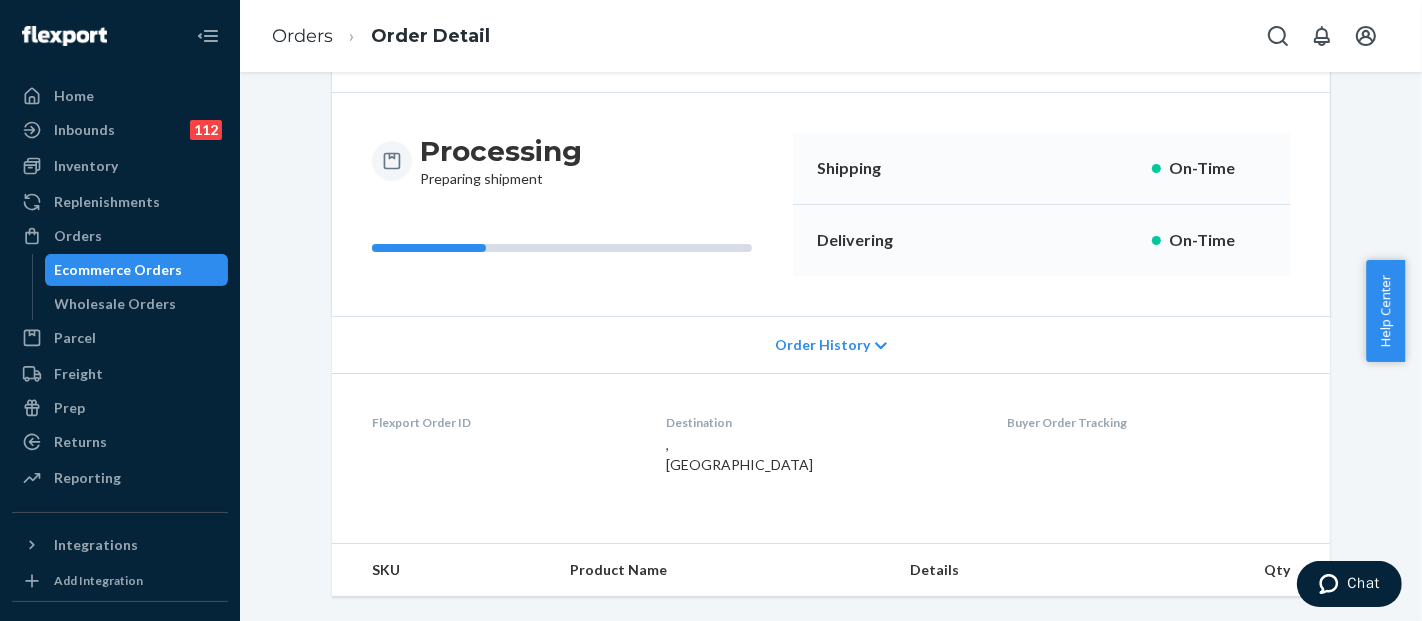 scroll, scrollTop: 0, scrollLeft: 0, axis: both 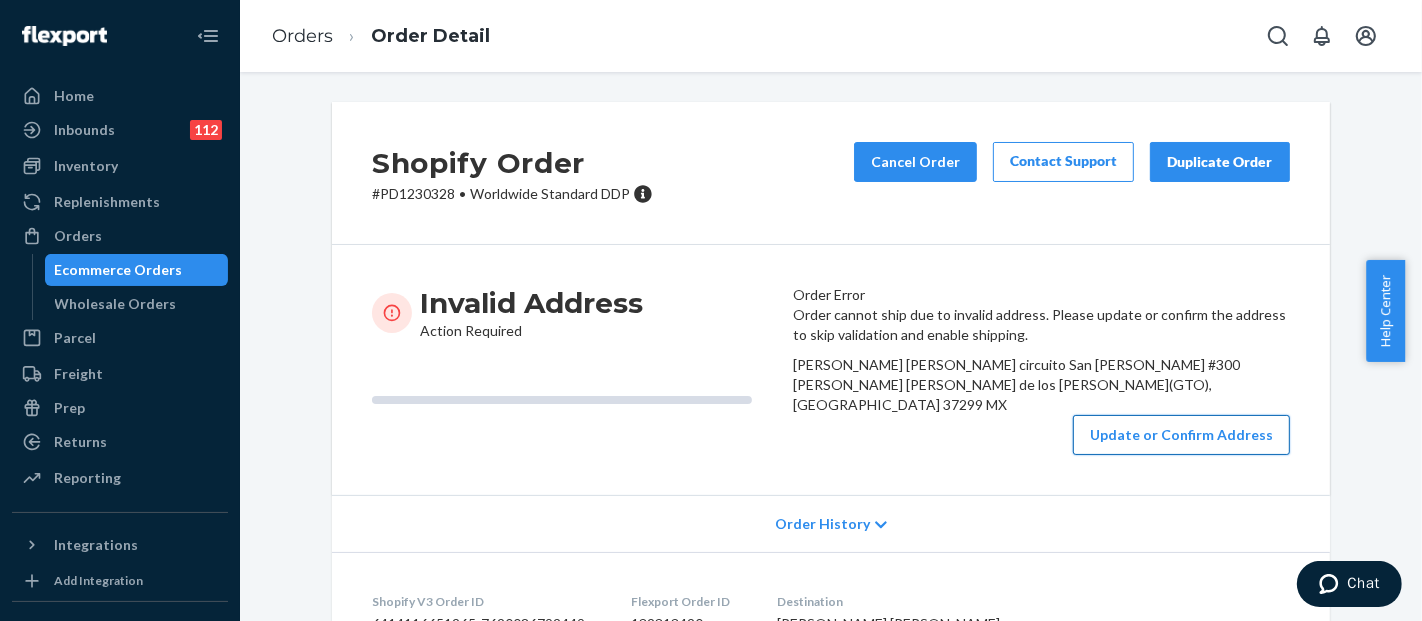 click on "Update or Confirm Address" at bounding box center [1181, 435] 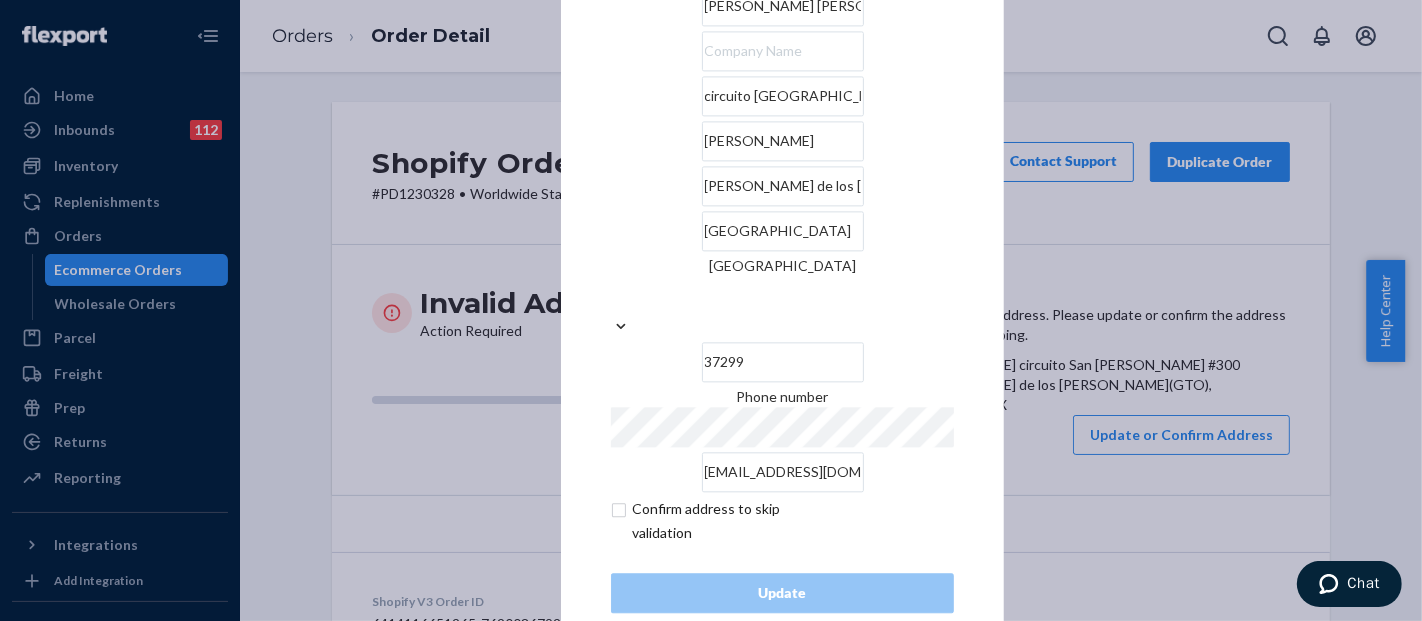 scroll, scrollTop: 67, scrollLeft: 0, axis: vertical 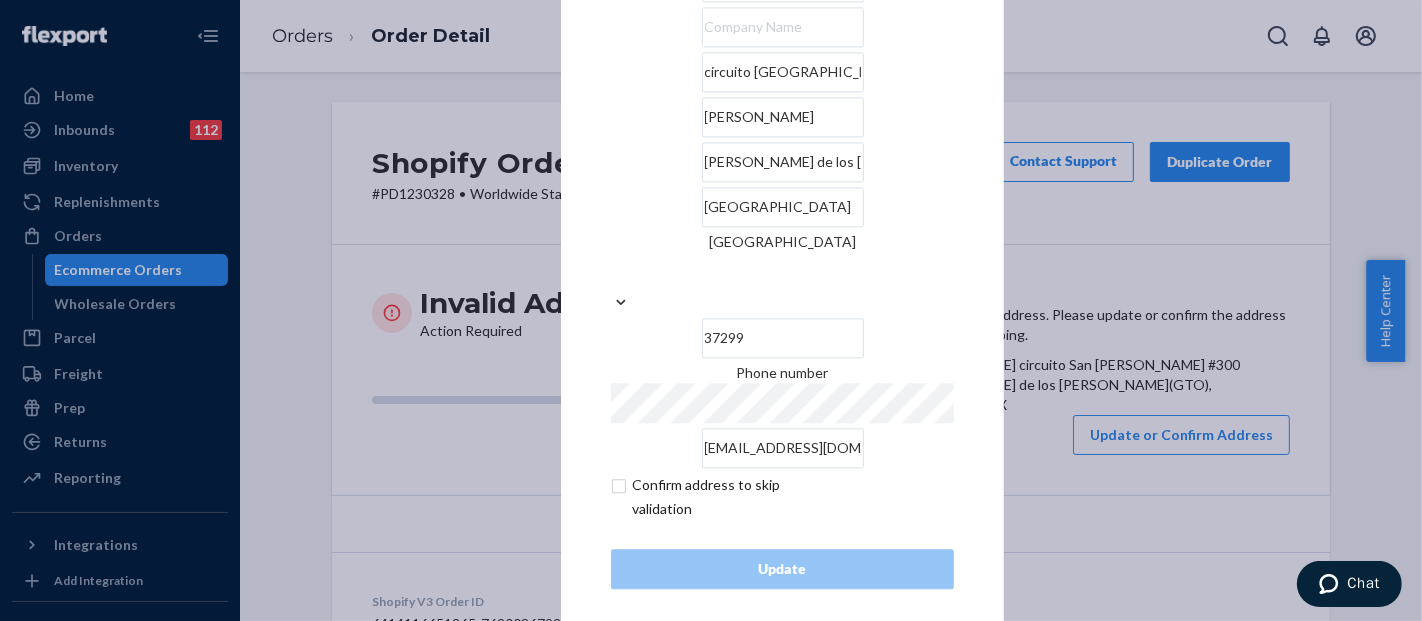 click on "× Update Address Luz [STREET_ADDRESS][PERSON_NAME][PERSON_NAME][PERSON_NAME][PERSON_NAME][PERSON_NAME] Phone number [EMAIL_ADDRESS][DOMAIN_NAME] Confirm address to skip validation Update" at bounding box center (782, 243) 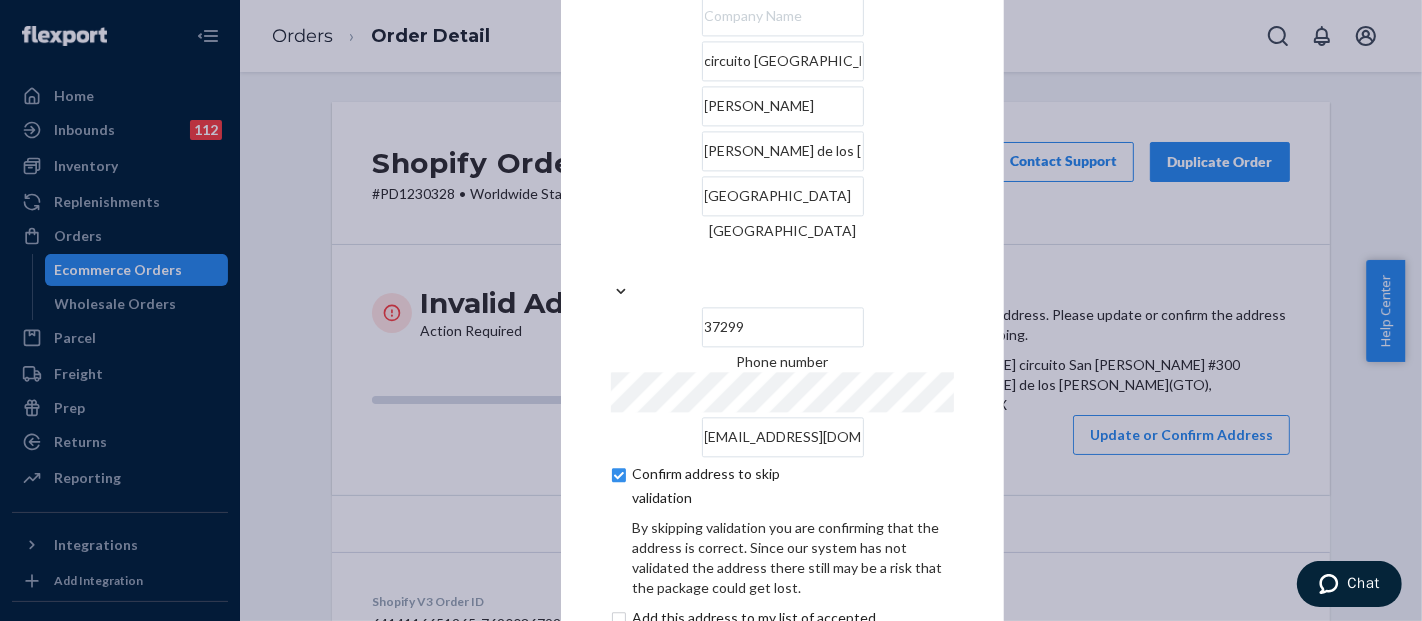 scroll, scrollTop: 151, scrollLeft: 0, axis: vertical 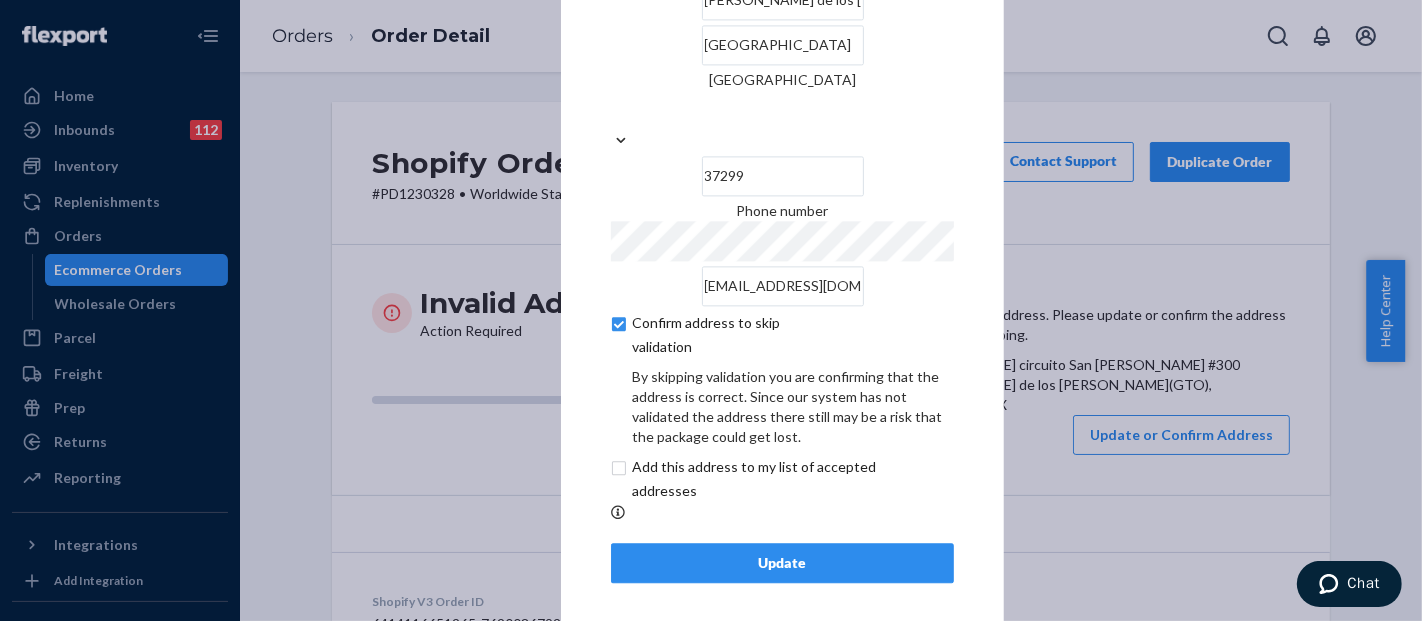 click on "Update" at bounding box center [782, 563] 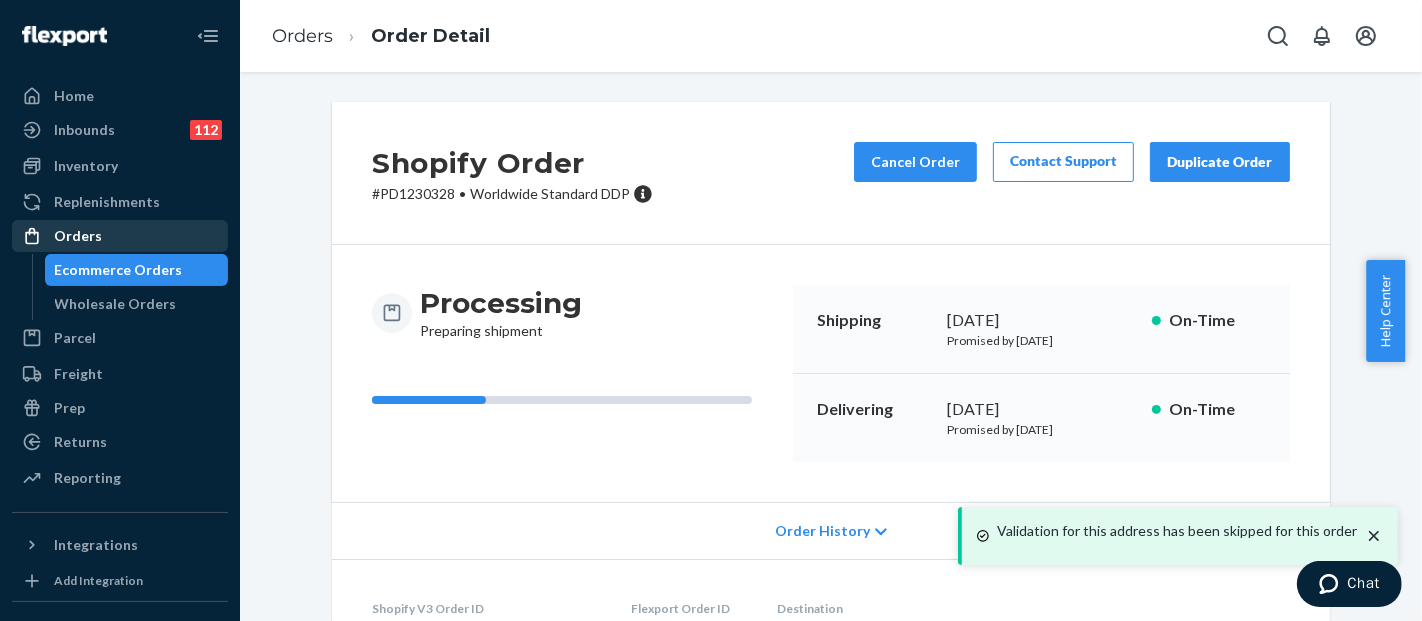 click on "Orders" at bounding box center (120, 236) 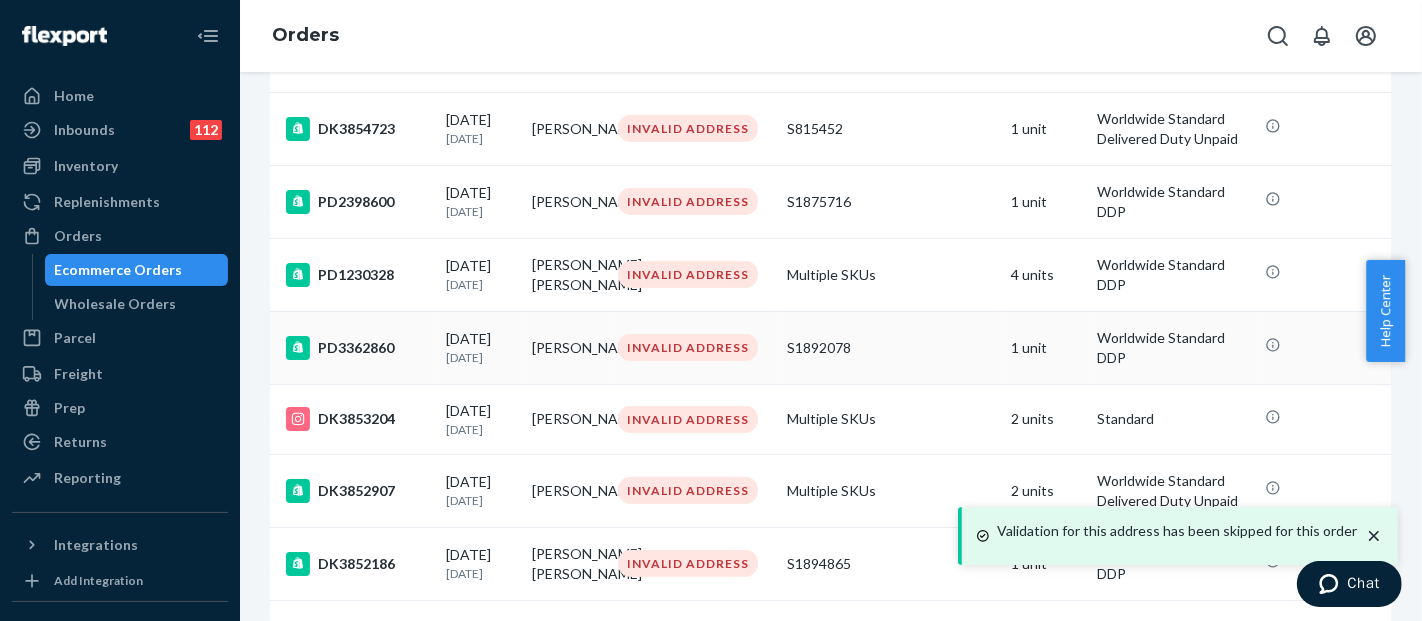 scroll, scrollTop: 444, scrollLeft: 0, axis: vertical 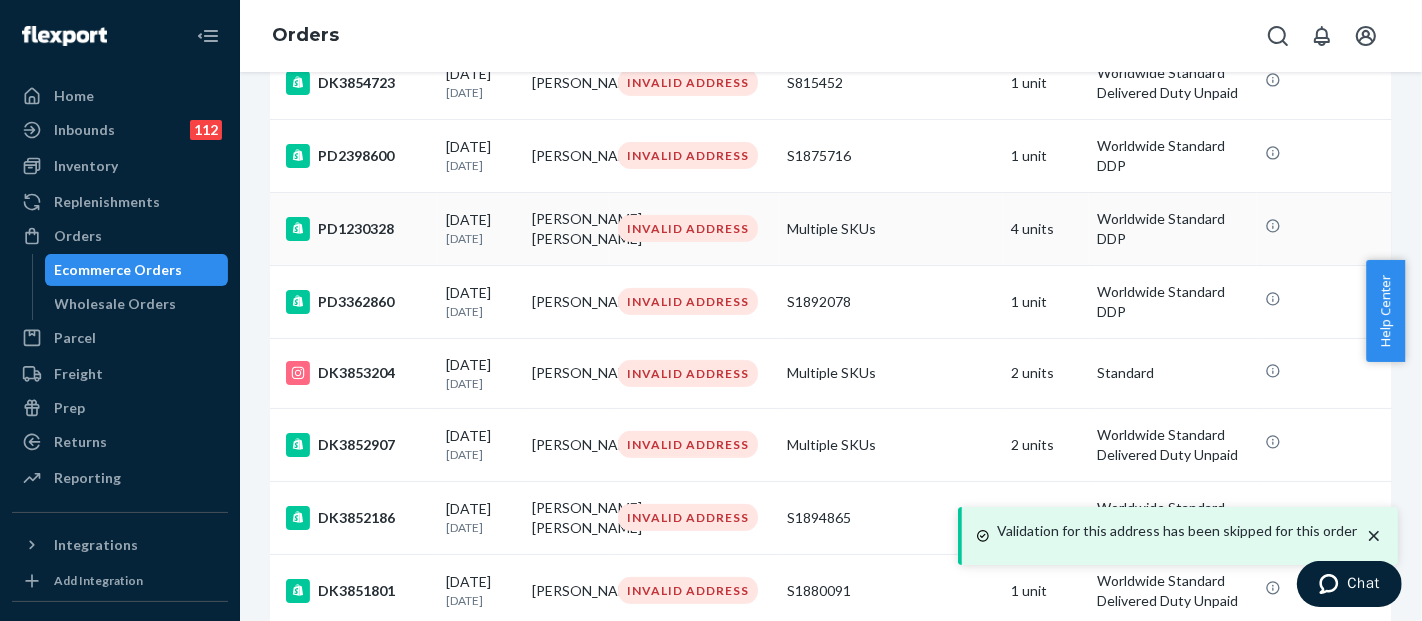 click on "Multiple SKUs" at bounding box center [891, 228] 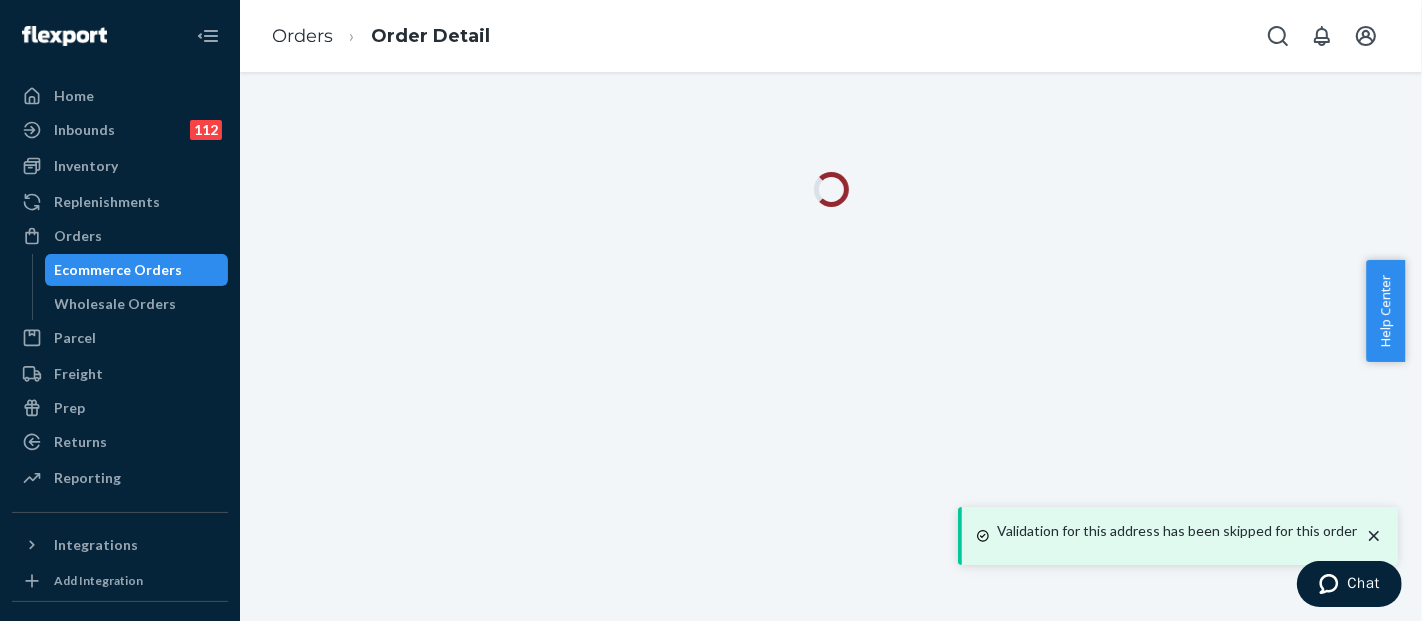 scroll, scrollTop: 0, scrollLeft: 0, axis: both 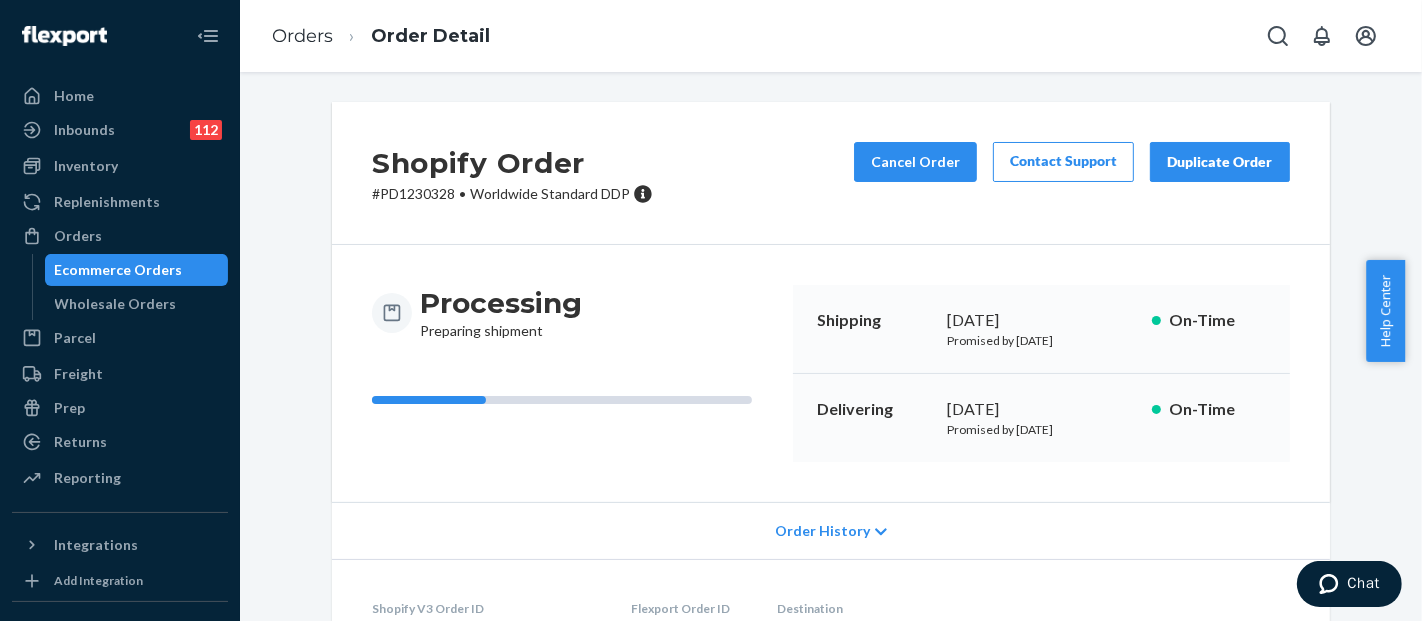 click on "Home Inbounds 112 Shipping Plans Problems 112 Inventory Products Replenishments Orders Ecommerce Orders Wholesale Orders Parcel Parcel orders Integrations Freight Prep Returns All Returns Settings Packages Reporting Reports Analytics" at bounding box center (120, 288) 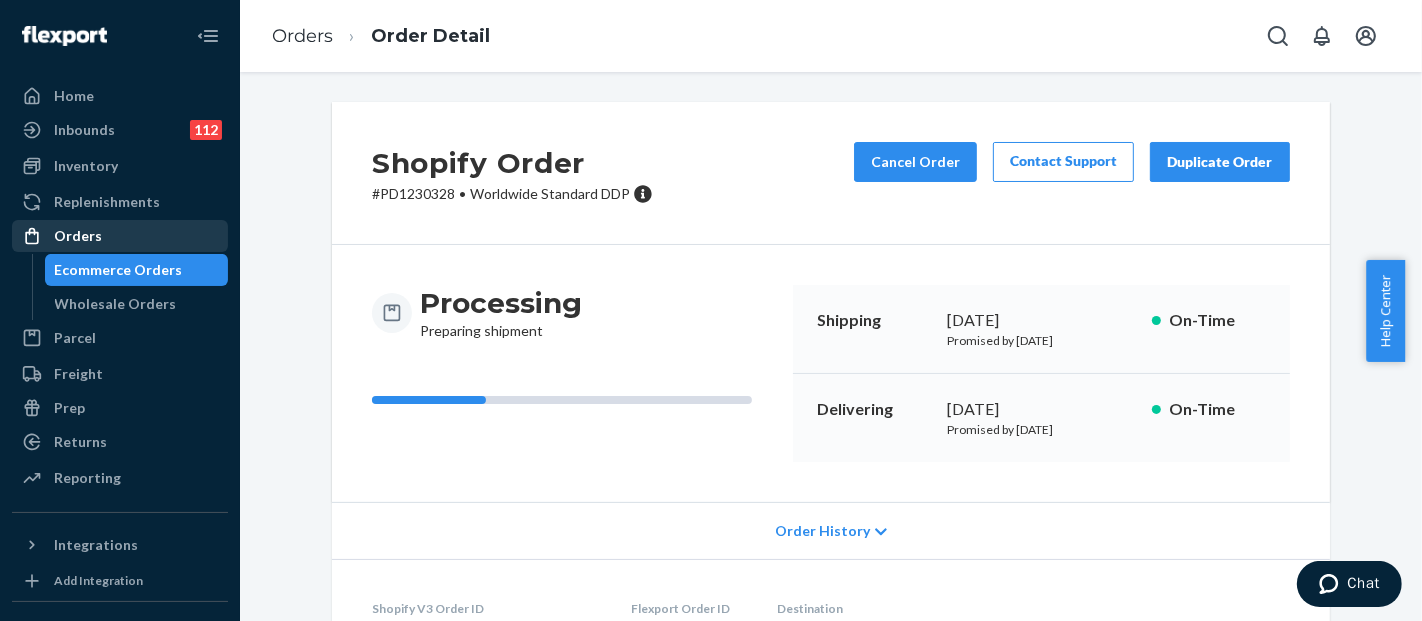 click on "Orders" at bounding box center [120, 236] 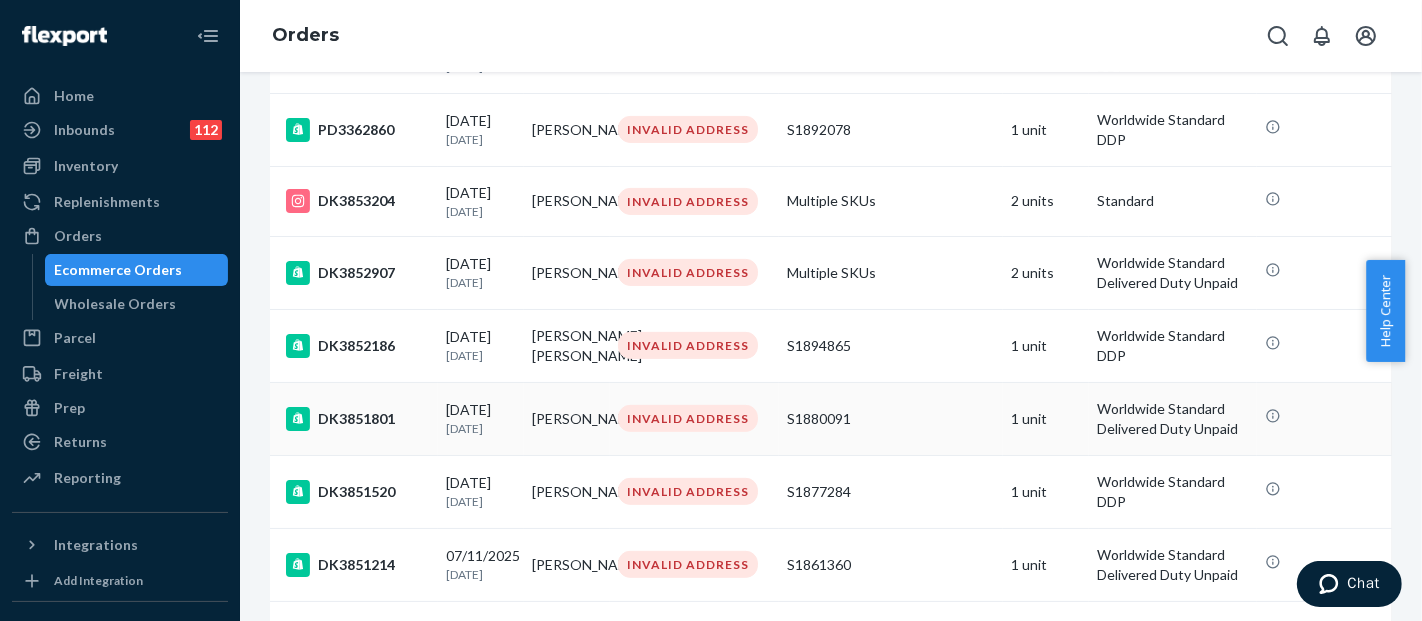 scroll, scrollTop: 555, scrollLeft: 0, axis: vertical 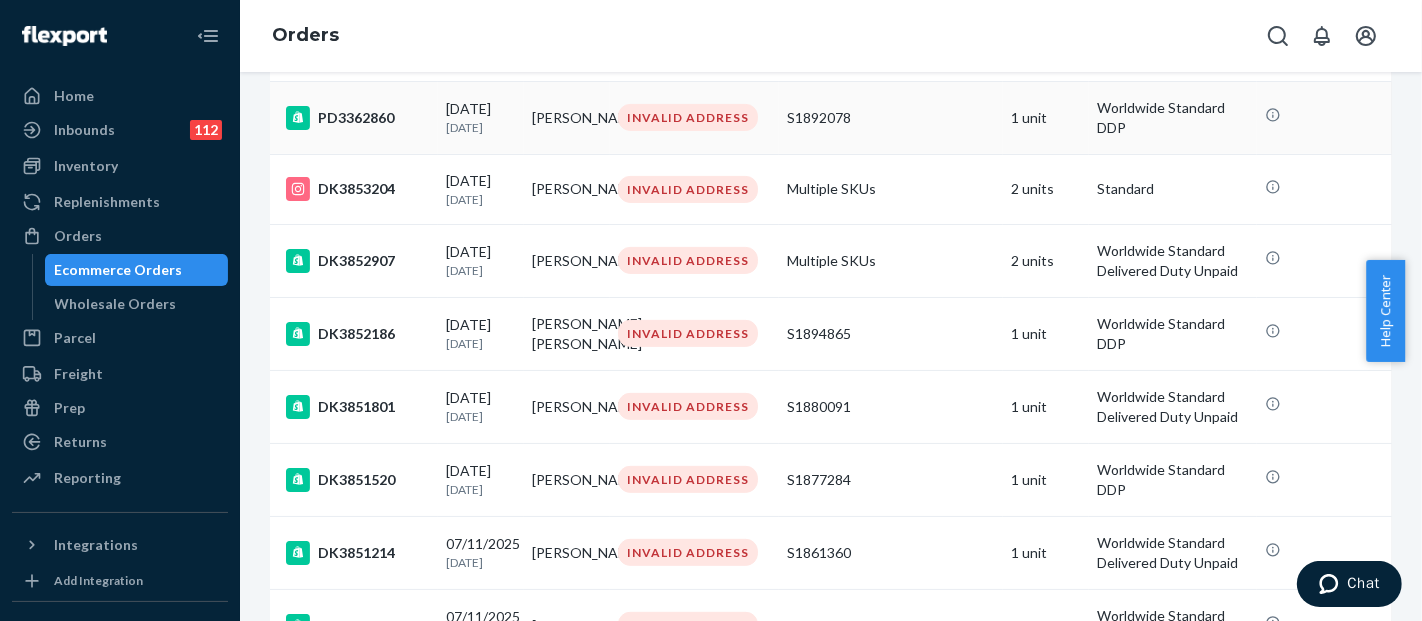 click on "S1892078" at bounding box center (891, 117) 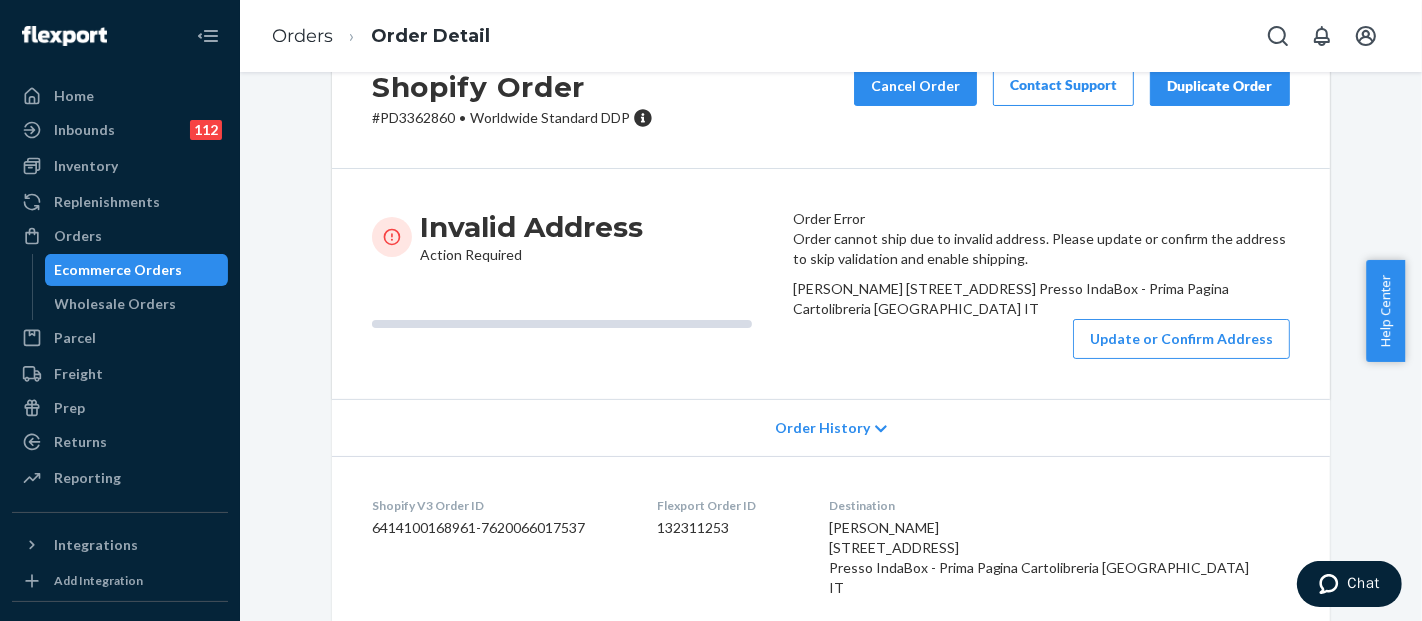 scroll, scrollTop: 111, scrollLeft: 0, axis: vertical 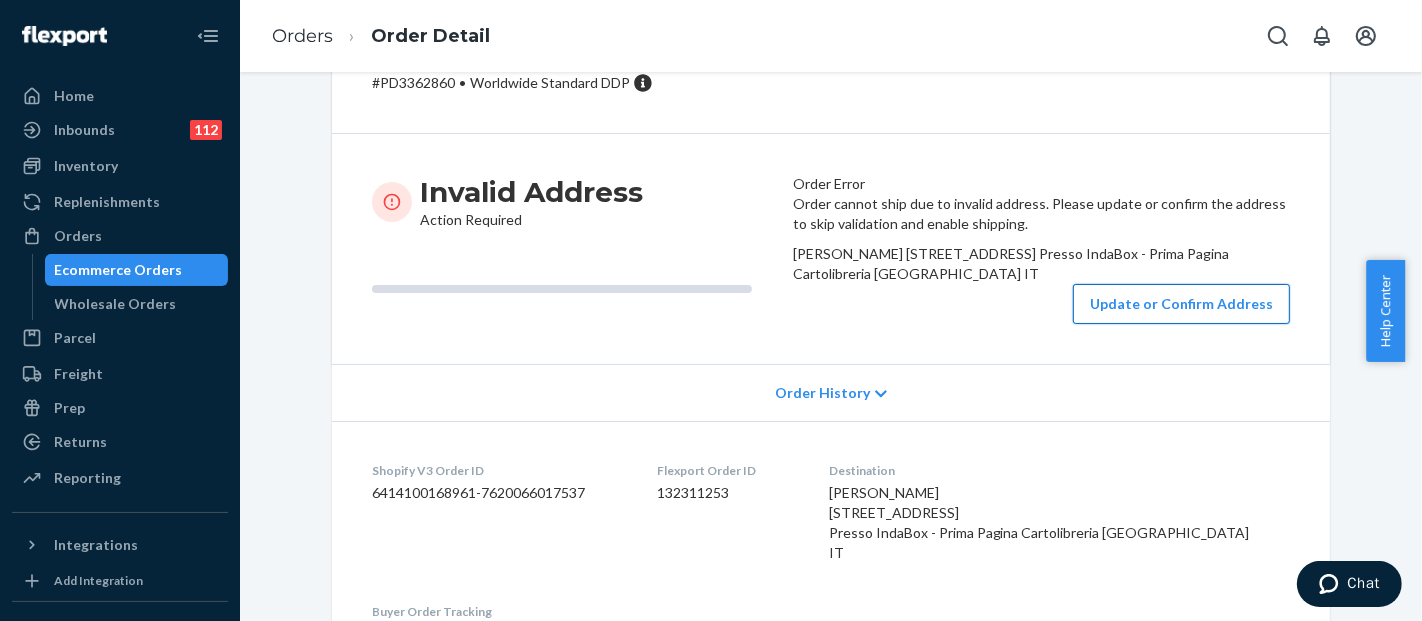 click on "Update or Confirm Address" at bounding box center [1181, 304] 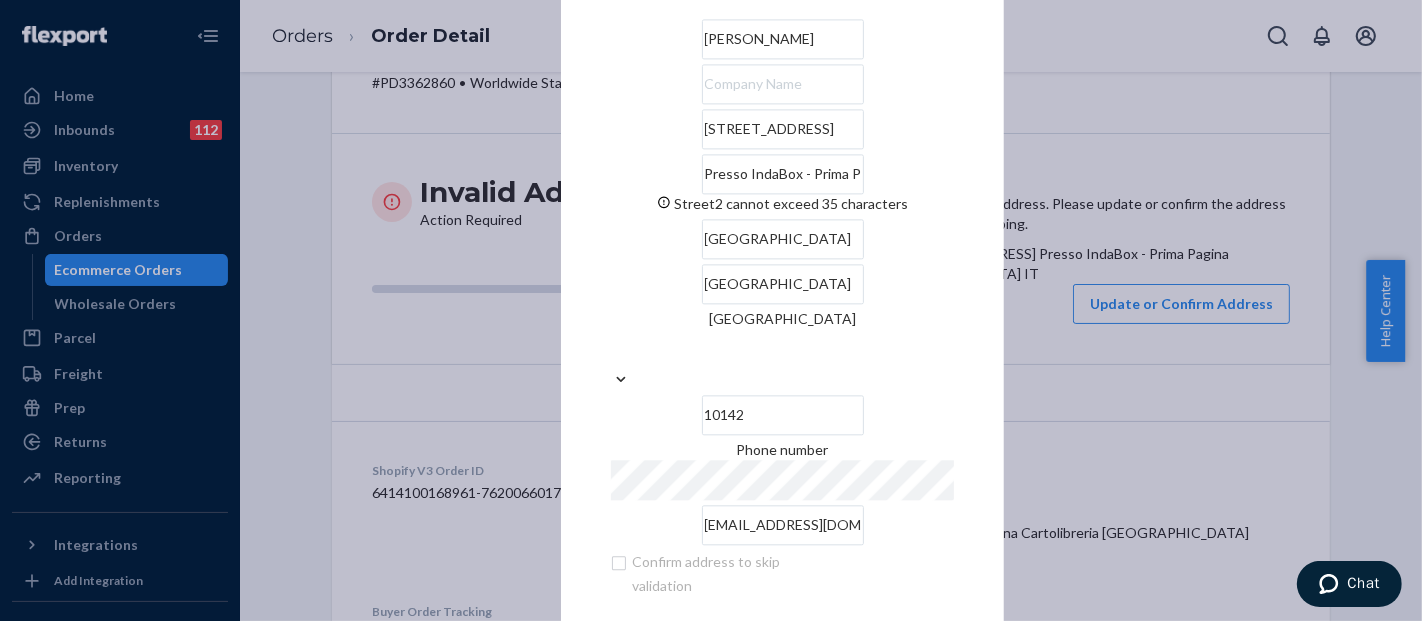 click on "Presso IndaBox - Prima Pagina Cartolibreria Edicola" at bounding box center (783, 174) 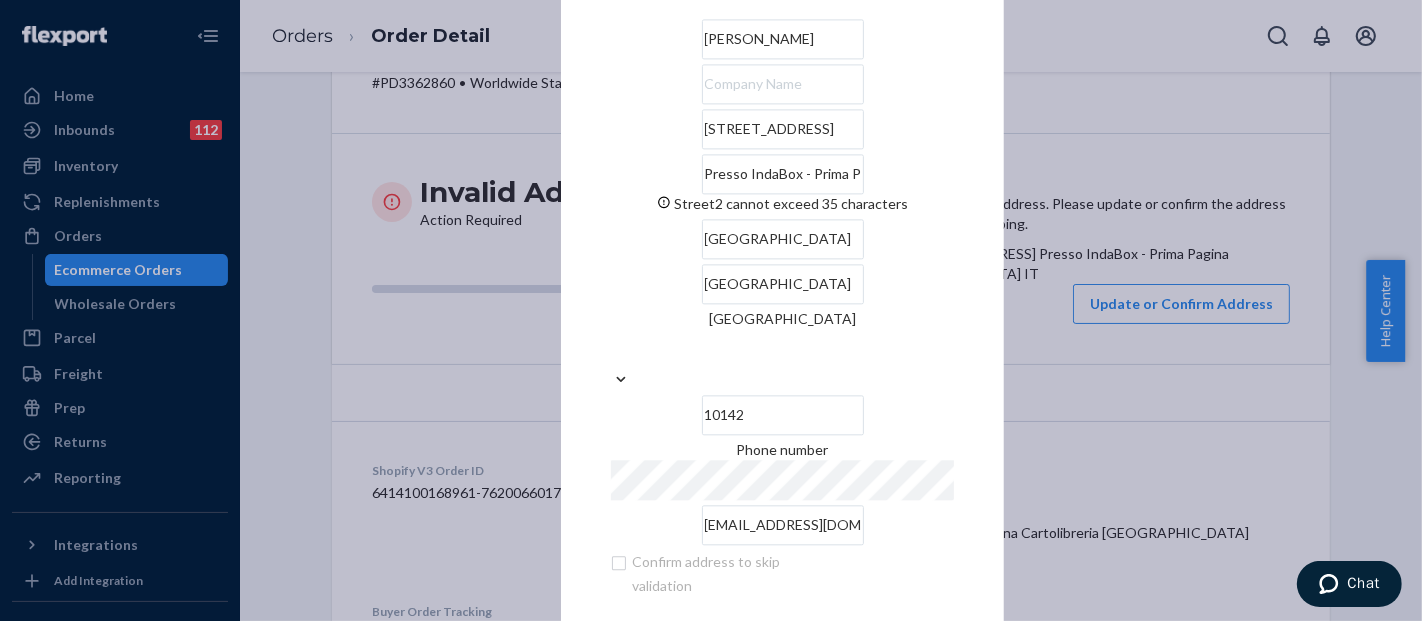 paste on "At IndaBox - Home Page Stationery Shop Newsstand" 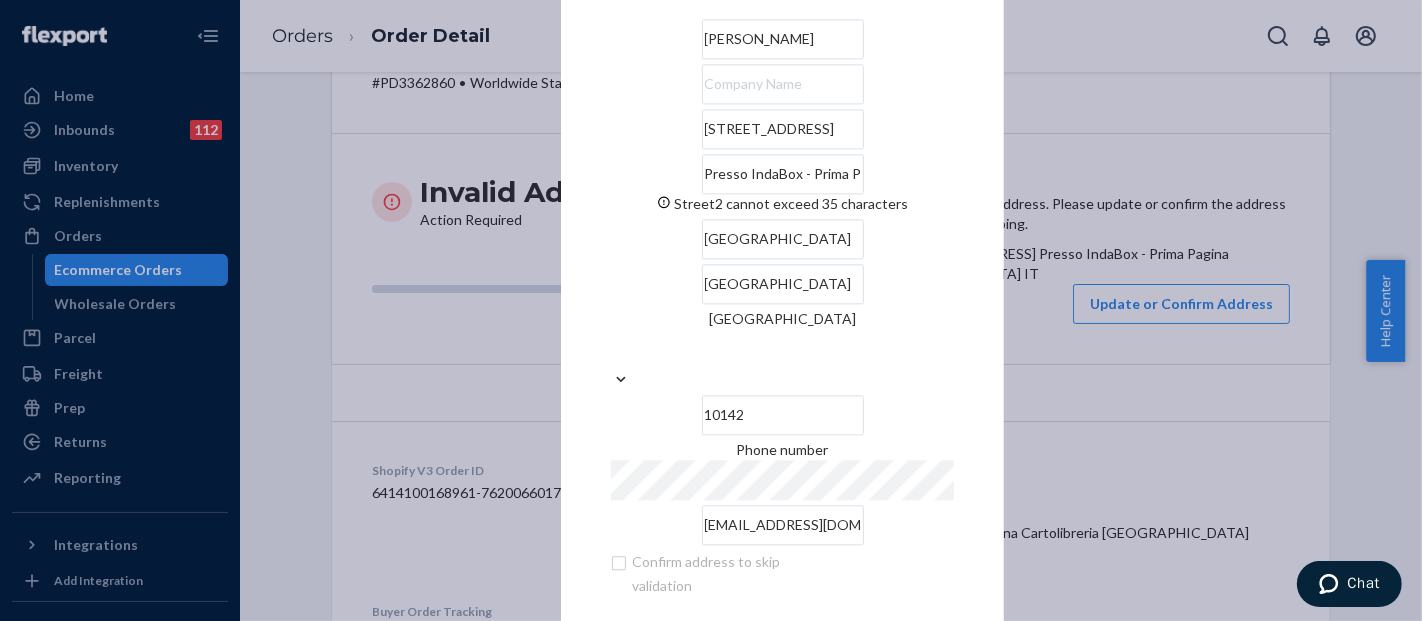 type on "At IndaBox - Home Page Stationery Shop Newsstand" 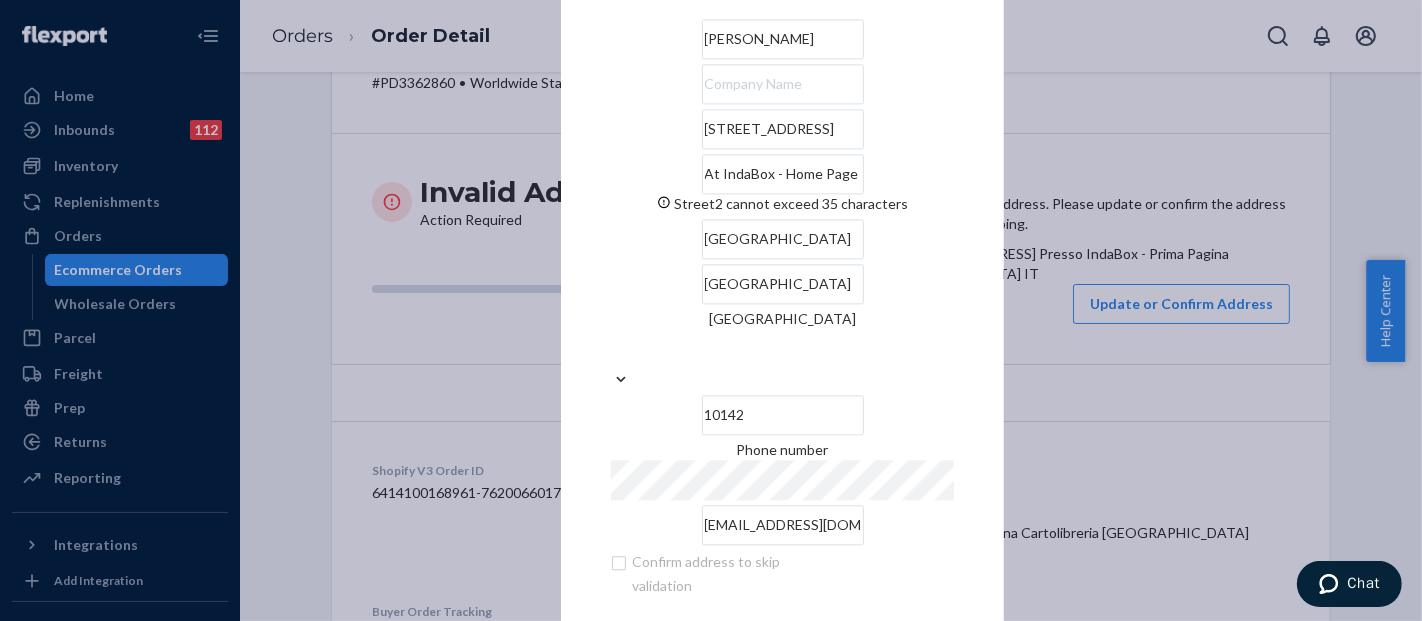 scroll, scrollTop: 0, scrollLeft: 29, axis: horizontal 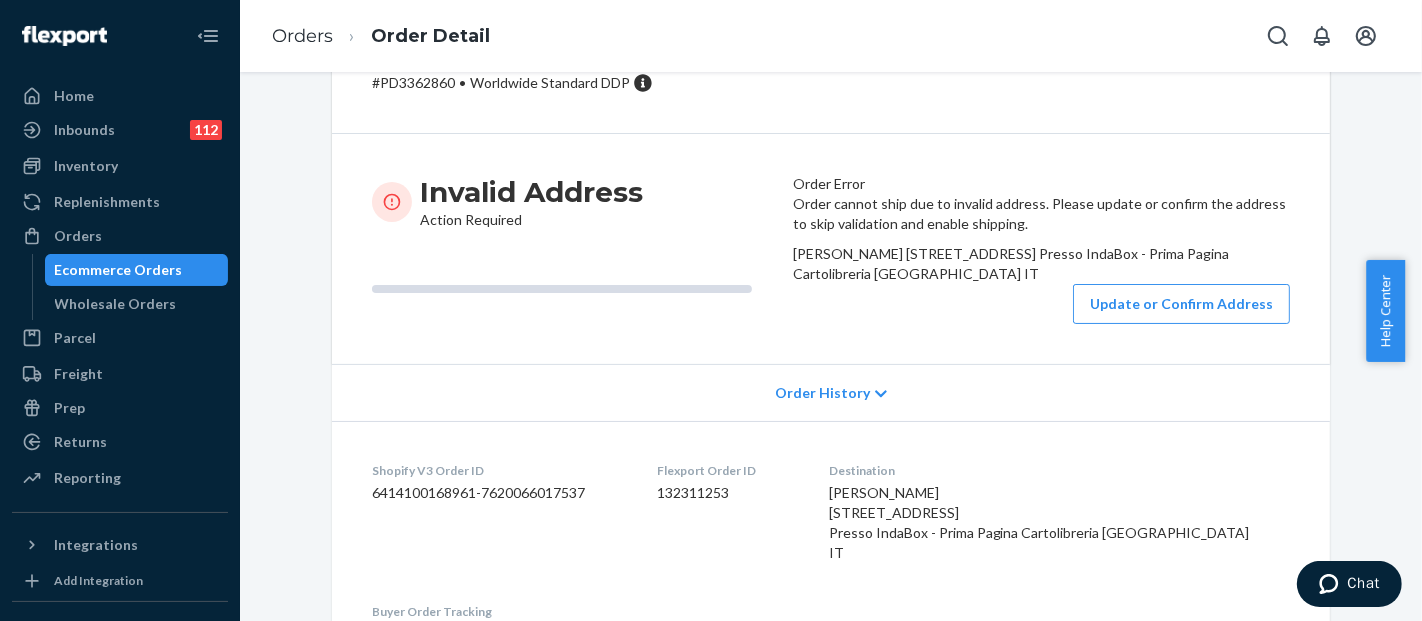 type 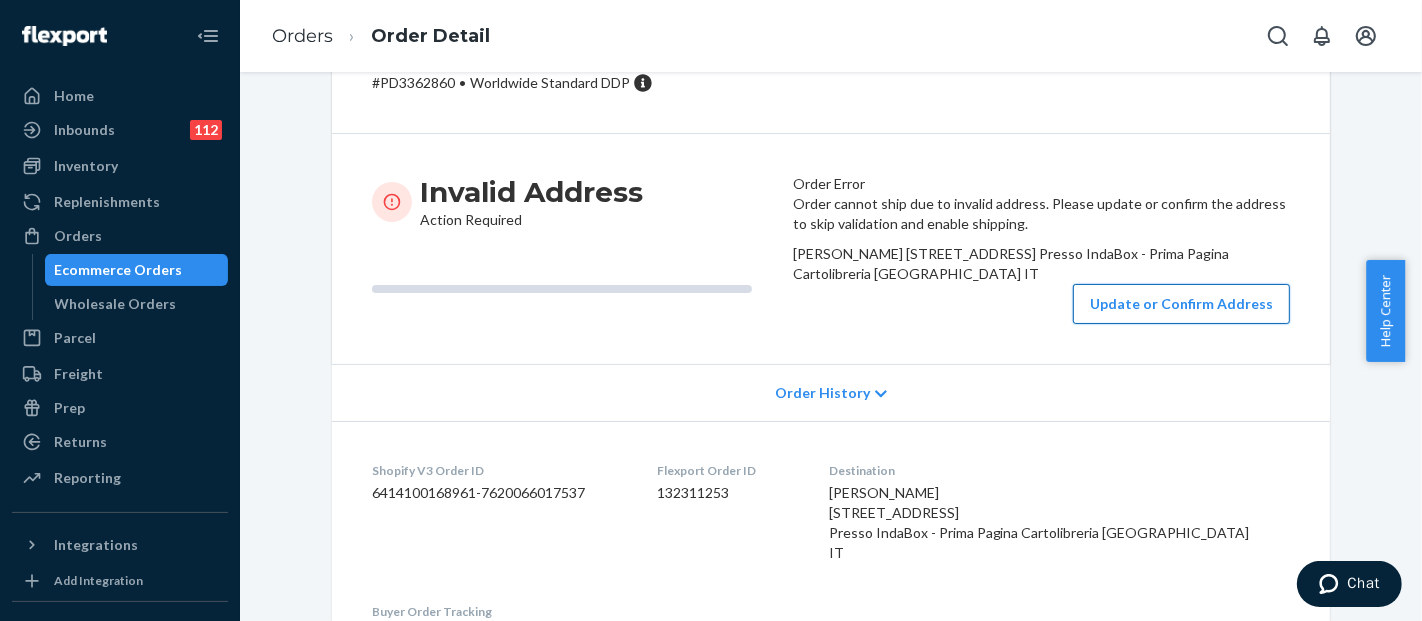 click on "Update or Confirm Address" at bounding box center (1181, 304) 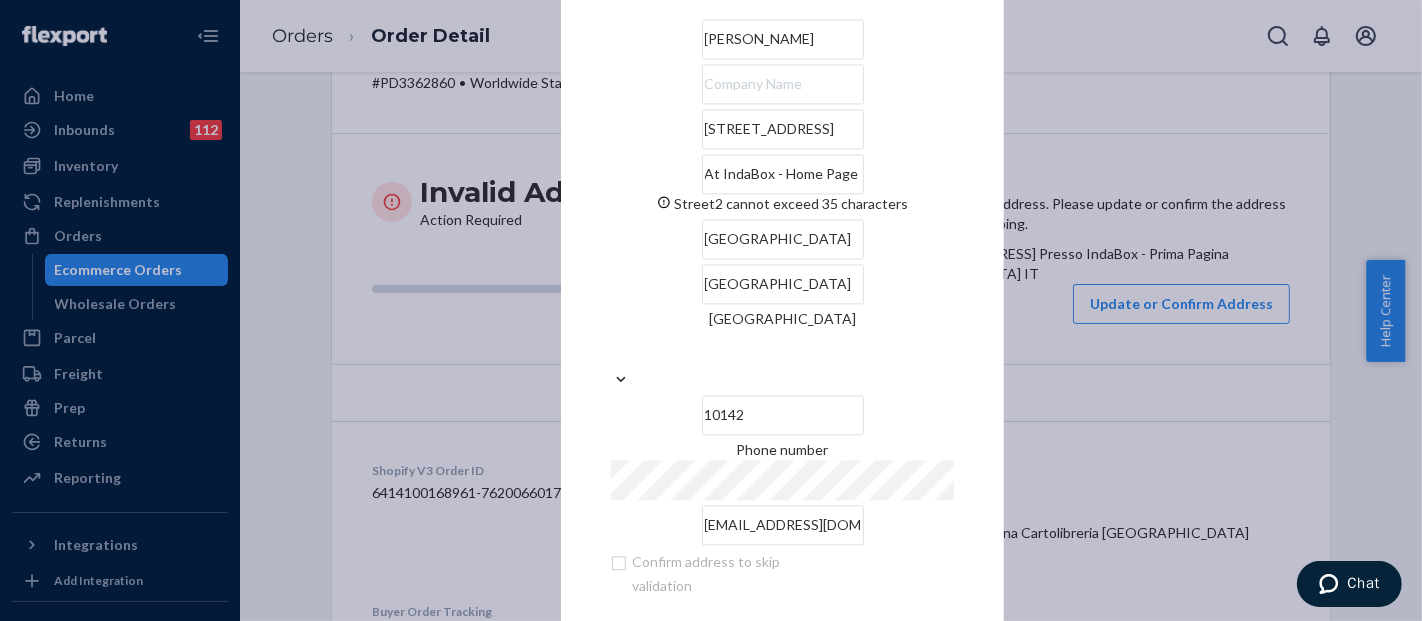 drag, startPoint x: 693, startPoint y: 224, endPoint x: 617, endPoint y: 223, distance: 76.00658 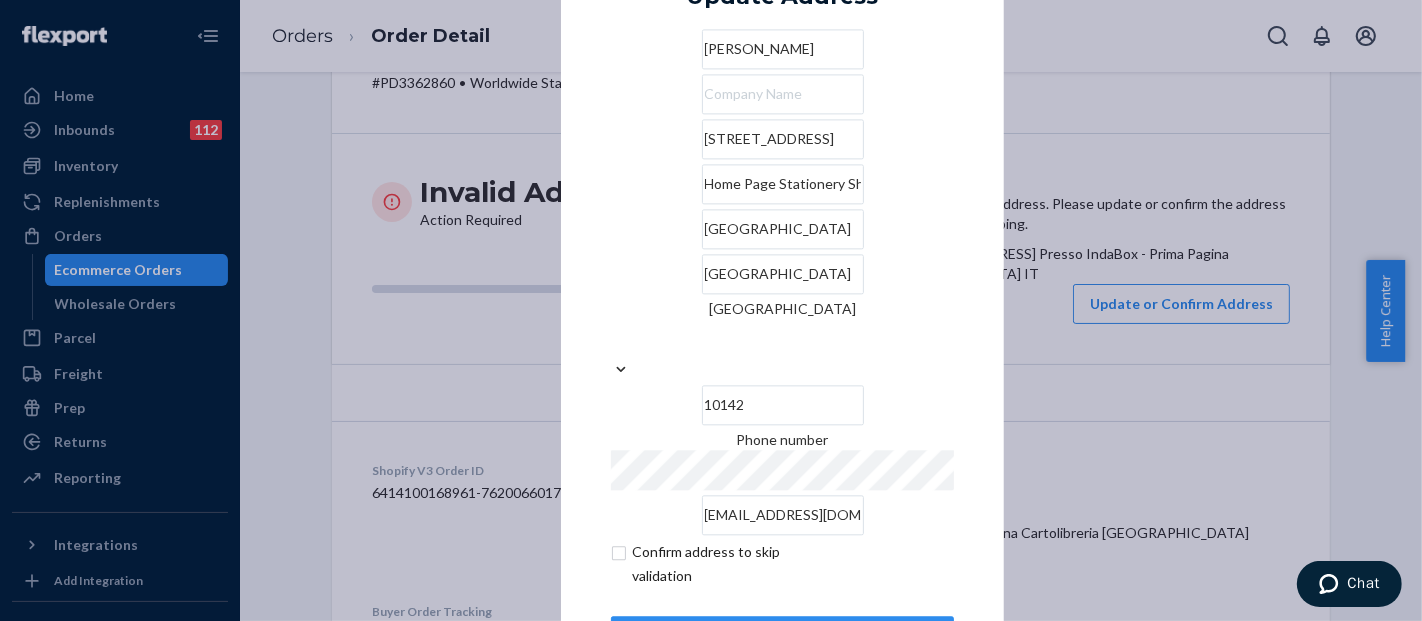 type on "Home Page Stationery Shop Newsstand" 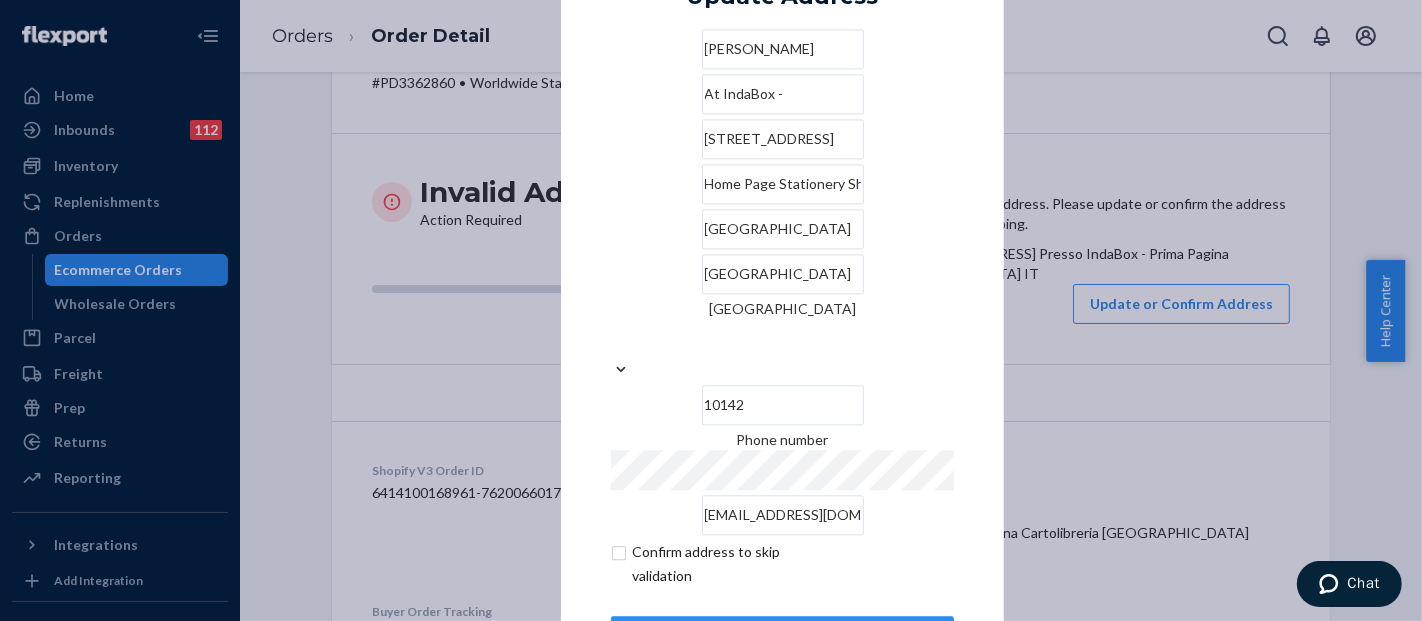 click on "× Update Address [PERSON_NAME] At [GEOGRAPHIC_DATA] - [STREET_ADDRESS] Home Page Stationery Shop [GEOGRAPHIC_DATA] Phone number [EMAIL_ADDRESS][DOMAIN_NAME] Confirm address to skip validation Update" at bounding box center [782, 310] 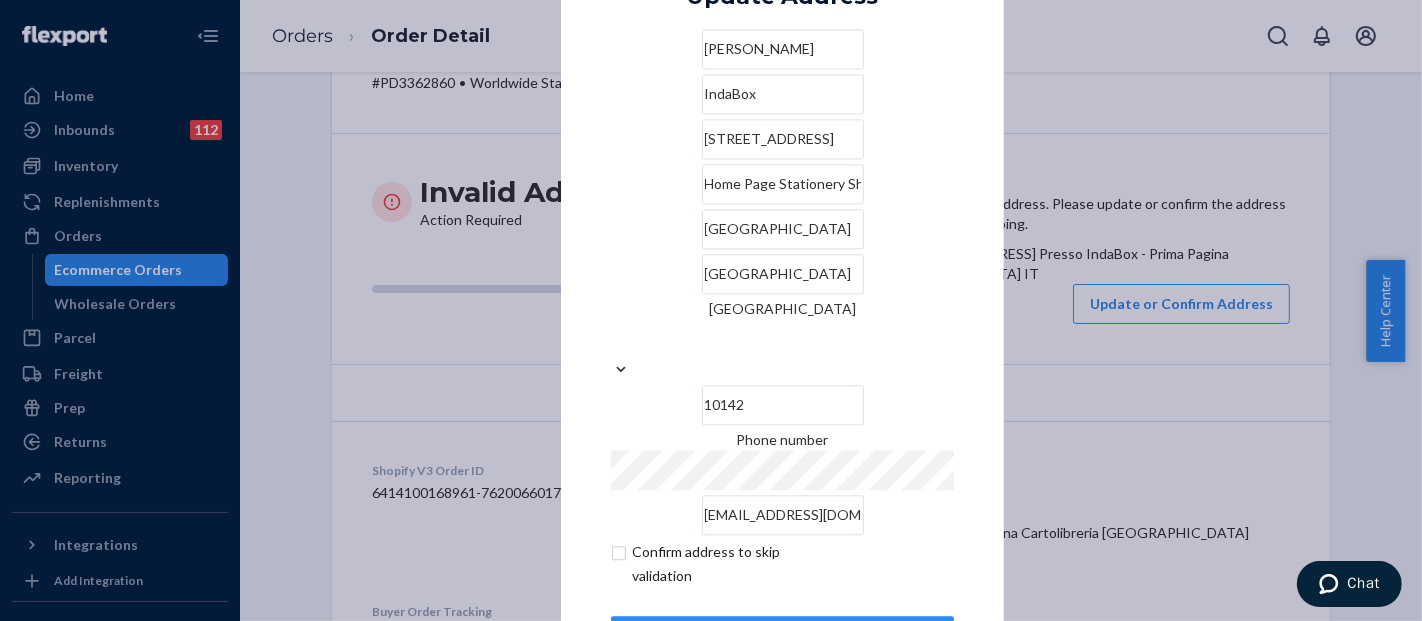 type on "IndaBox" 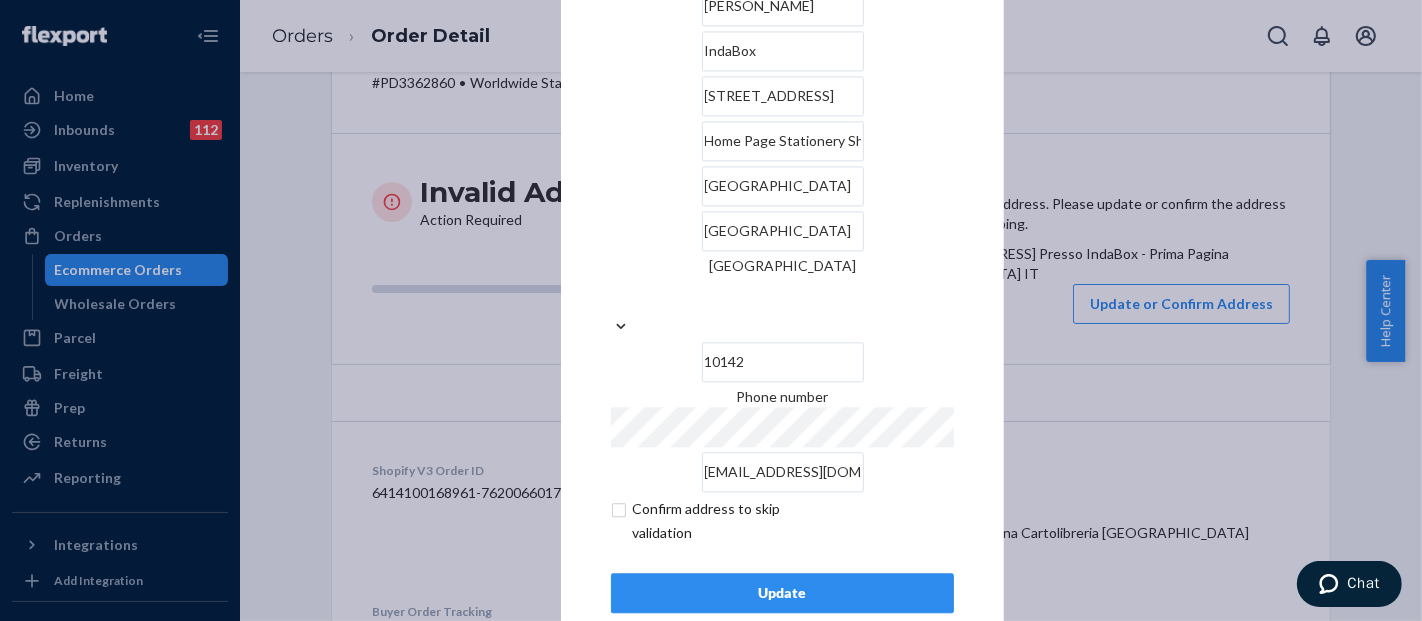 scroll, scrollTop: 67, scrollLeft: 0, axis: vertical 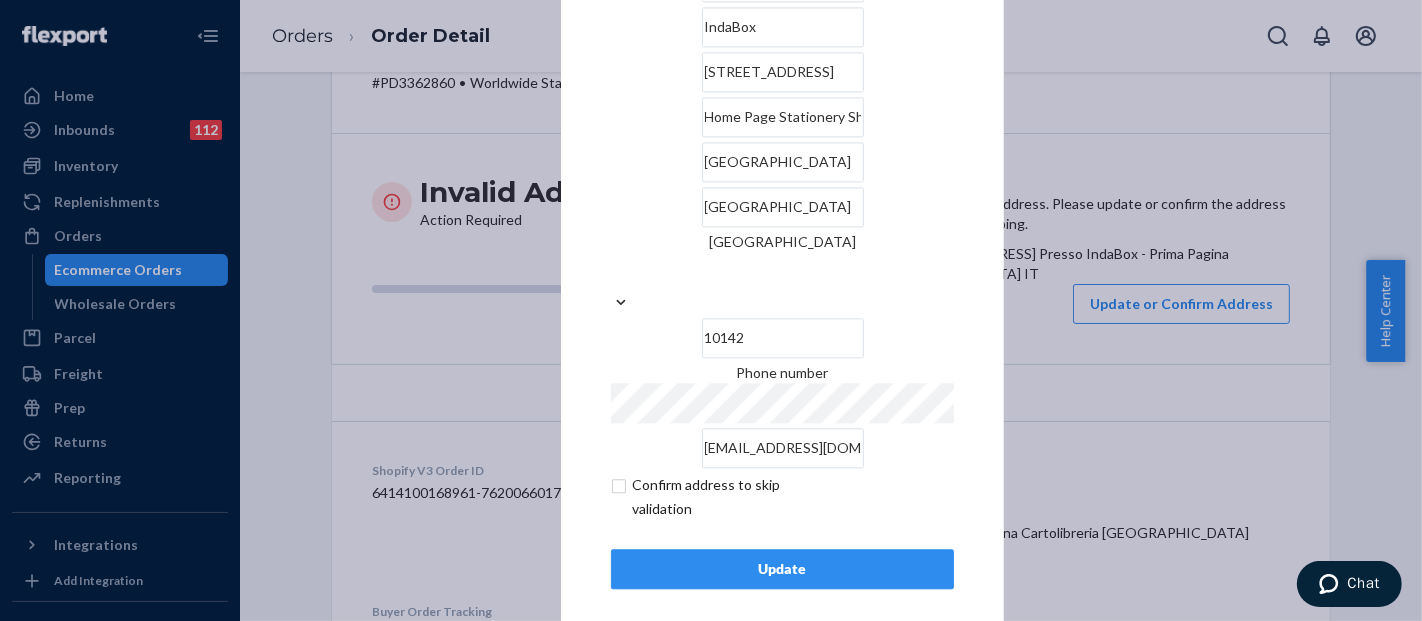 click at bounding box center (727, 497) 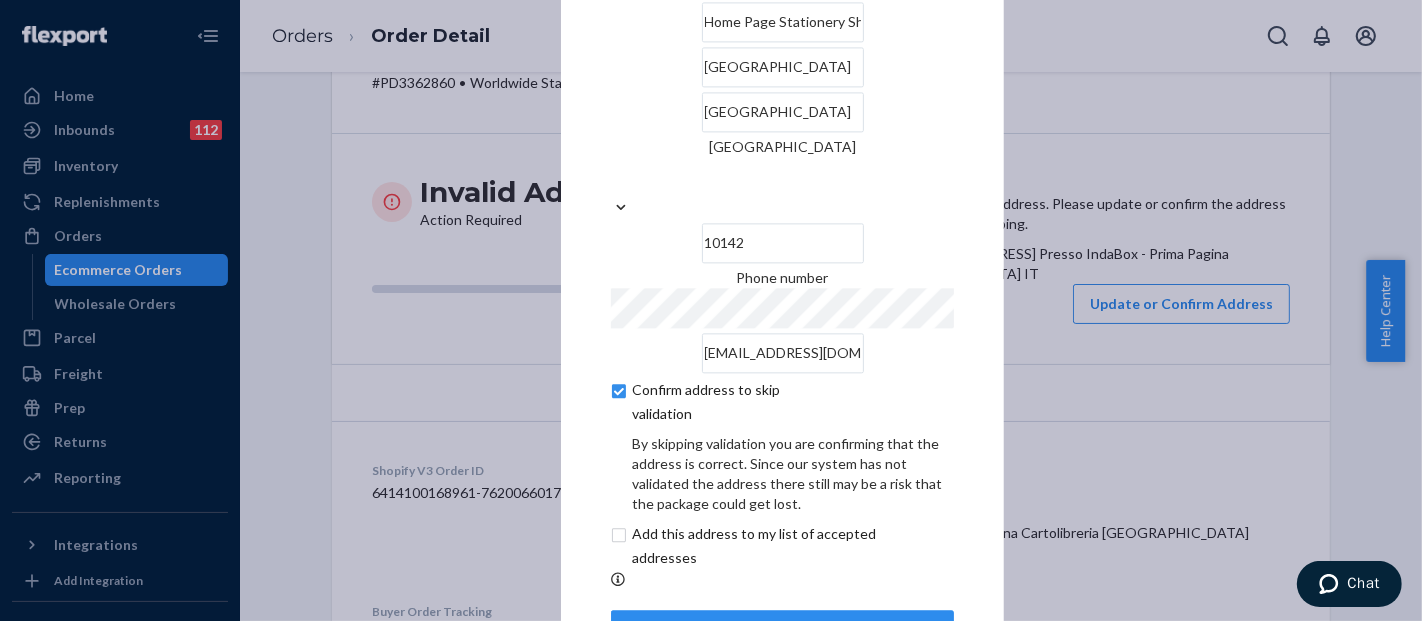 scroll, scrollTop: 151, scrollLeft: 0, axis: vertical 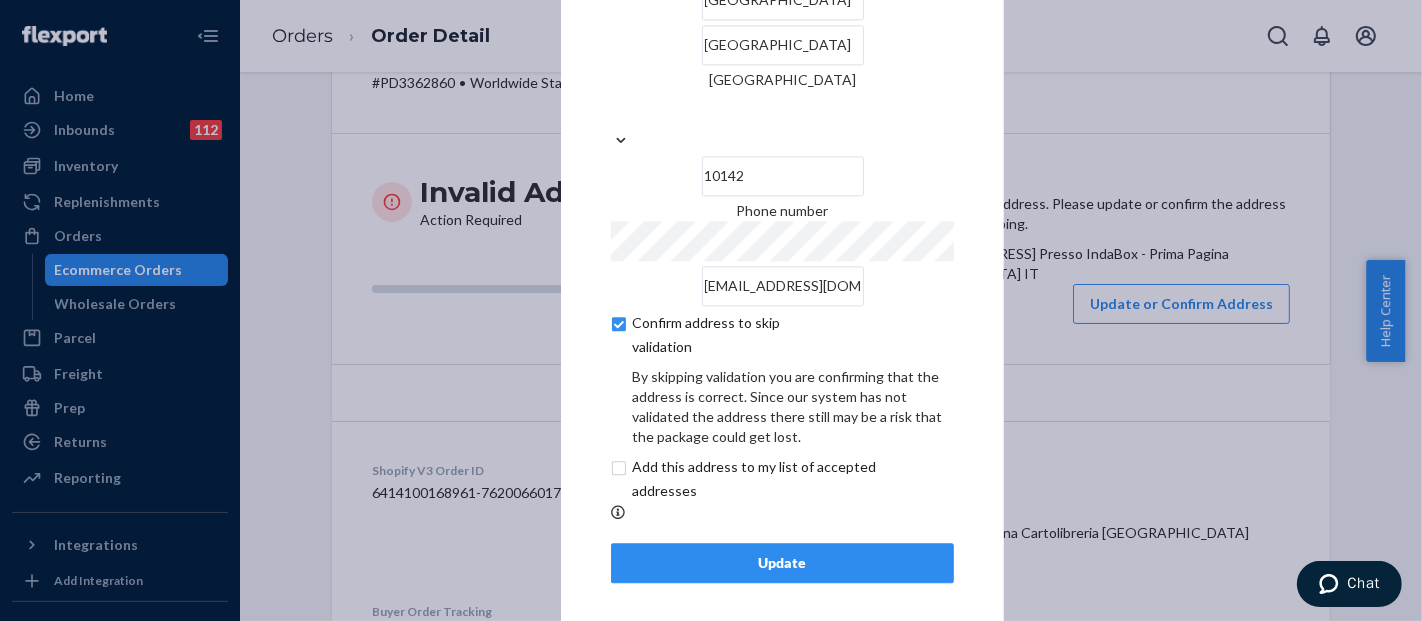 click on "Update" at bounding box center [782, 563] 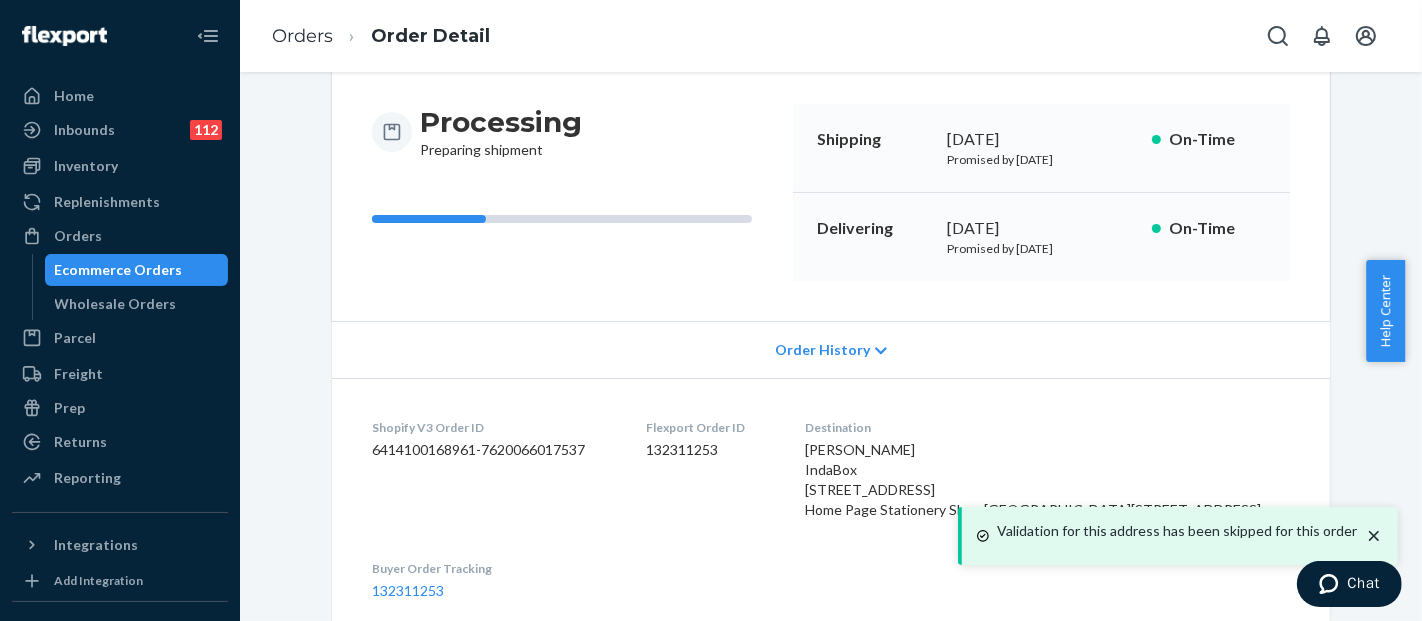 scroll, scrollTop: 388, scrollLeft: 0, axis: vertical 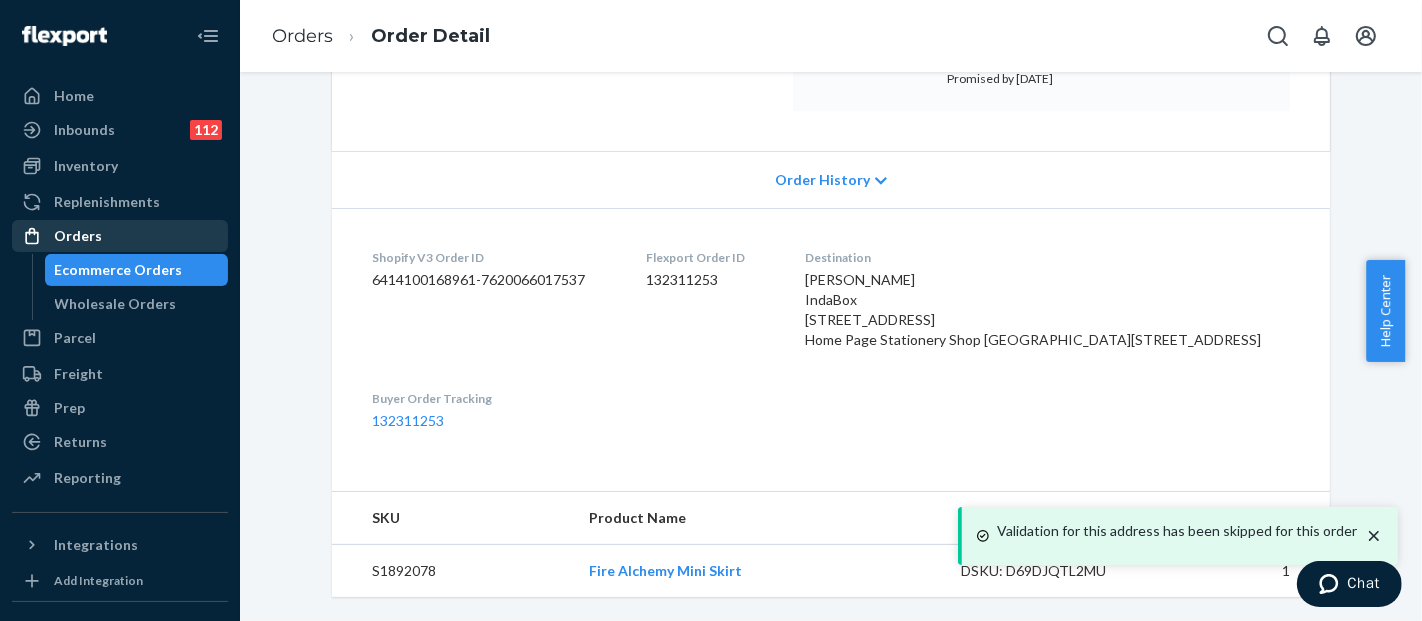 click on "Orders" at bounding box center [78, 236] 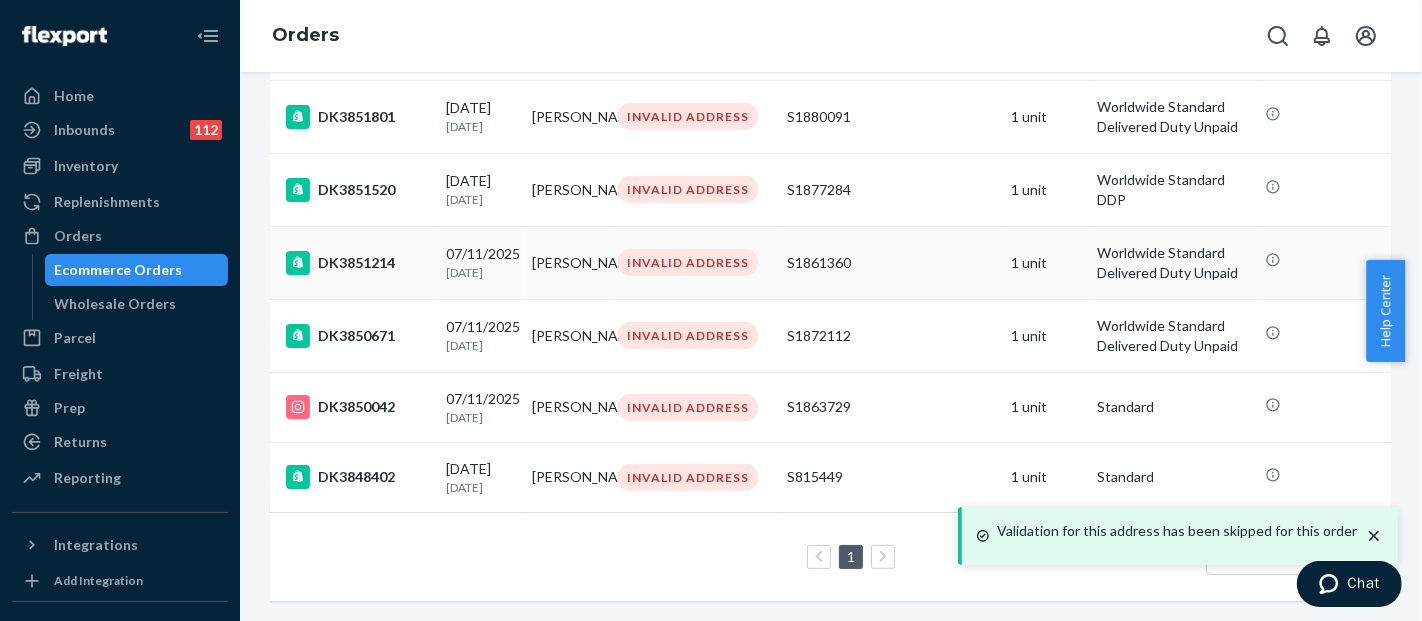 scroll, scrollTop: 928, scrollLeft: 0, axis: vertical 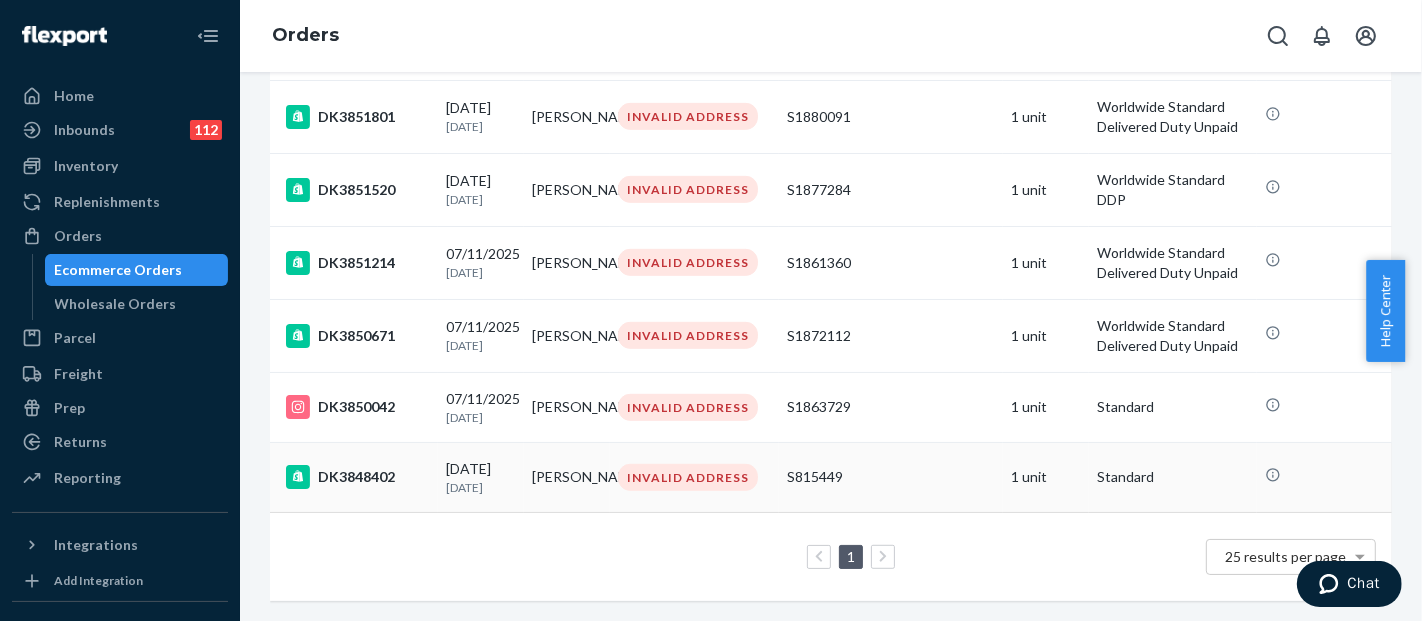 click on "S815449" at bounding box center [891, 477] 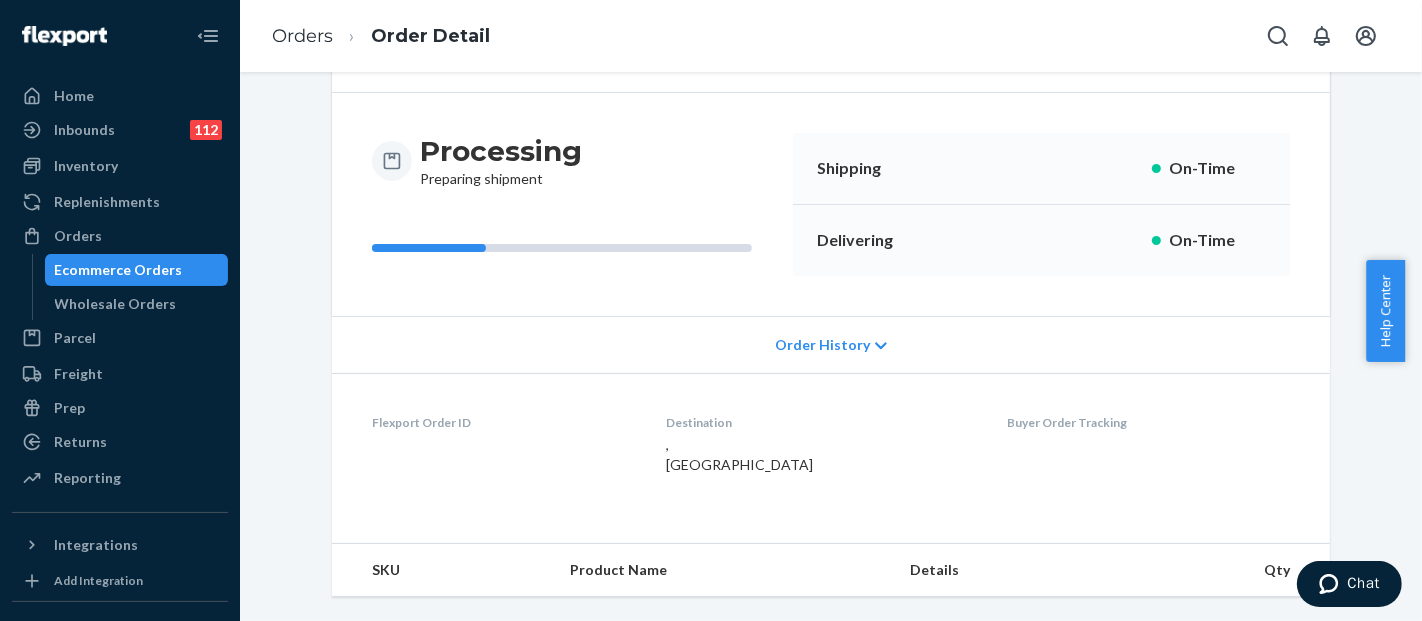 scroll, scrollTop: 0, scrollLeft: 0, axis: both 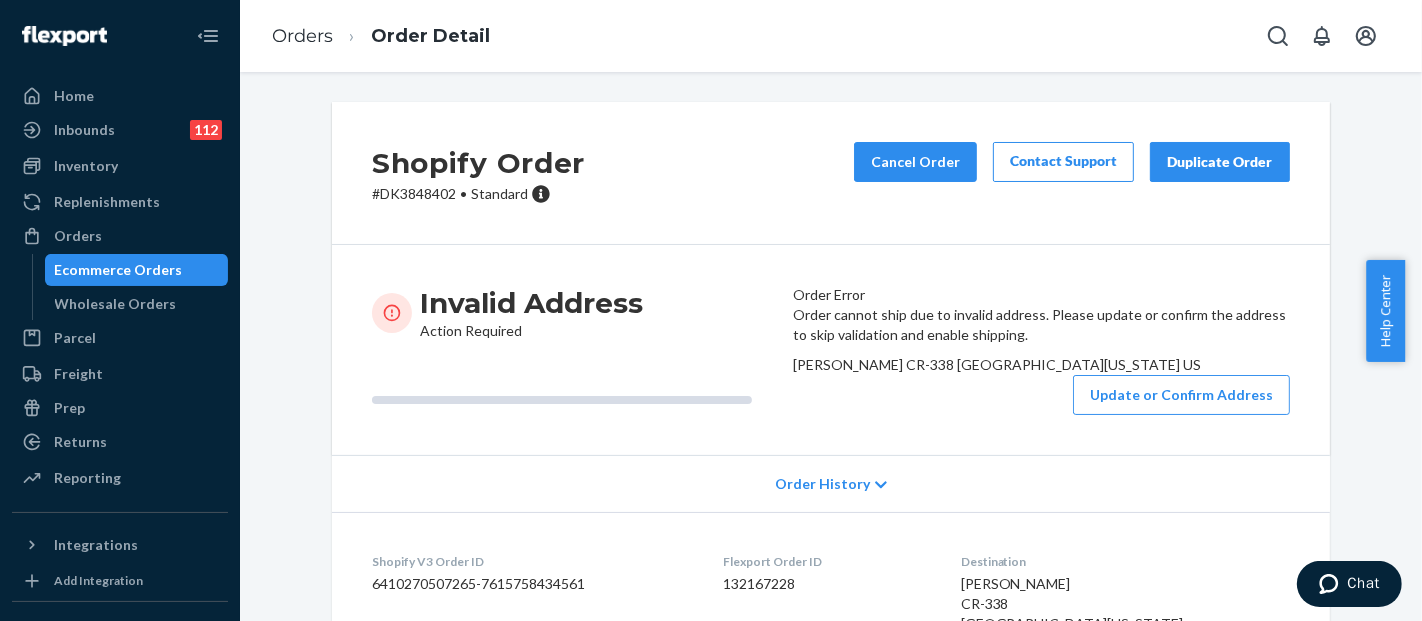 drag, startPoint x: 826, startPoint y: 481, endPoint x: 796, endPoint y: 447, distance: 45.343136 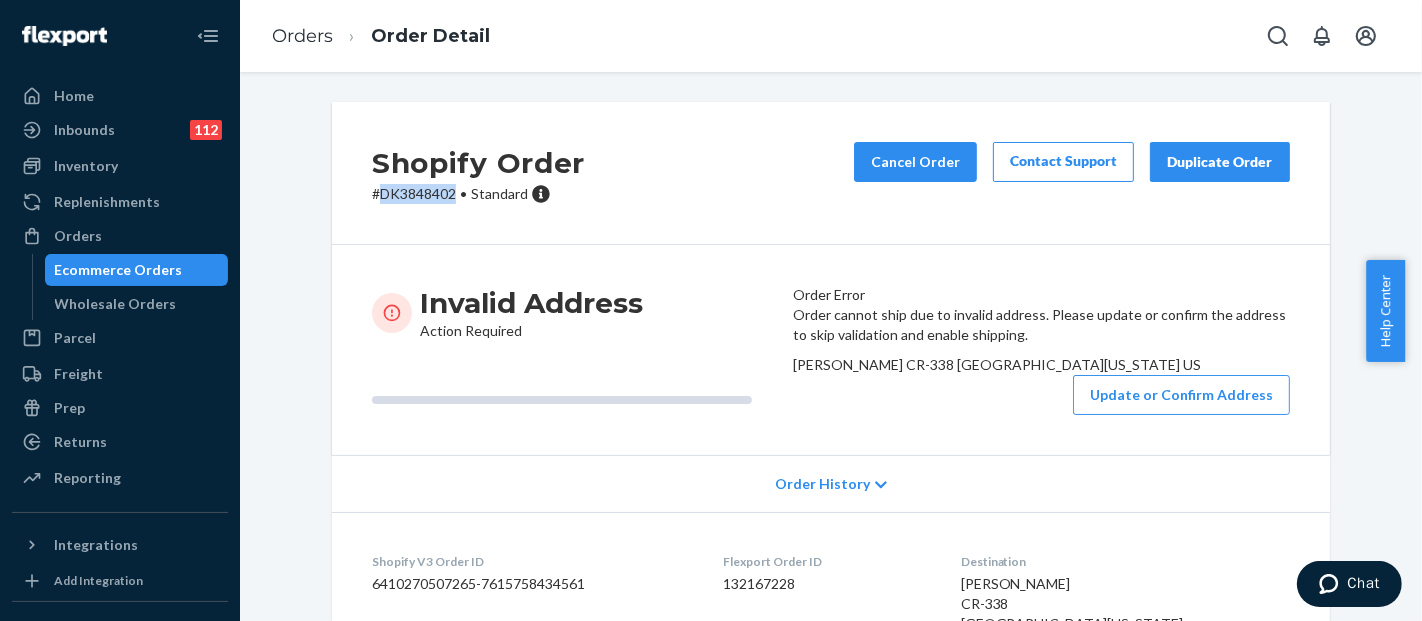click on "# DK3848402 • Standard" at bounding box center (478, 194) 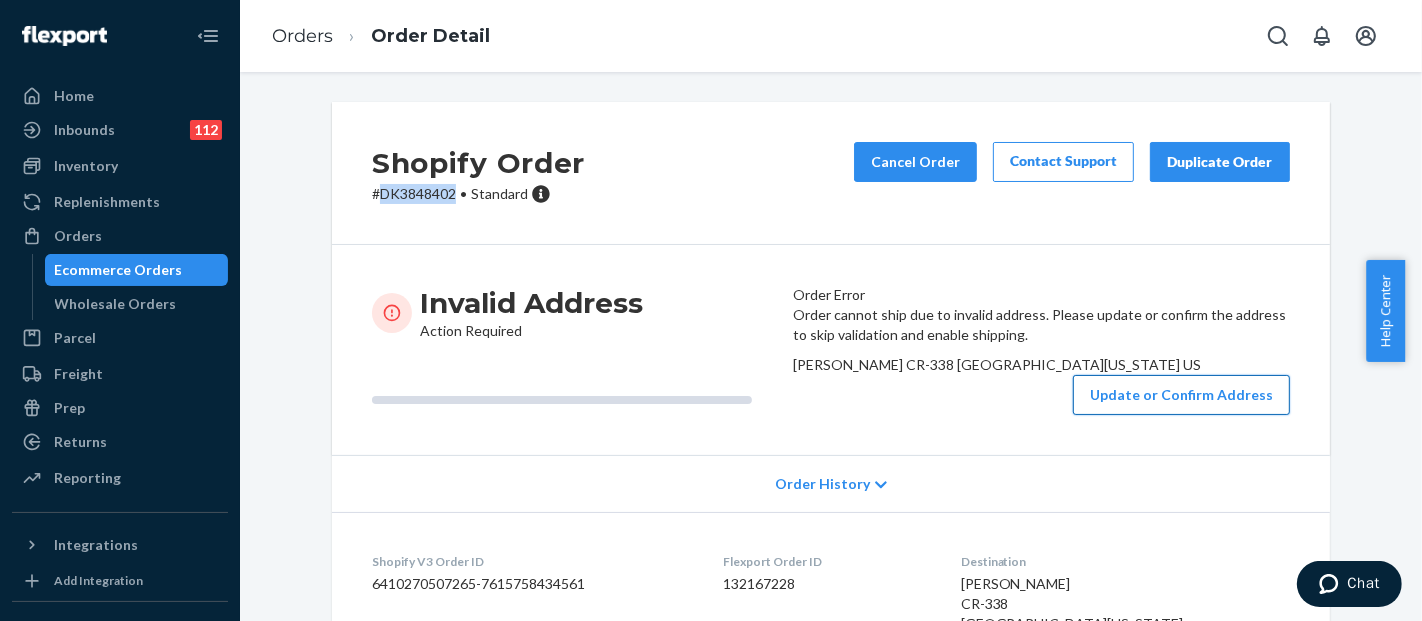 click on "Update or Confirm Address" at bounding box center (1181, 395) 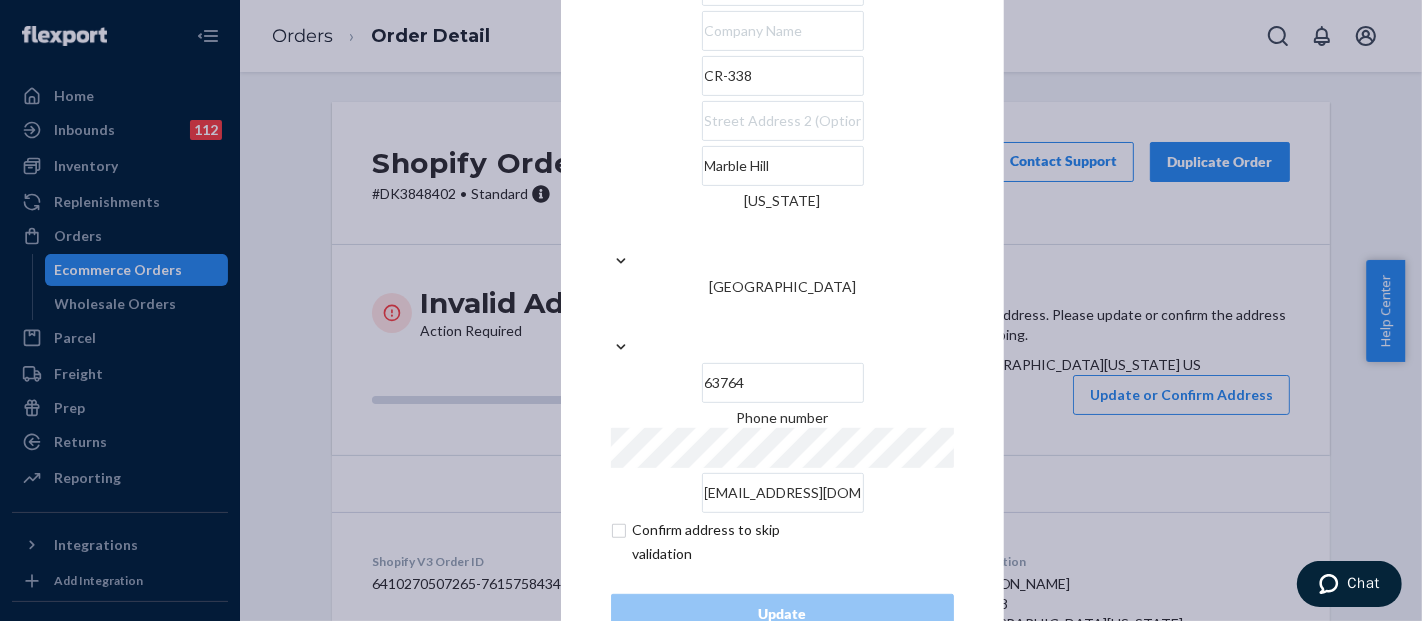 scroll, scrollTop: 67, scrollLeft: 0, axis: vertical 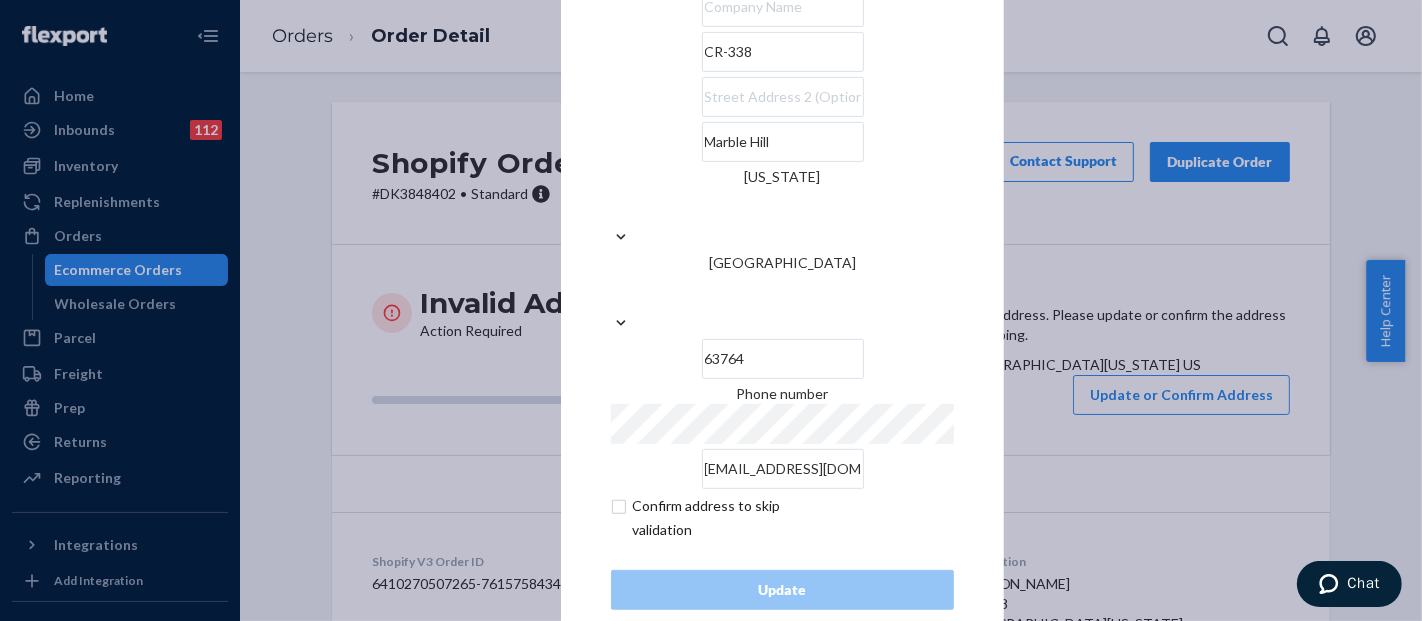click at bounding box center (727, 518) 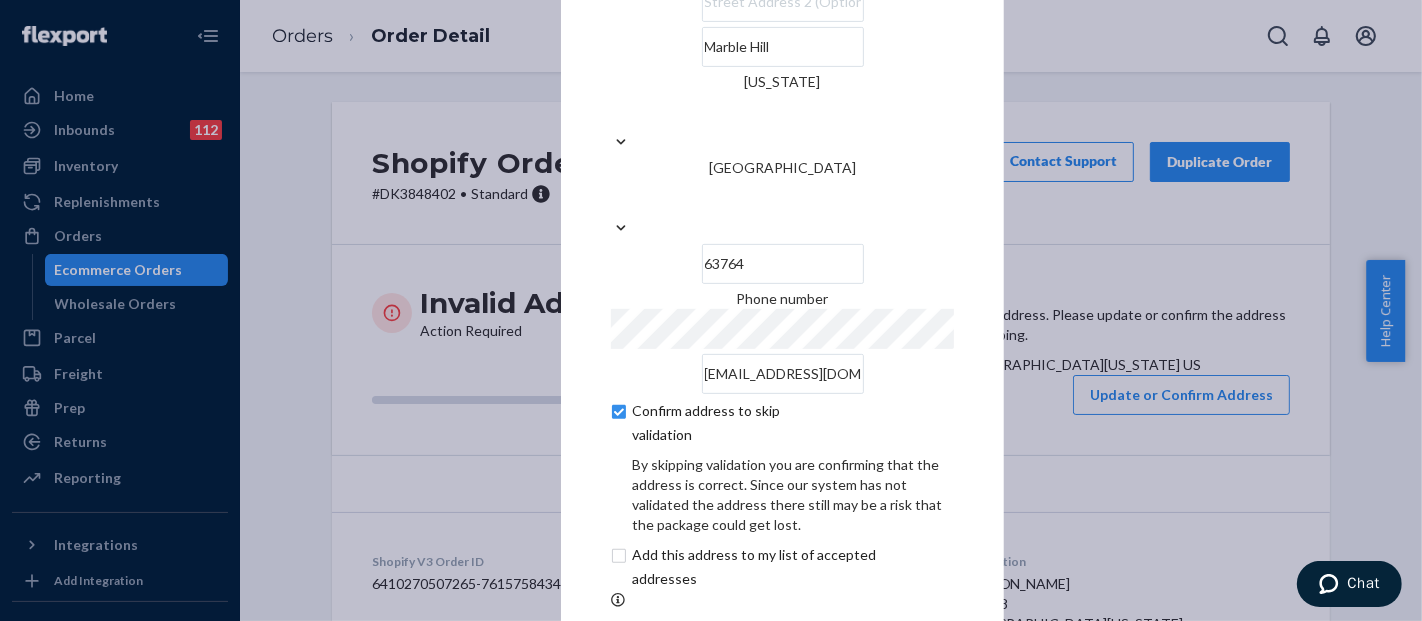 scroll, scrollTop: 151, scrollLeft: 0, axis: vertical 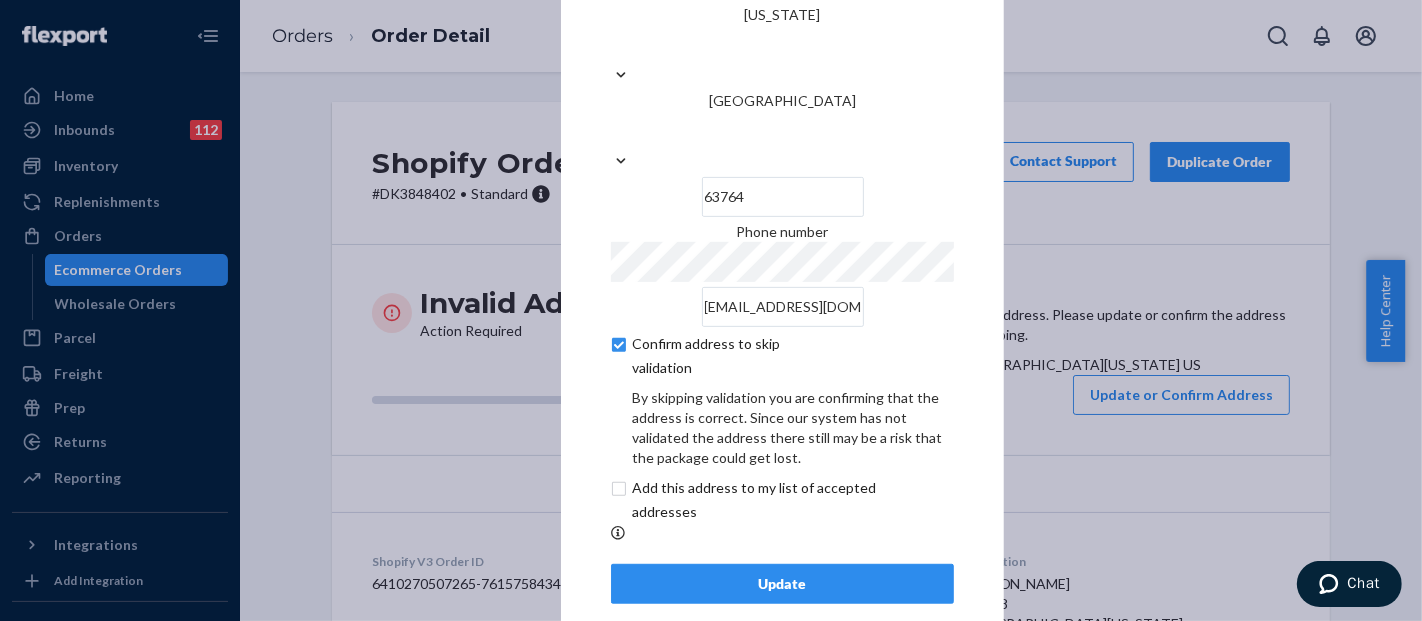 click on "Update" at bounding box center (782, 584) 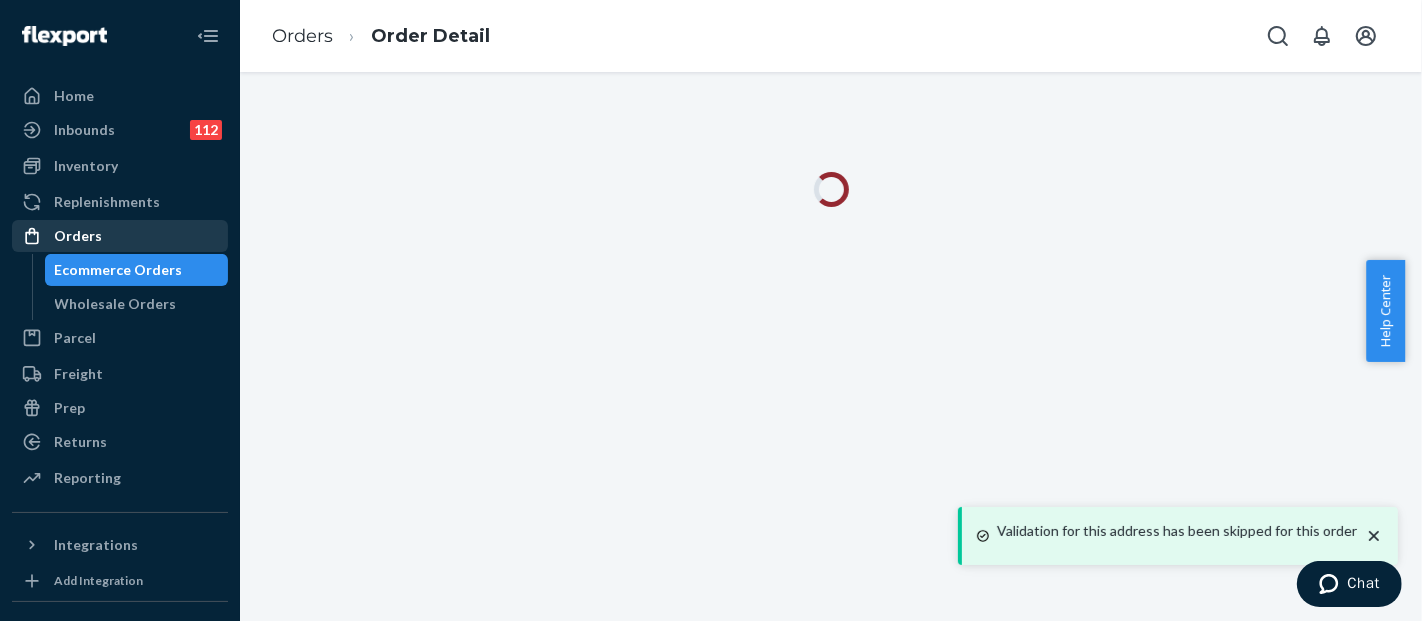 click on "Orders" at bounding box center [120, 236] 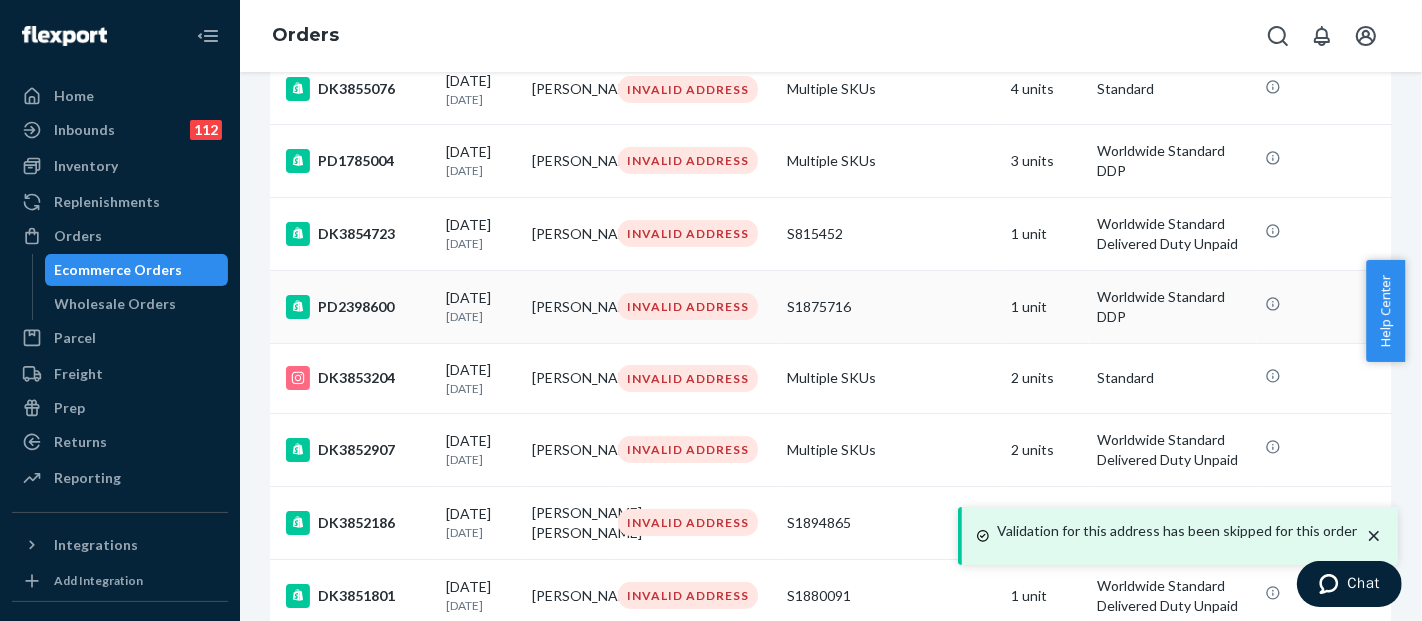 scroll, scrollTop: 333, scrollLeft: 0, axis: vertical 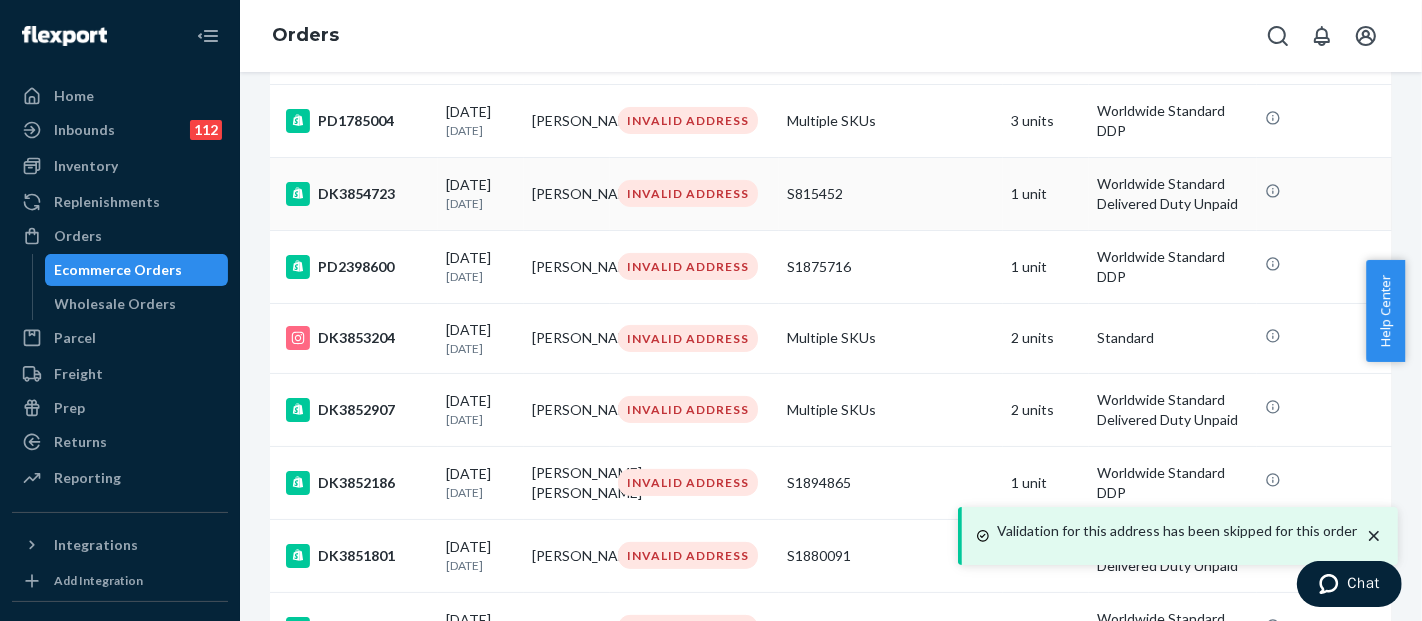 click on "S815452" at bounding box center (891, 194) 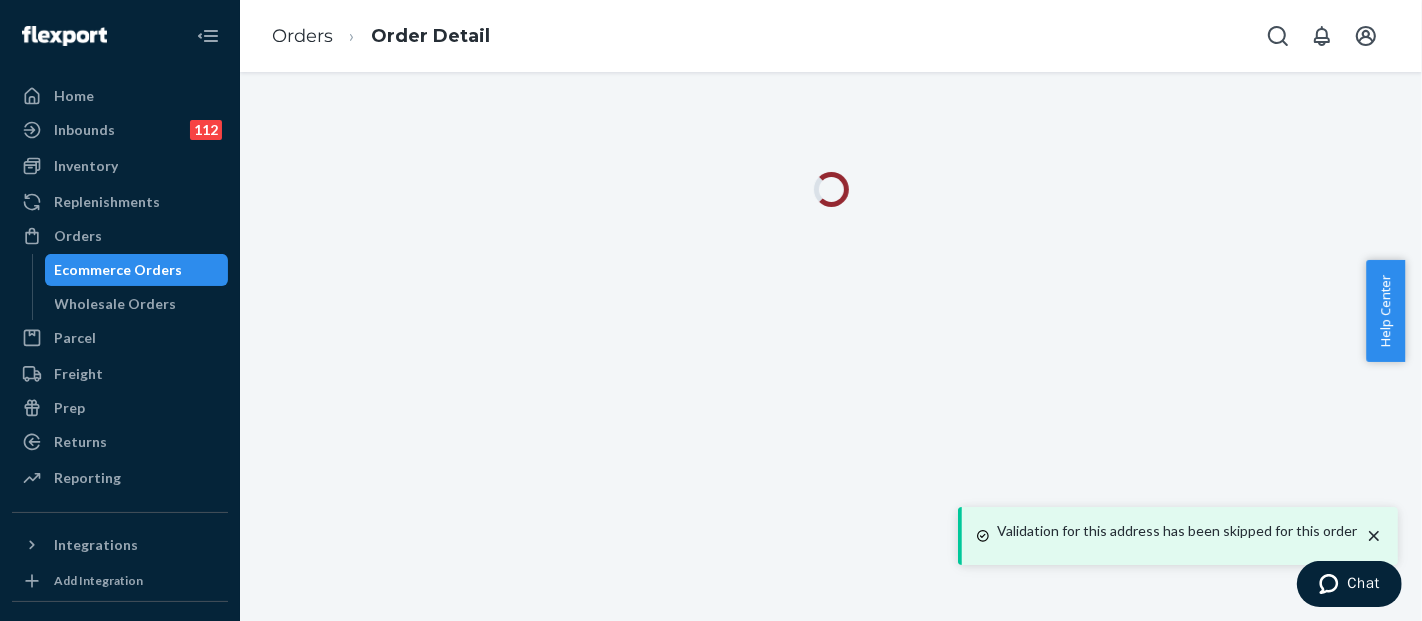 scroll, scrollTop: 0, scrollLeft: 0, axis: both 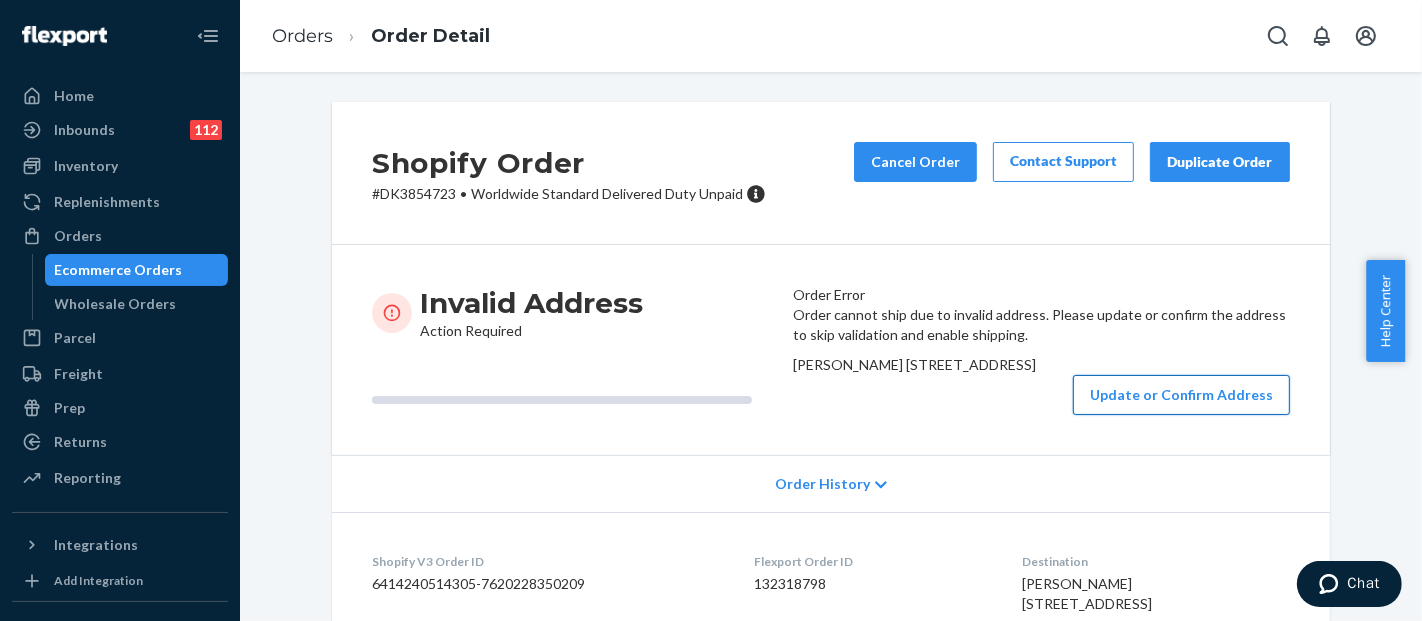 click on "Update or Confirm Address" at bounding box center (1181, 395) 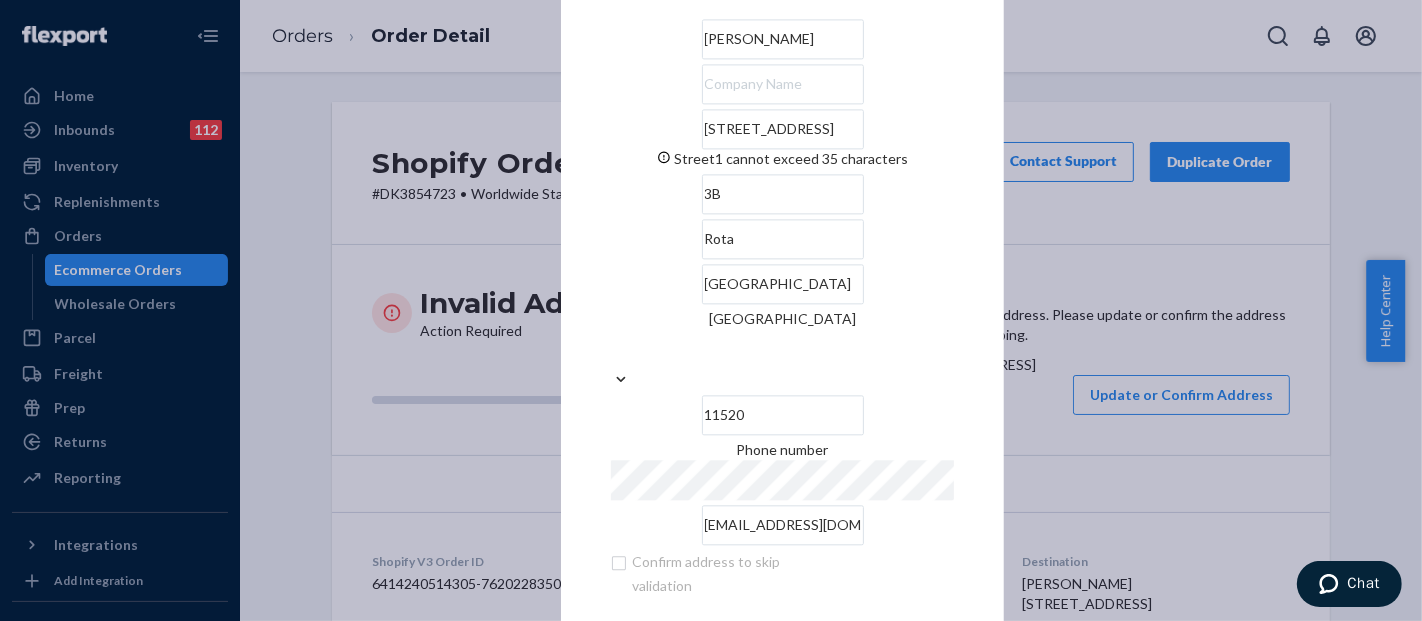 click on "[STREET_ADDRESS]" at bounding box center (783, 129) 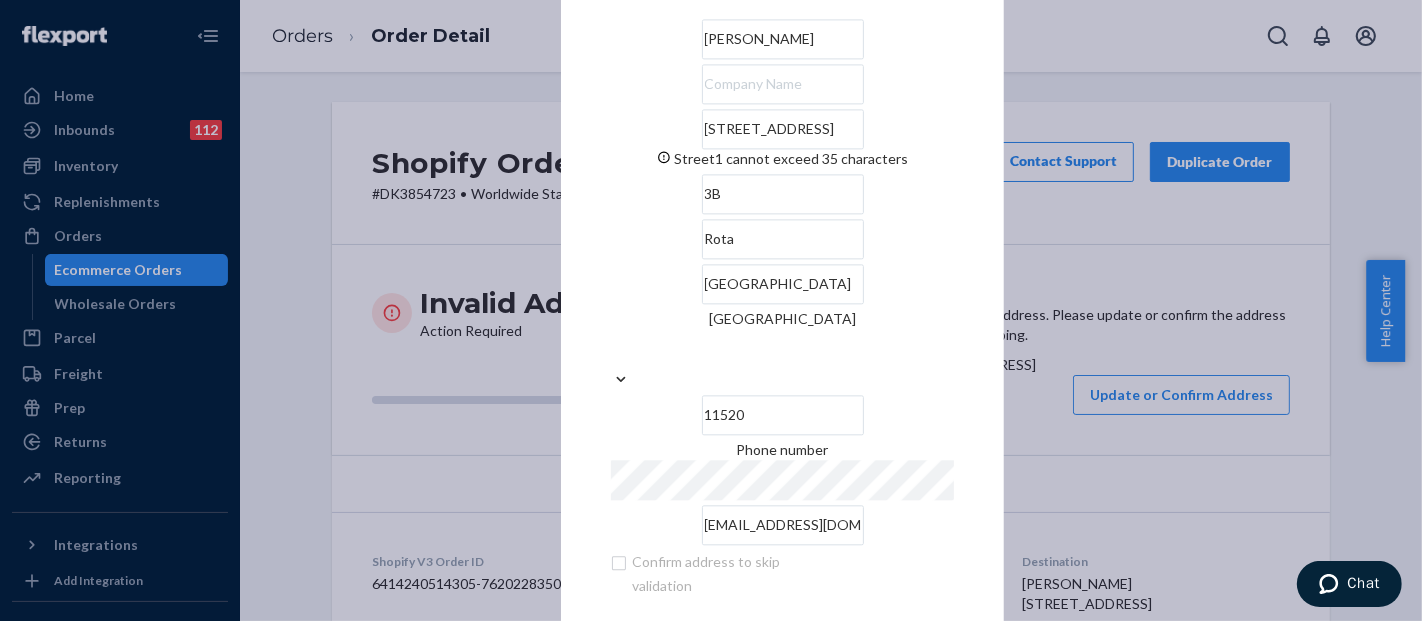 click on "[STREET_ADDRESS]" at bounding box center (783, 129) 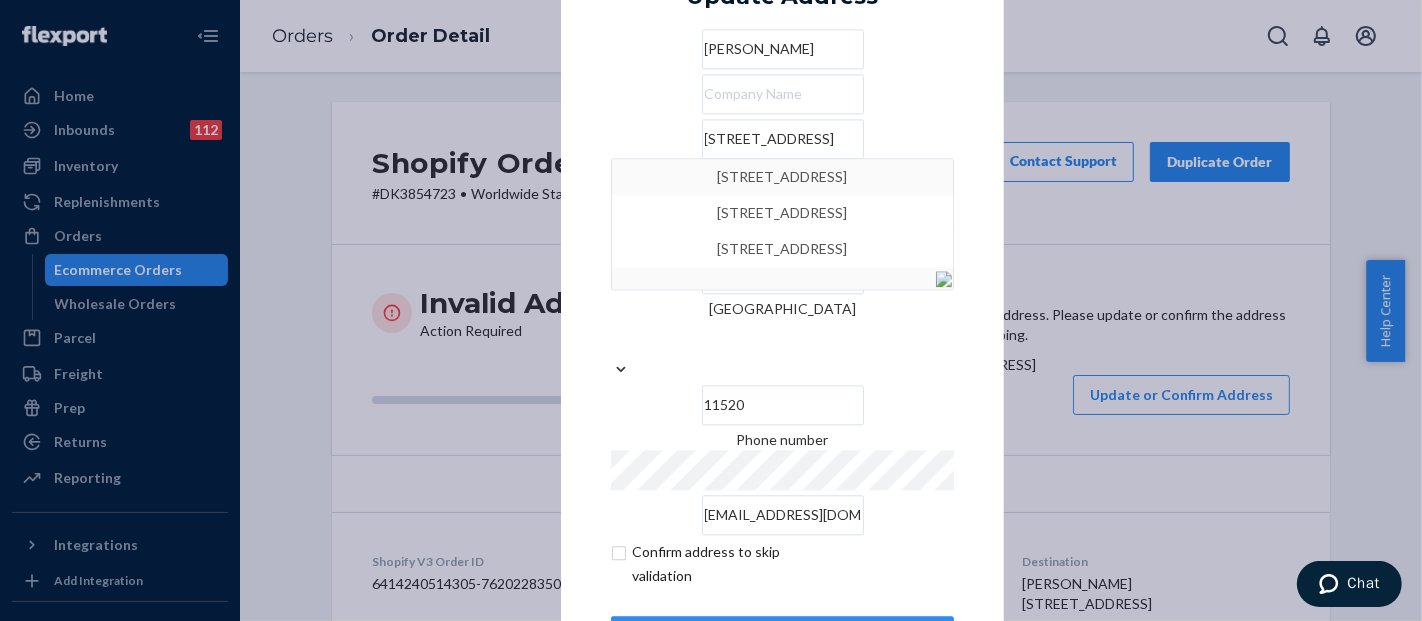 type on "[STREET_ADDRESS]" 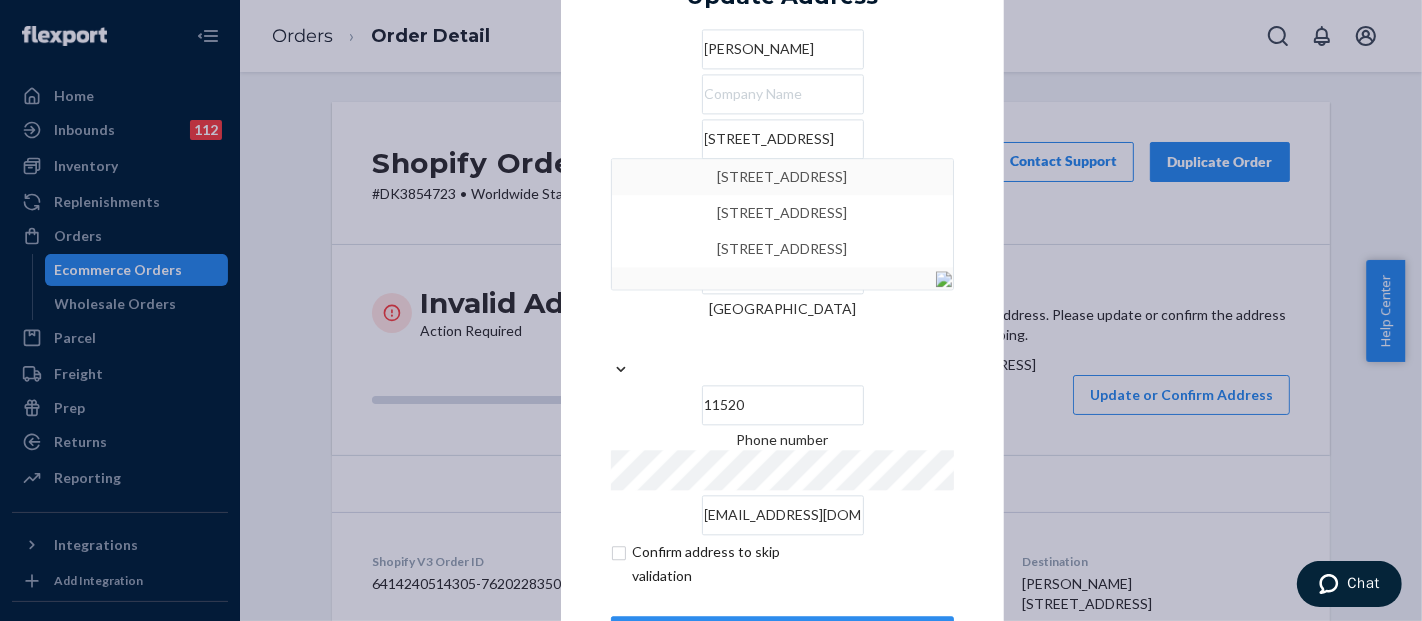 click on "× Update Address [PERSON_NAME] [GEOGRAPHIC_DATA] 8 [STREET_ADDRESS] [STREET_ADDRESS], Rota, [GEOGRAPHIC_DATA] [STREET_ADDRESS] Phone number [EMAIL_ADDRESS][DOMAIN_NAME] Confirm address to skip validation Update" at bounding box center (782, 310) 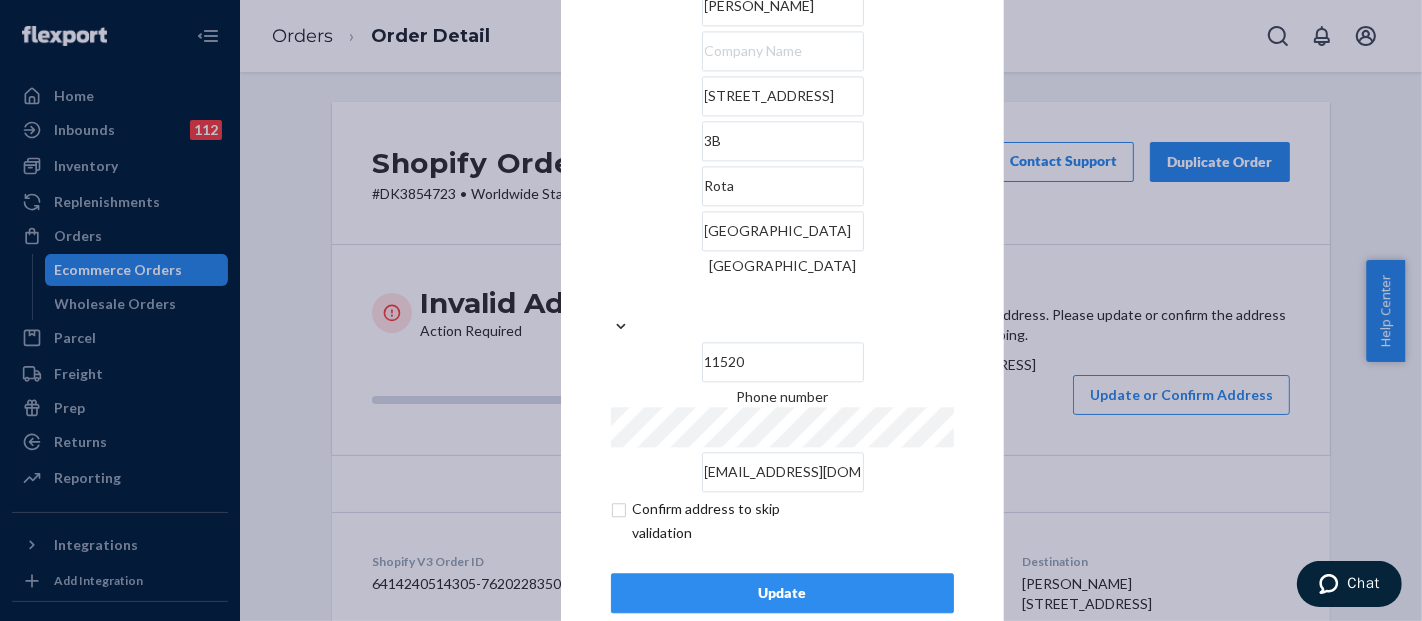 scroll, scrollTop: 67, scrollLeft: 0, axis: vertical 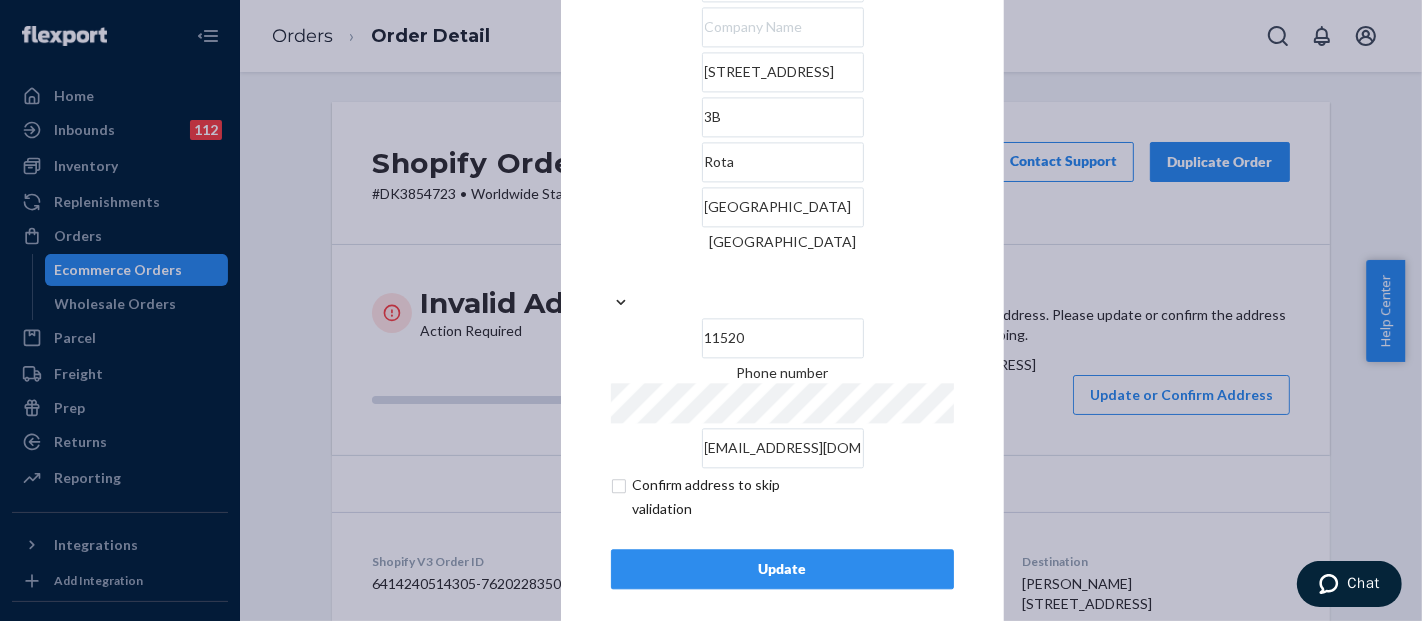 click at bounding box center (727, 497) 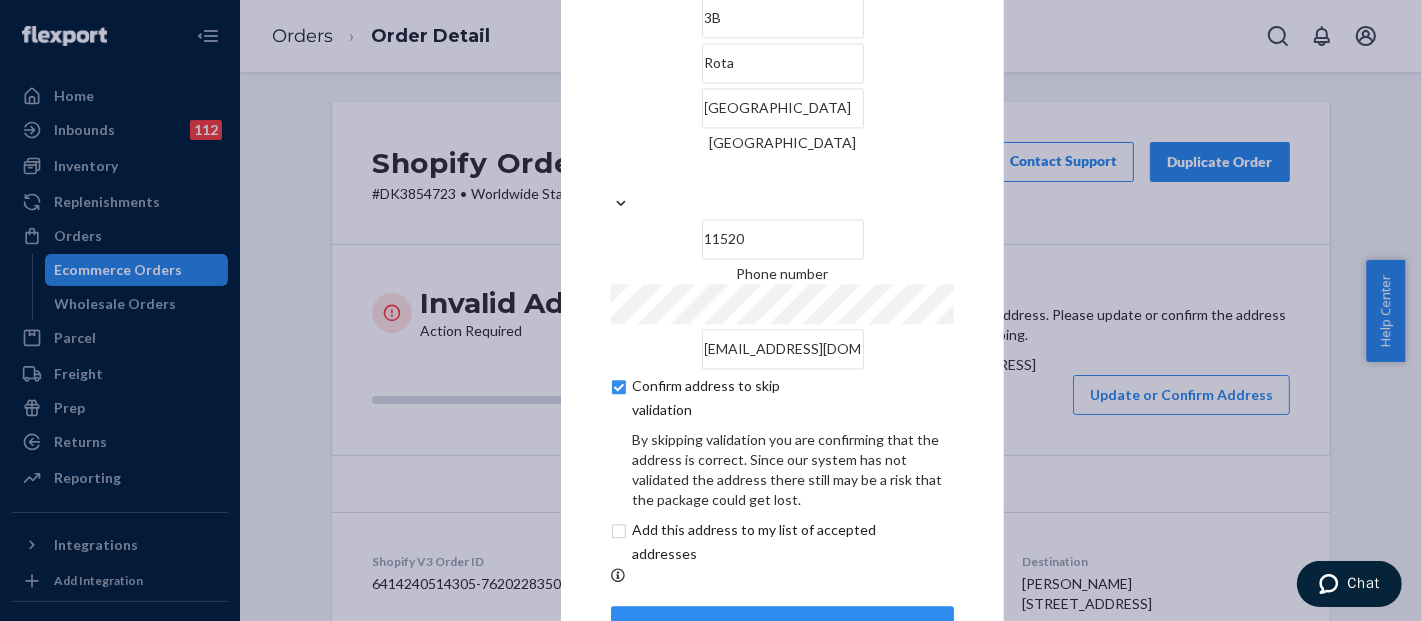 scroll, scrollTop: 151, scrollLeft: 0, axis: vertical 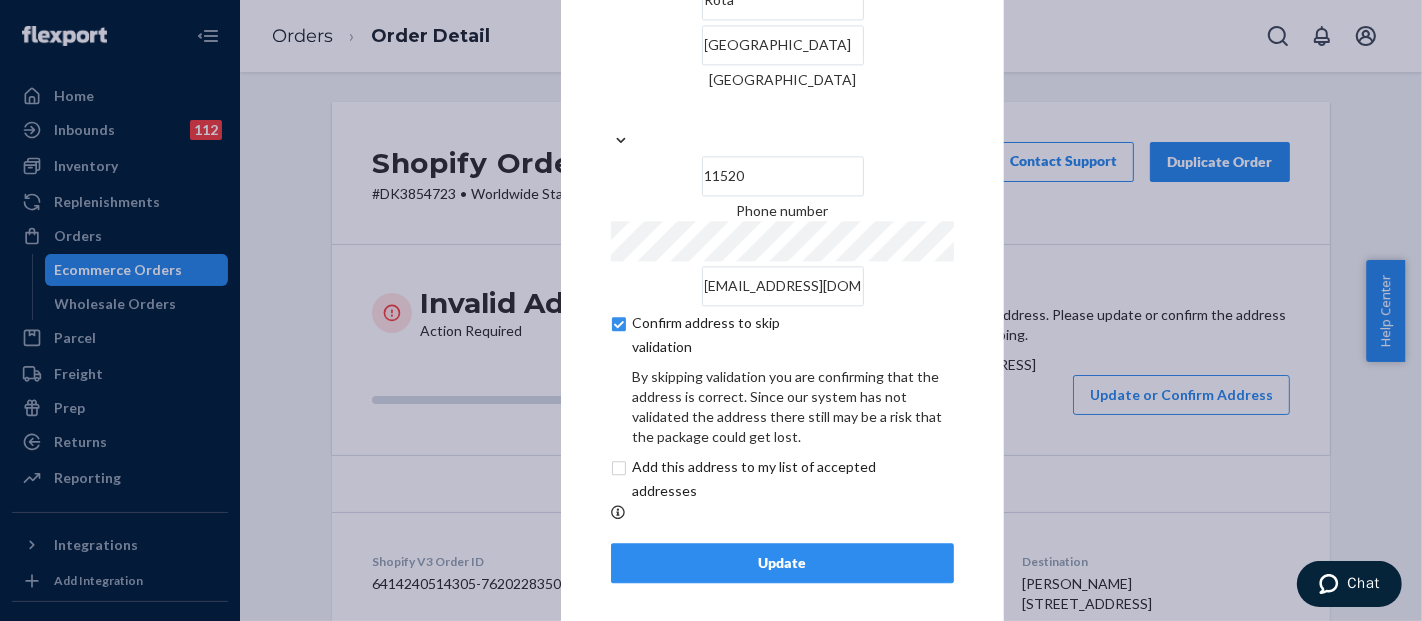 click on "Update" at bounding box center (782, 563) 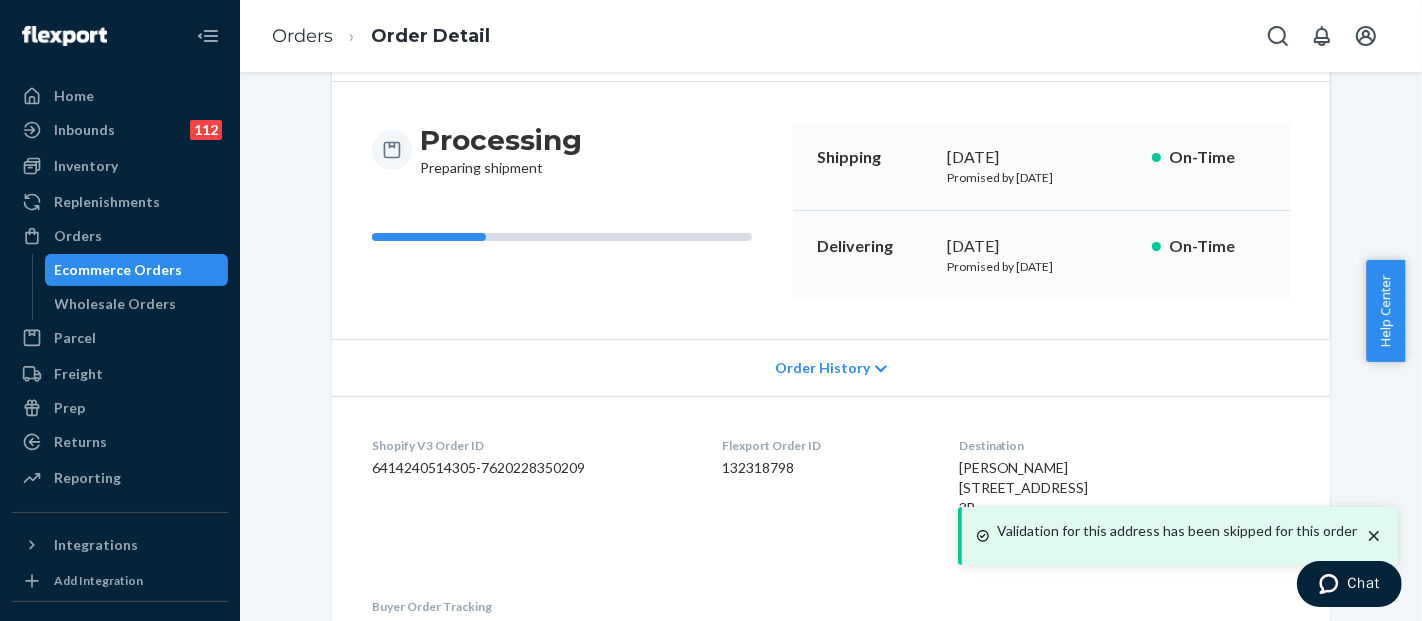 scroll, scrollTop: 368, scrollLeft: 0, axis: vertical 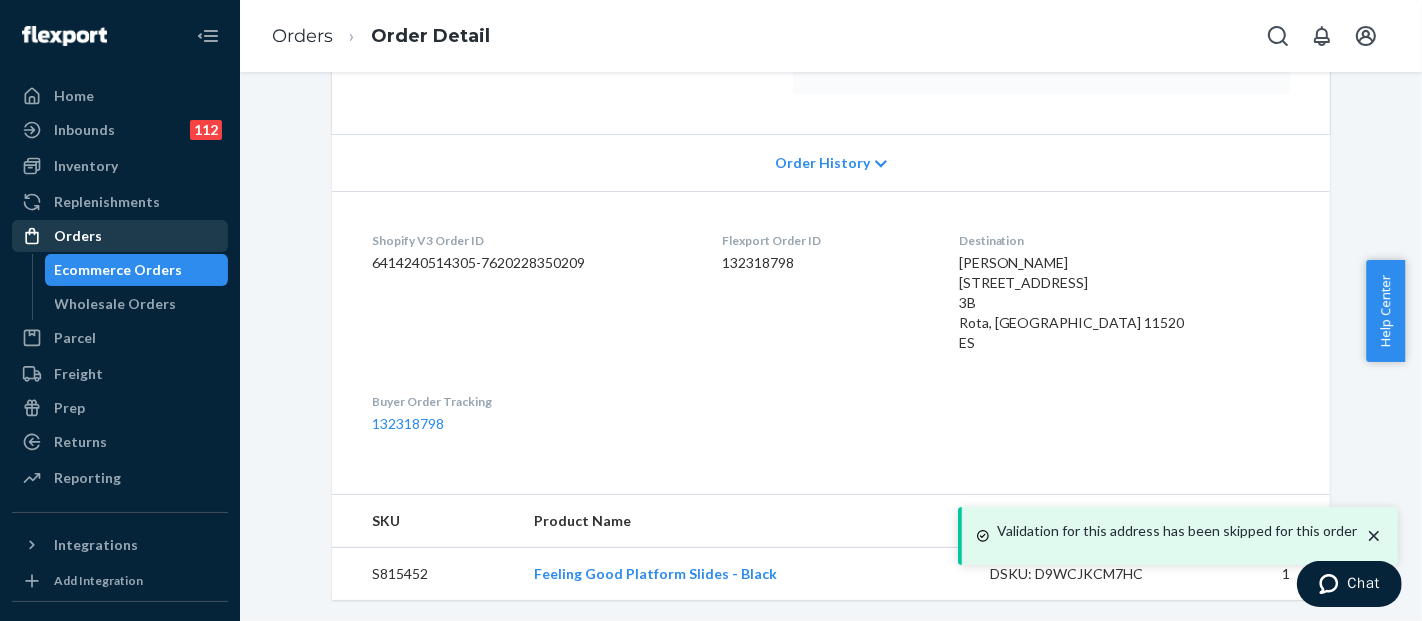 click on "Orders" at bounding box center [120, 236] 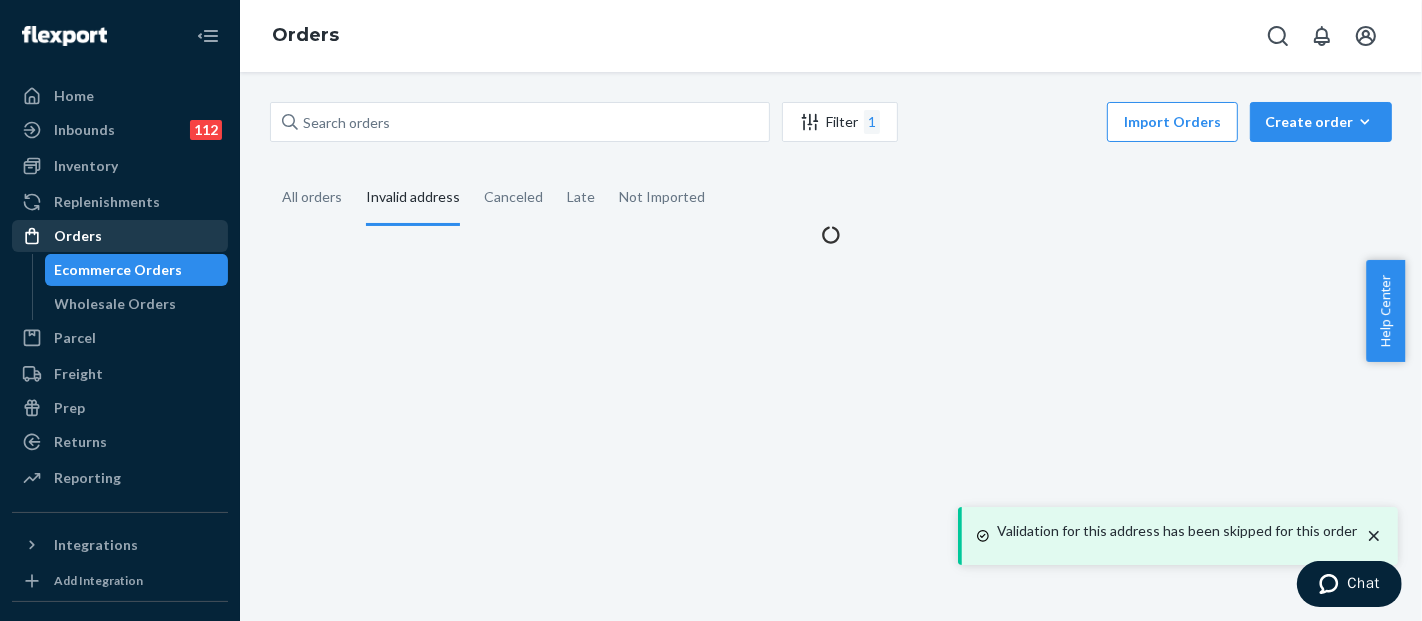scroll, scrollTop: 0, scrollLeft: 0, axis: both 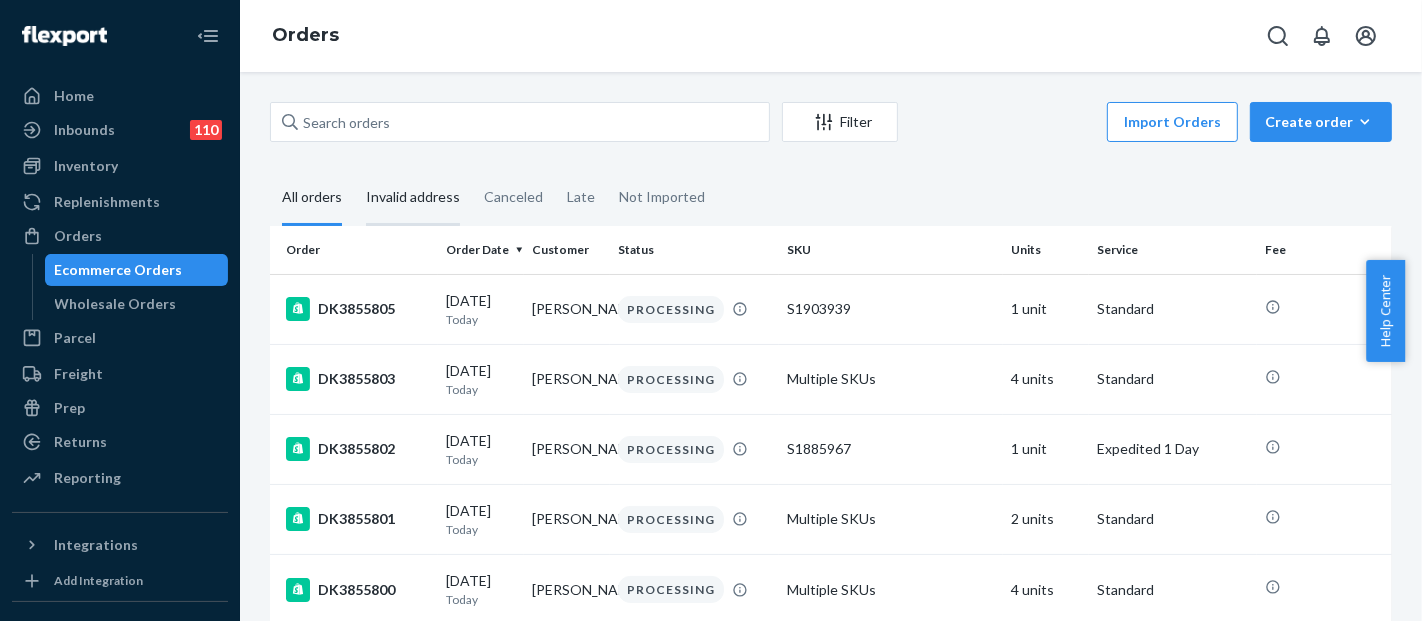click on "Invalid address" at bounding box center [413, 198] 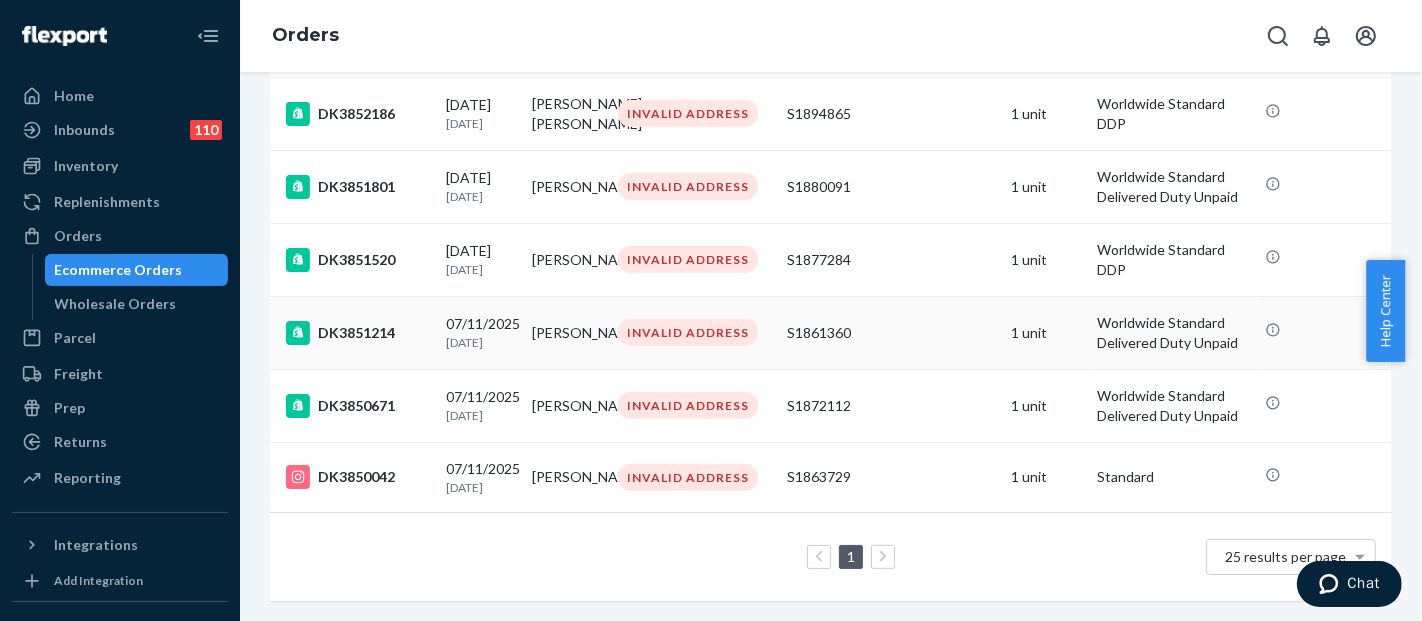 scroll, scrollTop: 710, scrollLeft: 0, axis: vertical 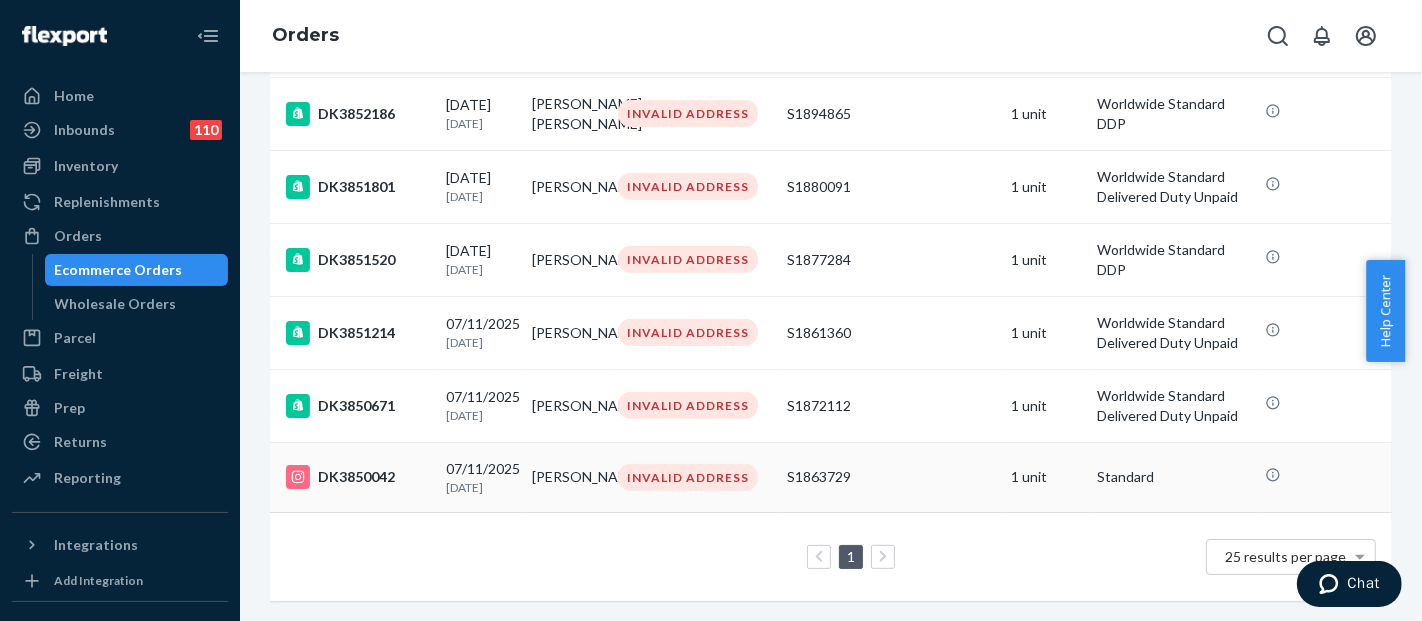 click on "S1863729" at bounding box center [891, 477] 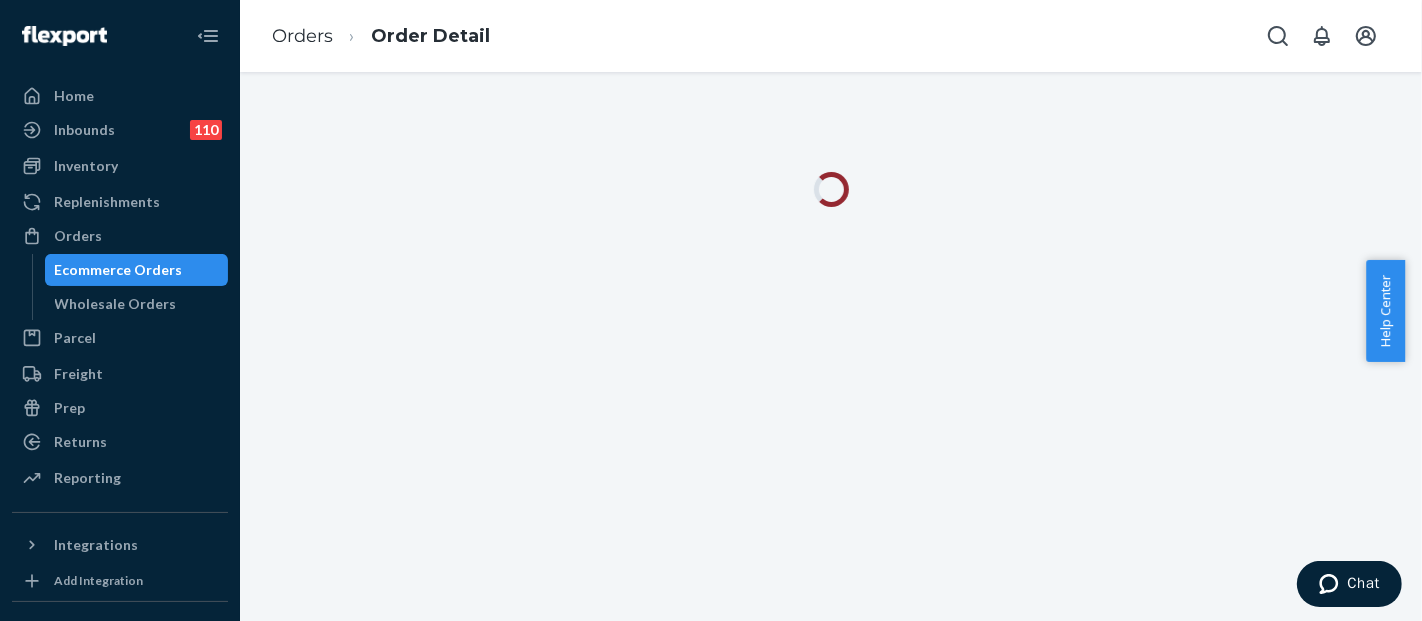 scroll, scrollTop: 0, scrollLeft: 0, axis: both 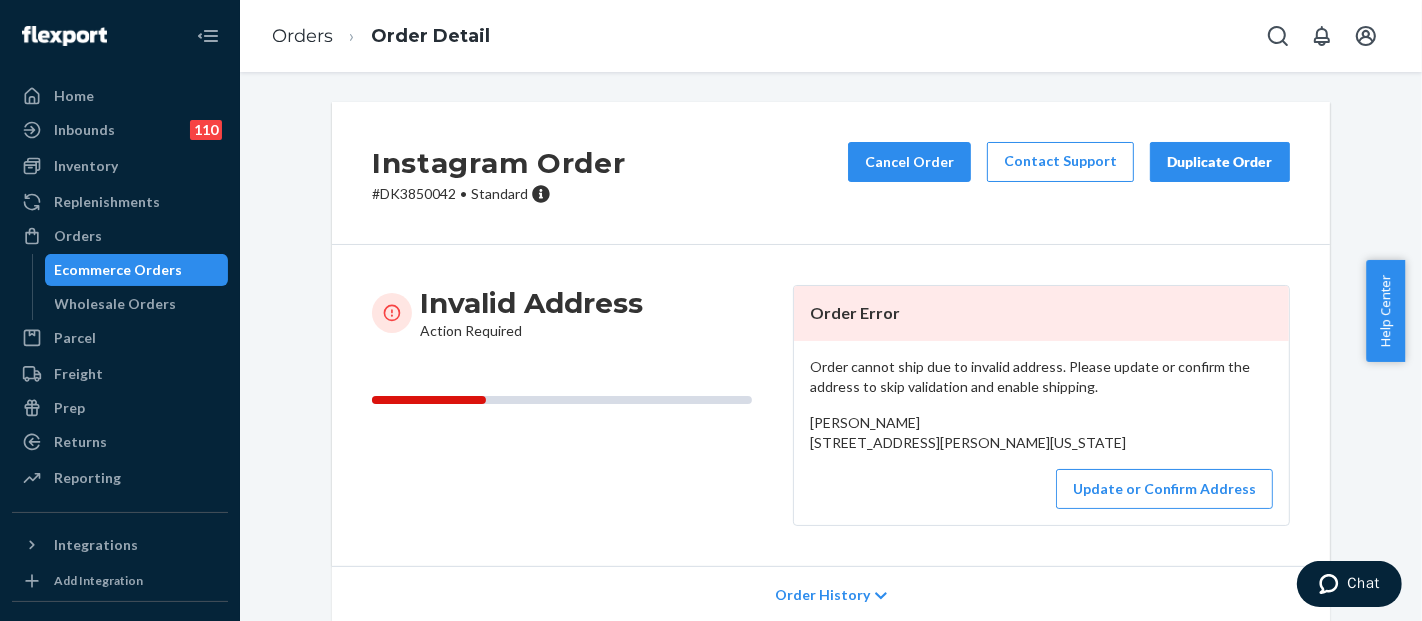 drag, startPoint x: 831, startPoint y: 495, endPoint x: 799, endPoint y: 438, distance: 65.36819 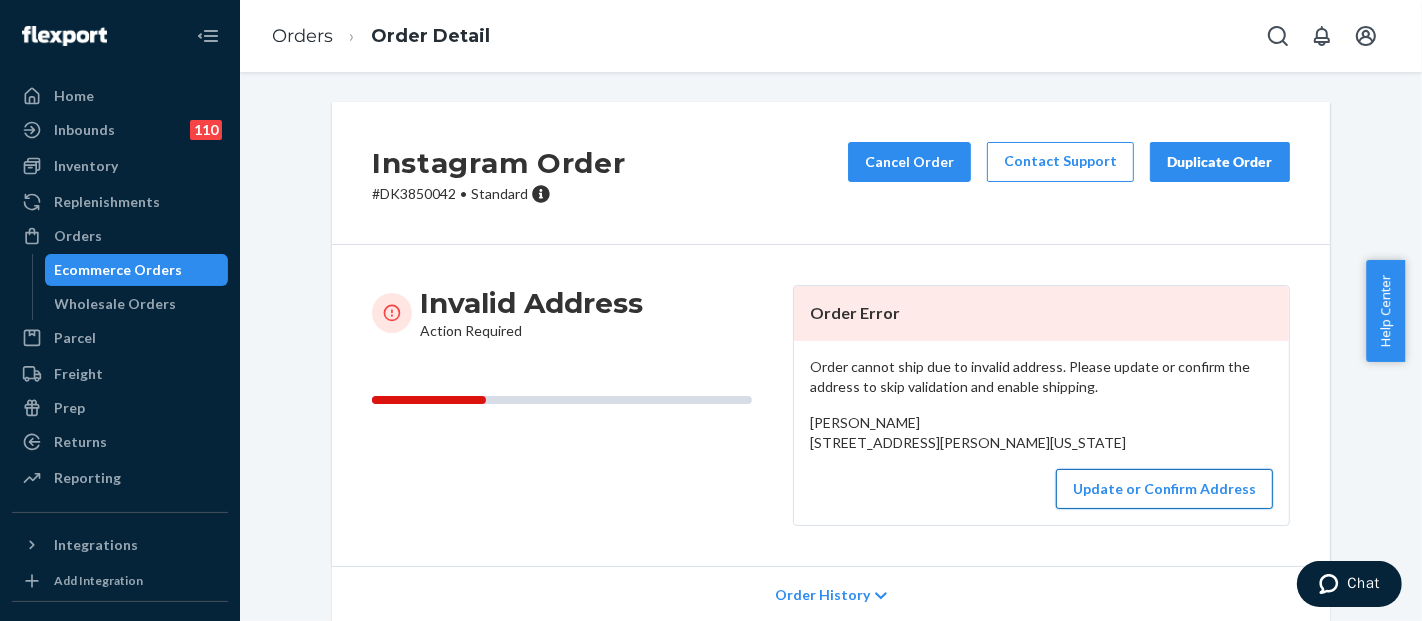 click on "Update or Confirm Address" at bounding box center (1164, 489) 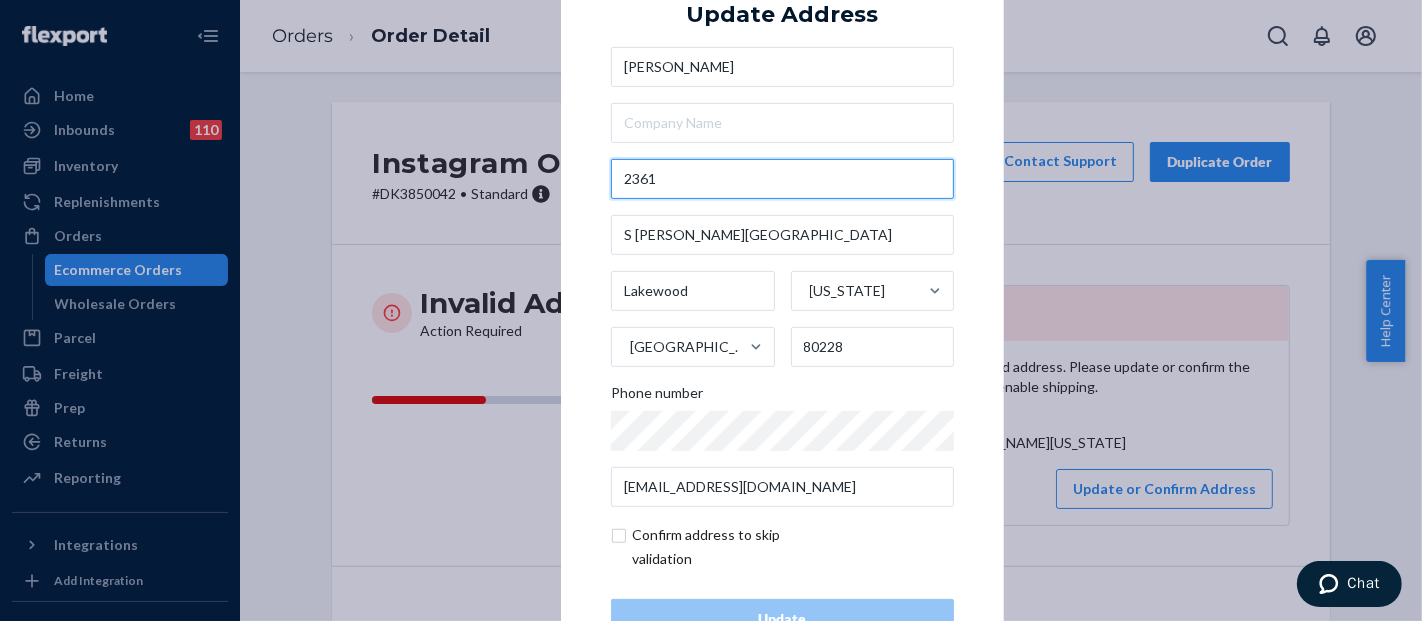 click on "2361" at bounding box center [782, 179] 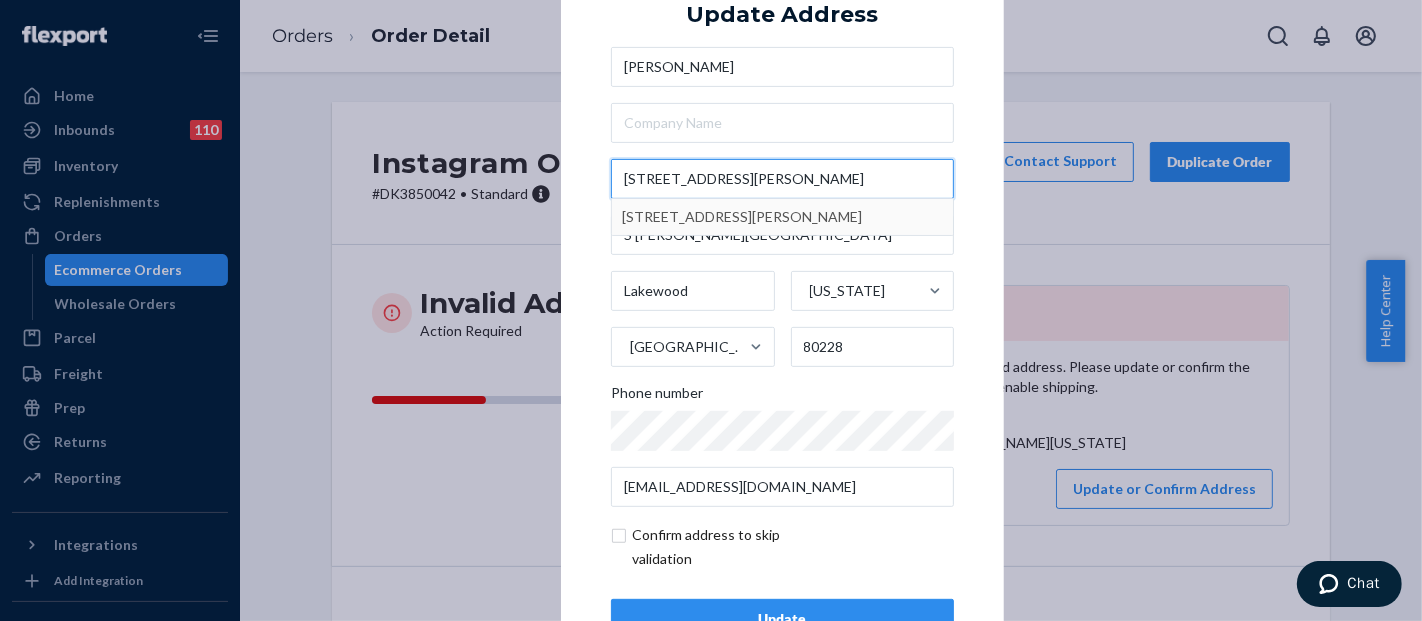 type on "2361 S Joyce StDenver, CO 80228" 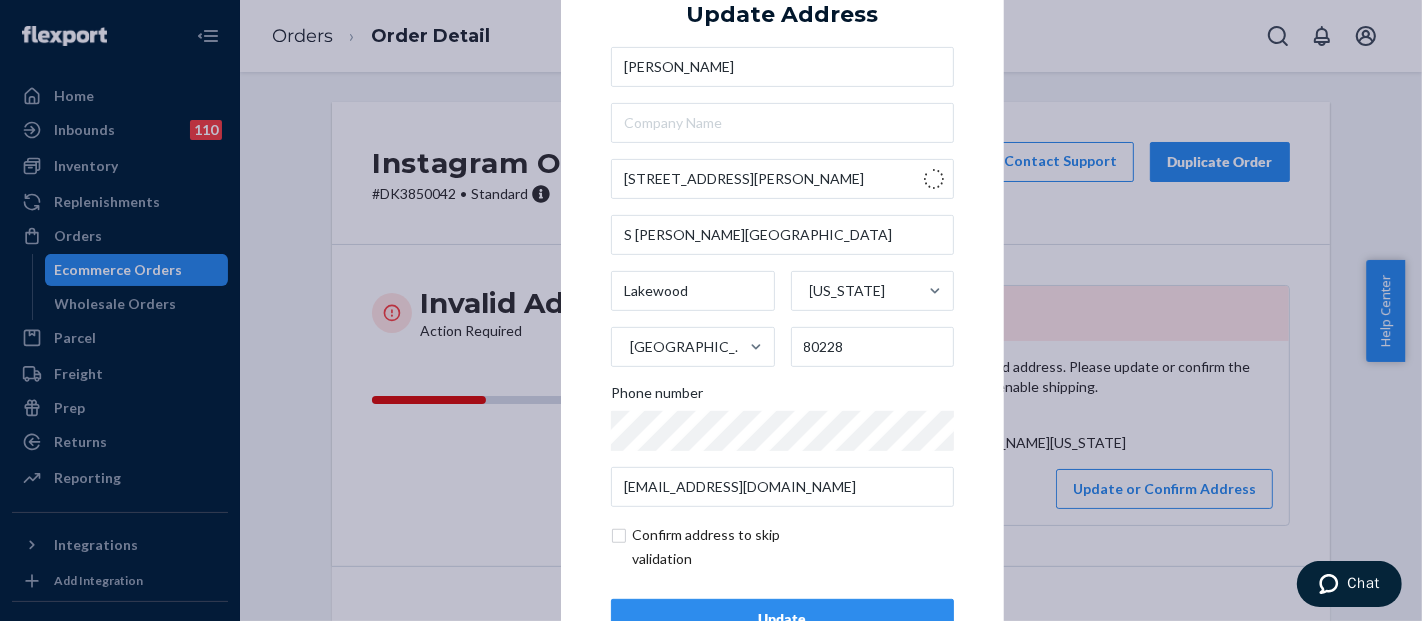 type 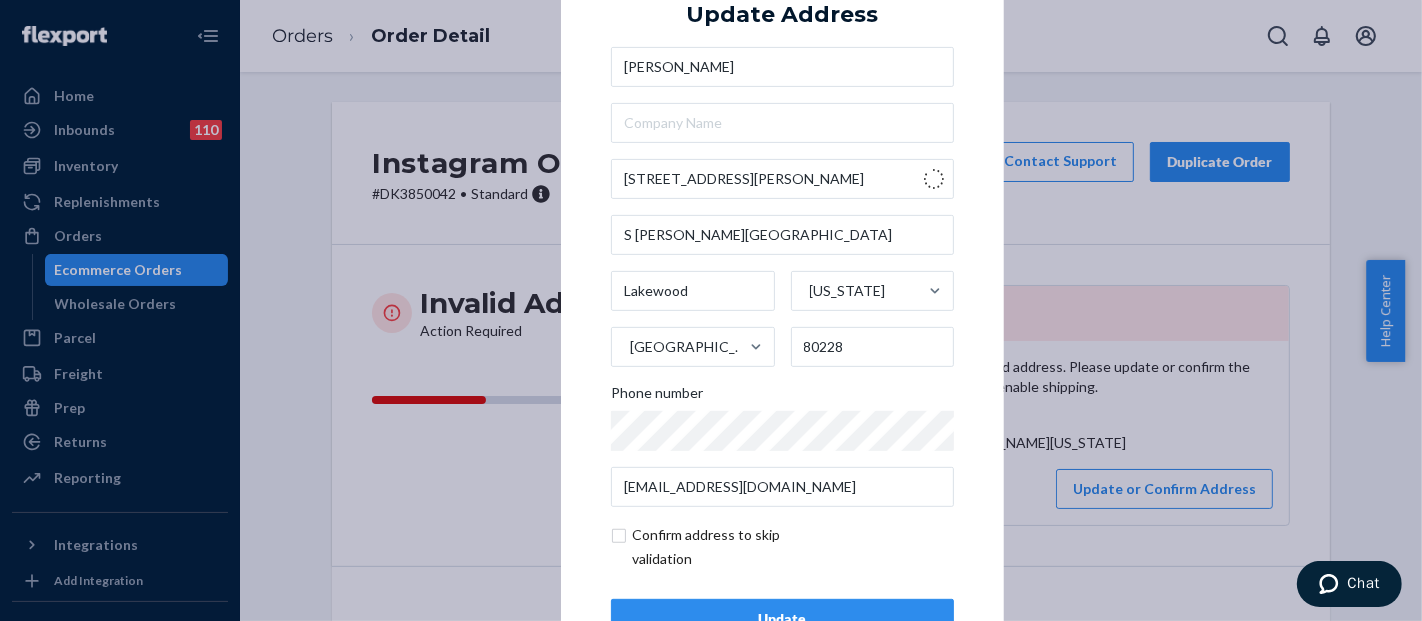 type on "Denver" 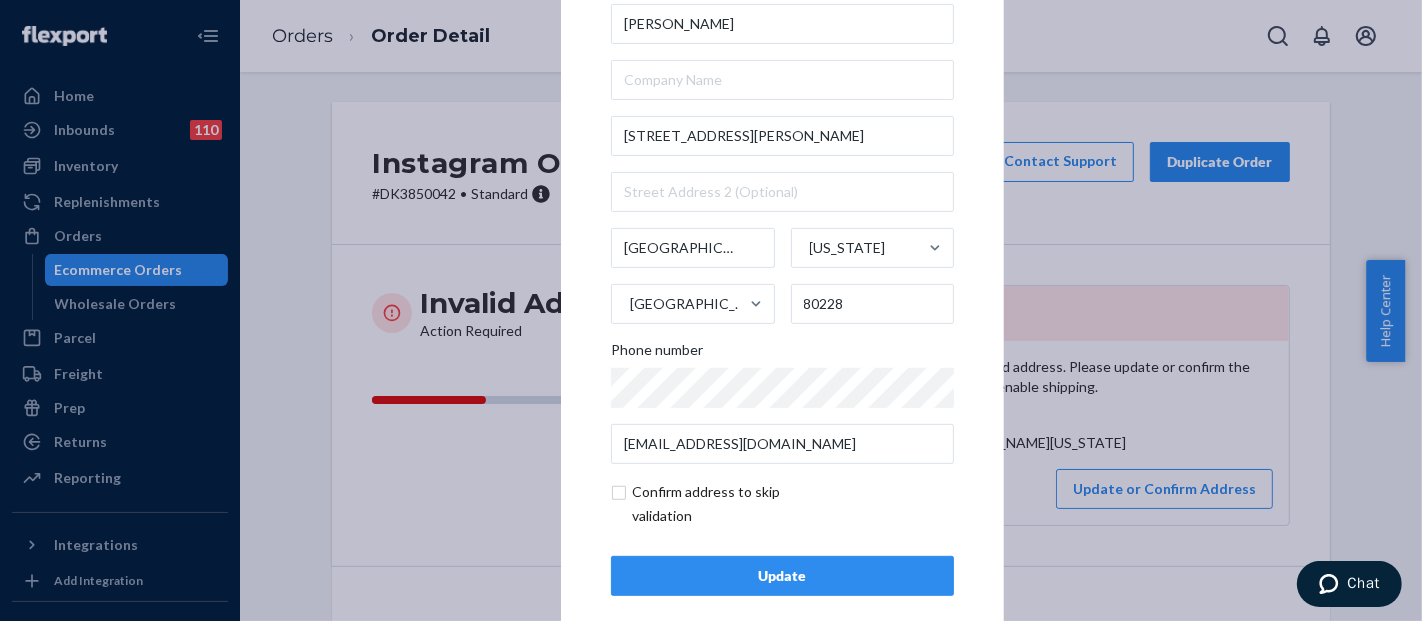 scroll, scrollTop: 67, scrollLeft: 0, axis: vertical 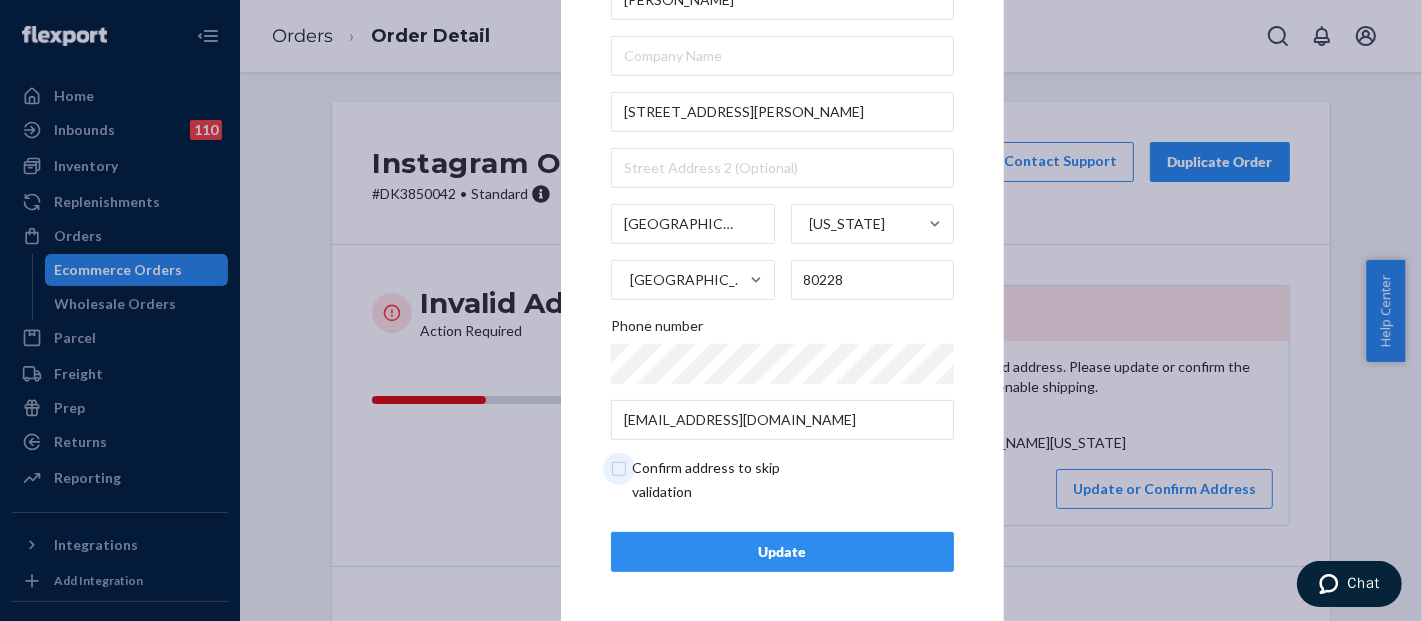 click at bounding box center [727, 480] 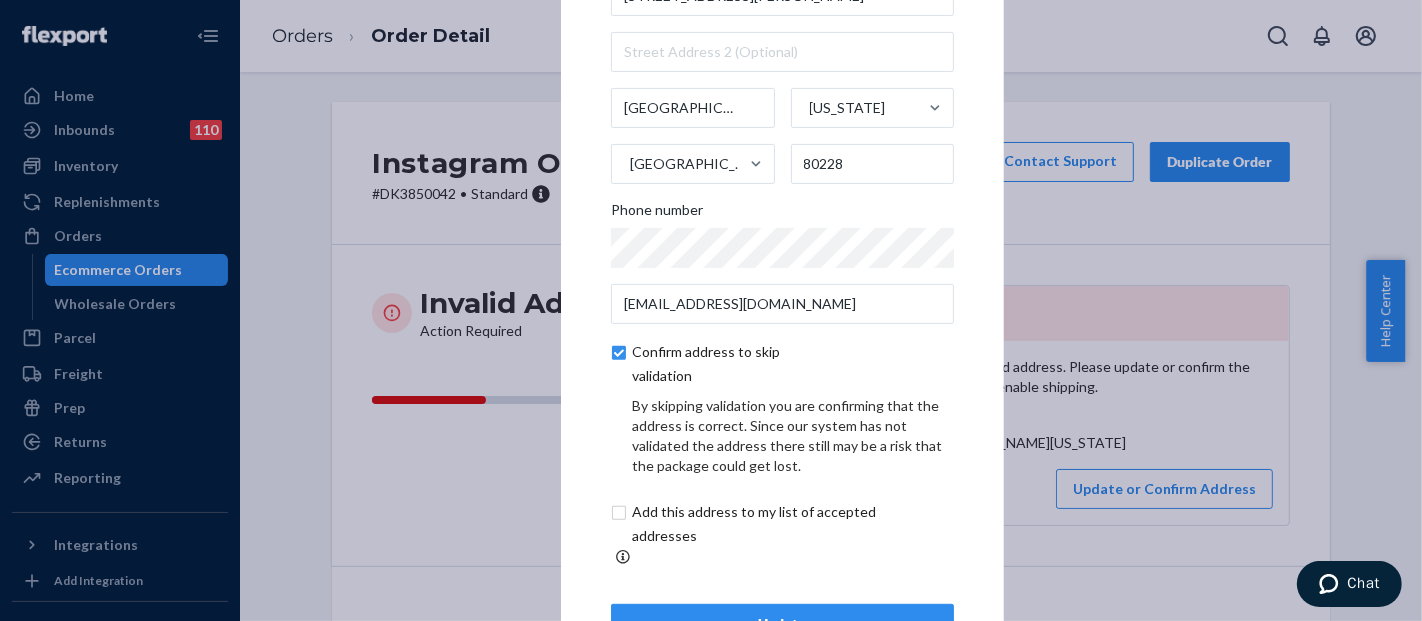 scroll, scrollTop: 151, scrollLeft: 0, axis: vertical 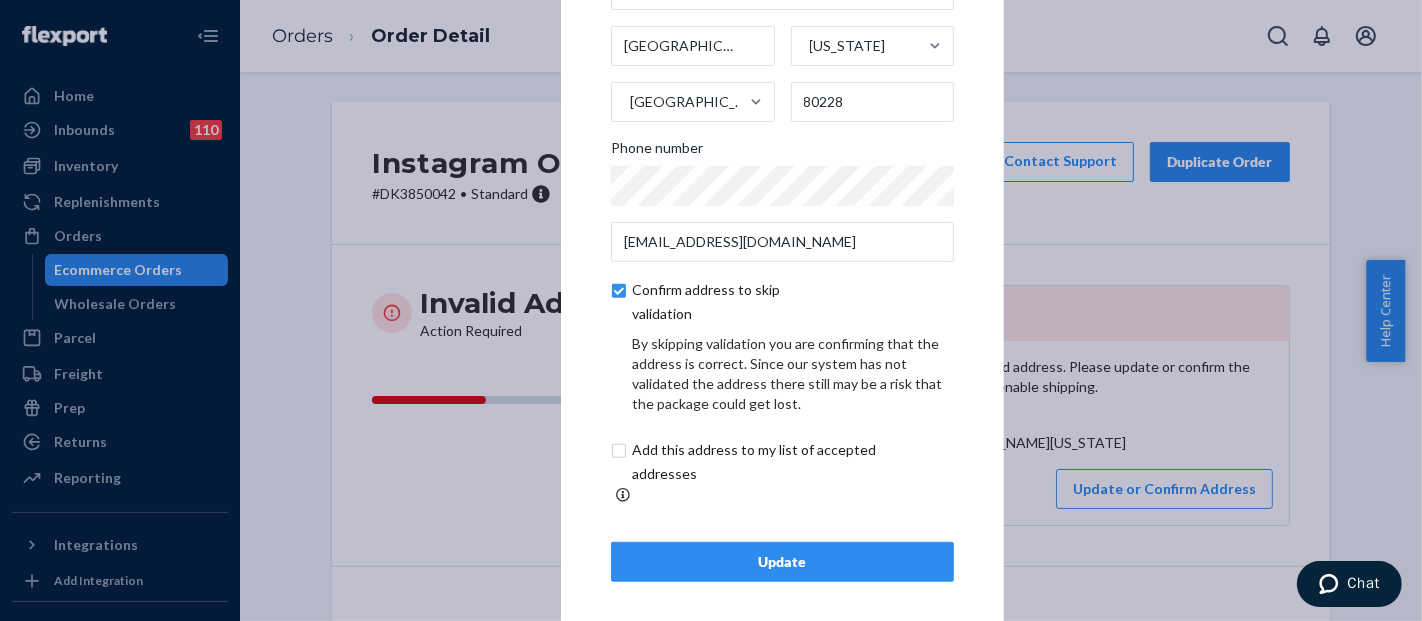 click on "Update" at bounding box center (782, 562) 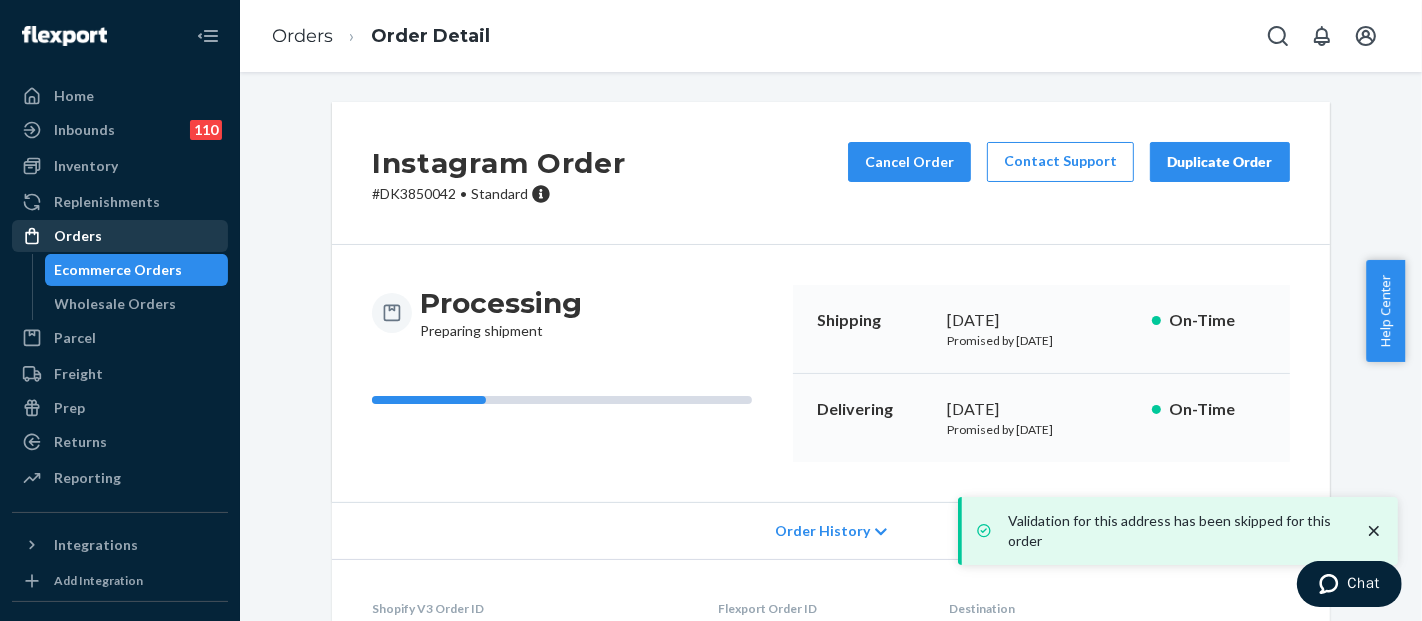 click on "Orders" at bounding box center [78, 236] 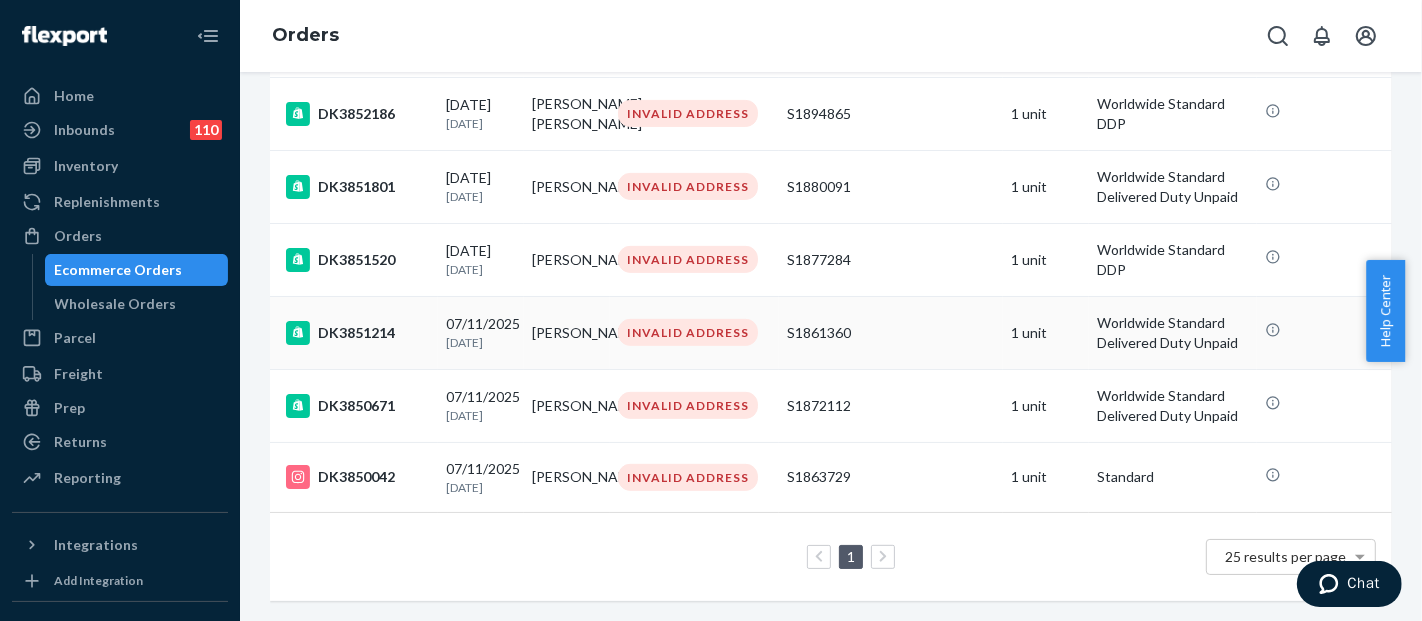 scroll, scrollTop: 710, scrollLeft: 0, axis: vertical 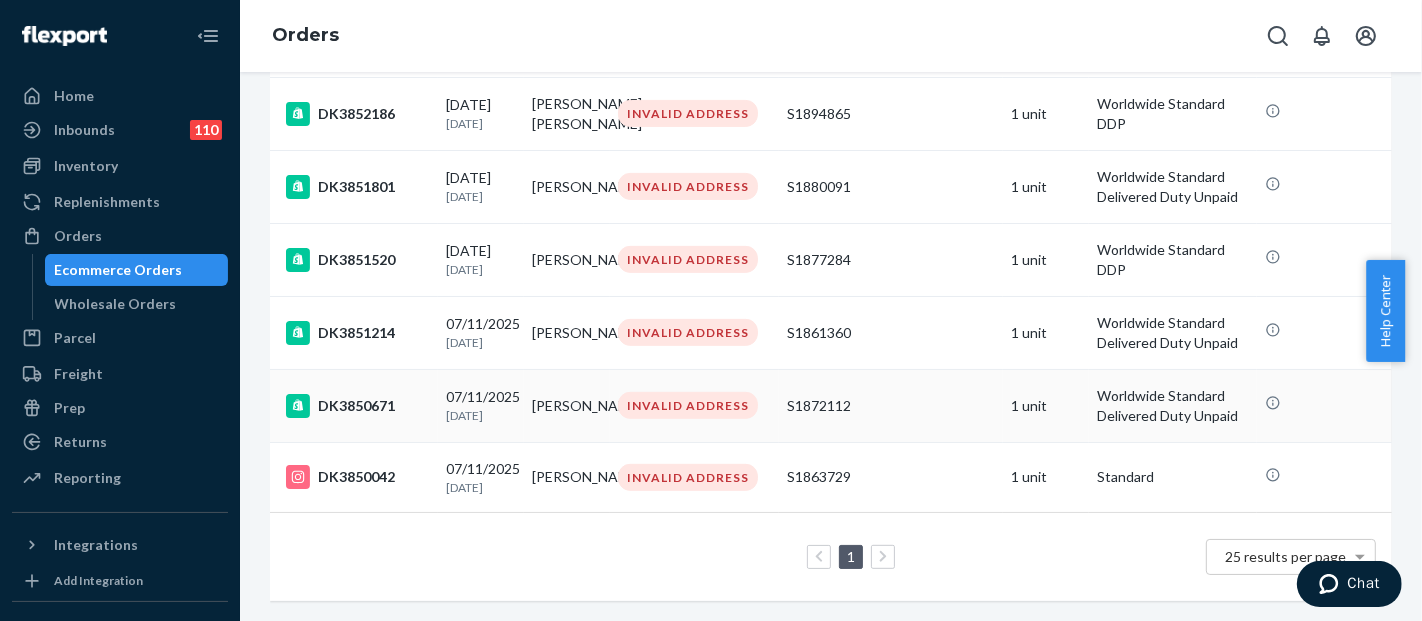 click on "S1872112" at bounding box center [891, 405] 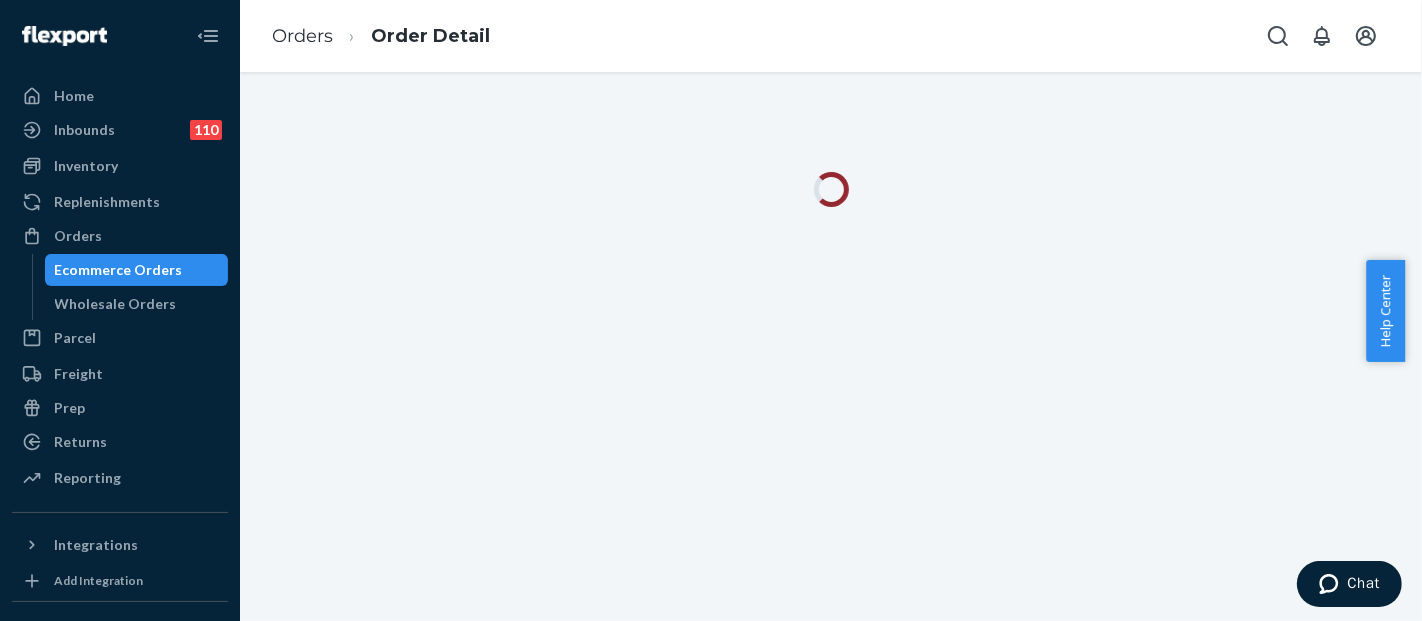 scroll, scrollTop: 0, scrollLeft: 0, axis: both 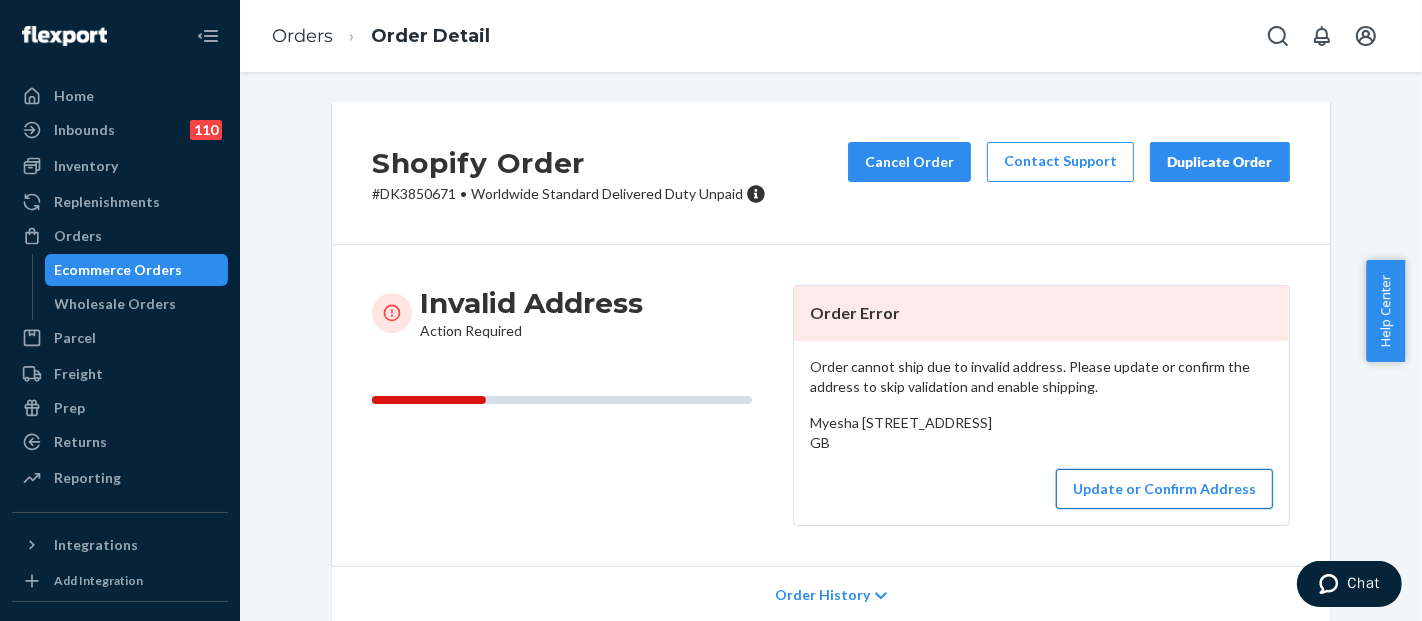 click on "Update or Confirm Address" at bounding box center (1164, 489) 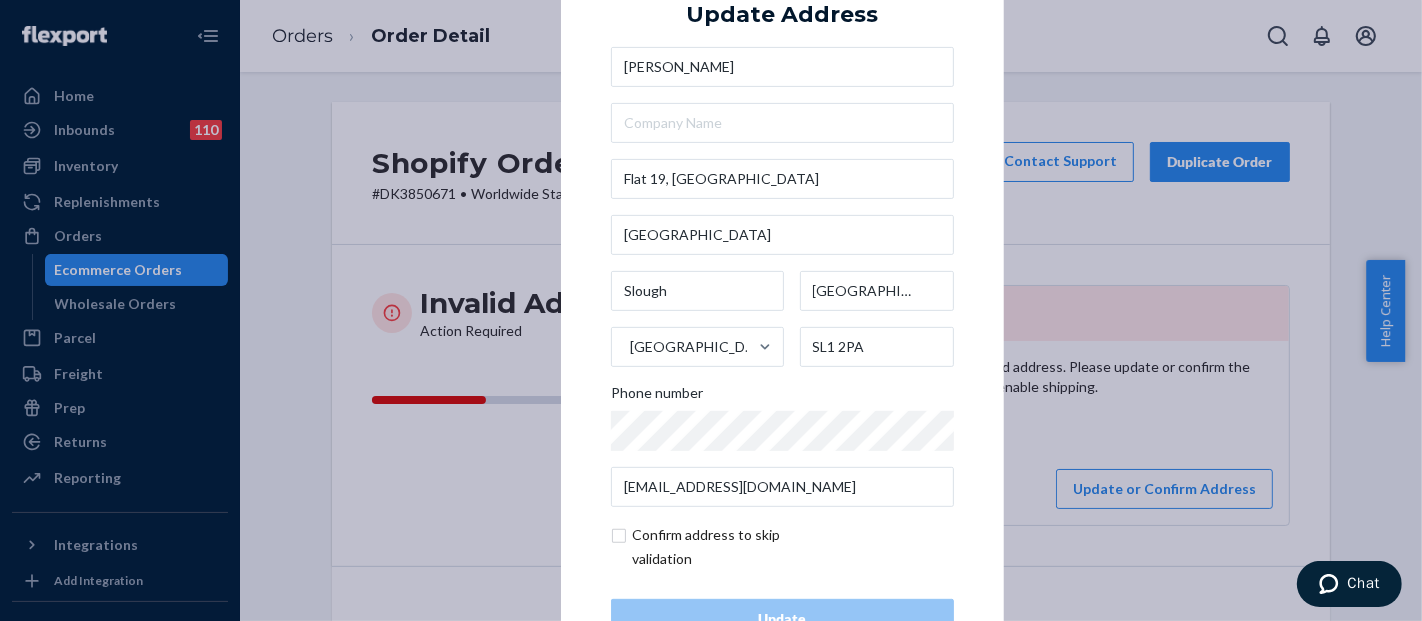 scroll, scrollTop: 67, scrollLeft: 0, axis: vertical 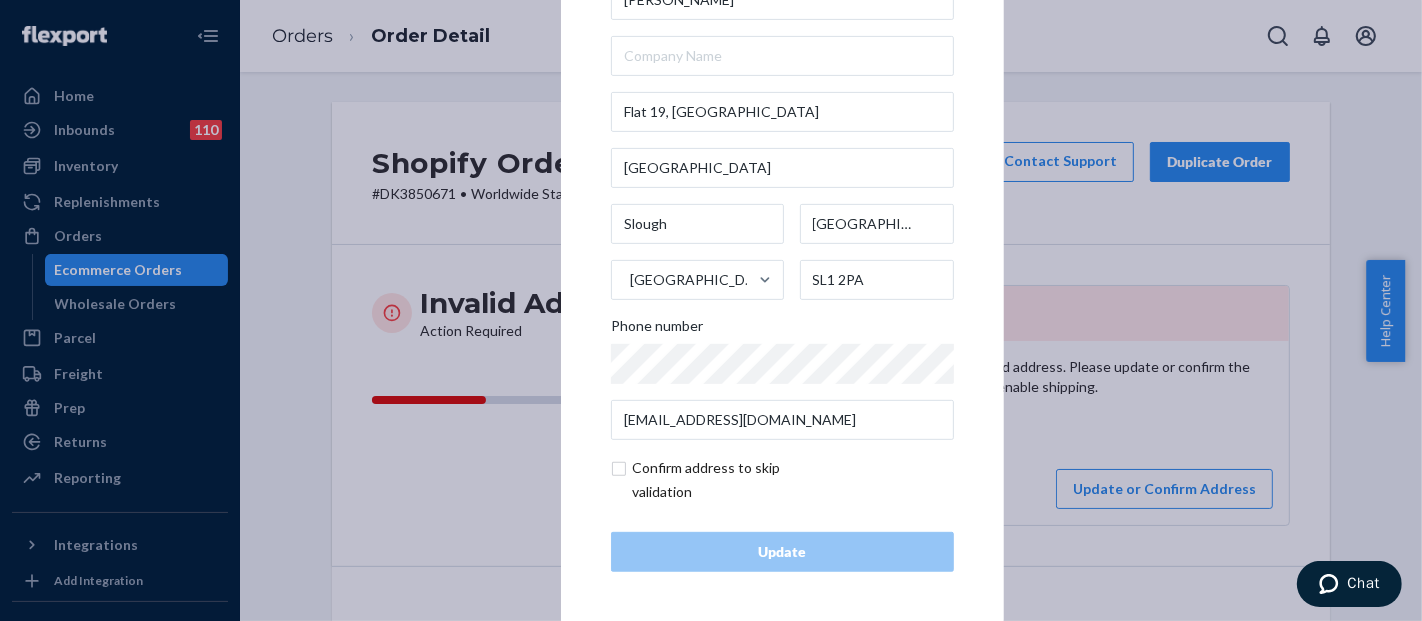 click at bounding box center [727, 480] 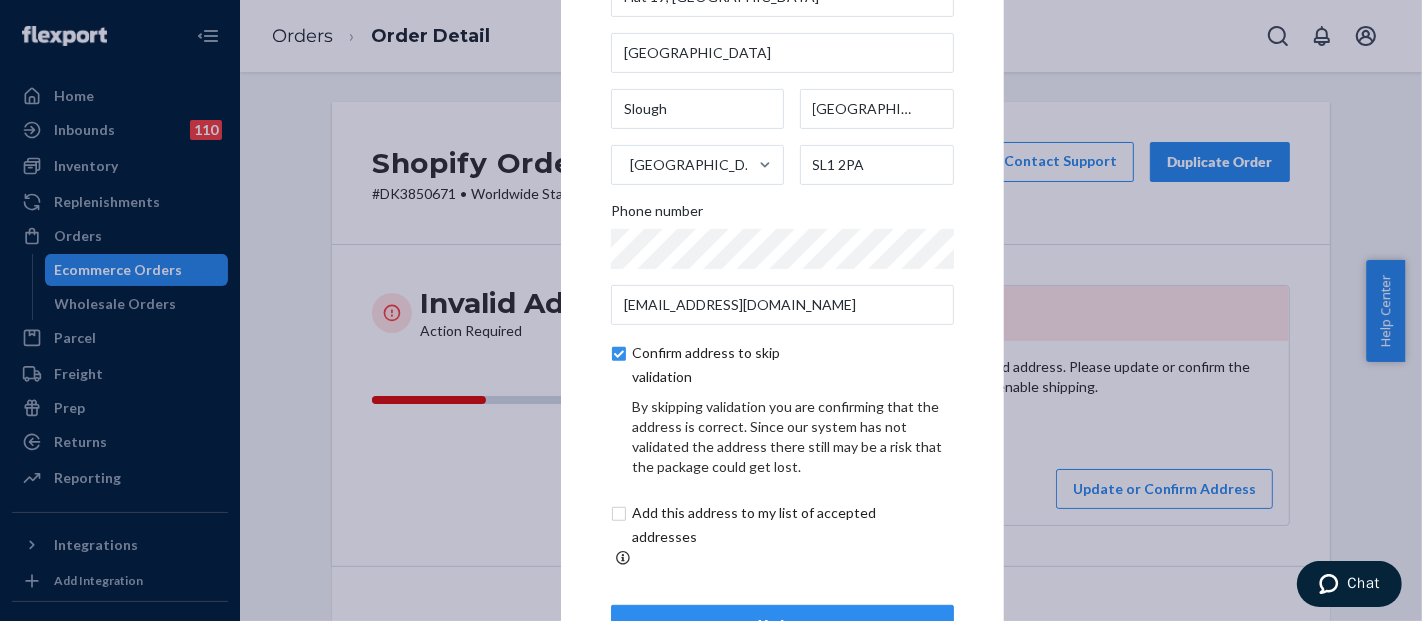 scroll, scrollTop: 151, scrollLeft: 0, axis: vertical 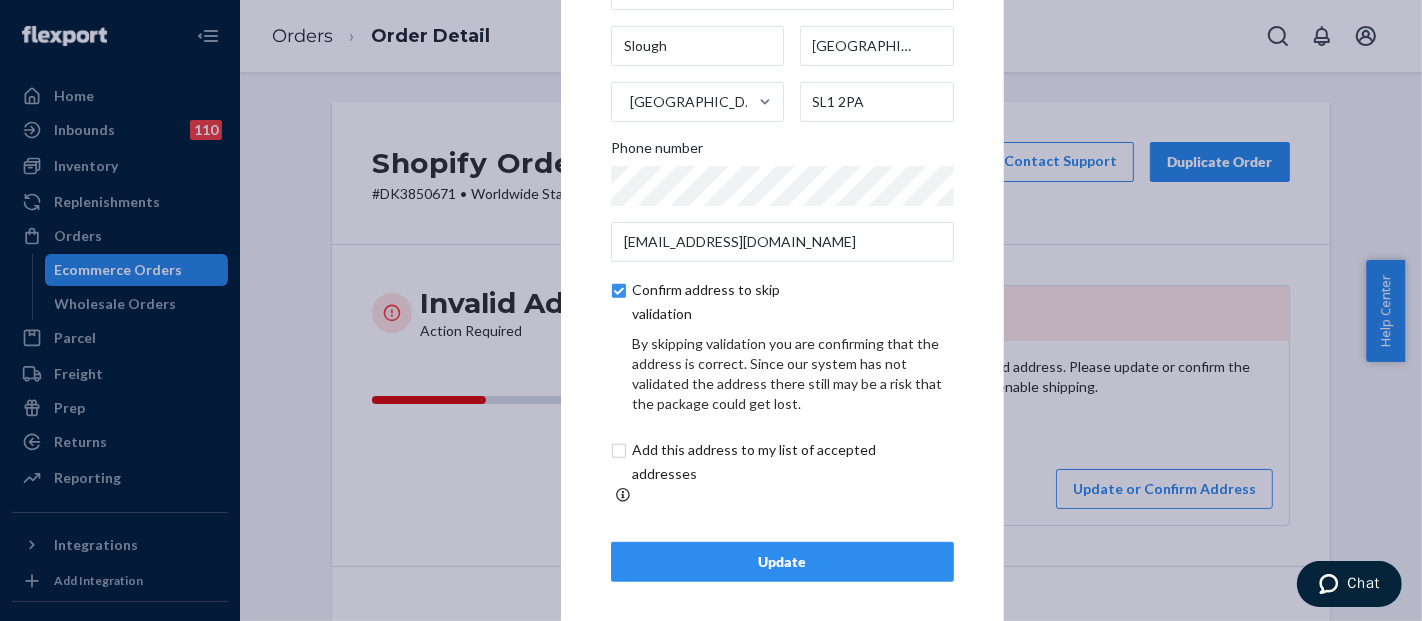 click on "Update" at bounding box center [782, 562] 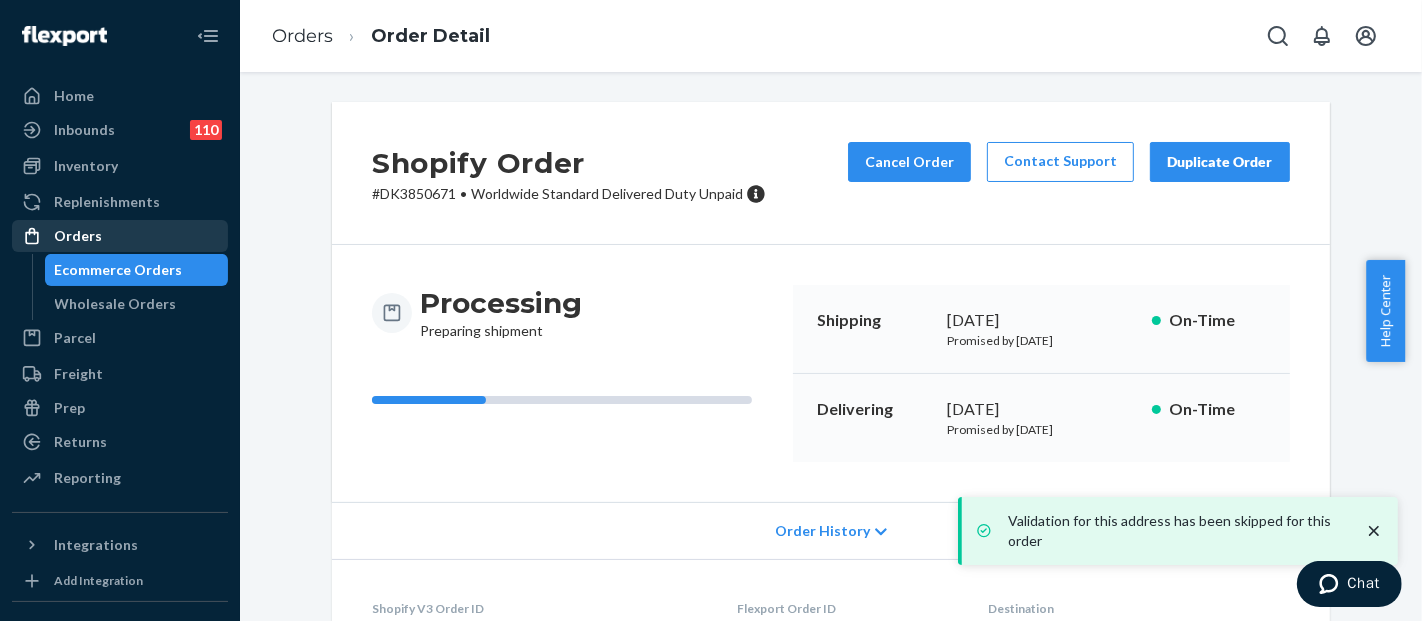 click on "Orders" at bounding box center (120, 236) 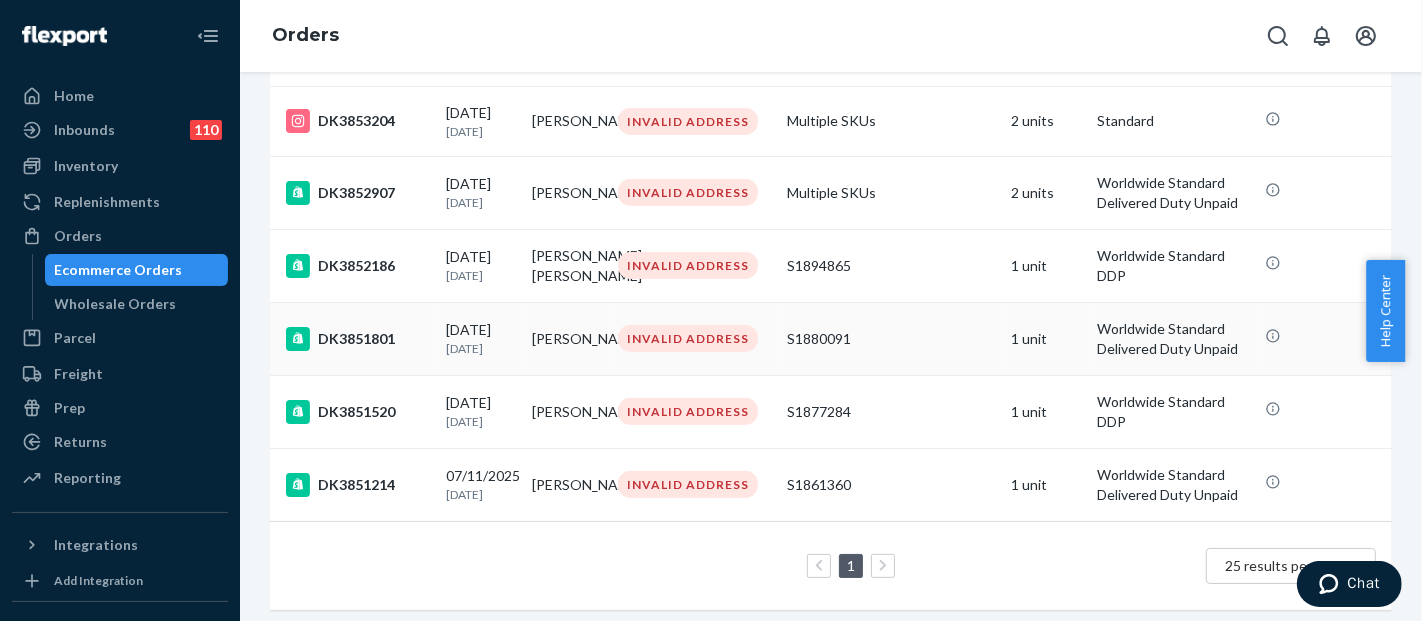 scroll, scrollTop: 565, scrollLeft: 0, axis: vertical 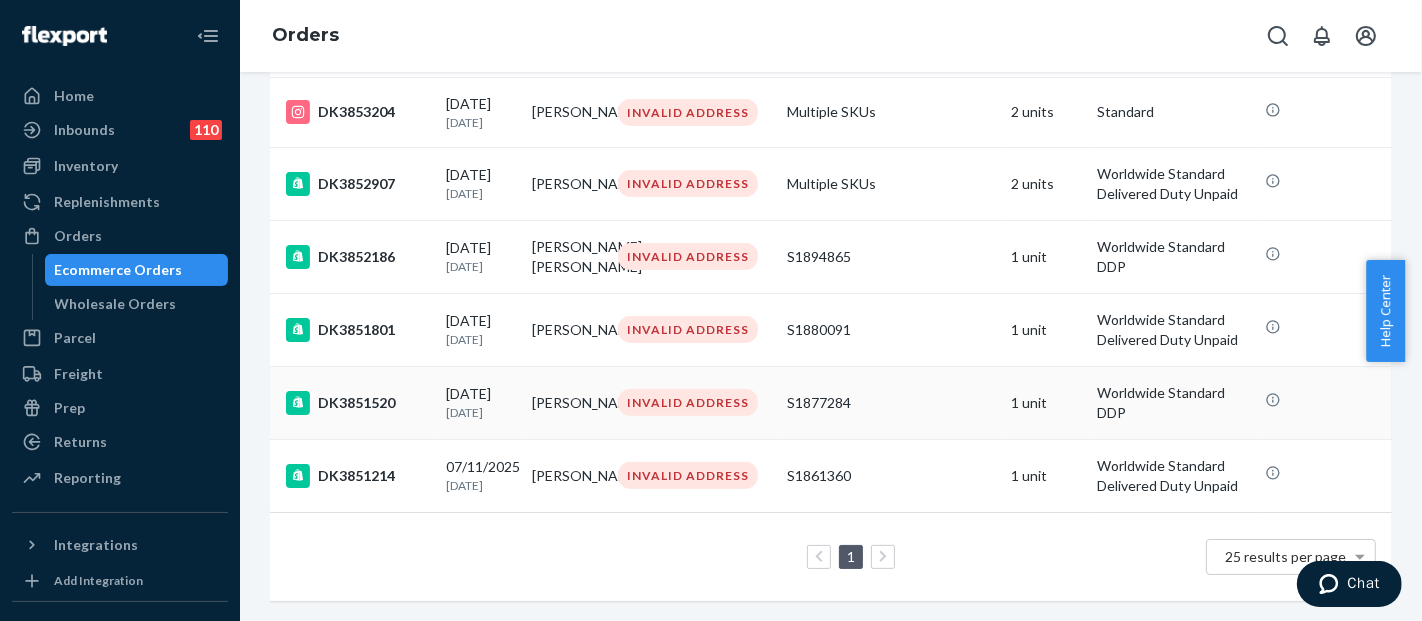 click on "S1877284" at bounding box center [891, 403] 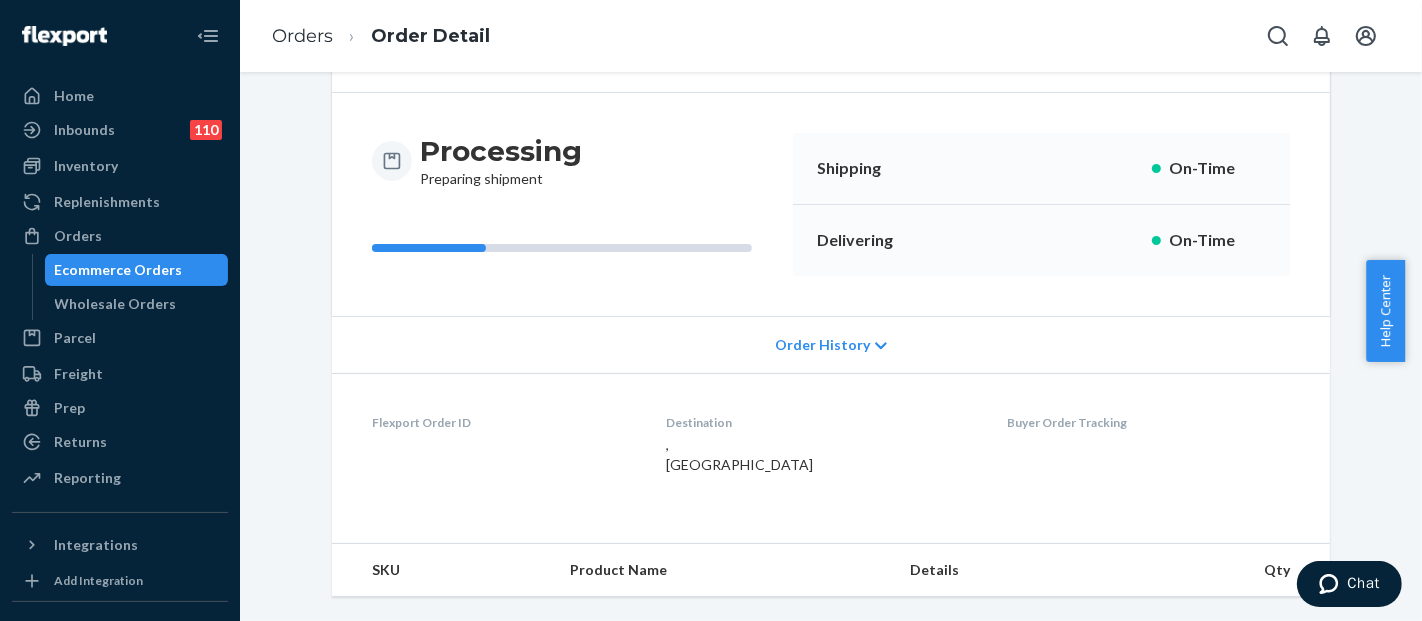 scroll, scrollTop: 0, scrollLeft: 0, axis: both 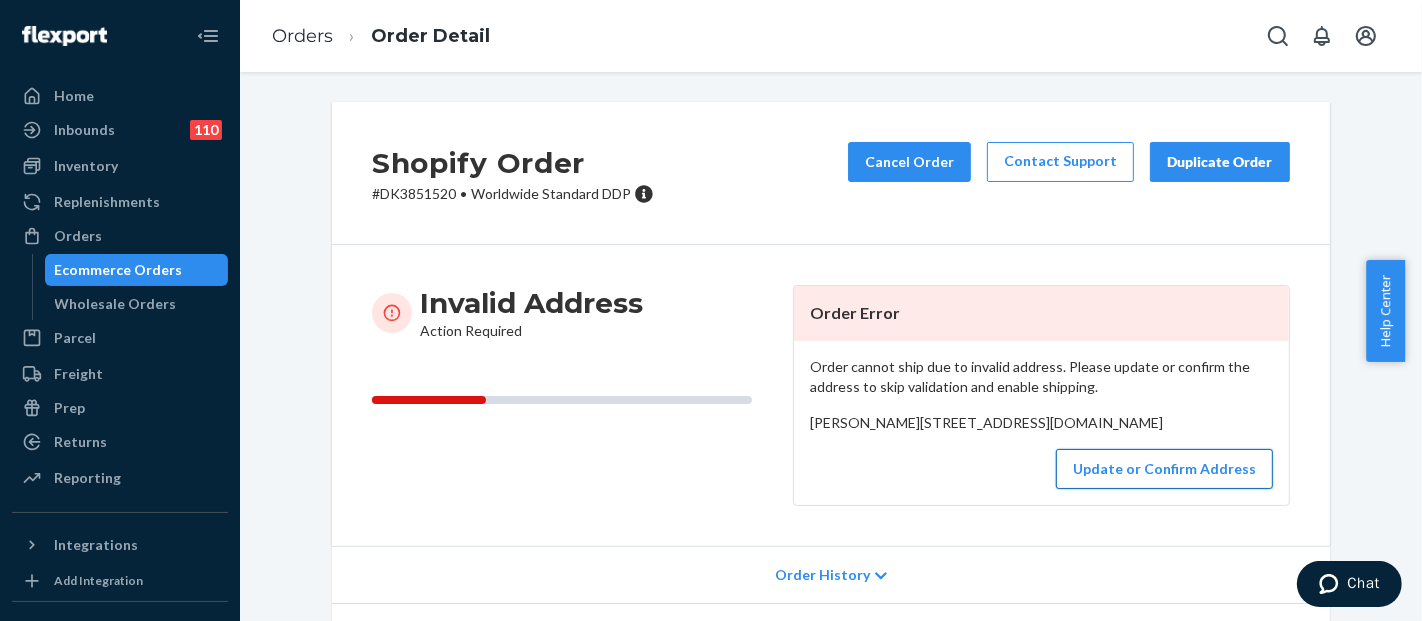 click on "Update or Confirm Address" at bounding box center (1164, 469) 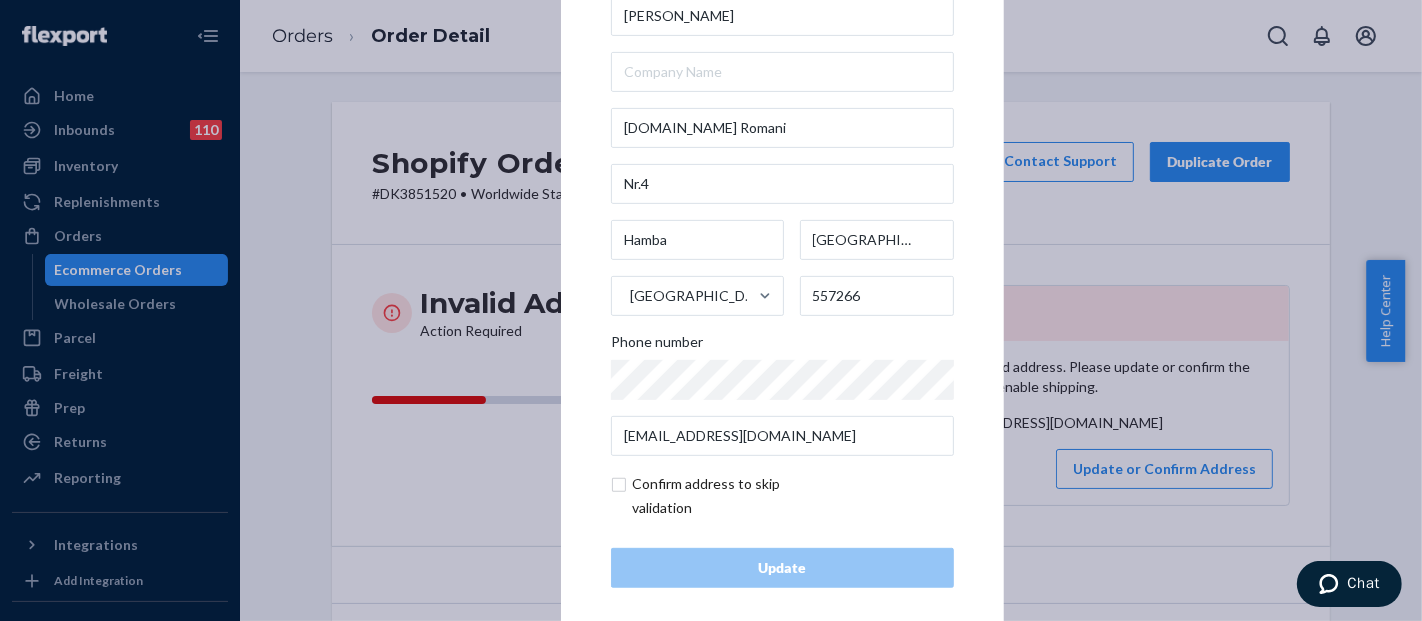 scroll, scrollTop: 67, scrollLeft: 0, axis: vertical 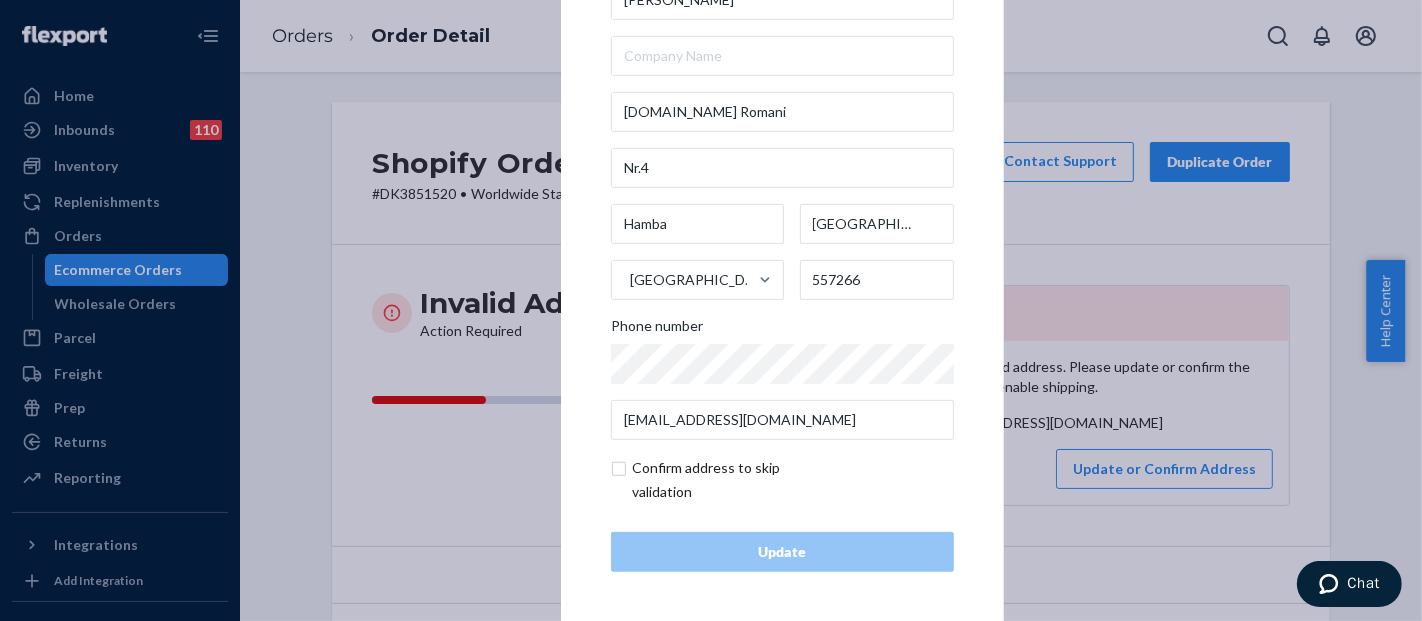 click at bounding box center (727, 480) 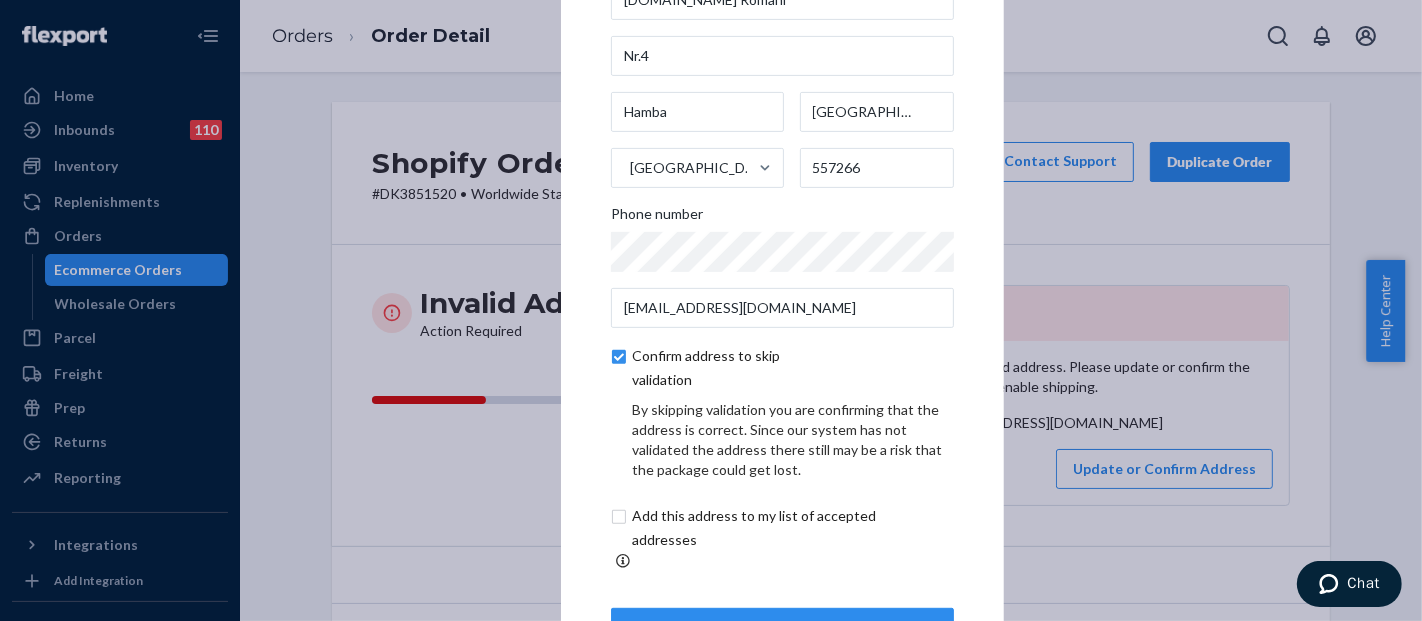 scroll, scrollTop: 151, scrollLeft: 0, axis: vertical 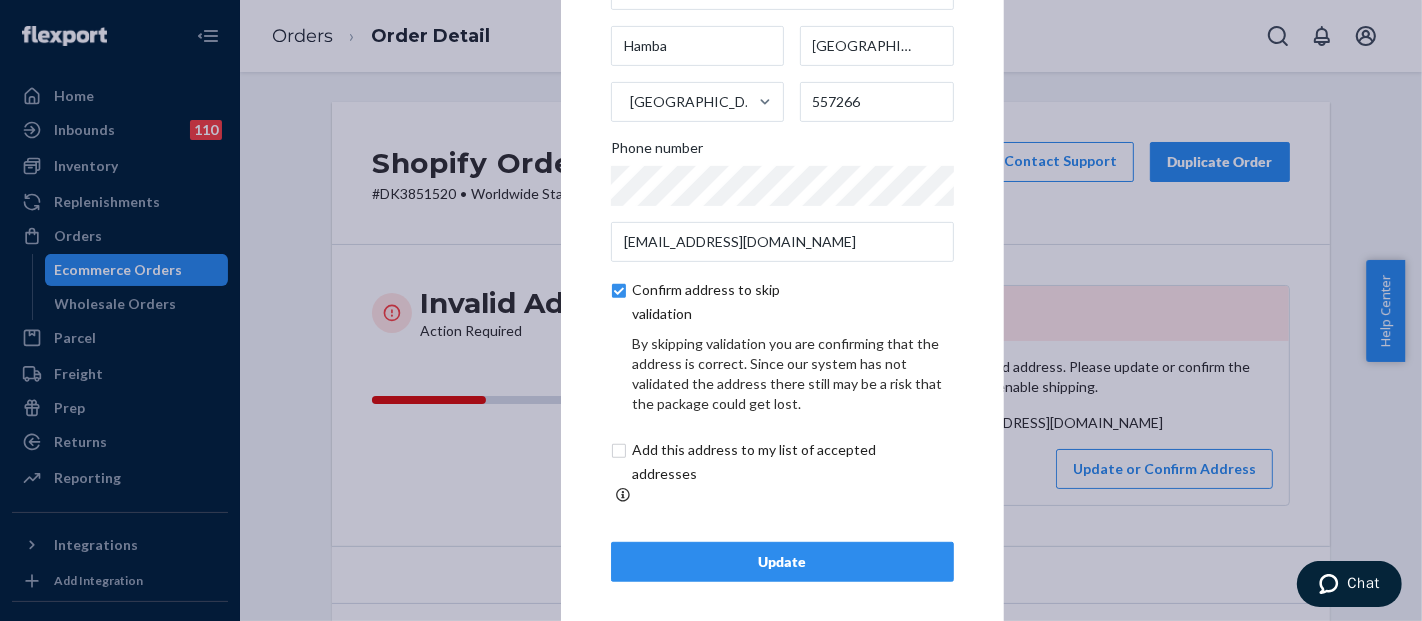 click on "Update" at bounding box center (782, 562) 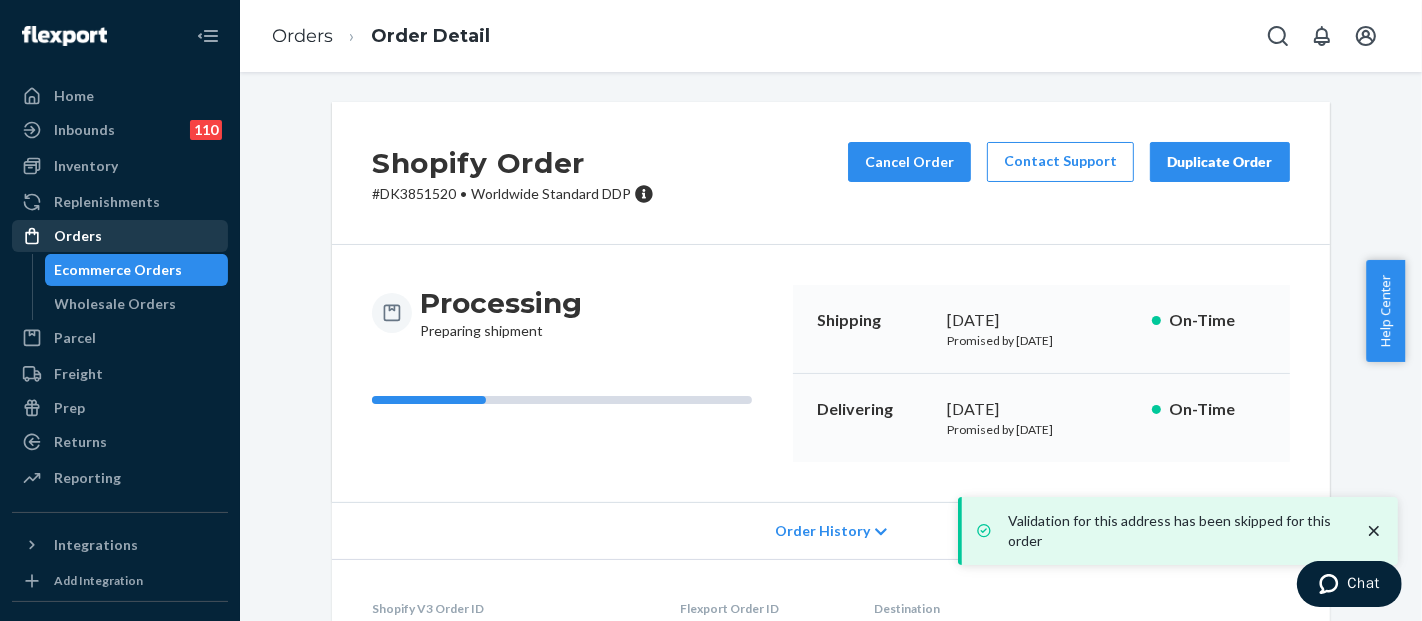 click on "Orders" at bounding box center [120, 236] 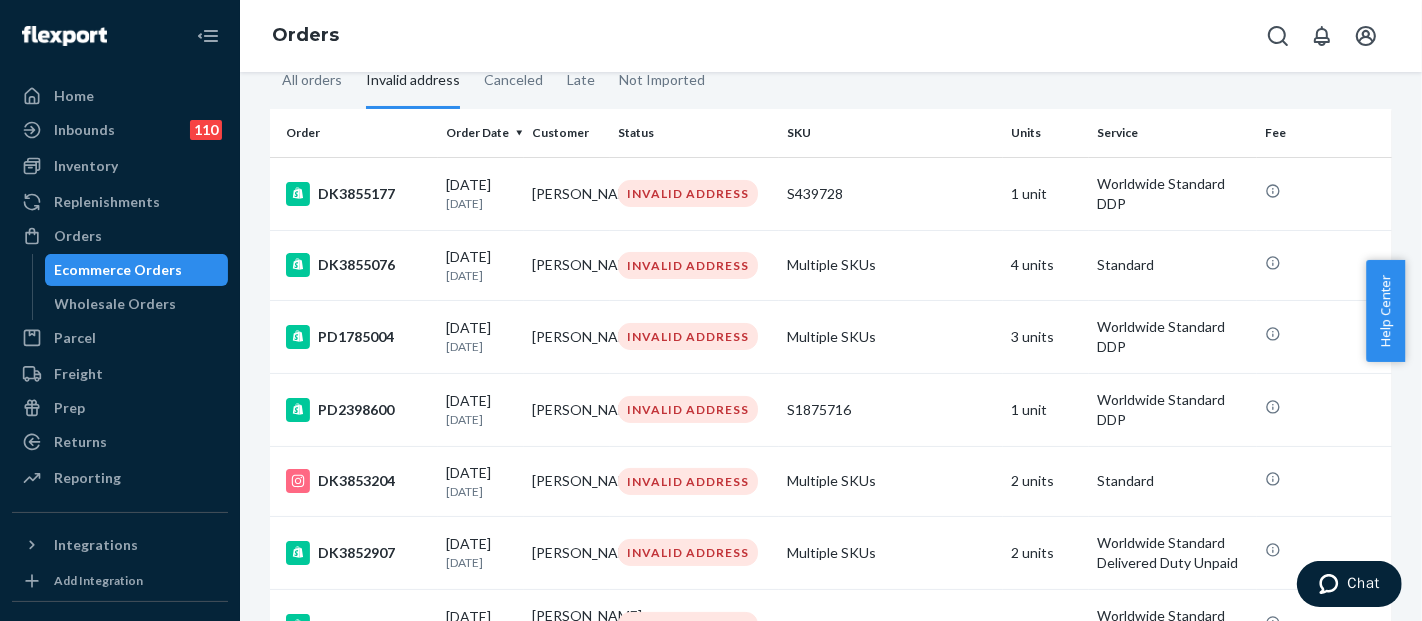 scroll, scrollTop: 491, scrollLeft: 0, axis: vertical 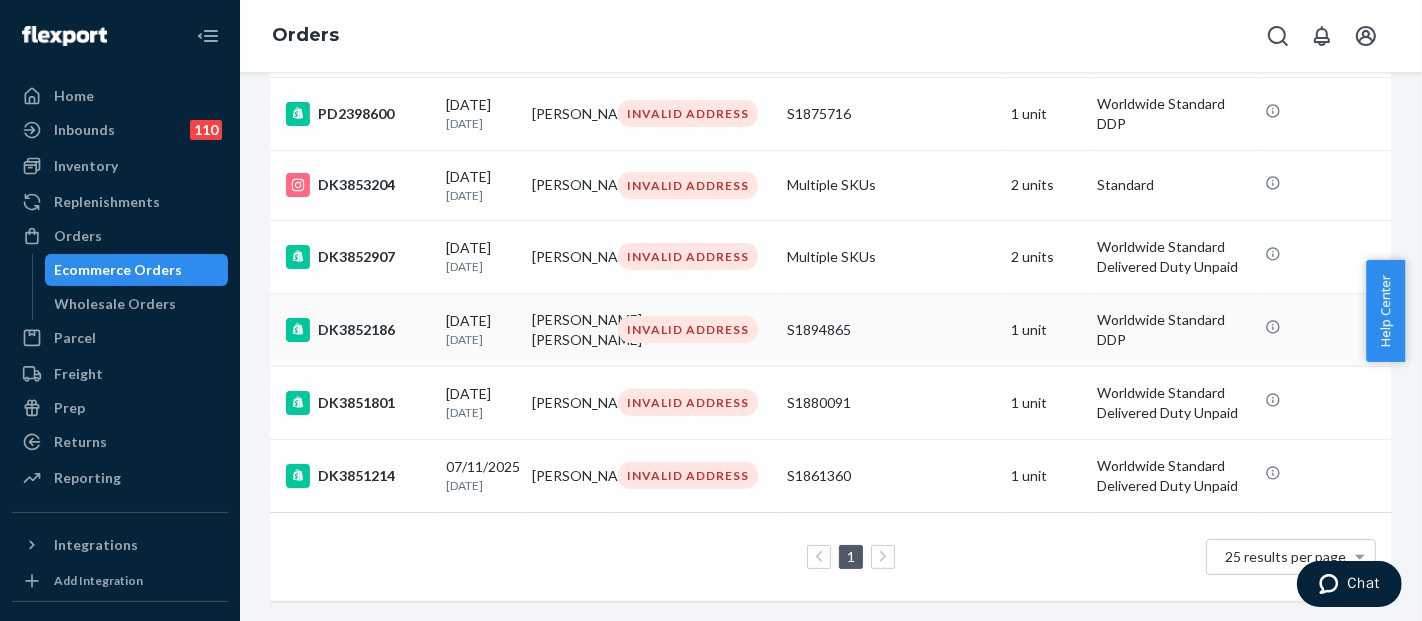 click on "S1894865" at bounding box center [891, 330] 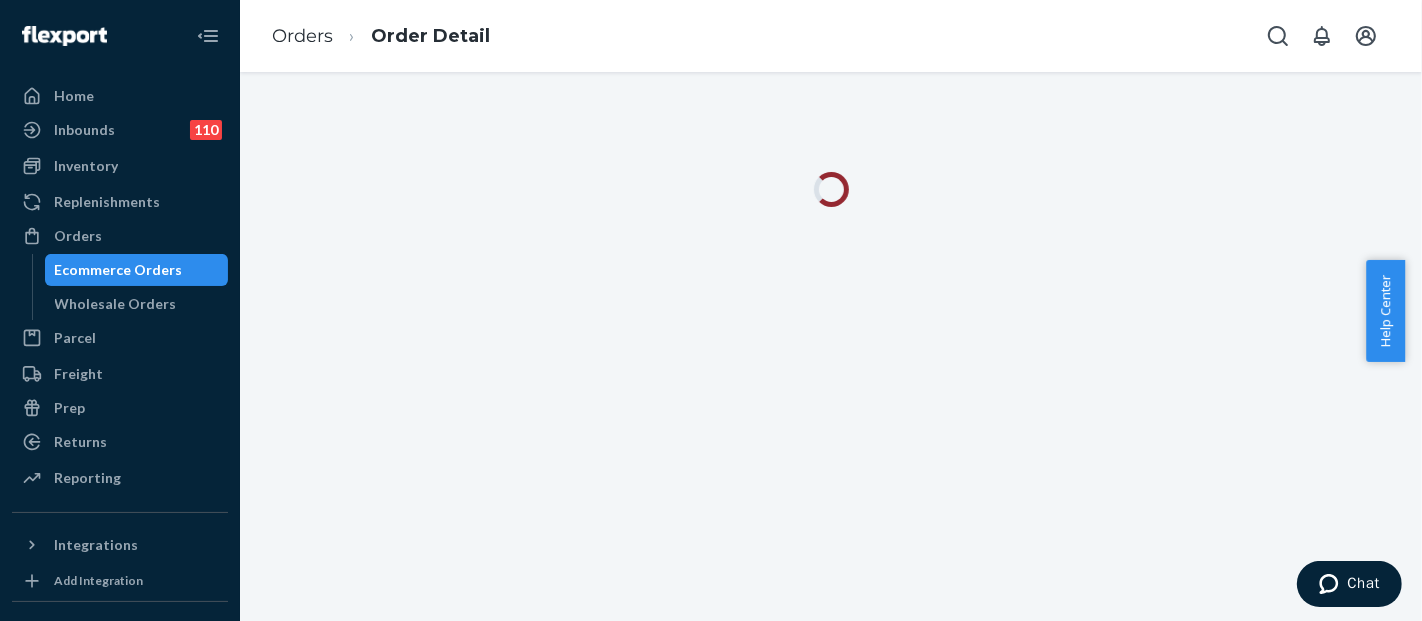 scroll, scrollTop: 0, scrollLeft: 0, axis: both 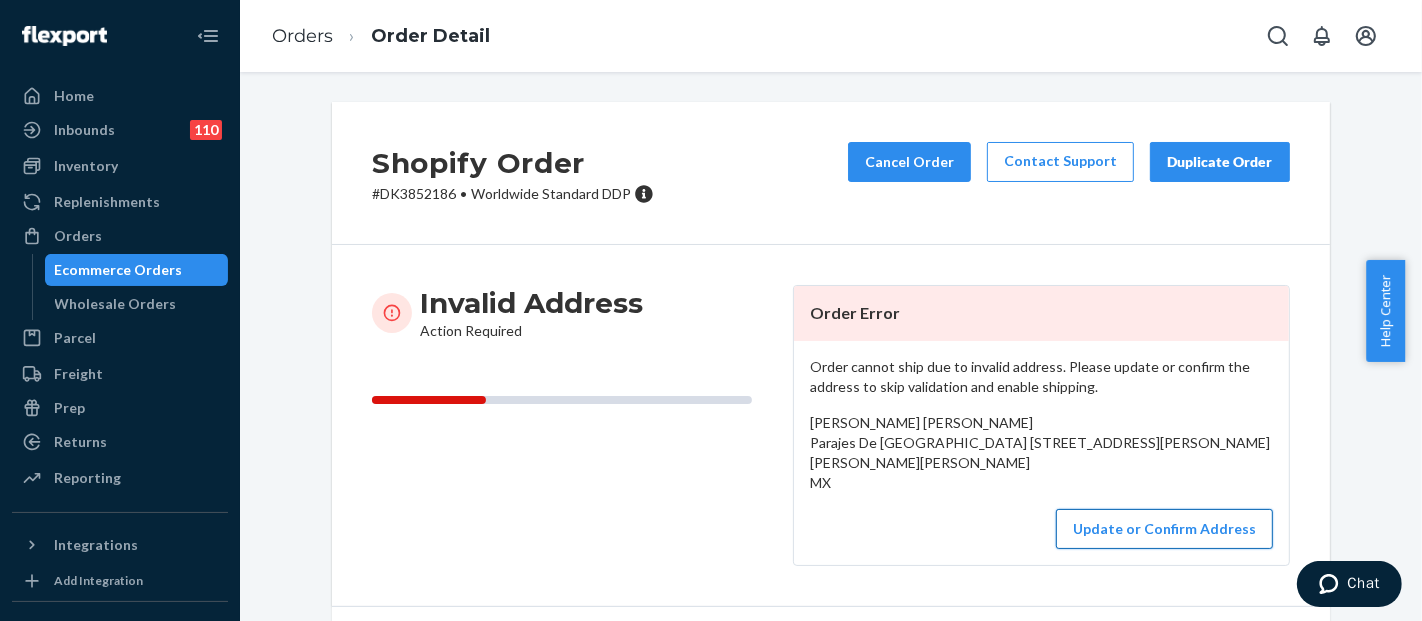 click on "Update or Confirm Address" at bounding box center (1164, 529) 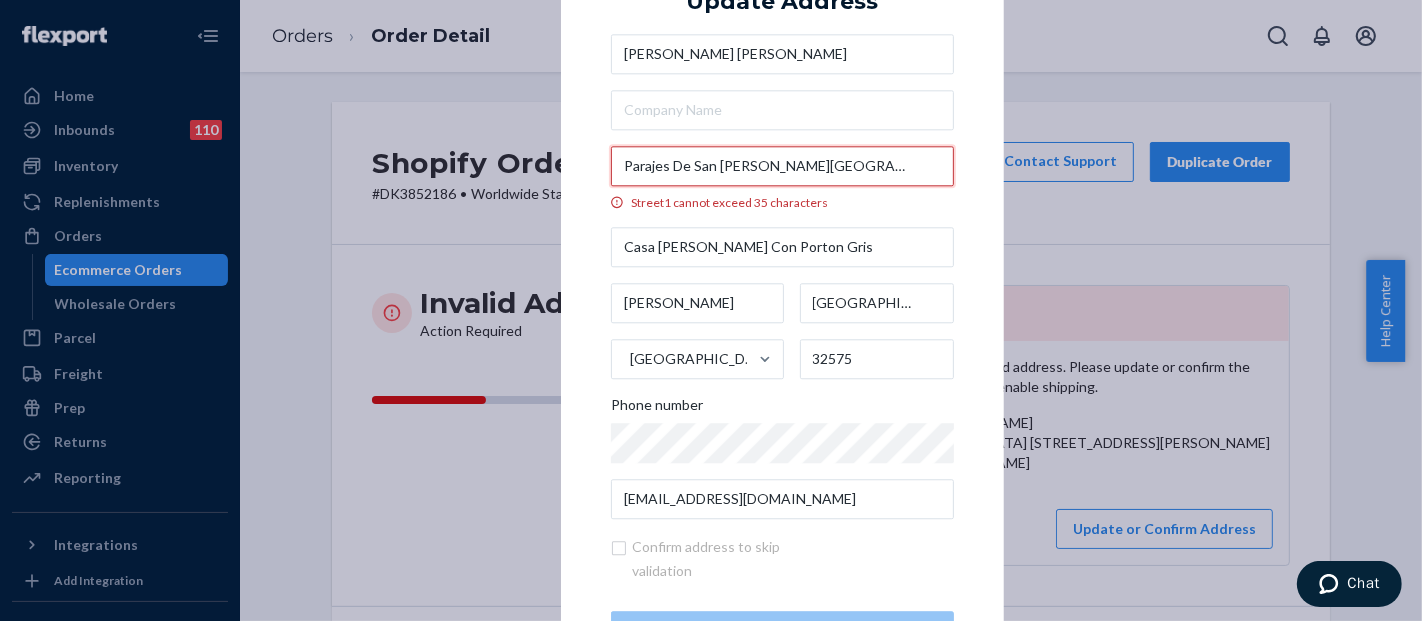 click on "Parajes De San Jose Costa De La Luz 5067" at bounding box center (782, 166) 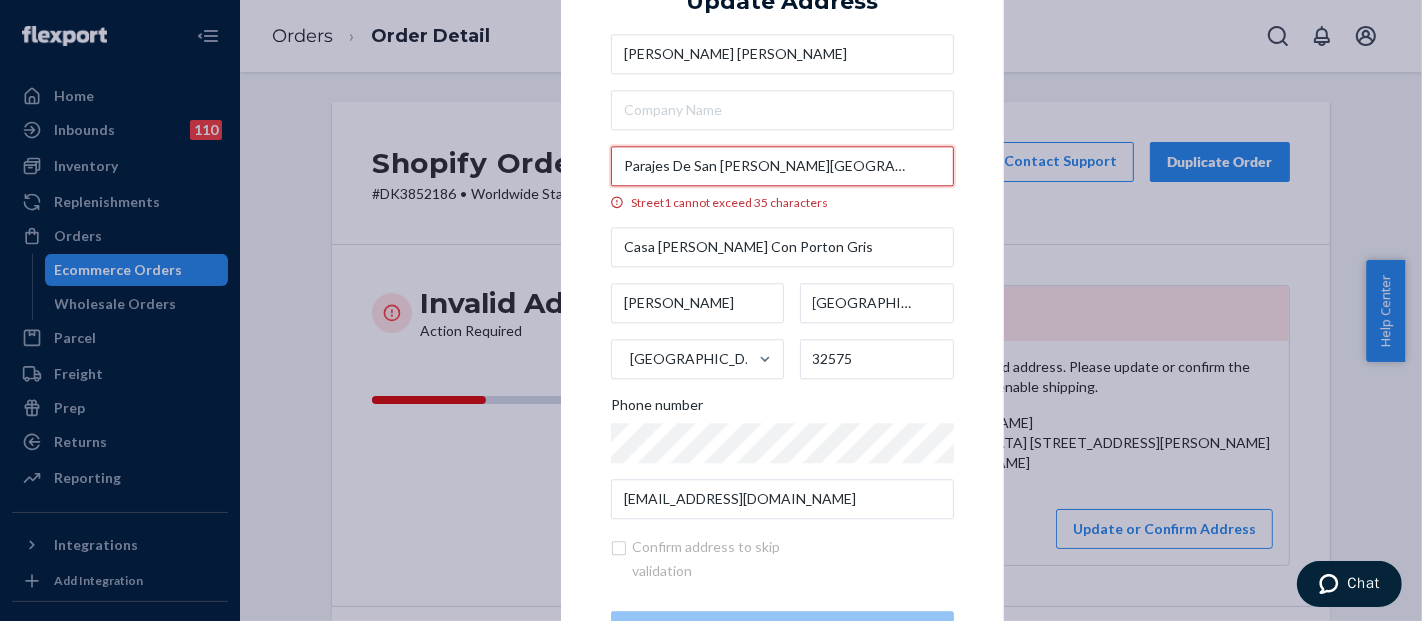 paste on "San Jose Landscapes Costa de l" 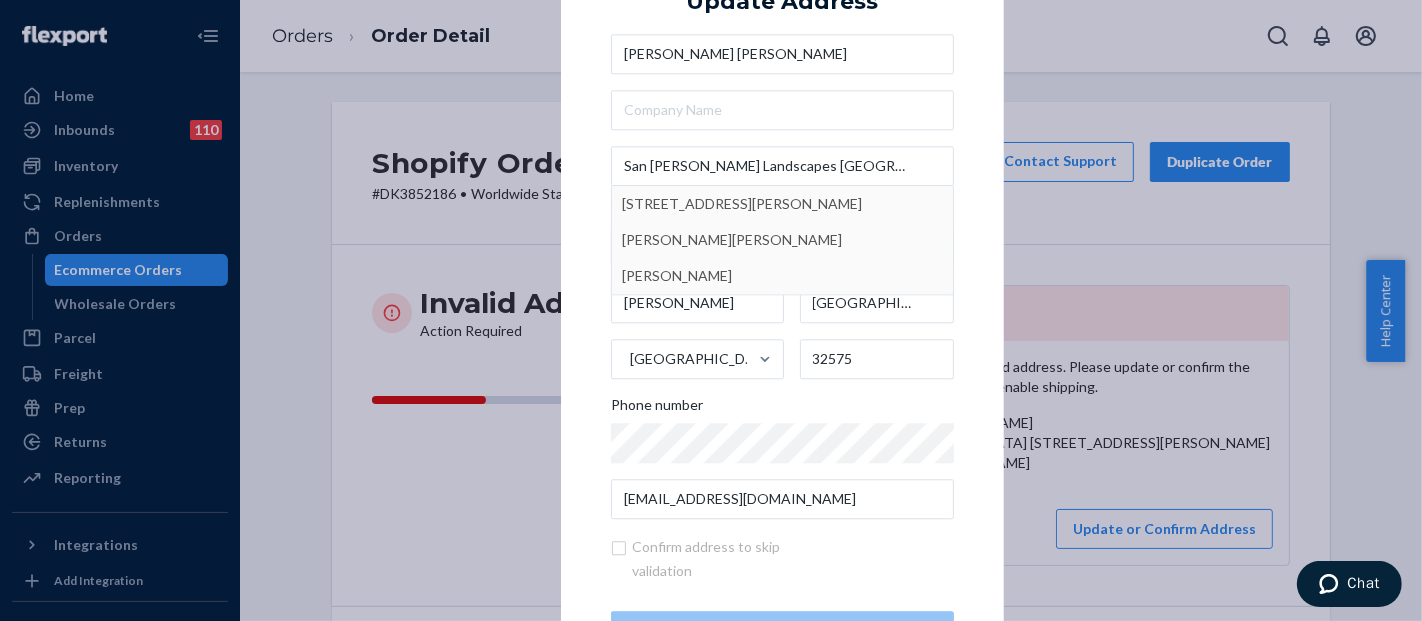click on "× Update Address Maria Florencia Flores Venegas San Jose Landscapes Costa de la Luz 5067 De La Luz 5067, San Jose, Dolores Hidalgo, Guanajuato, Mexico   Street1 cannot exceed 35 characters Casa Blanca Con Porton Gris Juárez Chihuahua Mexico 32575 Phone number alternativo.negocioss@gmail.com Confirm address to skip validation Update" at bounding box center (782, 310) 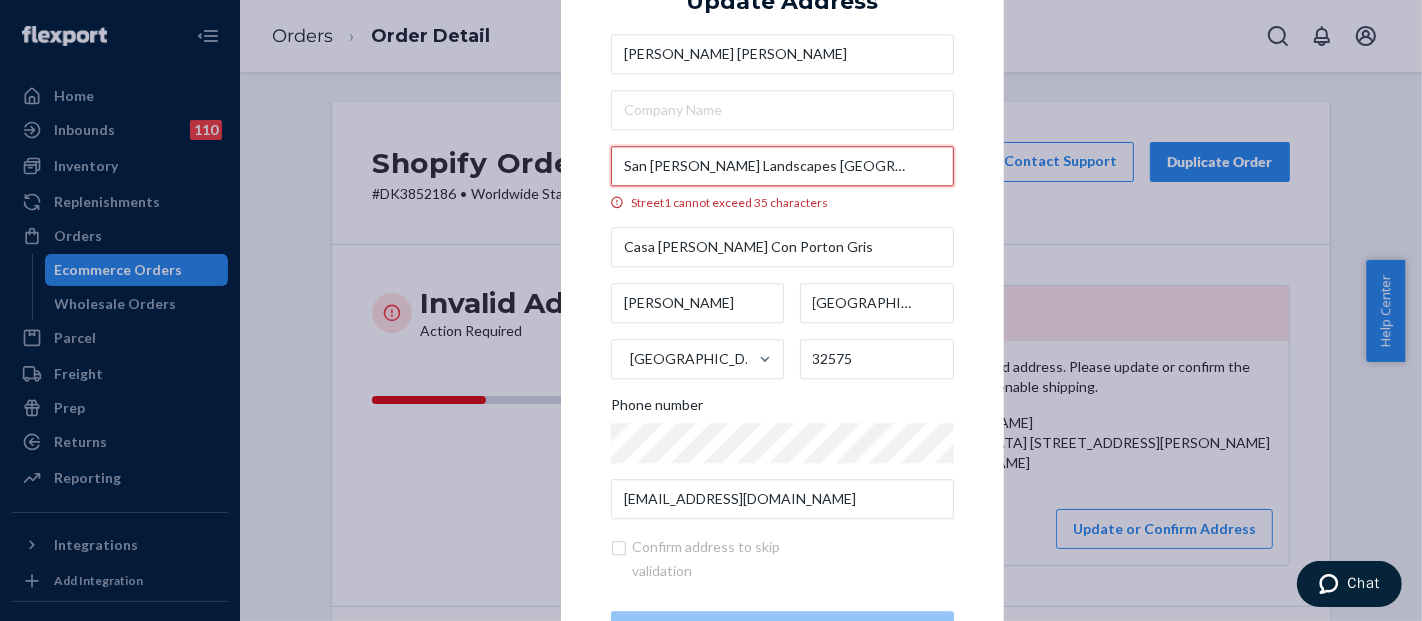drag, startPoint x: 743, startPoint y: 165, endPoint x: 605, endPoint y: 164, distance: 138.00362 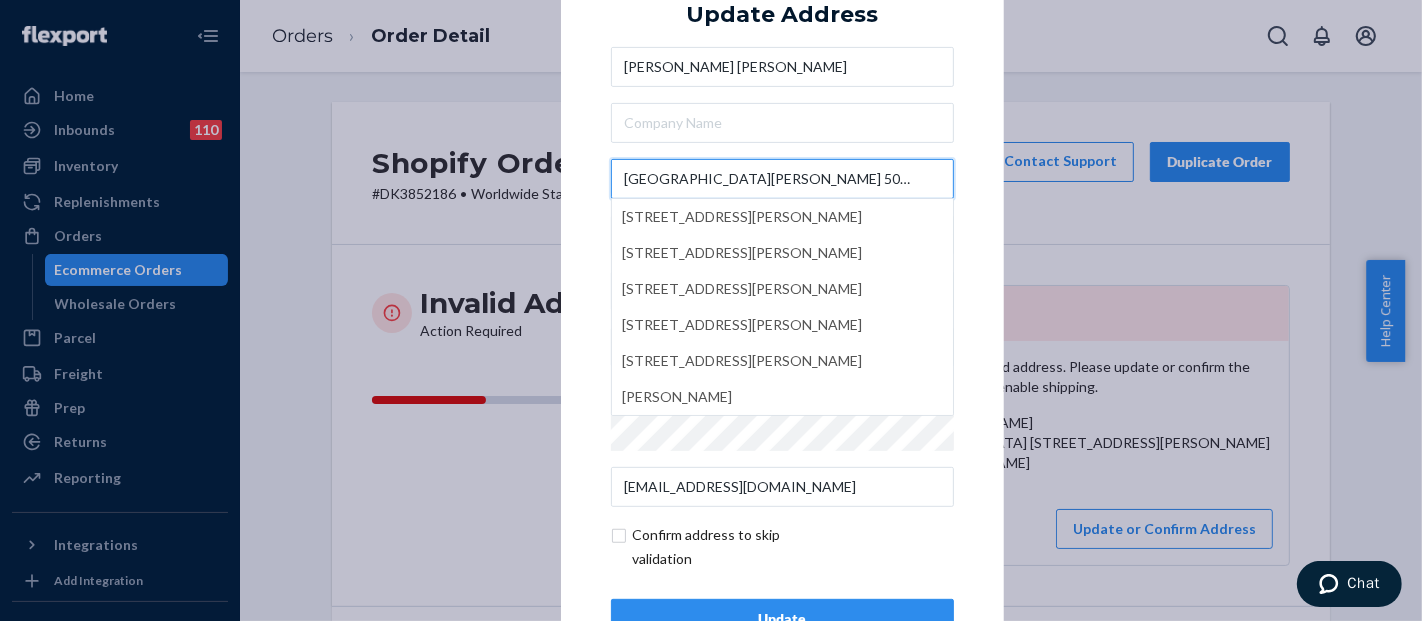 type on "Costa de la Luz 5067" 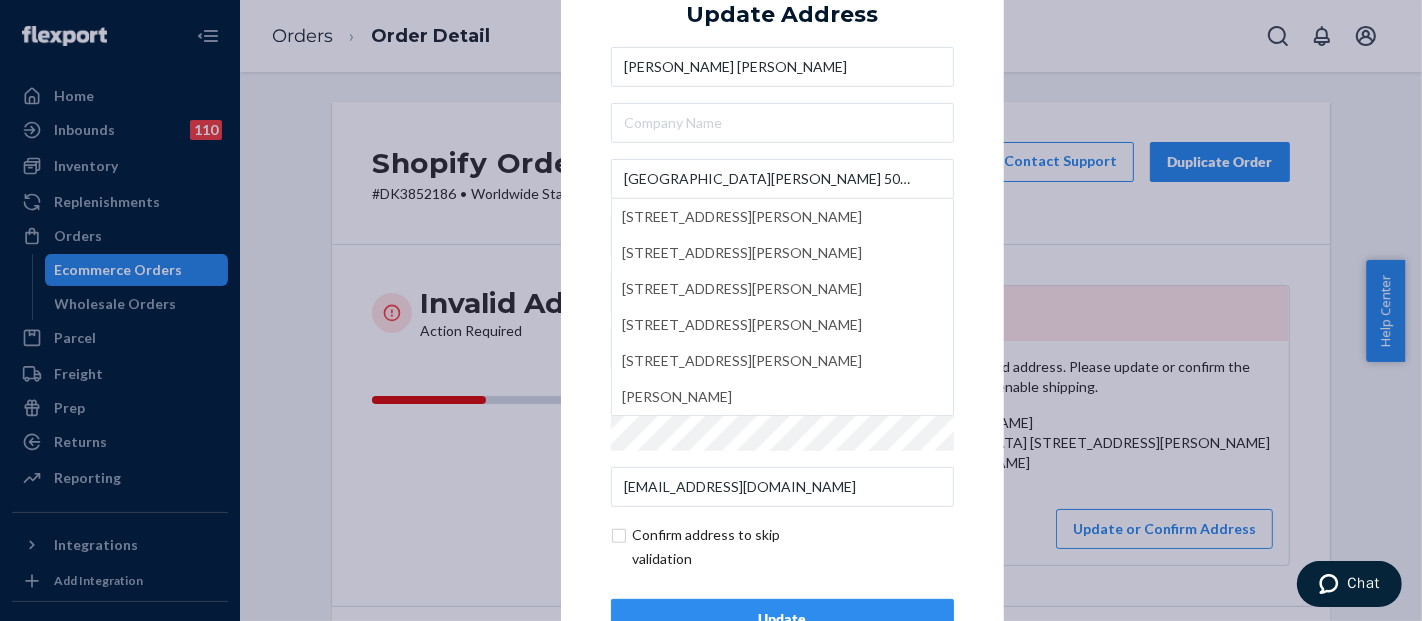 click on "× Update Address Maria Florencia Flores Venegas Costa de la Luz 5067 Calle Costa de la Luz, 5067, Almería, Spain Calle Costa de la Luz, 5067, Valladolid, Spain Calle Costa de la Luz, 5067, Roquetas de Mar, Spain Calle Costa de la Luz, 5067, Jerez de la Frontera, Spain Calle Costa de la Luz, 5067, El Puerto de Santa María, Spain Casa Blanca Con Porton Gris Juárez Chihuahua Mexico 32575 Phone number alternativo.negocioss@gmail.com Confirm address to skip validation Update" at bounding box center [782, 310] 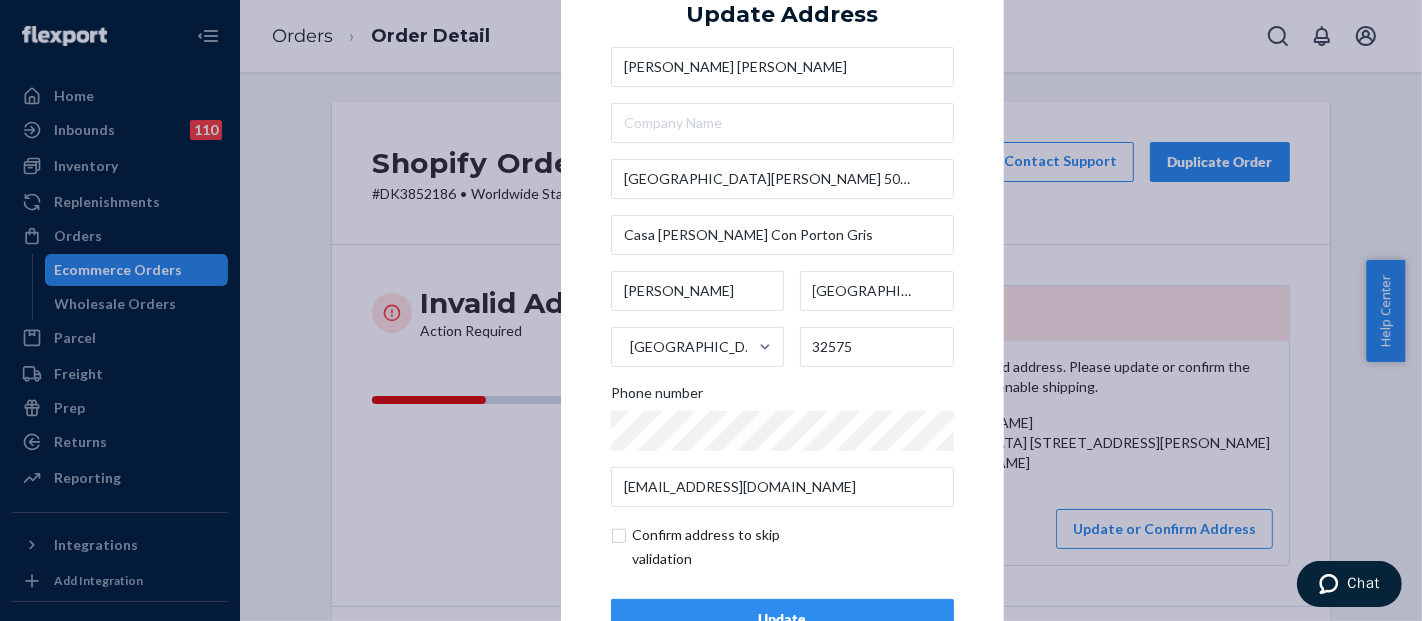 click on "Maria Florencia Flores Venegas Costa de la Luz 5067 Casa Blanca Con Porton Gris Juárez Chihuahua Mexico 32575 Phone number alternativo.negocioss@gmail.com" at bounding box center [782, 277] 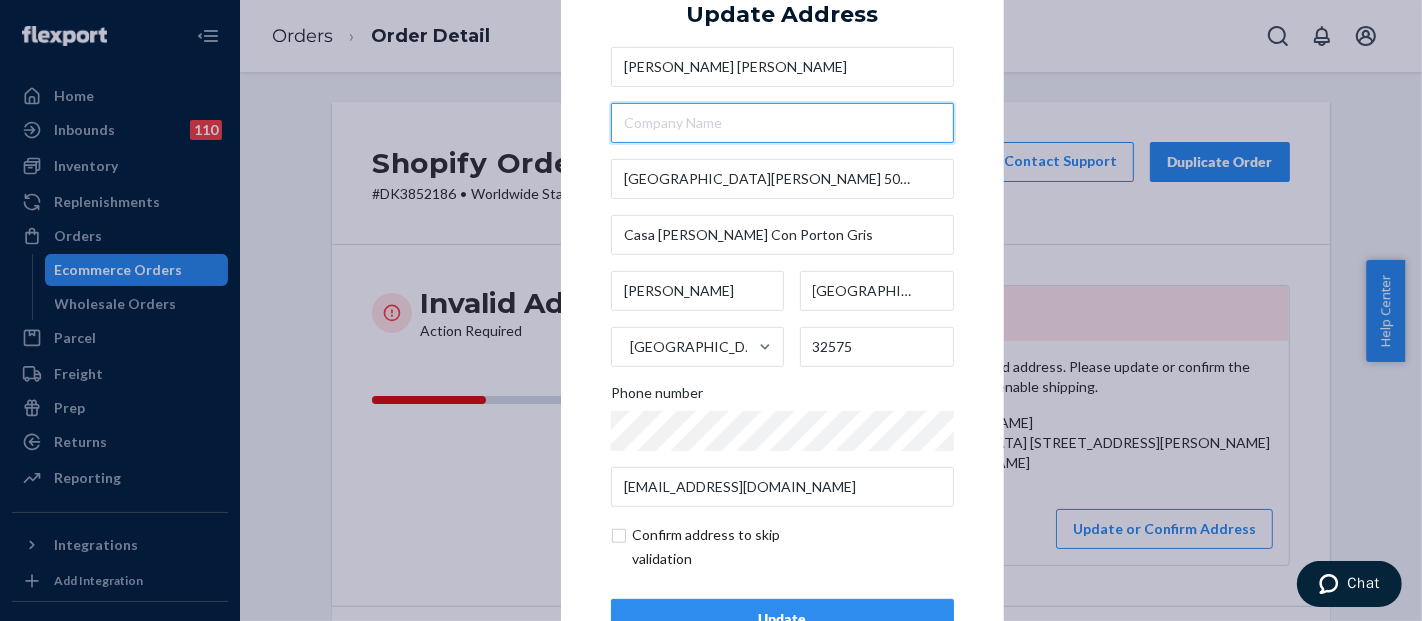 click at bounding box center [782, 123] 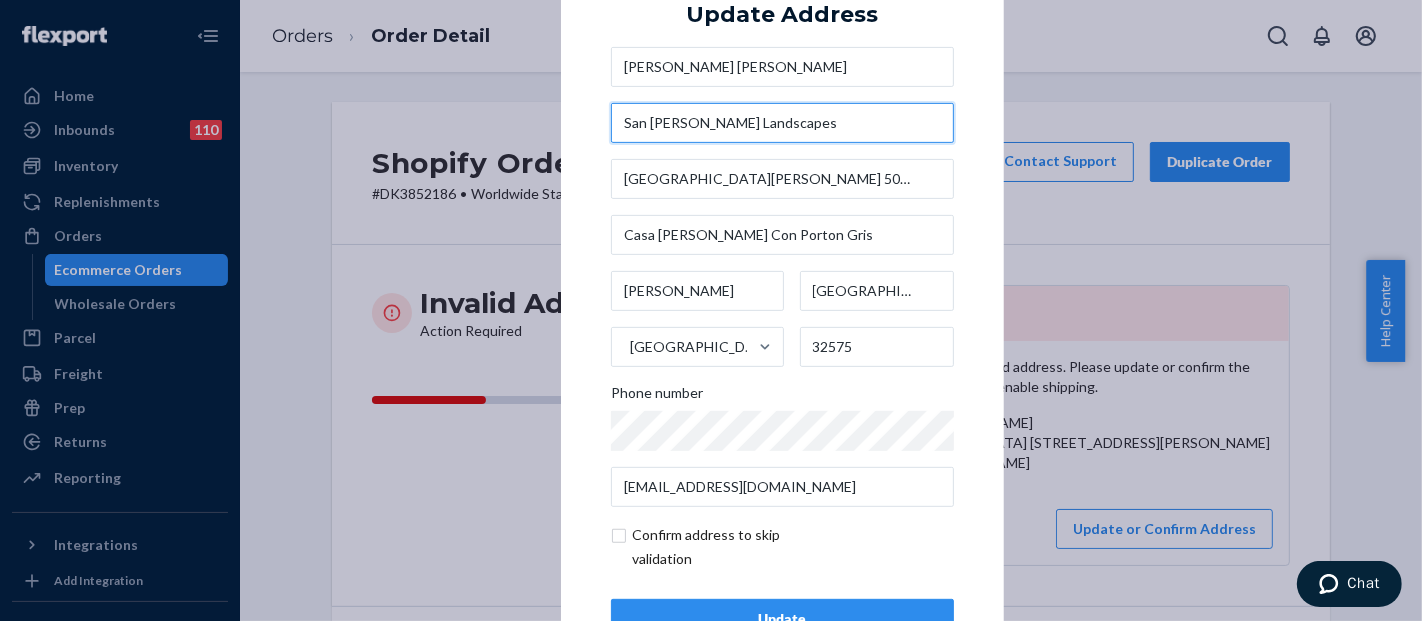 type on "San Jose Landscapes" 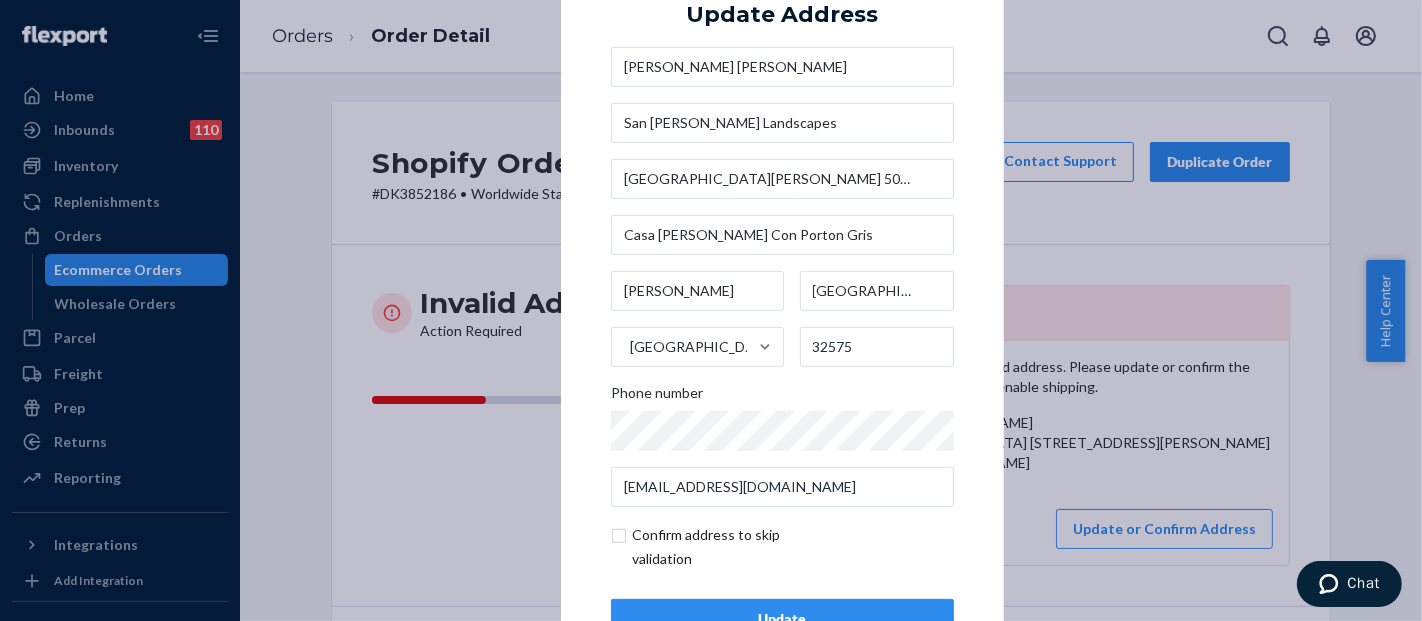 click on "× Update Address Maria Florencia Flores Venegas San Jose Landscapes Costa de la Luz 5067 Casa Blanca Con Porton Gris Juárez Chihuahua Mexico 32575 Phone number alternativo.negocioss@gmail.com Confirm address to skip validation Update" at bounding box center (782, 310) 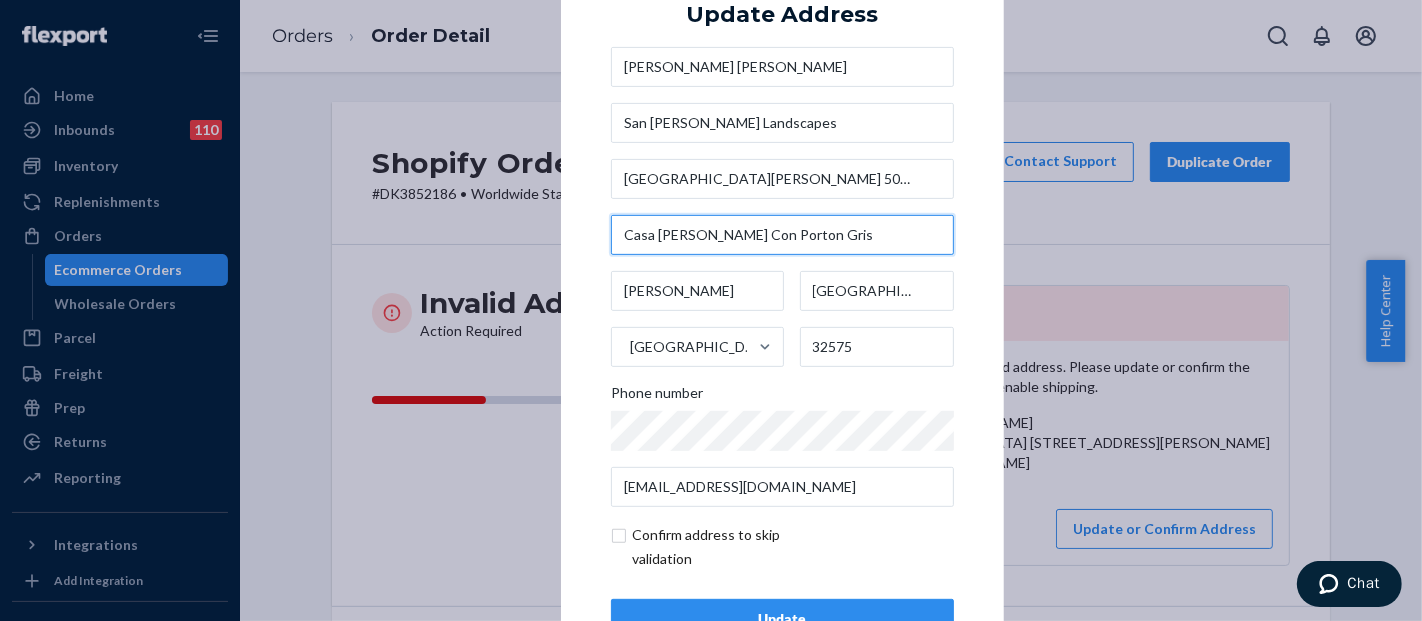 click on "Casa Blanca Con Porton Gris" at bounding box center [782, 235] 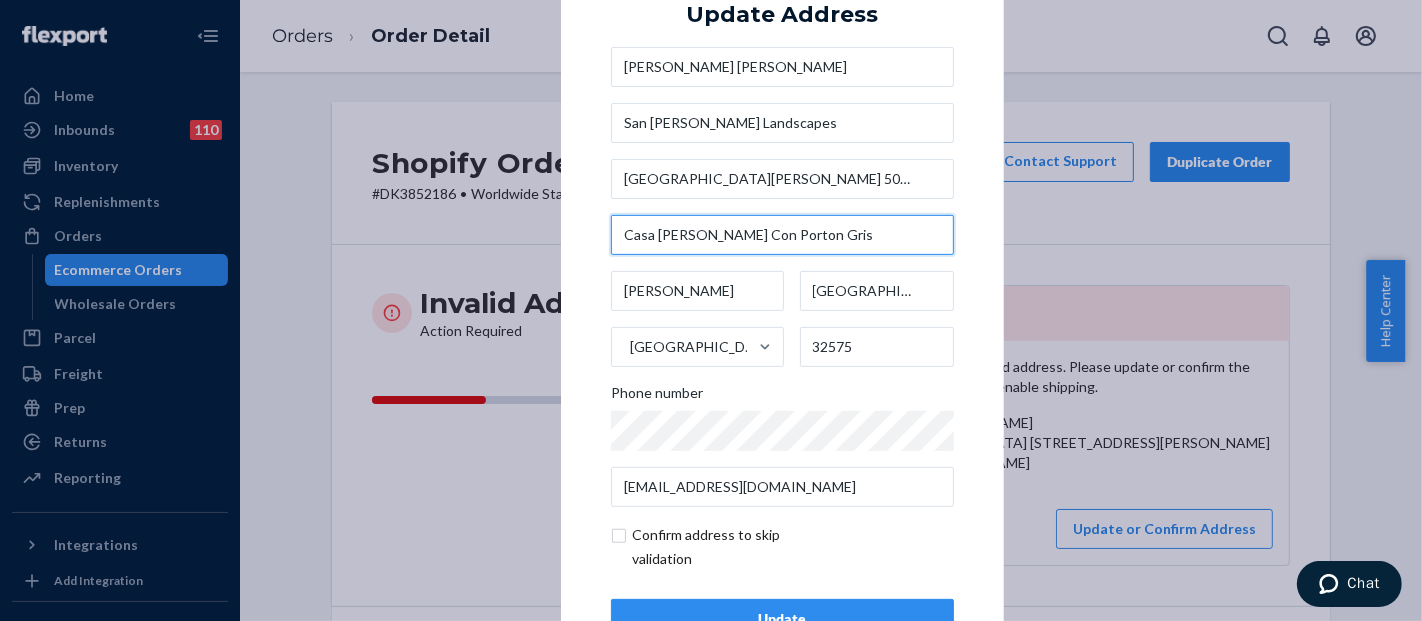click on "Casa Blanca Con Porton Gris" at bounding box center (782, 235) 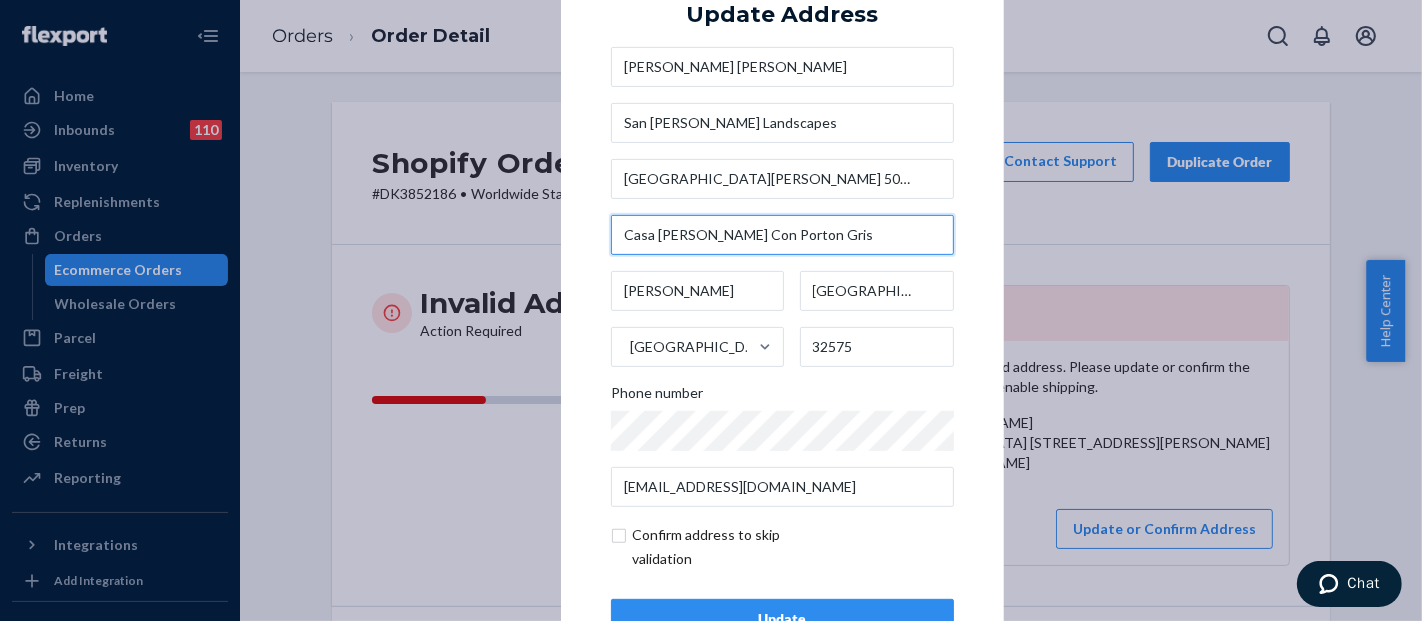 paste on "White House with Gray Gate" 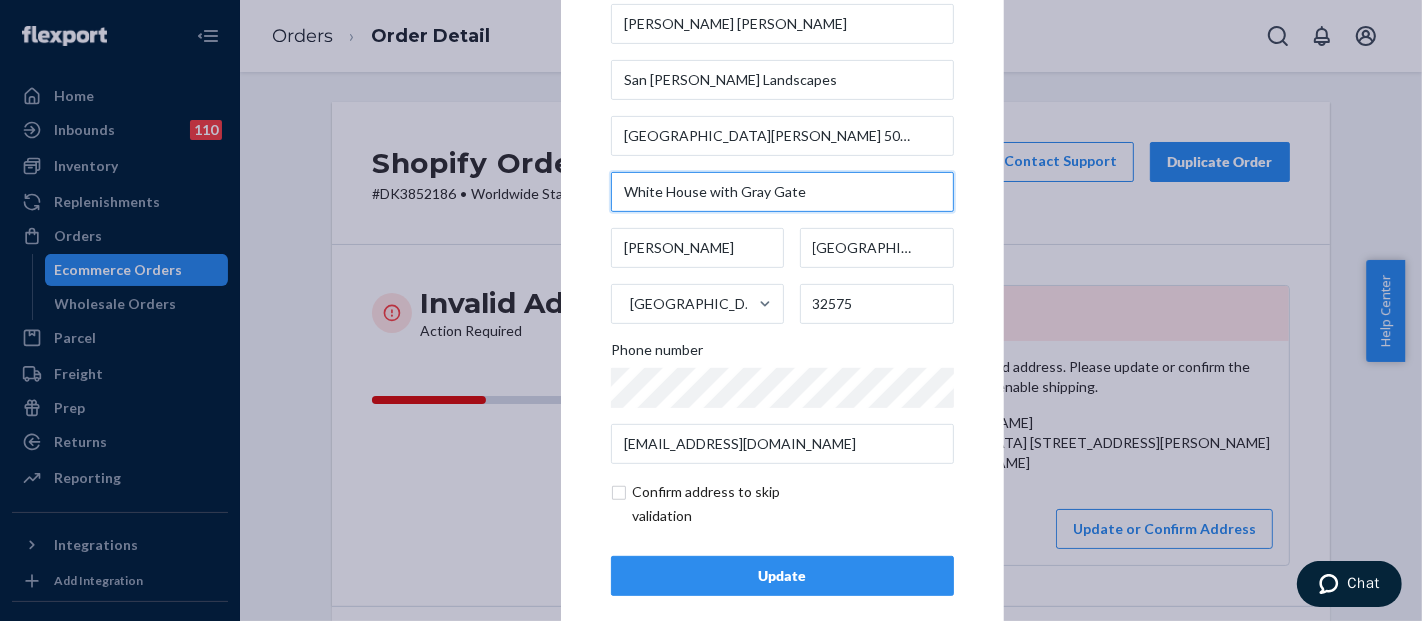 scroll, scrollTop: 67, scrollLeft: 0, axis: vertical 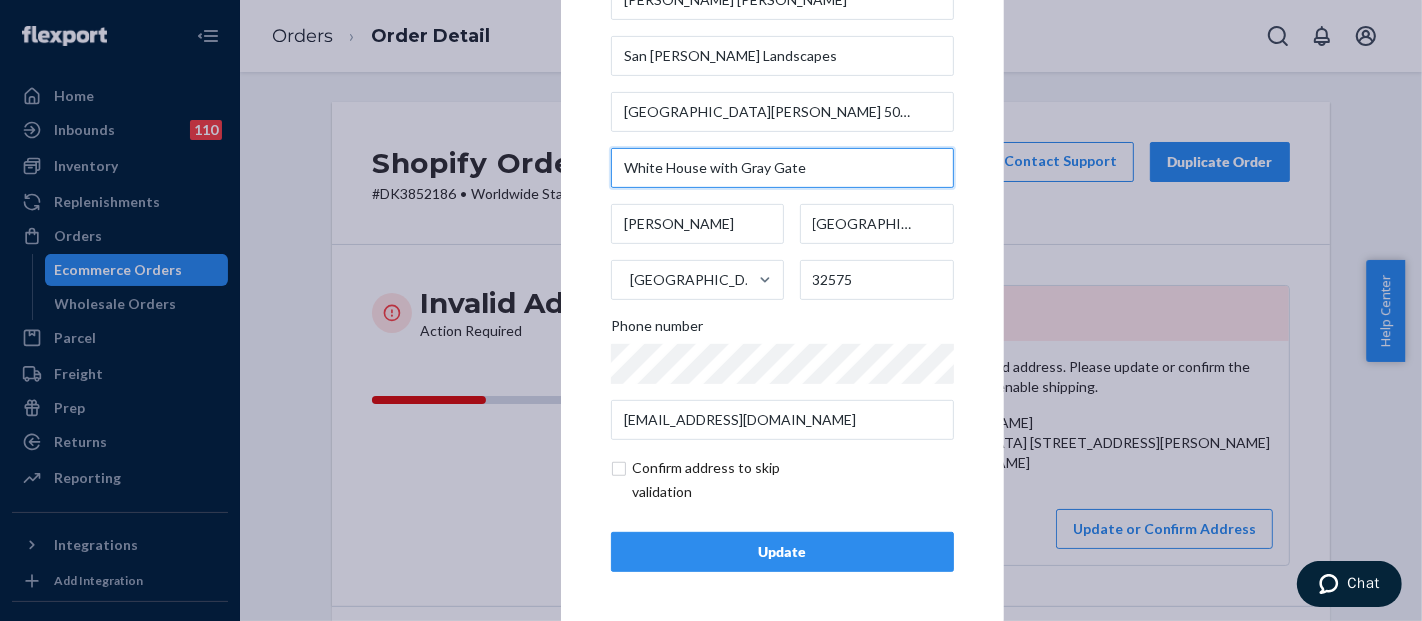 type on "White House with Gray Gate" 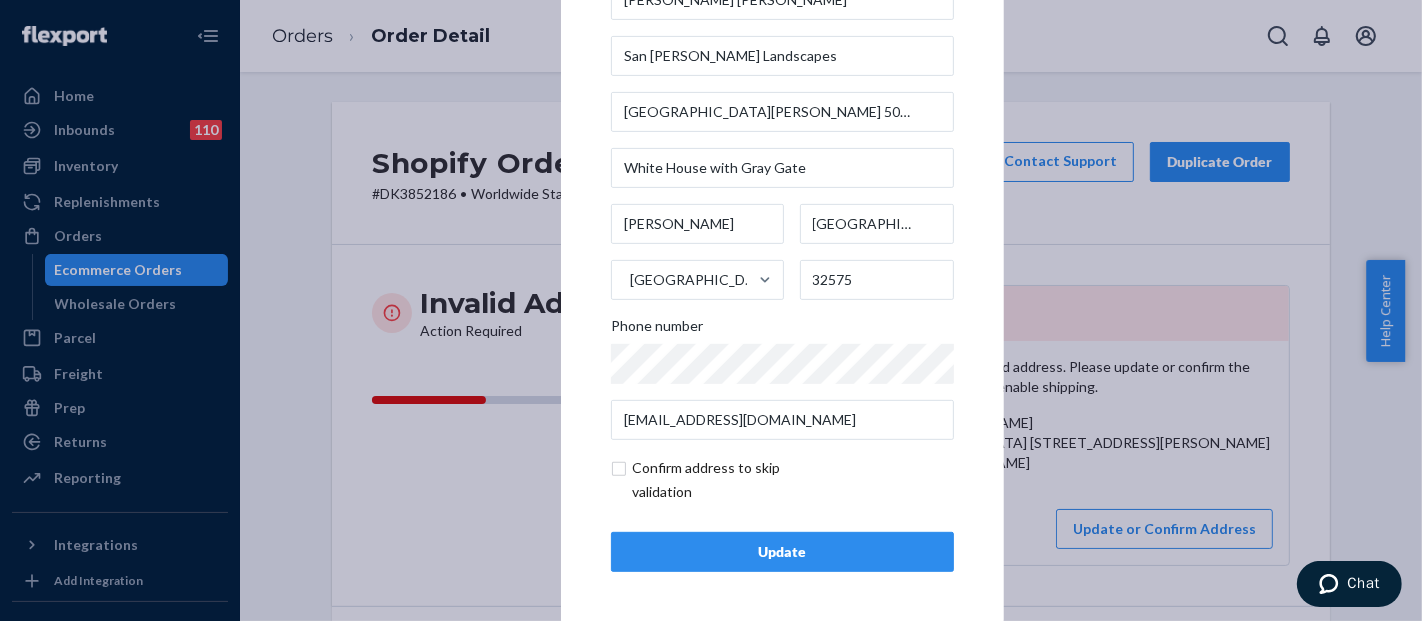 click at bounding box center [727, 480] 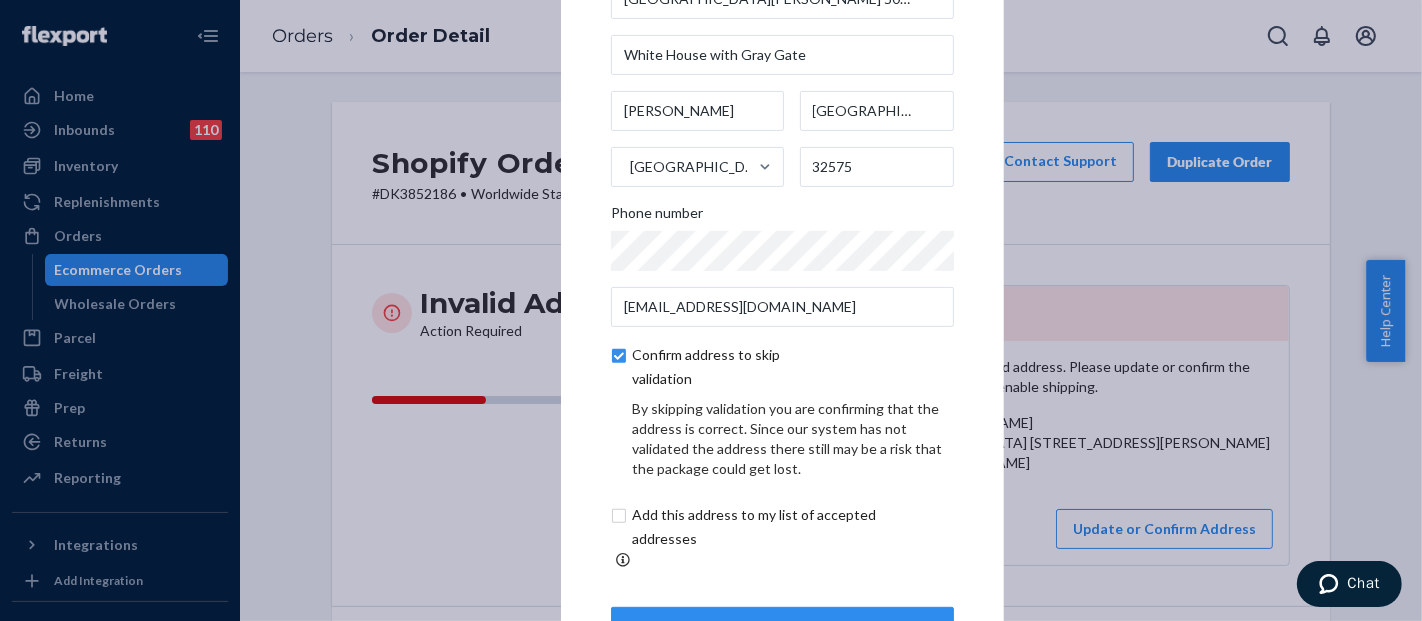 scroll, scrollTop: 151, scrollLeft: 0, axis: vertical 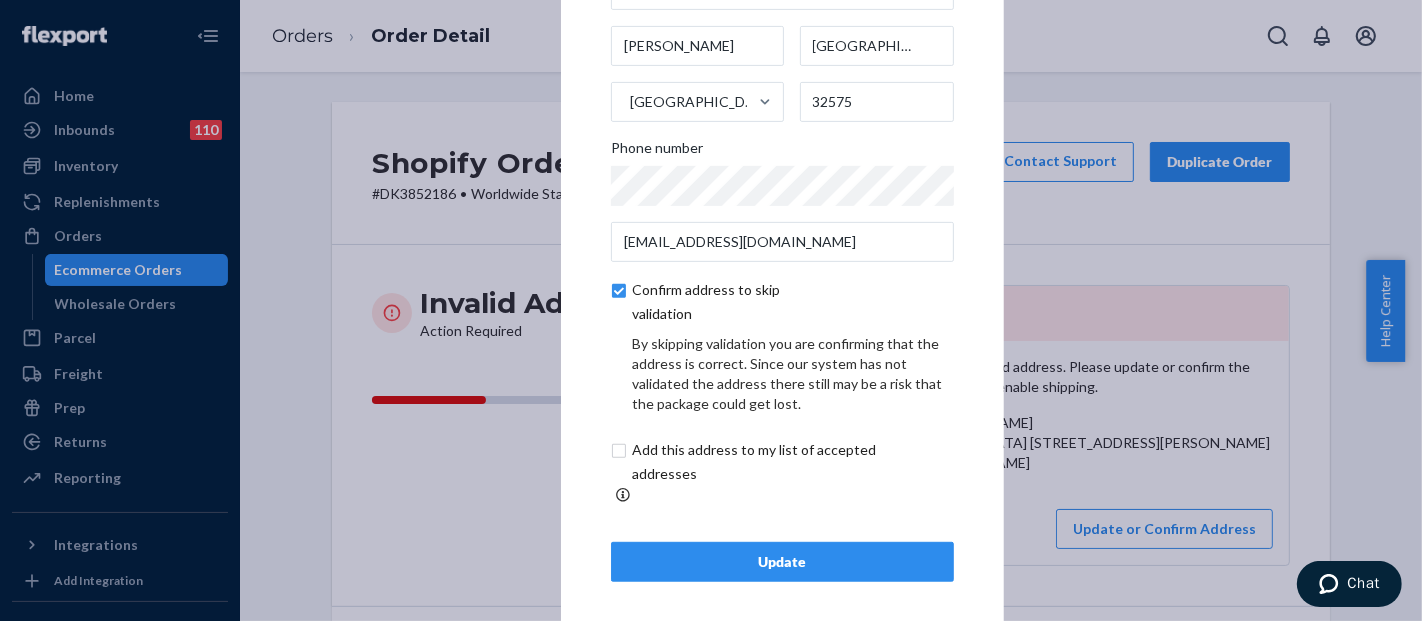 click on "Update" at bounding box center (782, 562) 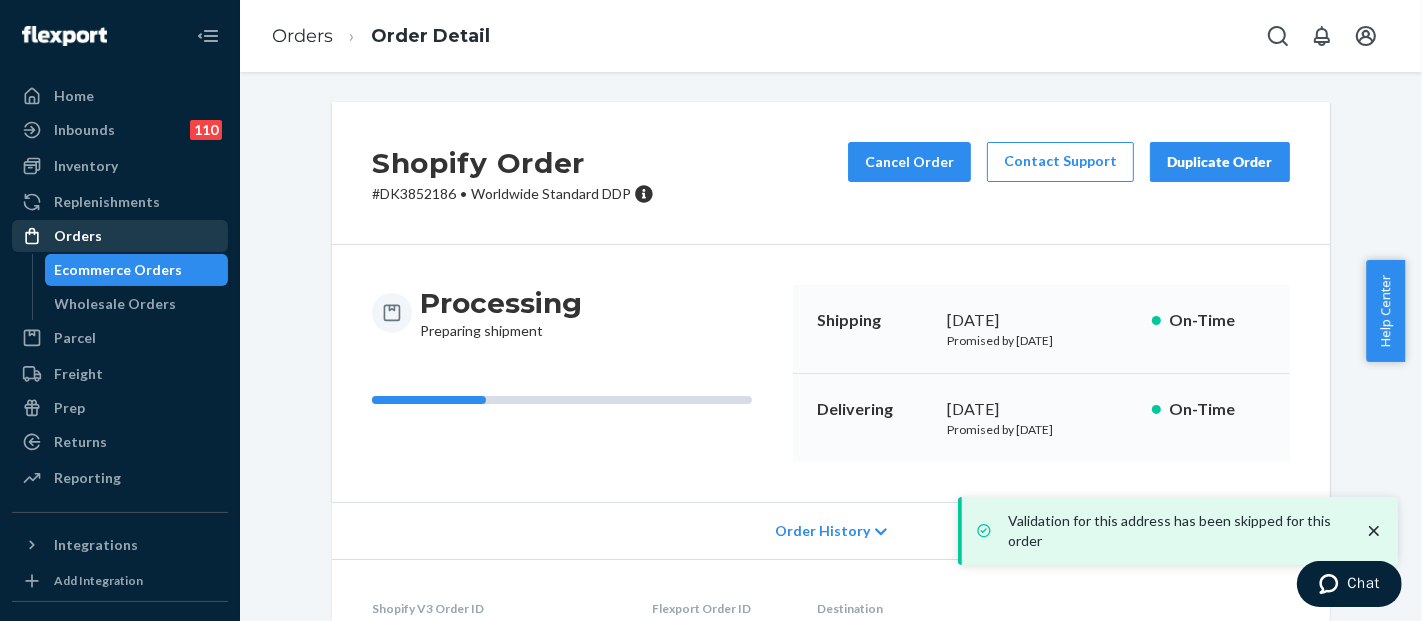 click on "Orders" at bounding box center [120, 236] 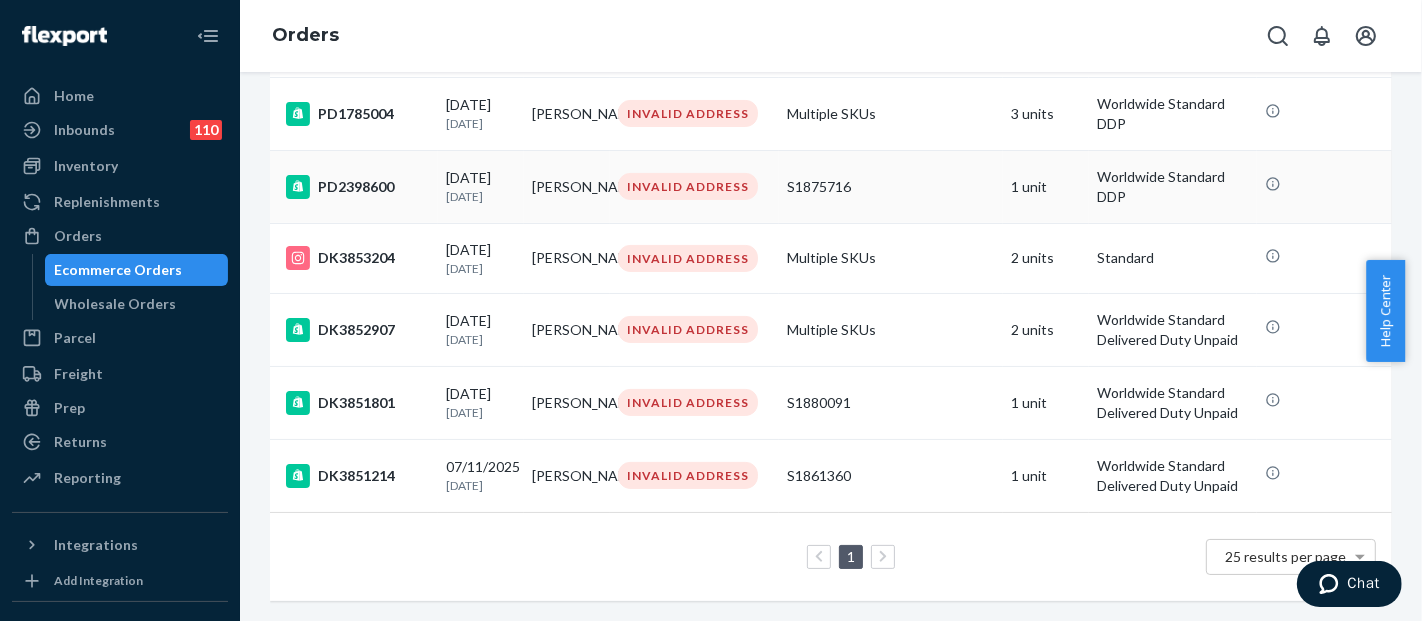 scroll, scrollTop: 379, scrollLeft: 0, axis: vertical 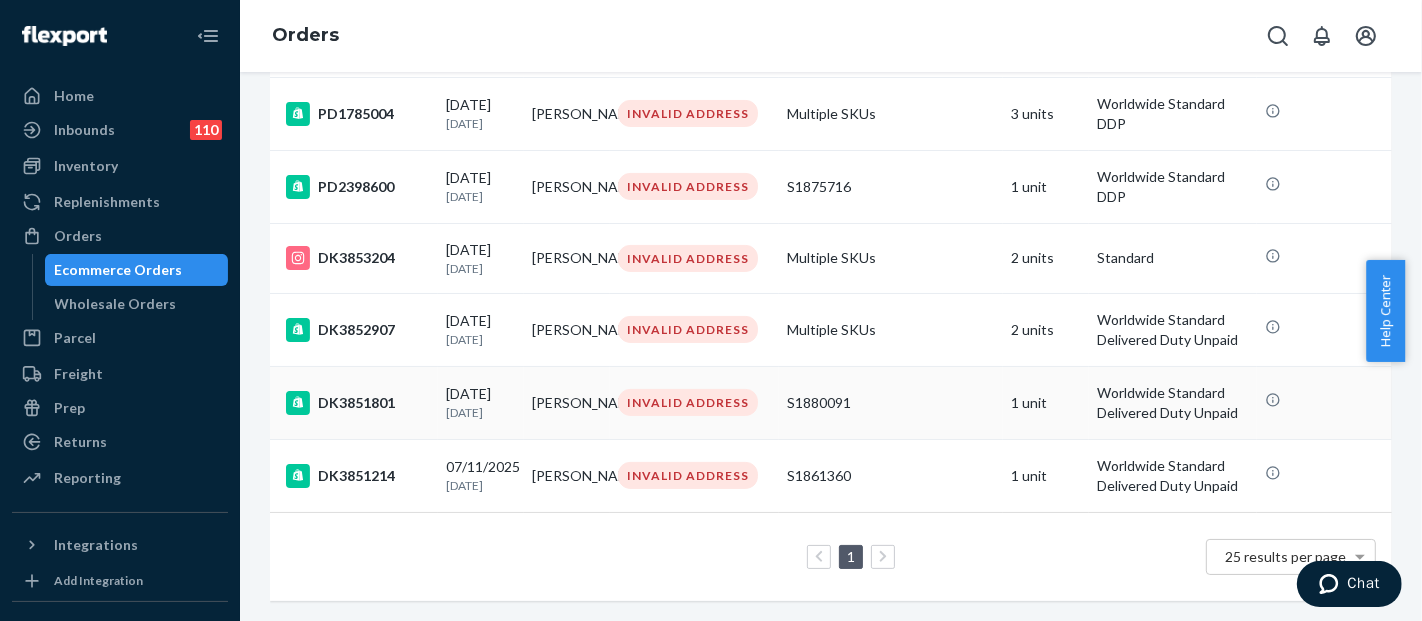 click on "S1880091" at bounding box center [891, 403] 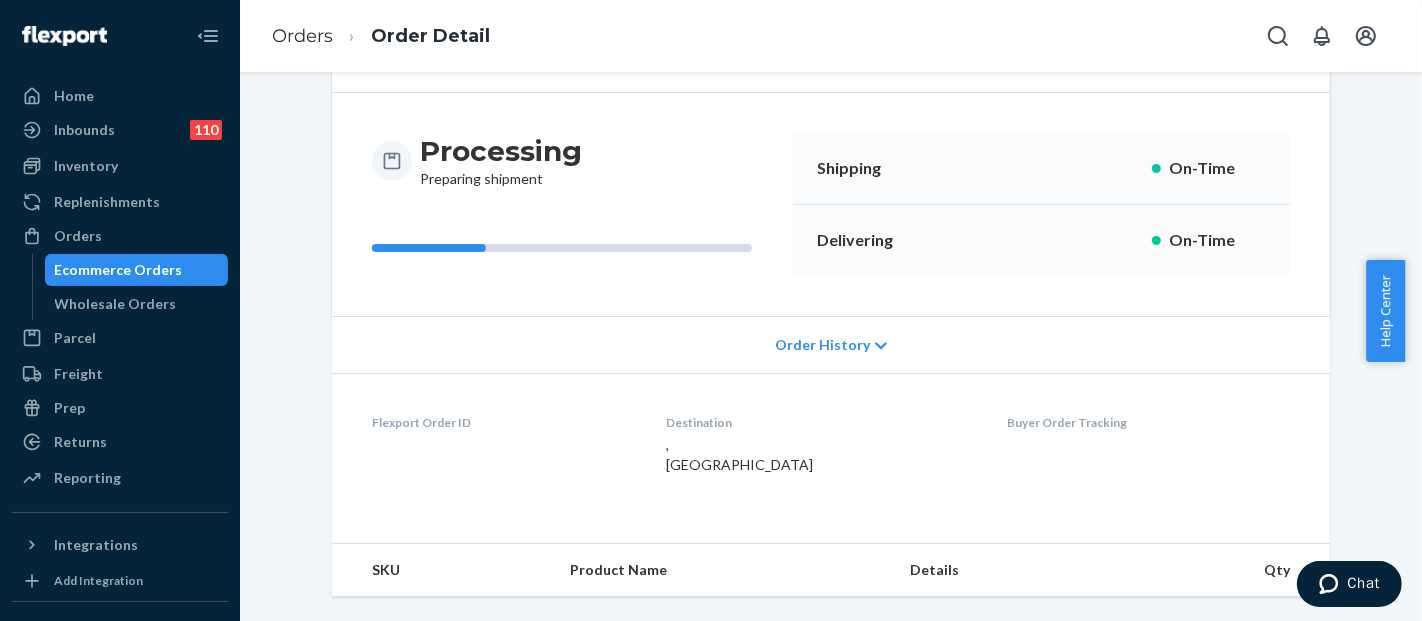 scroll, scrollTop: 0, scrollLeft: 0, axis: both 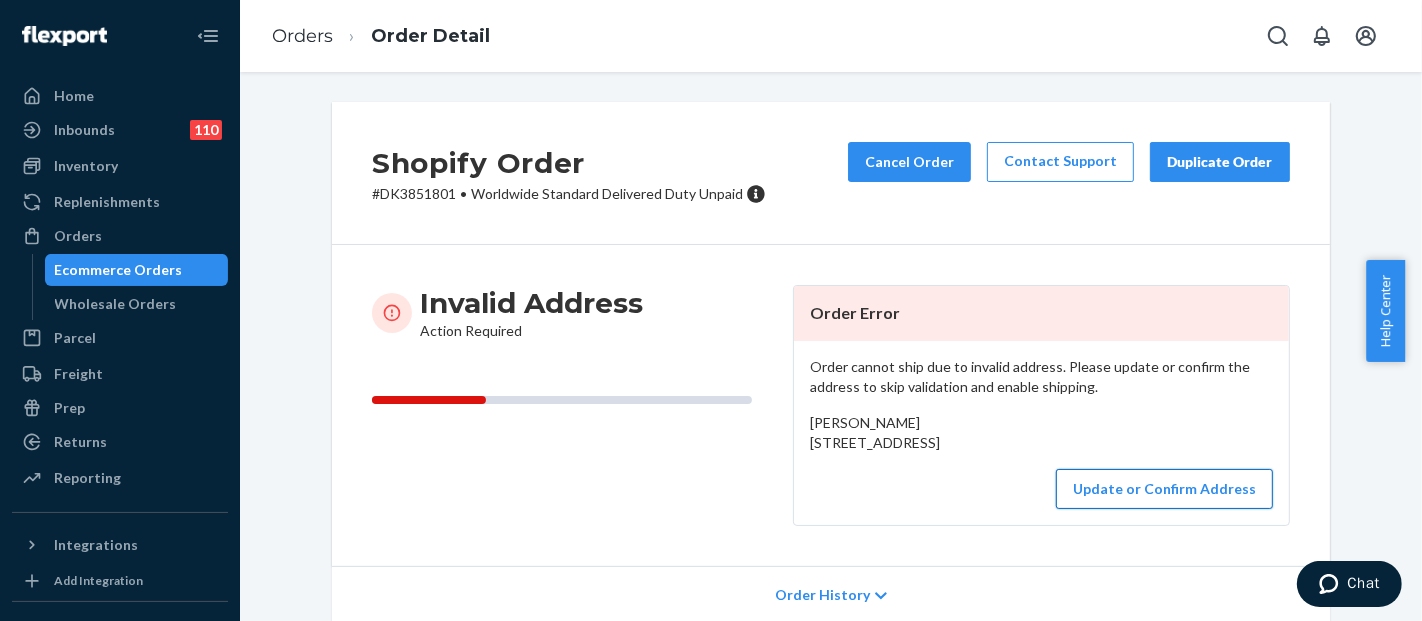 click on "Update or Confirm Address" at bounding box center (1164, 489) 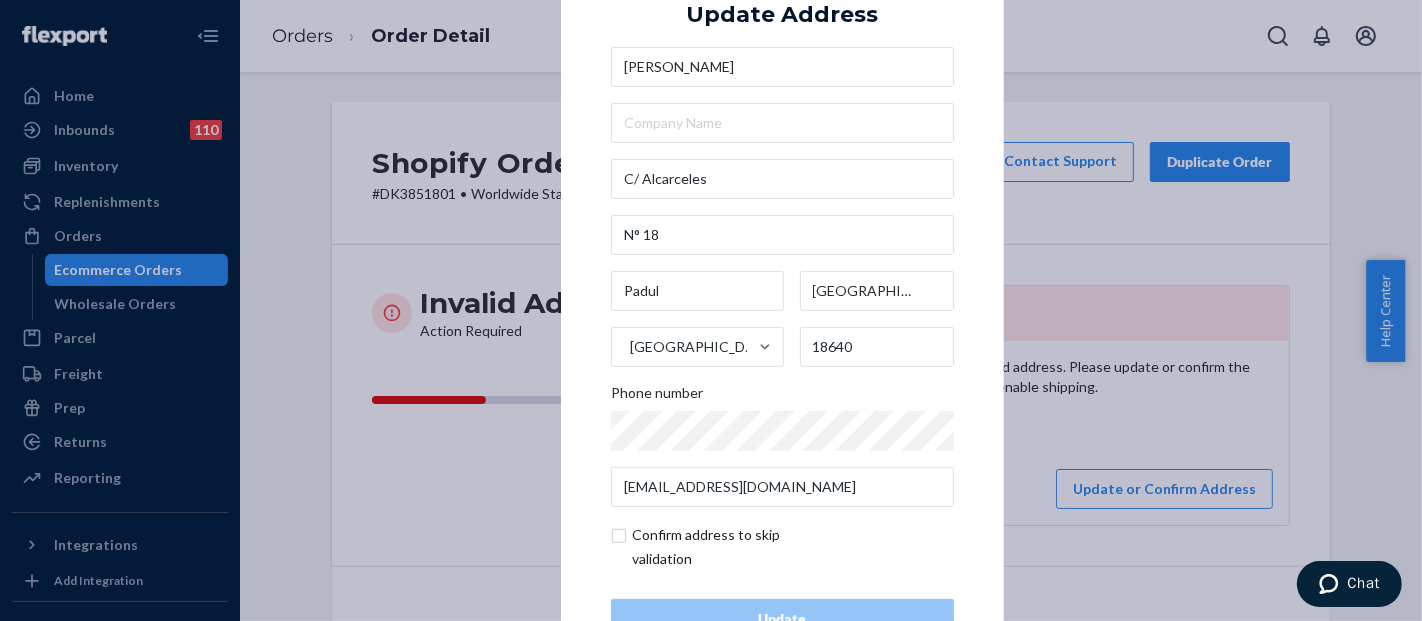 scroll, scrollTop: 67, scrollLeft: 0, axis: vertical 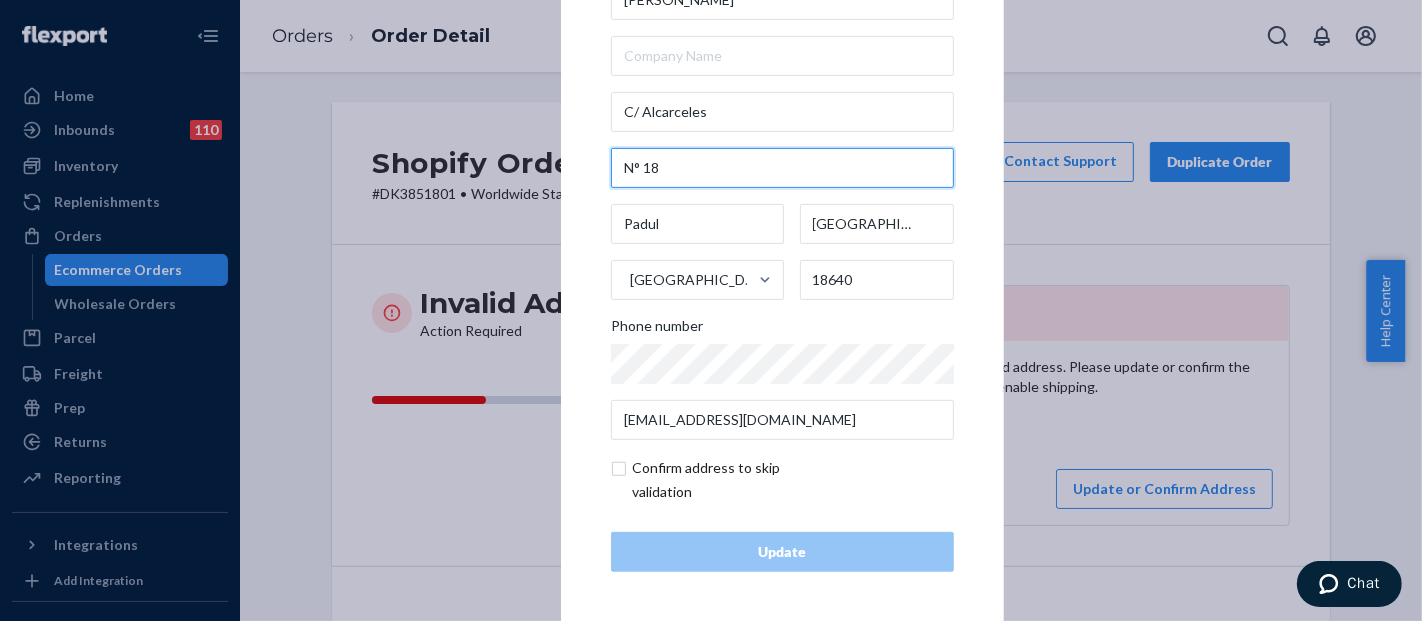 click on "N° 18" at bounding box center [782, 168] 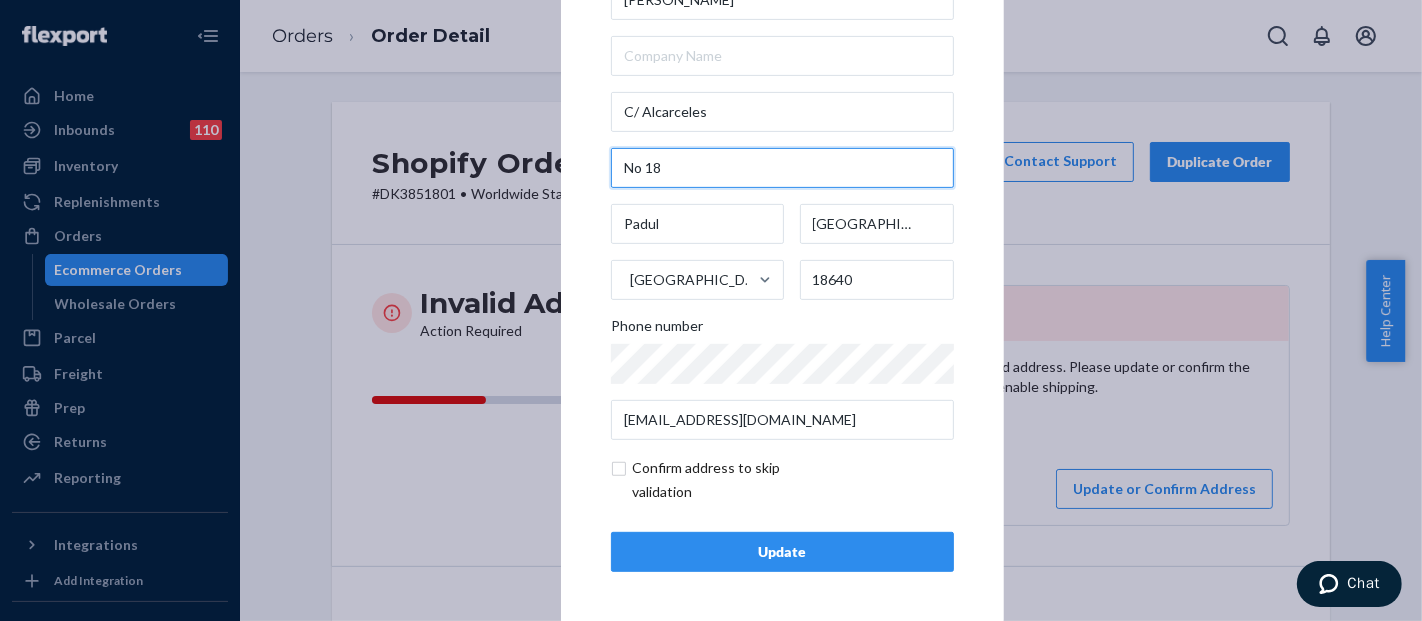 type on "No 18" 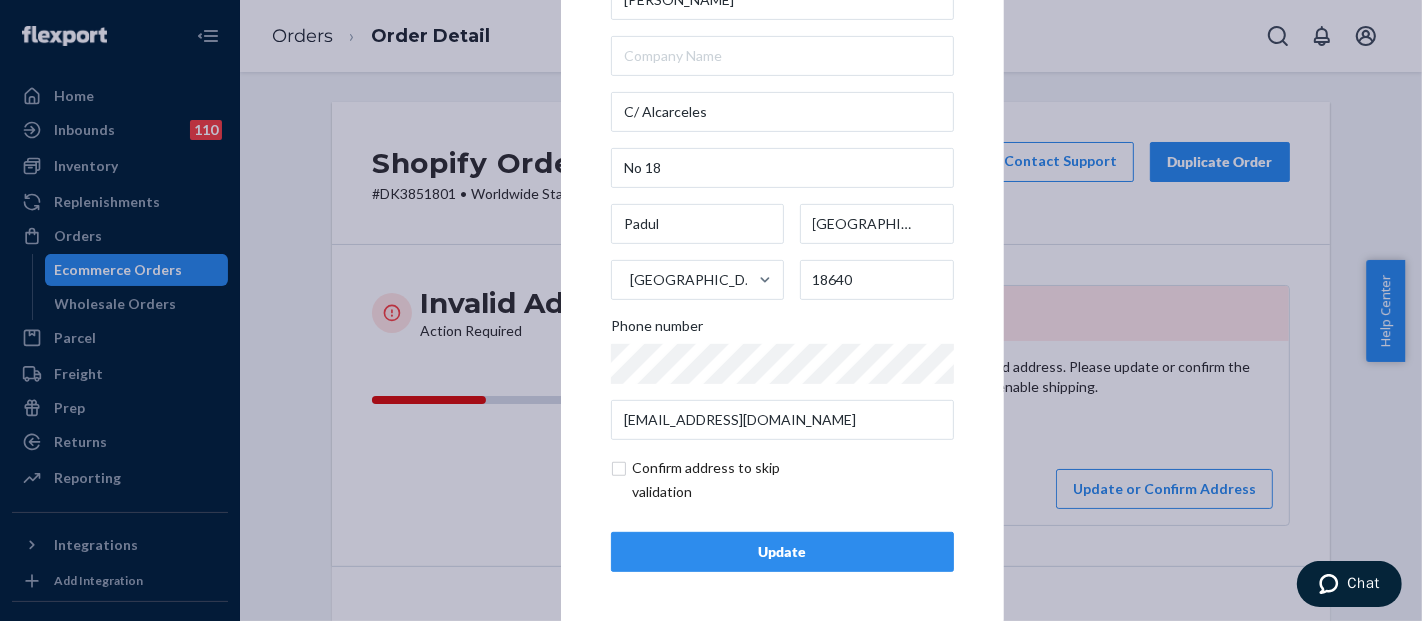 click at bounding box center [727, 480] 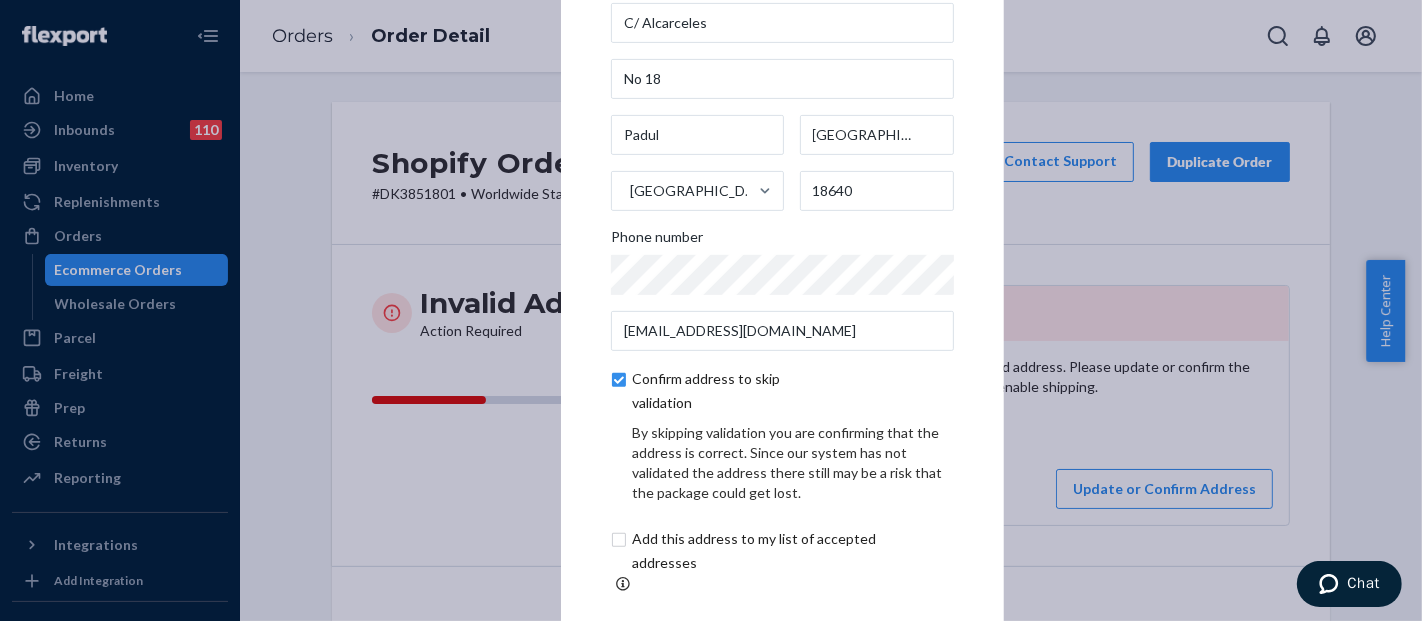 scroll, scrollTop: 151, scrollLeft: 0, axis: vertical 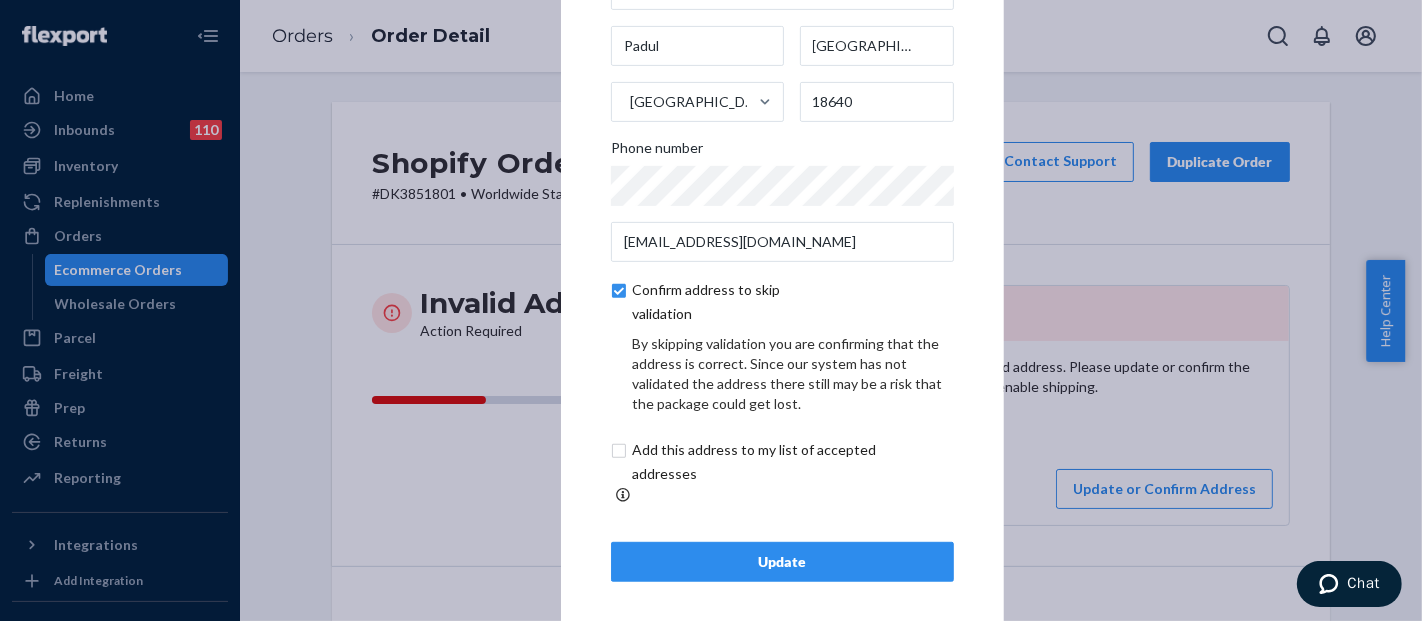 click on "Update" at bounding box center (782, 562) 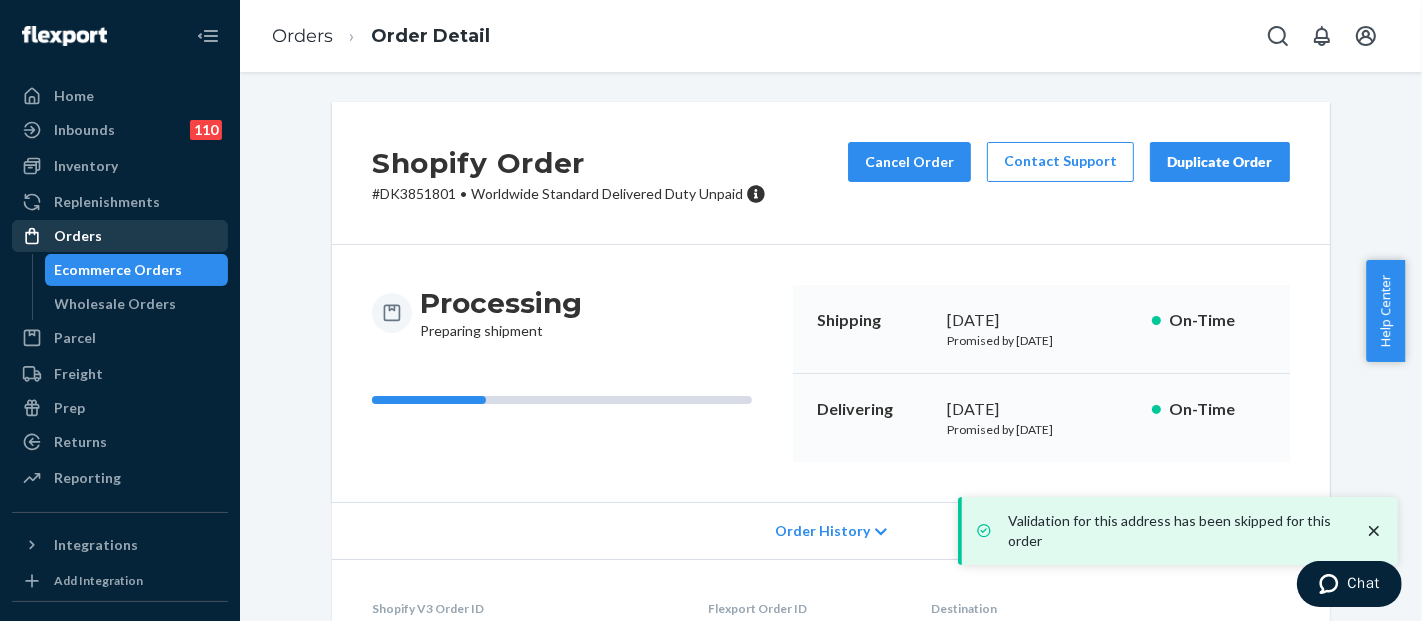 click on "Orders" at bounding box center (120, 236) 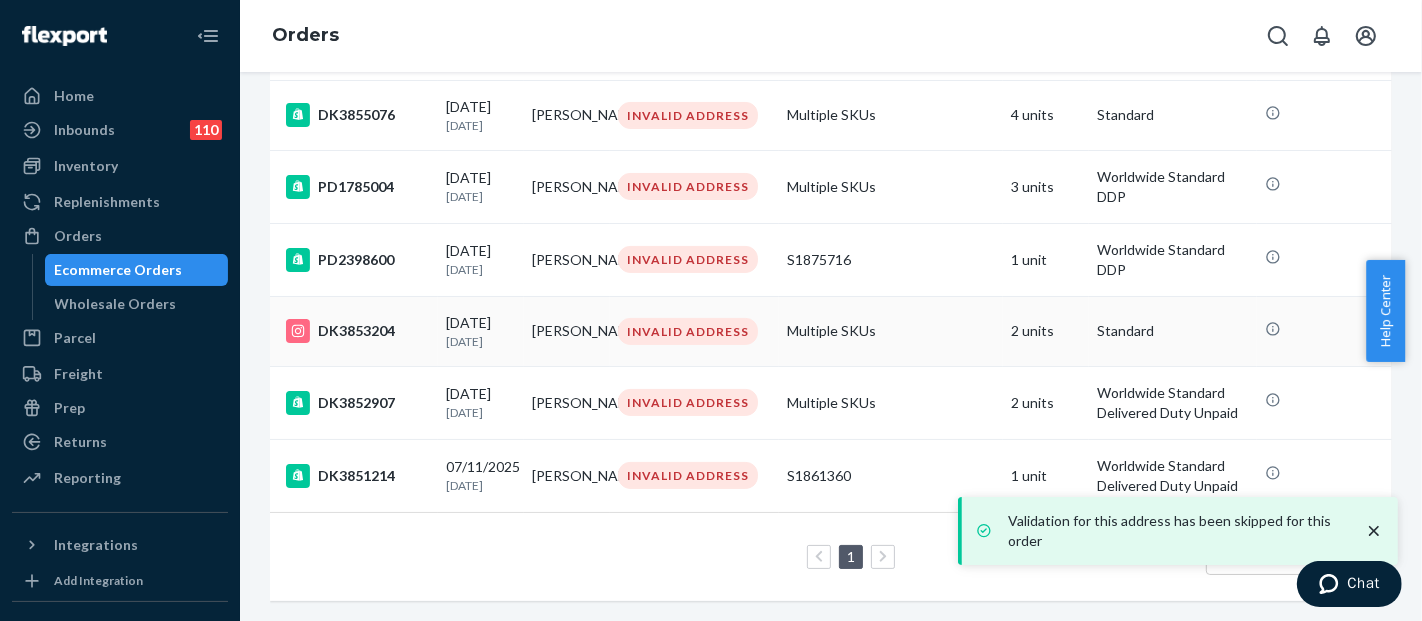 scroll, scrollTop: 0, scrollLeft: 0, axis: both 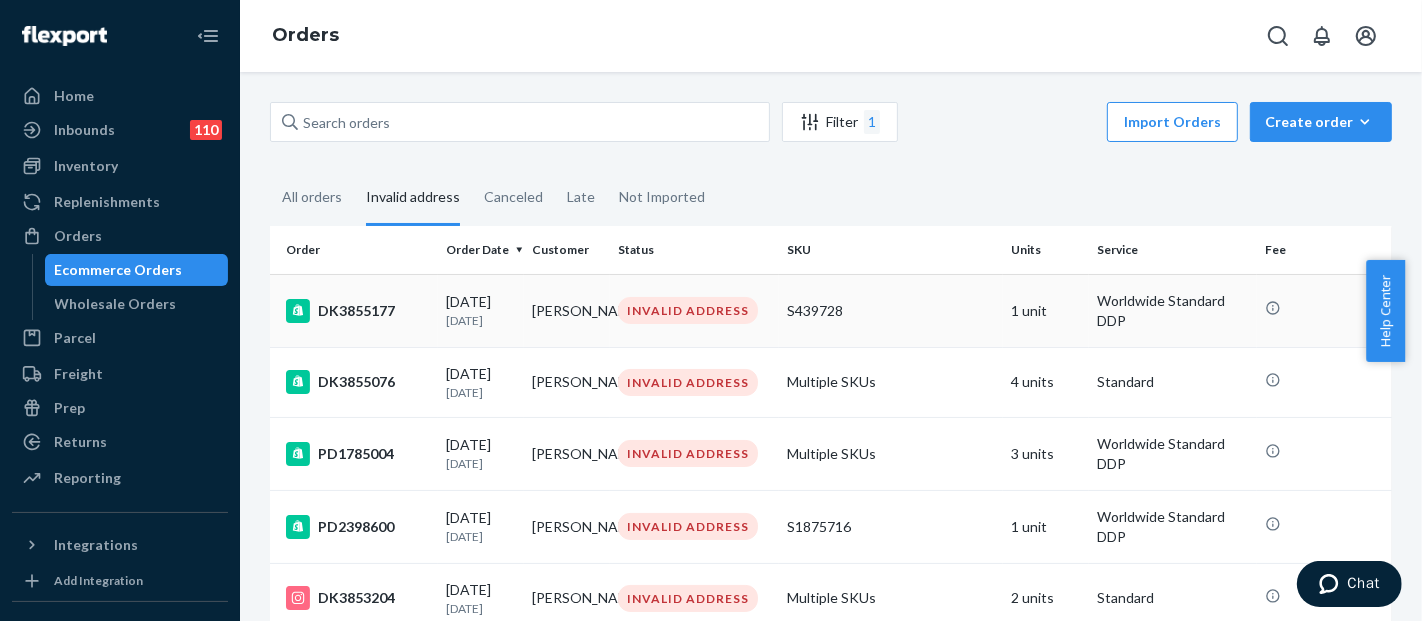 click on "S439728" at bounding box center [891, 311] 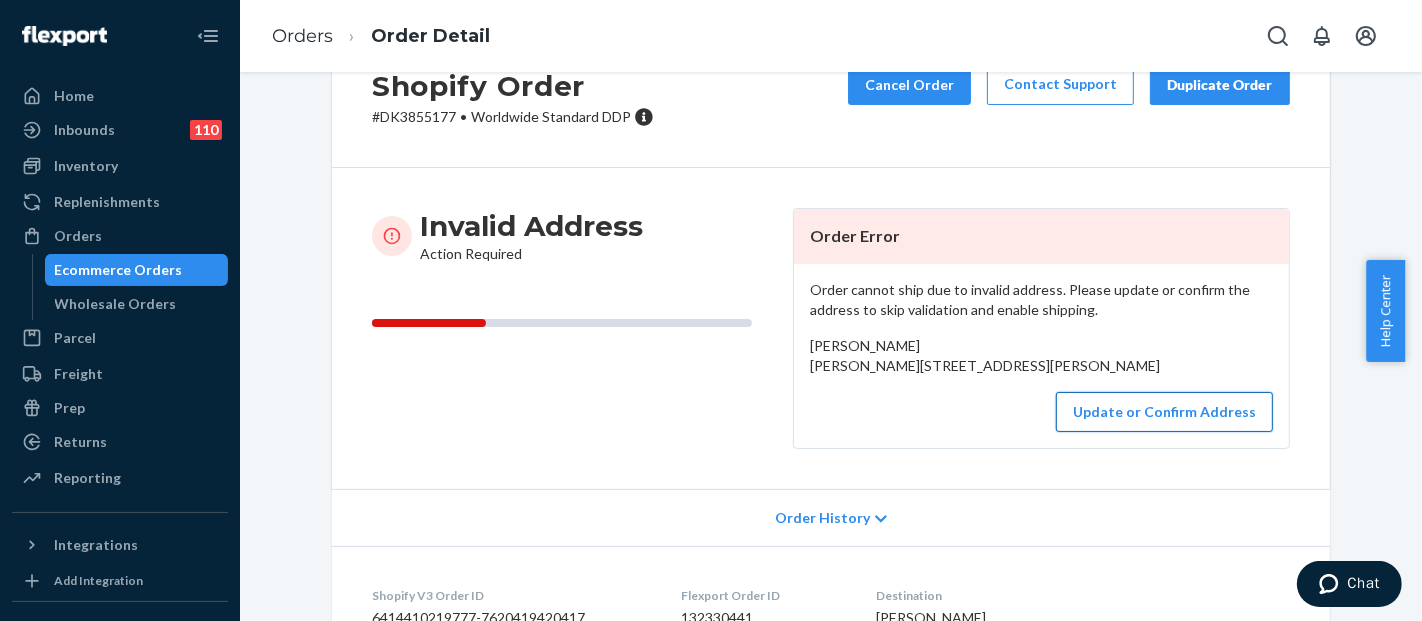 scroll, scrollTop: 111, scrollLeft: 0, axis: vertical 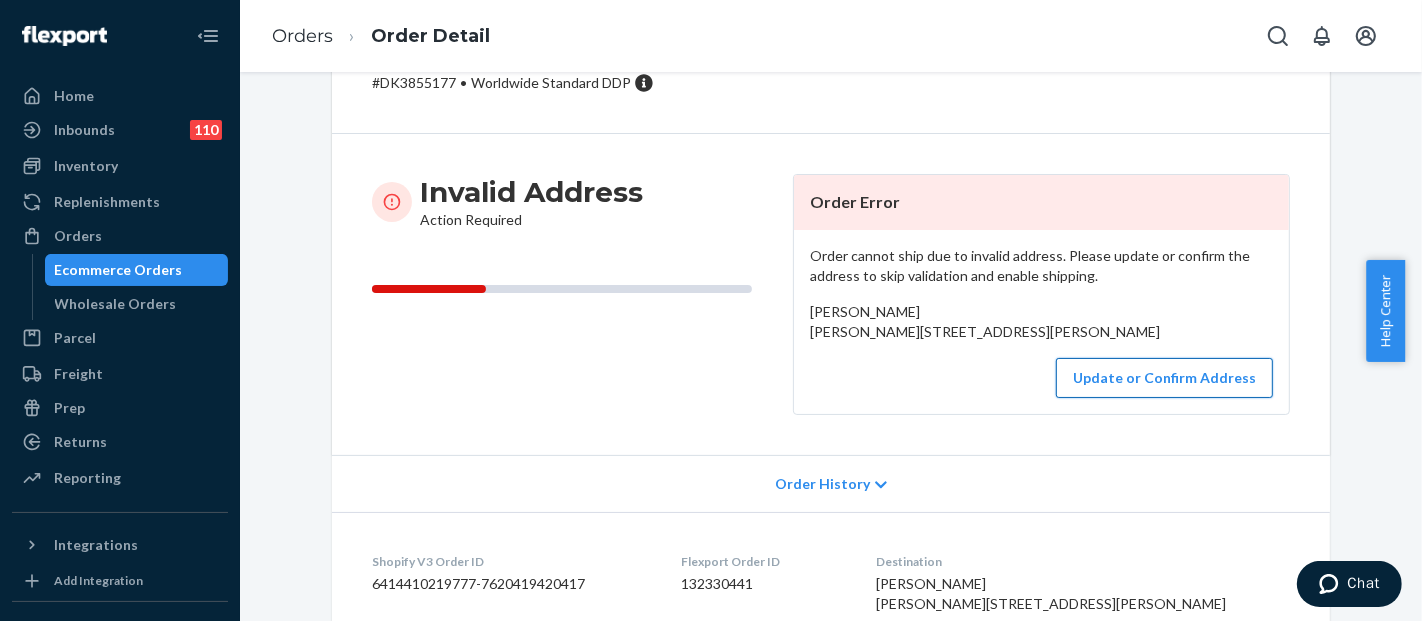 click on "Update or Confirm Address" at bounding box center (1164, 378) 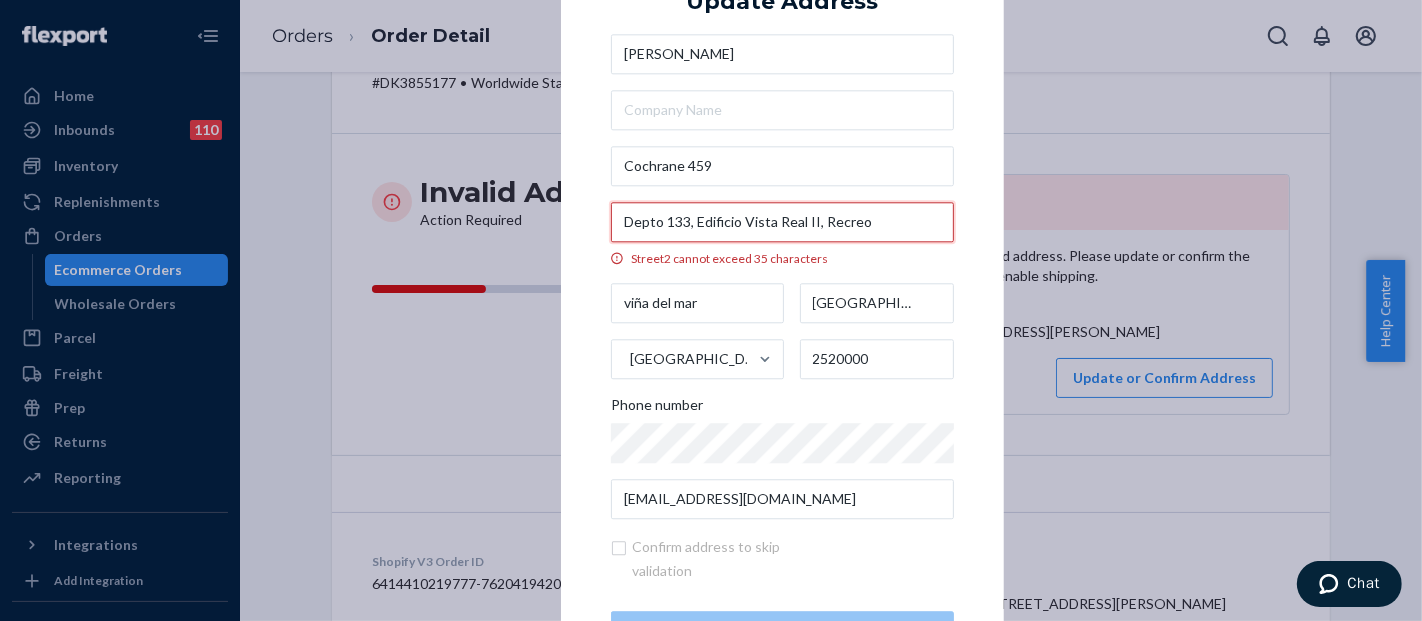 click on "Depto 133, Edificio Vista Real II, Recreo" at bounding box center [782, 222] 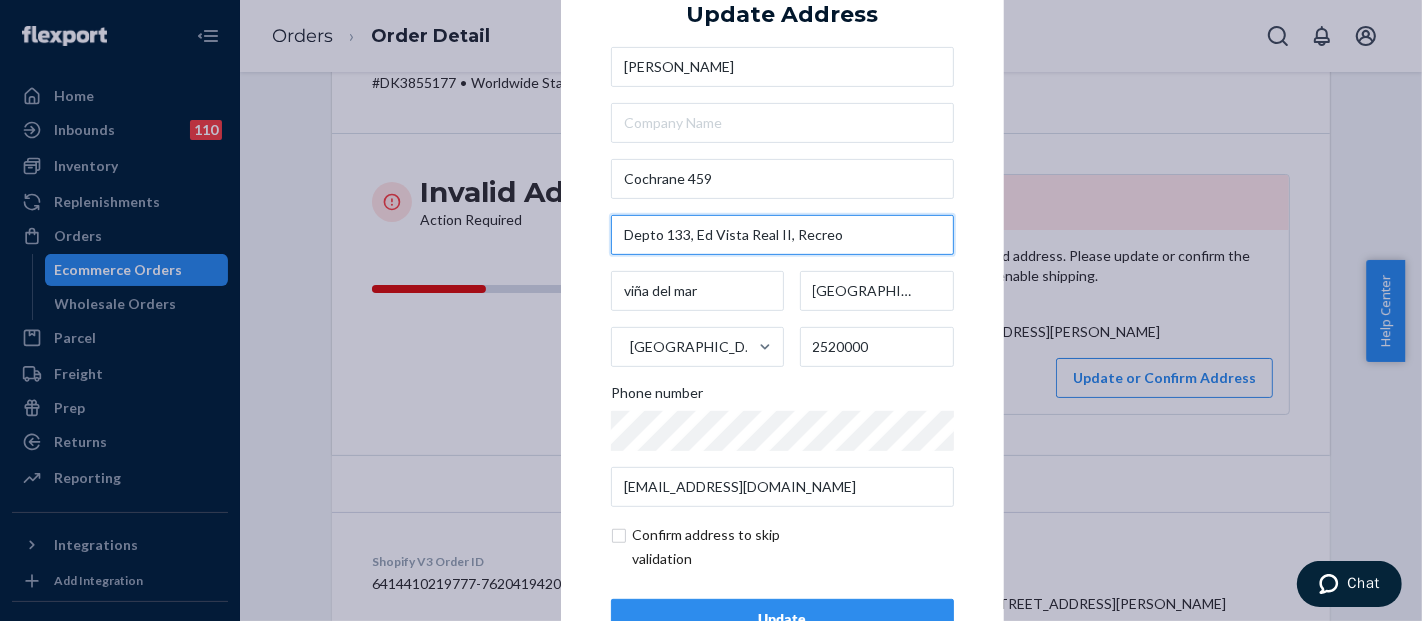 type on "Depto 133, Ed Vista Real II, Recreo" 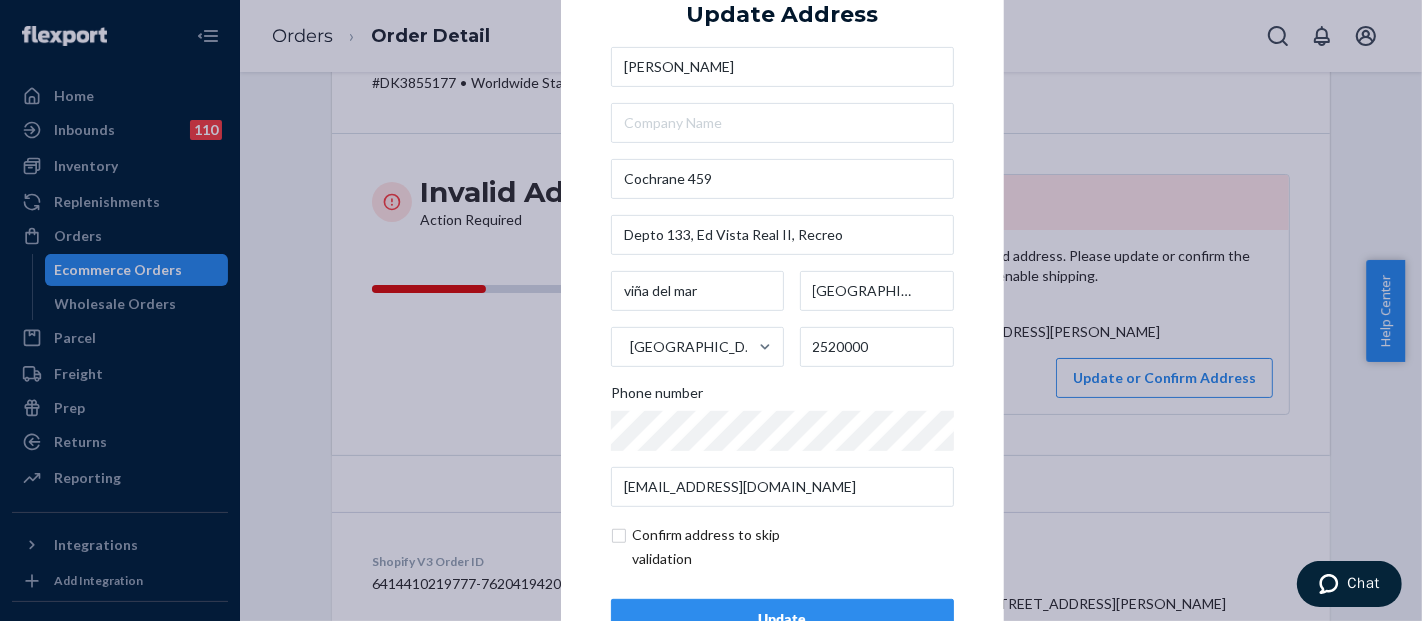 click on "× Update Address Roberta Bravo Cochrane 459 Depto 133, Ed Vista Real II, Recreo viña del mar Valparaíso Chile 2520000 Phone number robertabravo.cabrer@gmail.com Confirm address to skip validation Update" at bounding box center [782, 310] 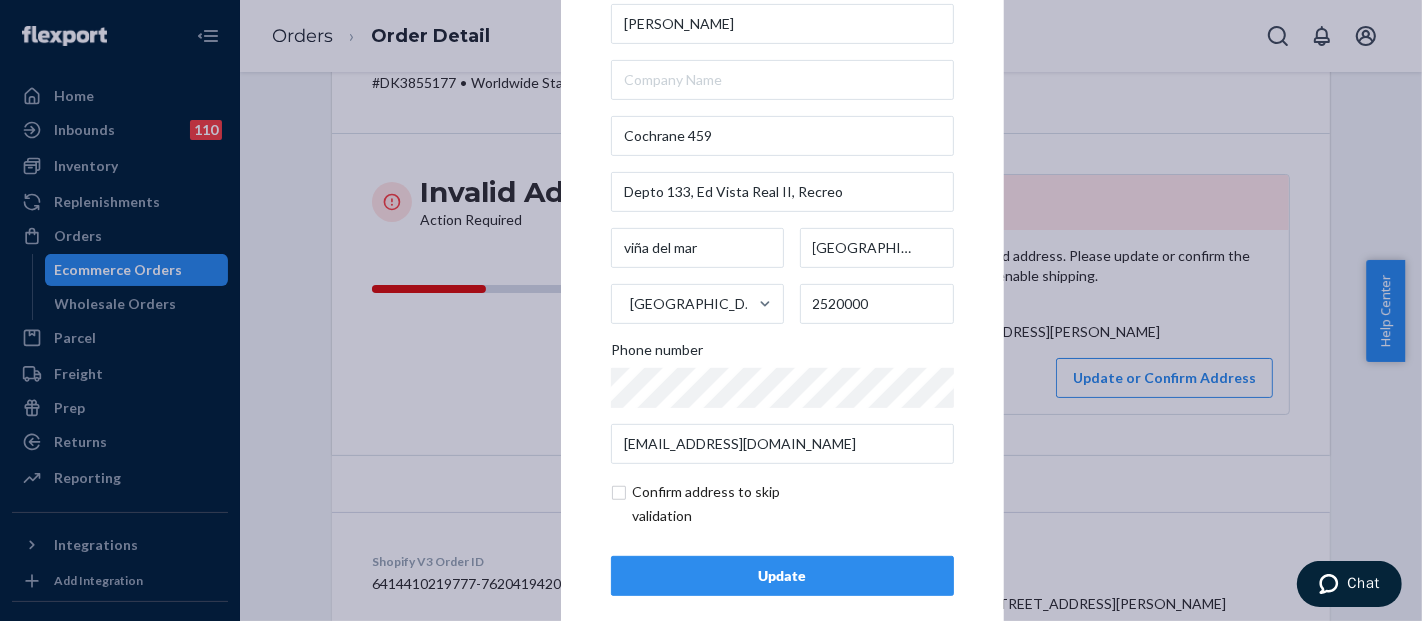 scroll, scrollTop: 67, scrollLeft: 0, axis: vertical 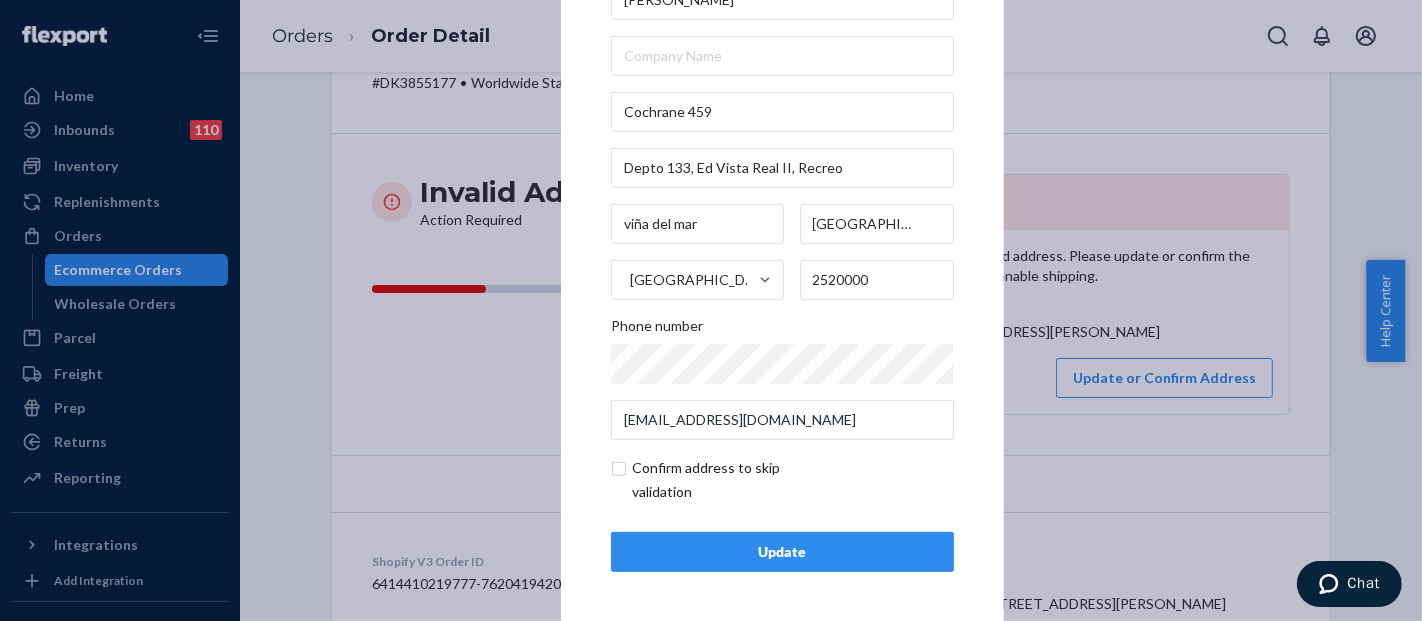 click at bounding box center [727, 480] 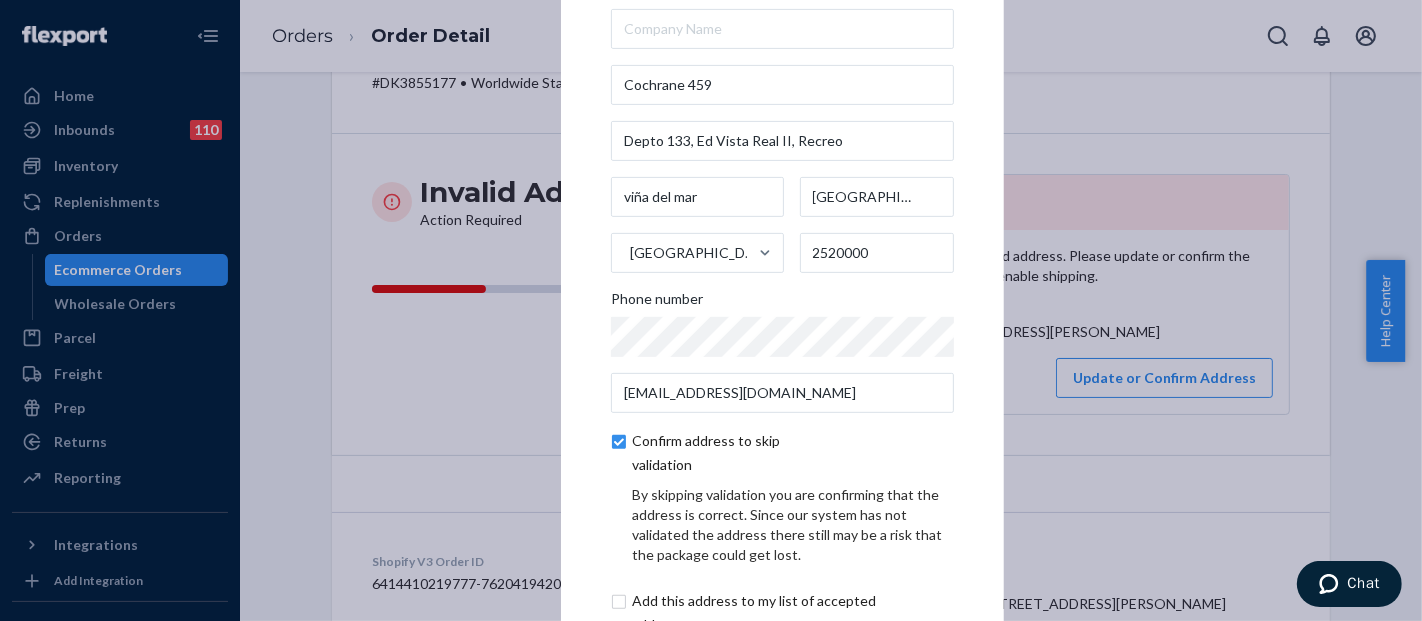 scroll, scrollTop: 151, scrollLeft: 0, axis: vertical 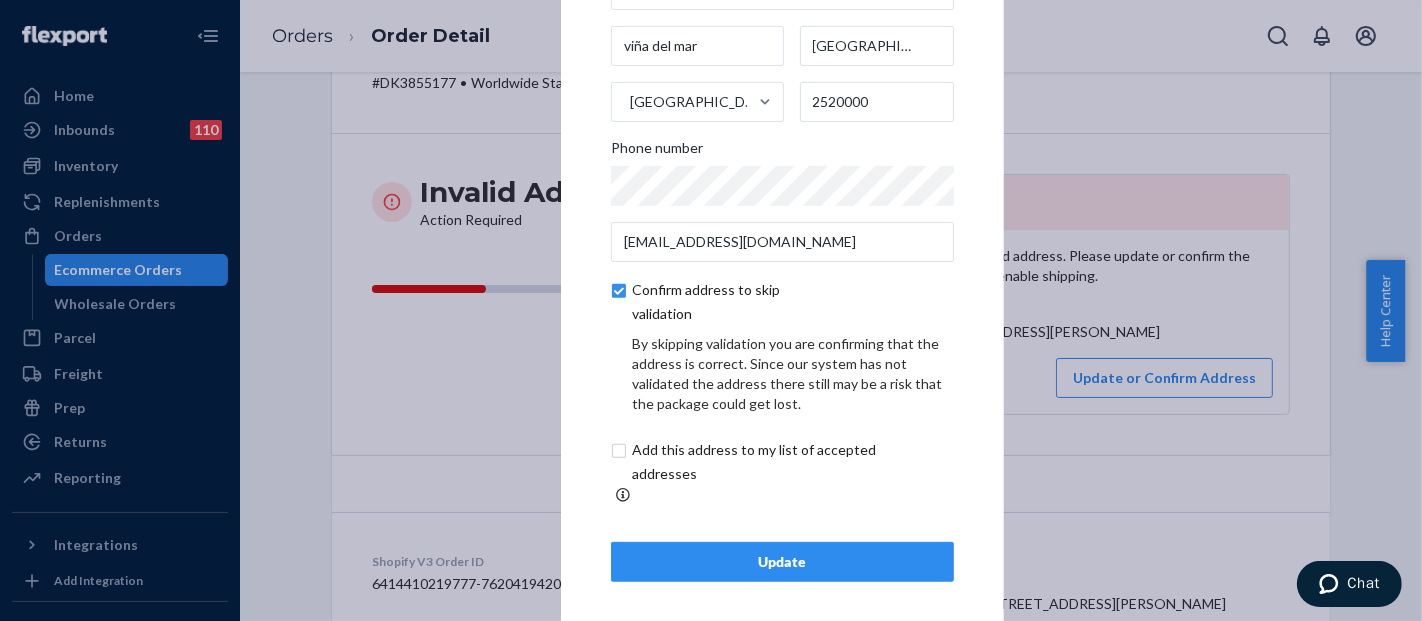 click on "Update" at bounding box center [782, 562] 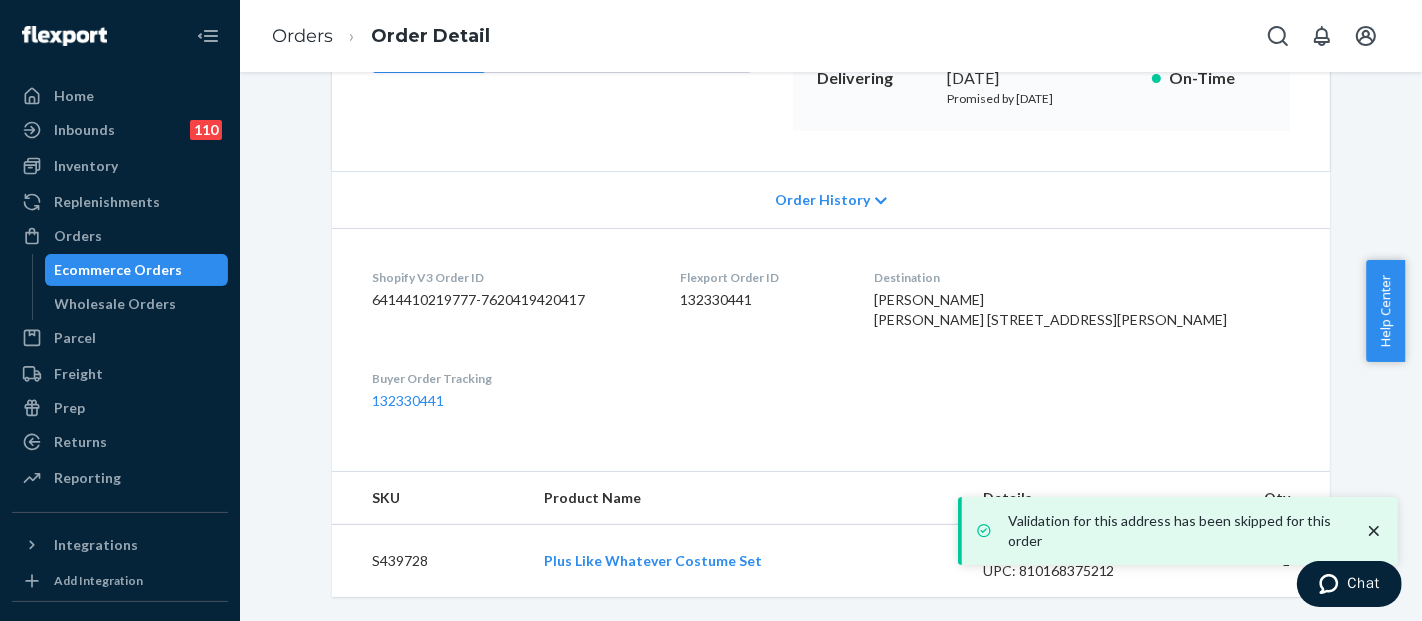 scroll, scrollTop: 388, scrollLeft: 0, axis: vertical 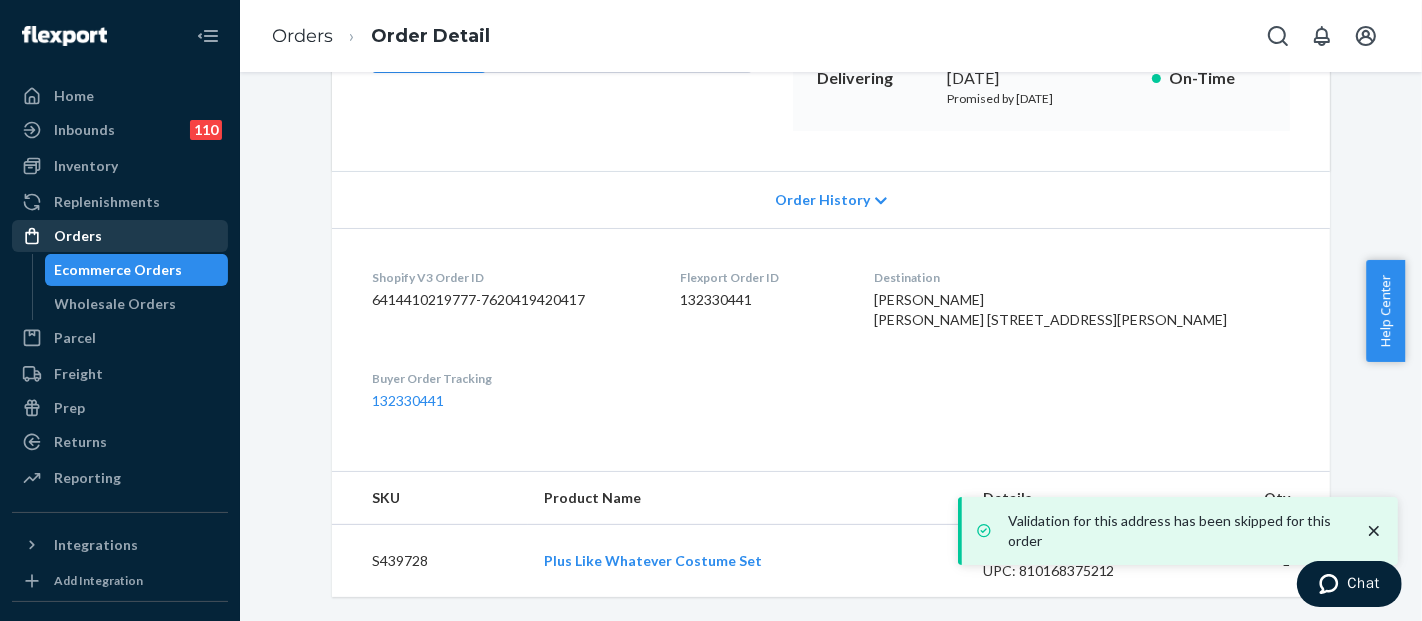 click on "Orders" at bounding box center (120, 236) 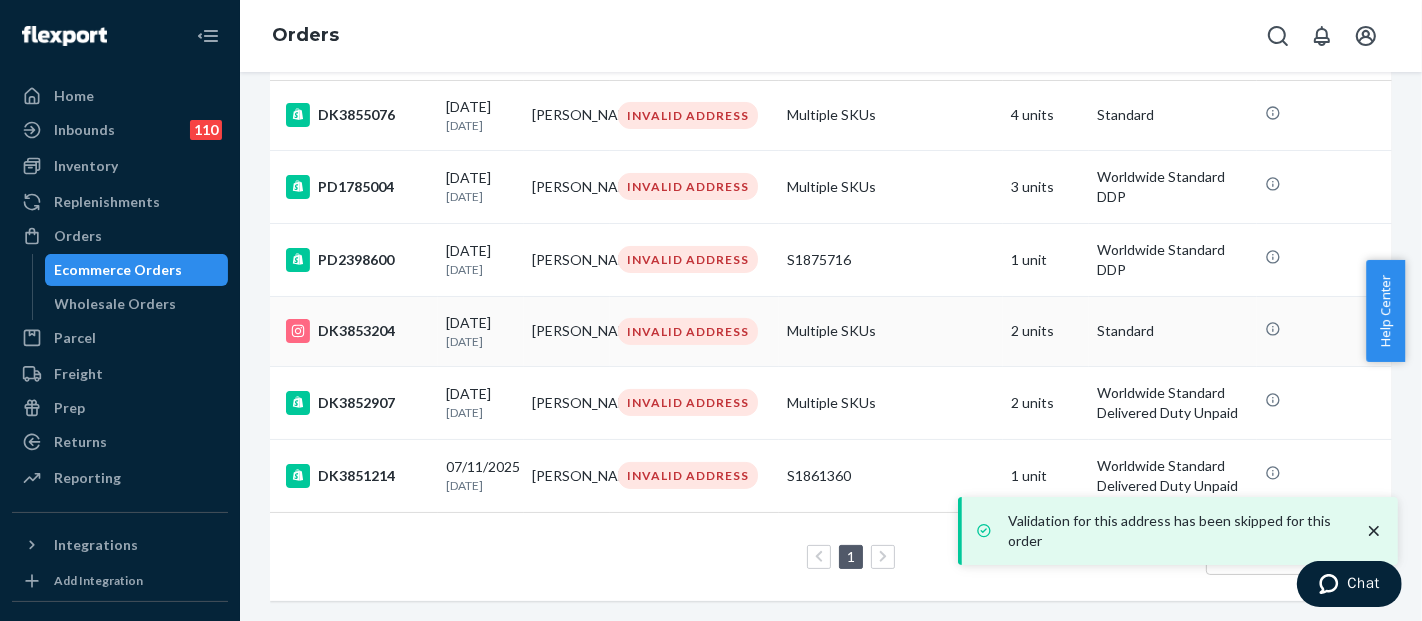 scroll, scrollTop: 234, scrollLeft: 0, axis: vertical 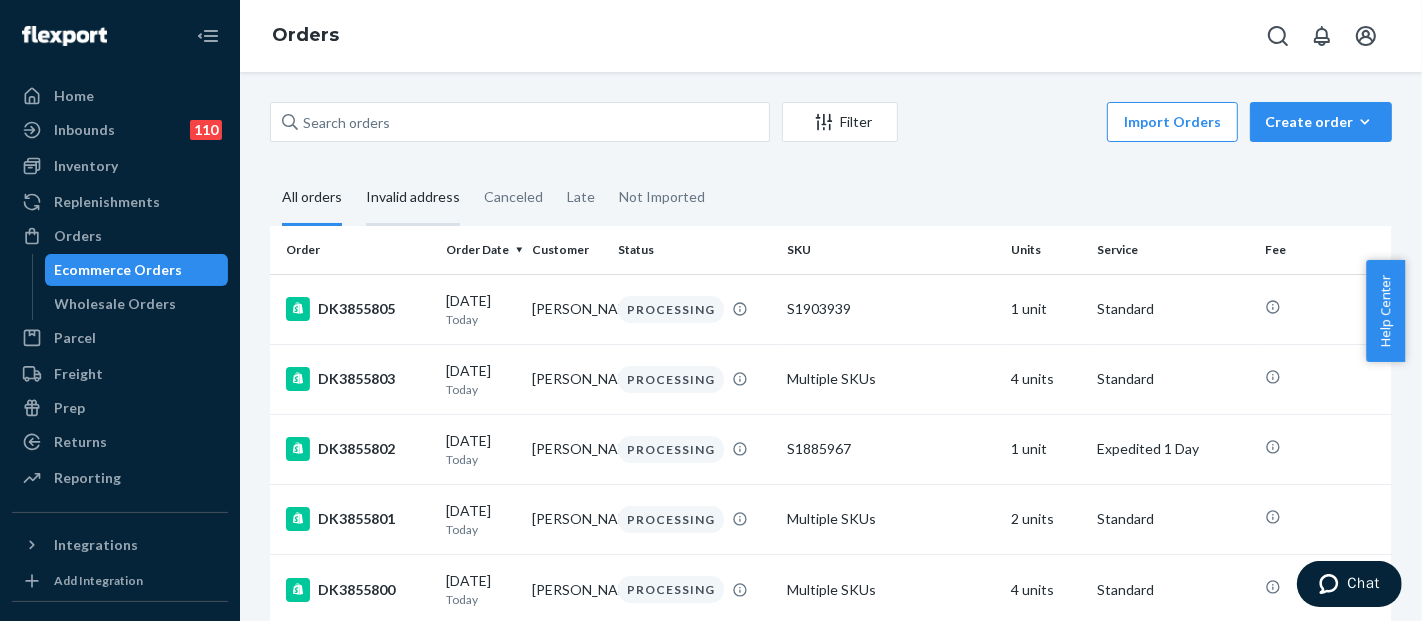 click on "Invalid address" at bounding box center (413, 198) 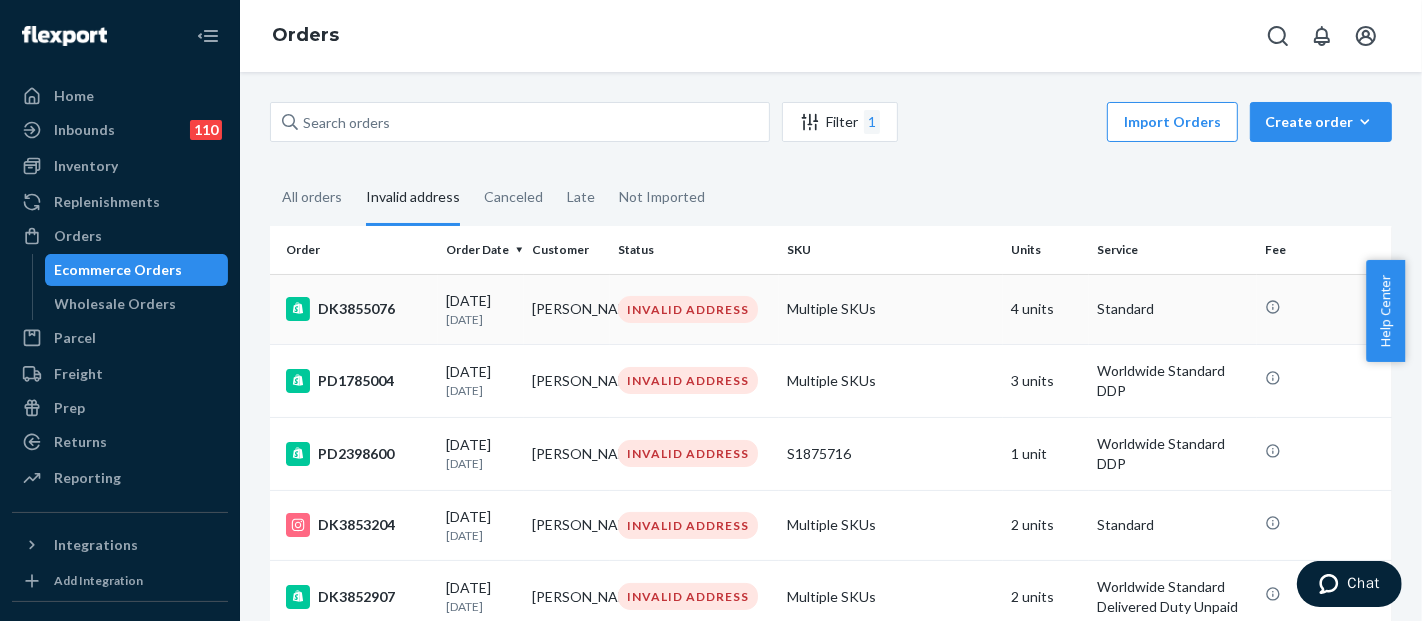 click on "Multiple SKUs" at bounding box center [891, 309] 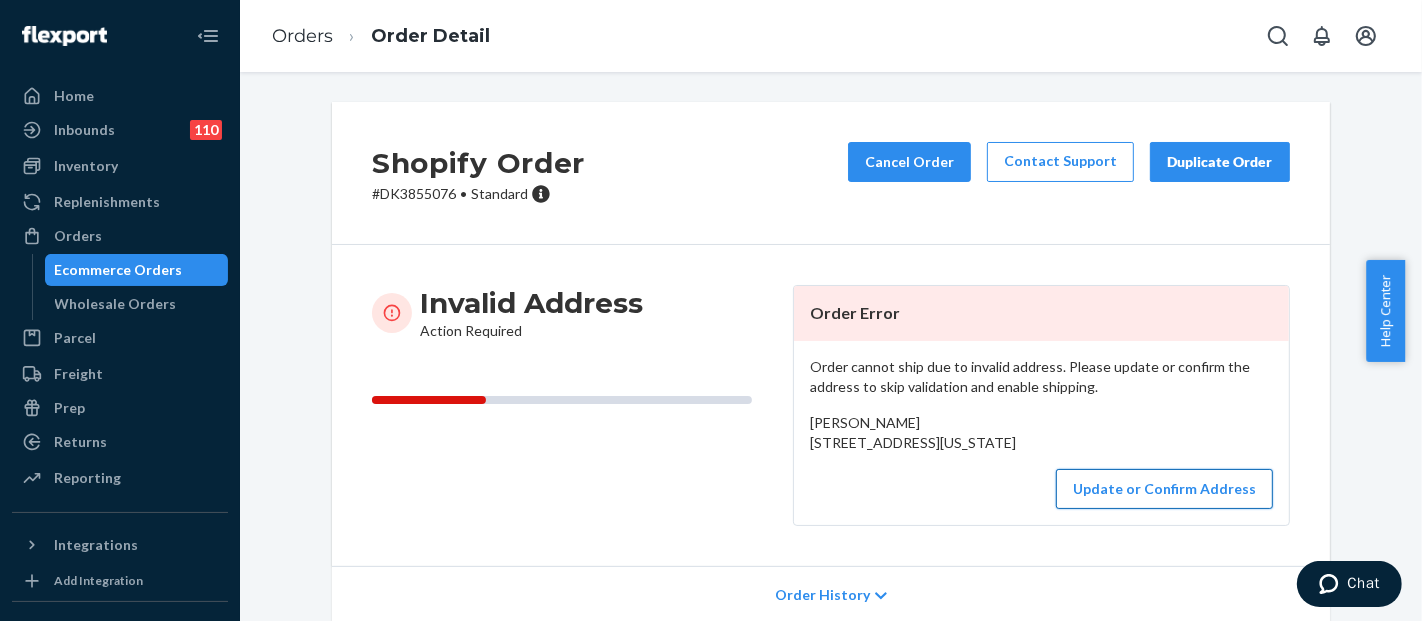 click on "Update or Confirm Address" at bounding box center [1164, 489] 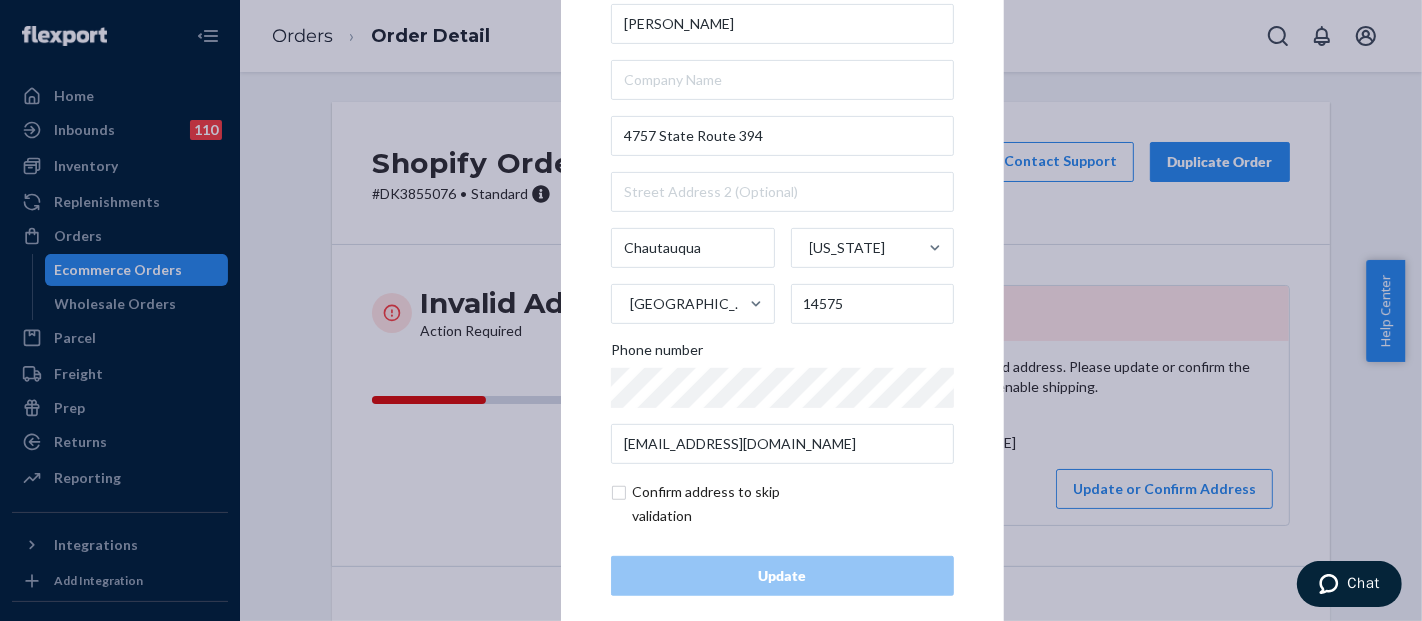 scroll, scrollTop: 67, scrollLeft: 0, axis: vertical 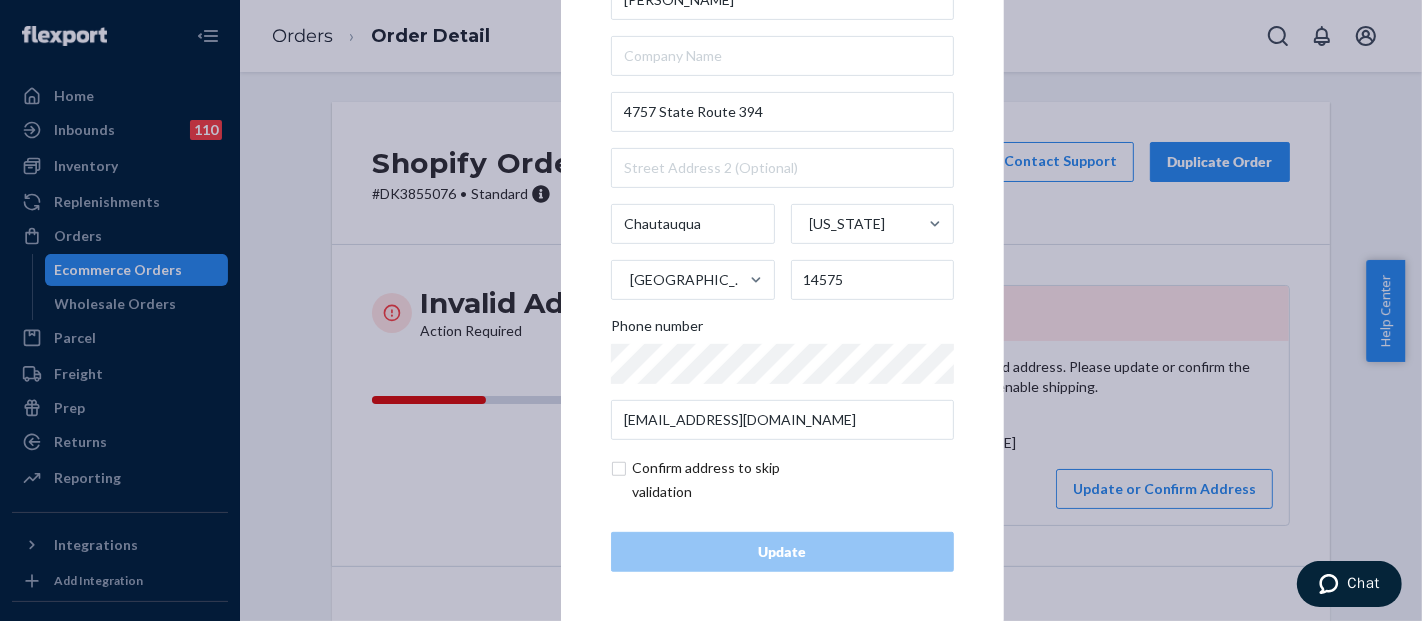 click at bounding box center (727, 480) 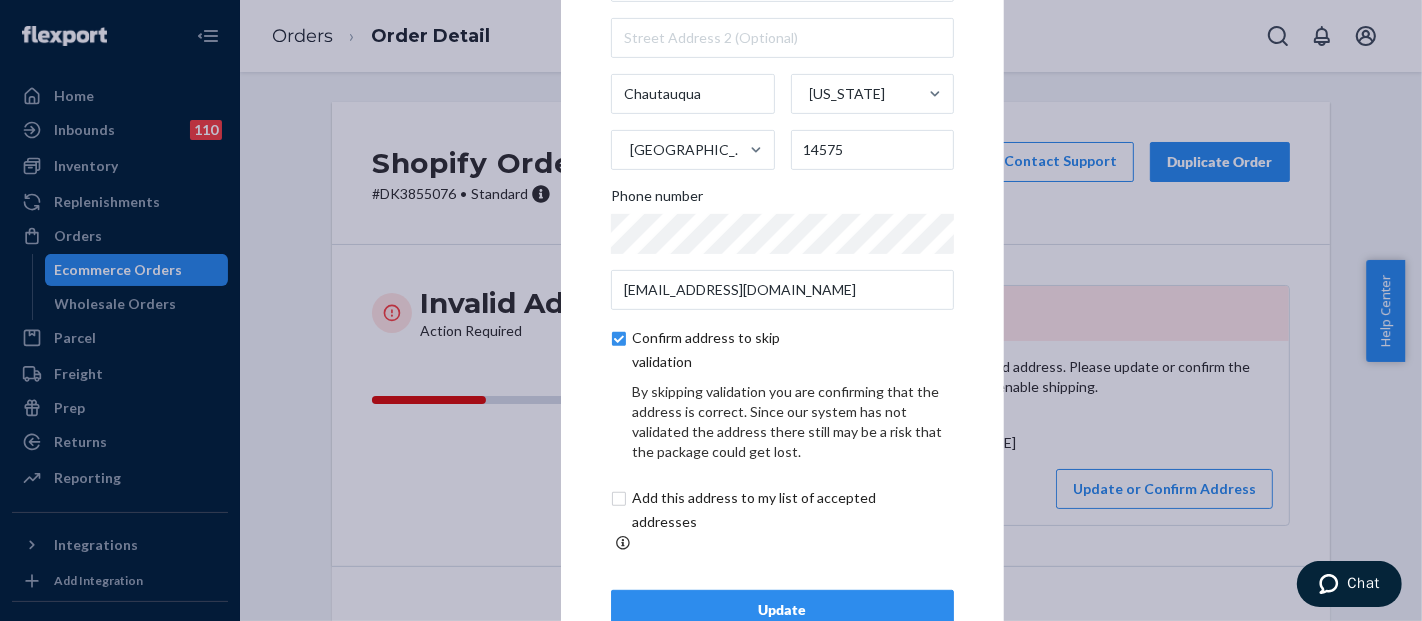 scroll, scrollTop: 151, scrollLeft: 0, axis: vertical 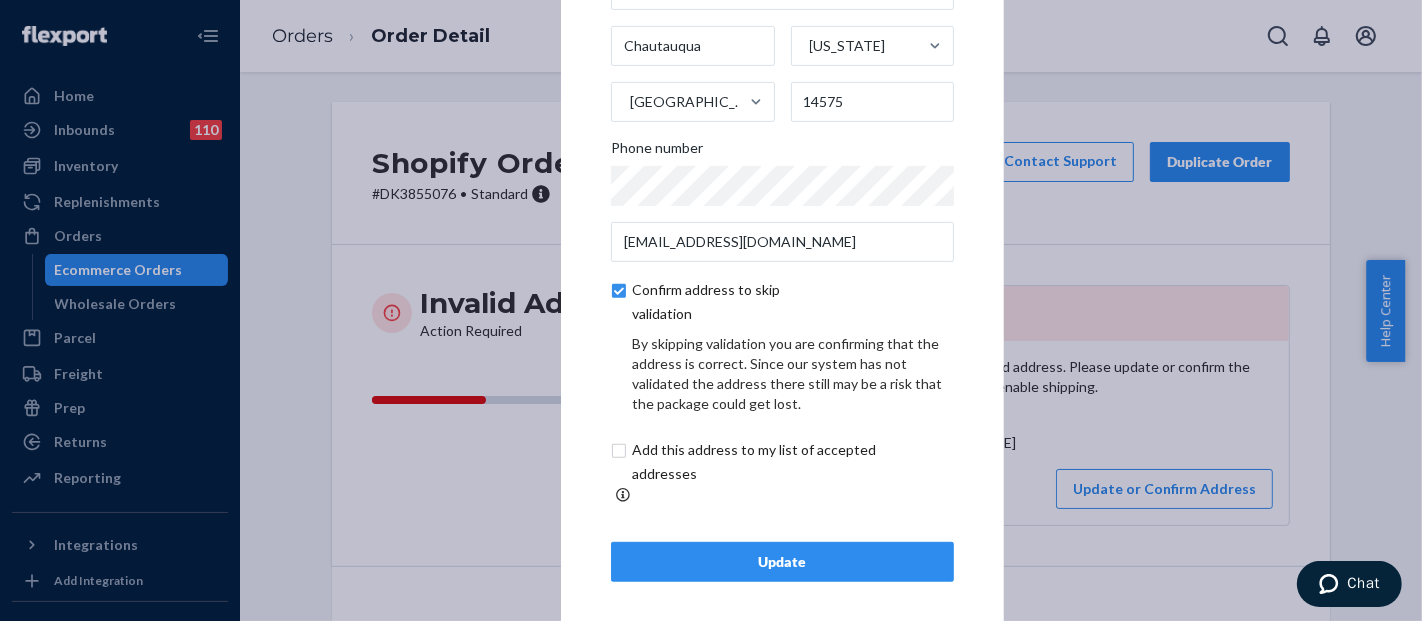 click on "Update" at bounding box center [782, 562] 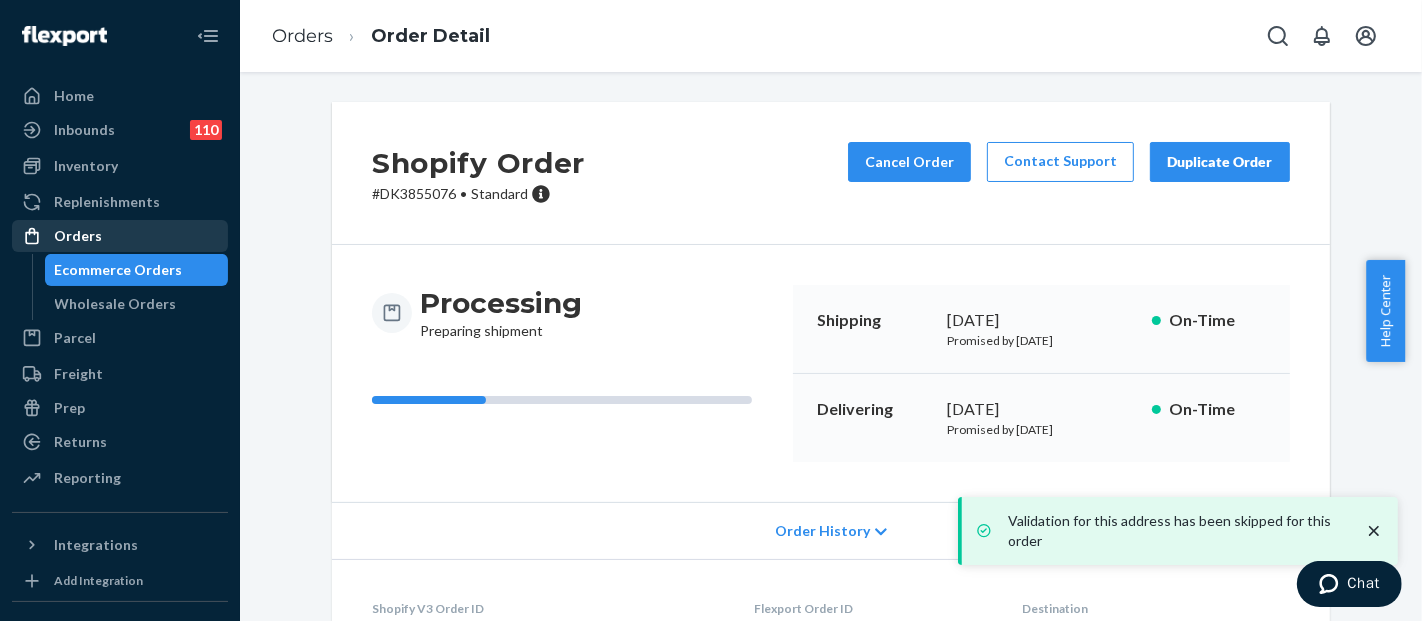click on "Orders" at bounding box center [78, 236] 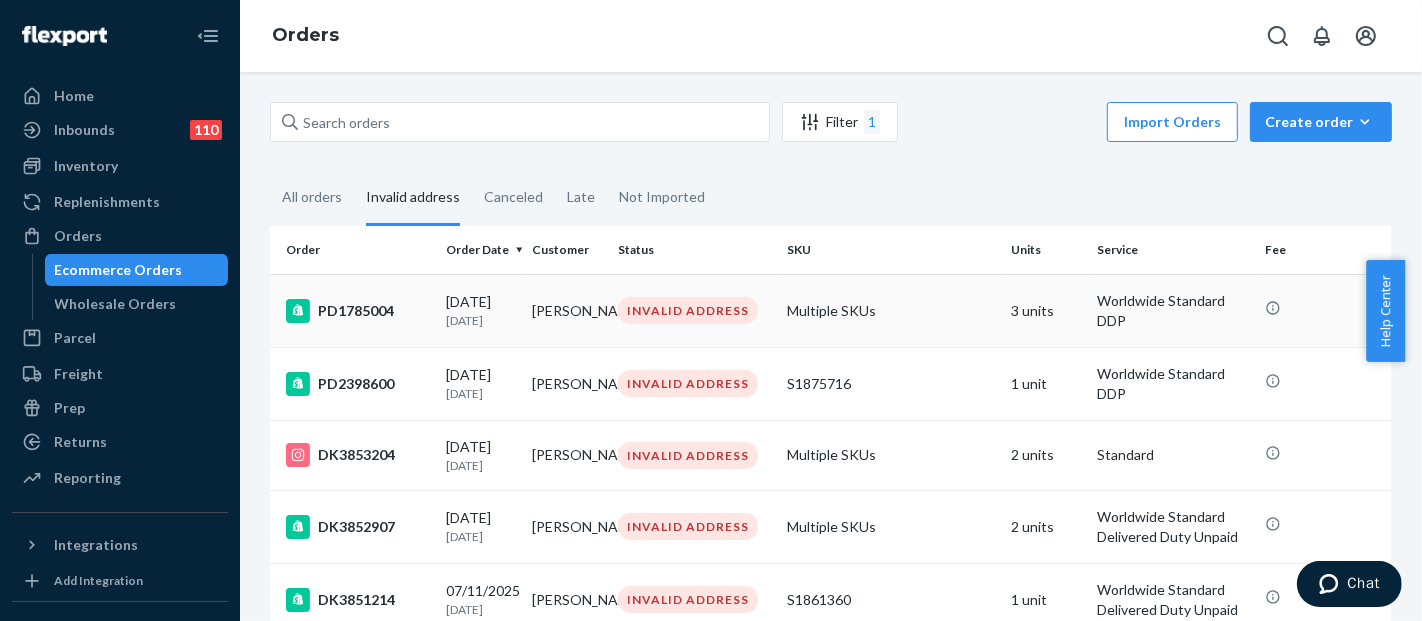scroll, scrollTop: 161, scrollLeft: 0, axis: vertical 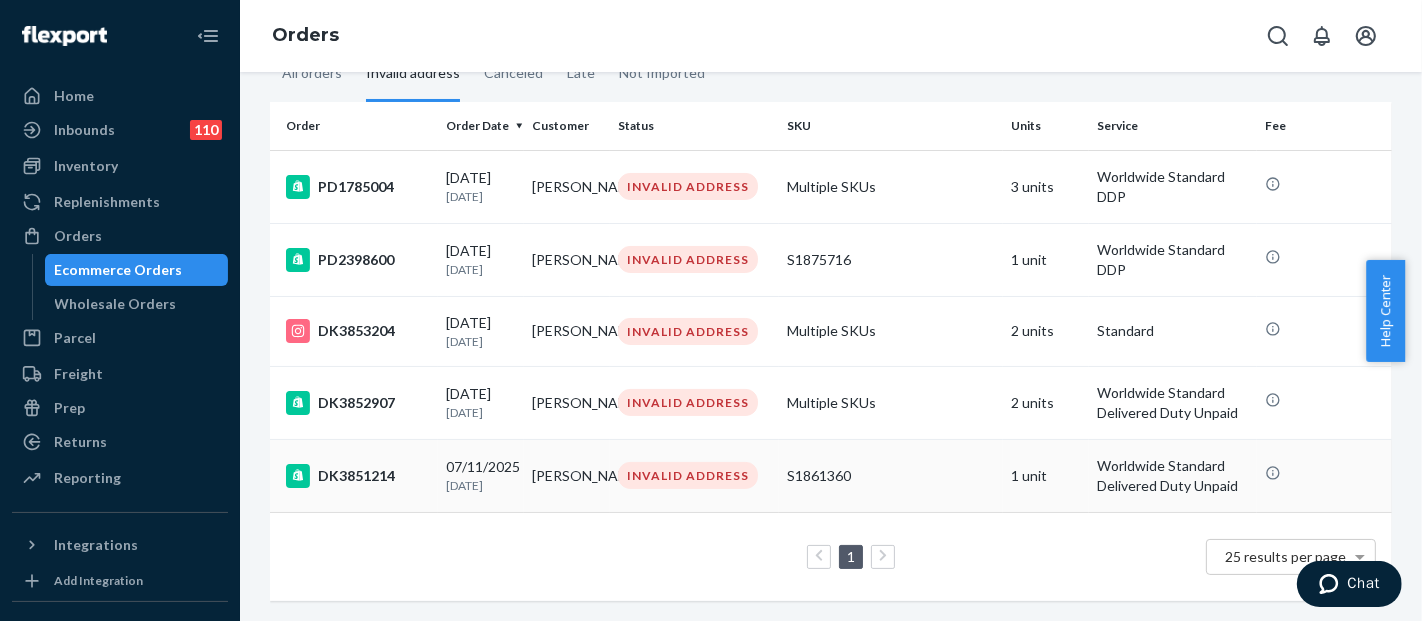 click on "S1861360" at bounding box center [891, 476] 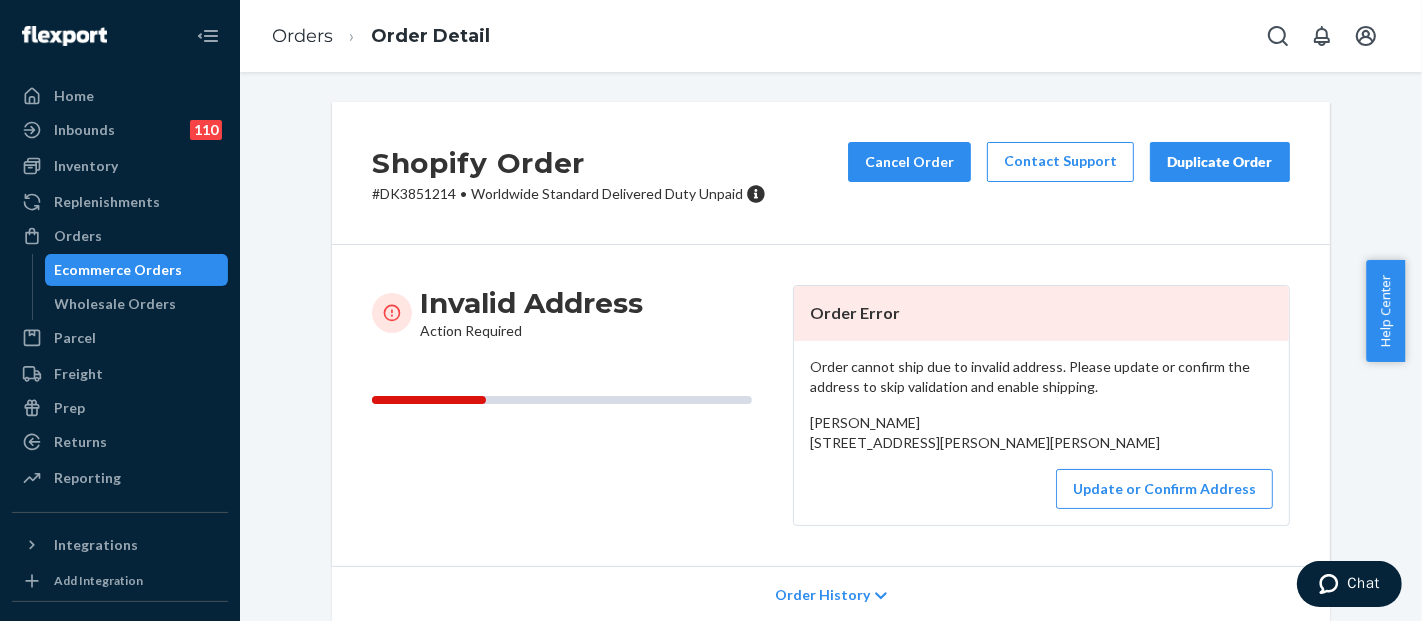 scroll, scrollTop: 111, scrollLeft: 0, axis: vertical 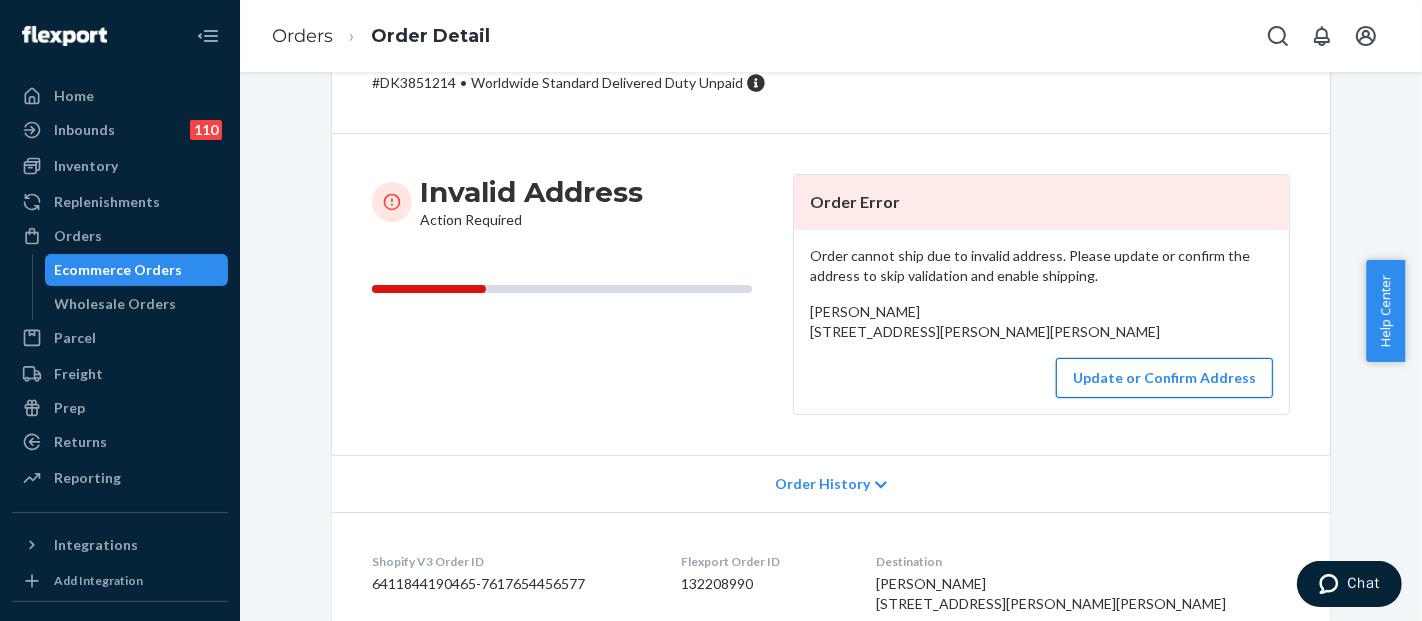 click on "Update or Confirm Address" at bounding box center [1164, 378] 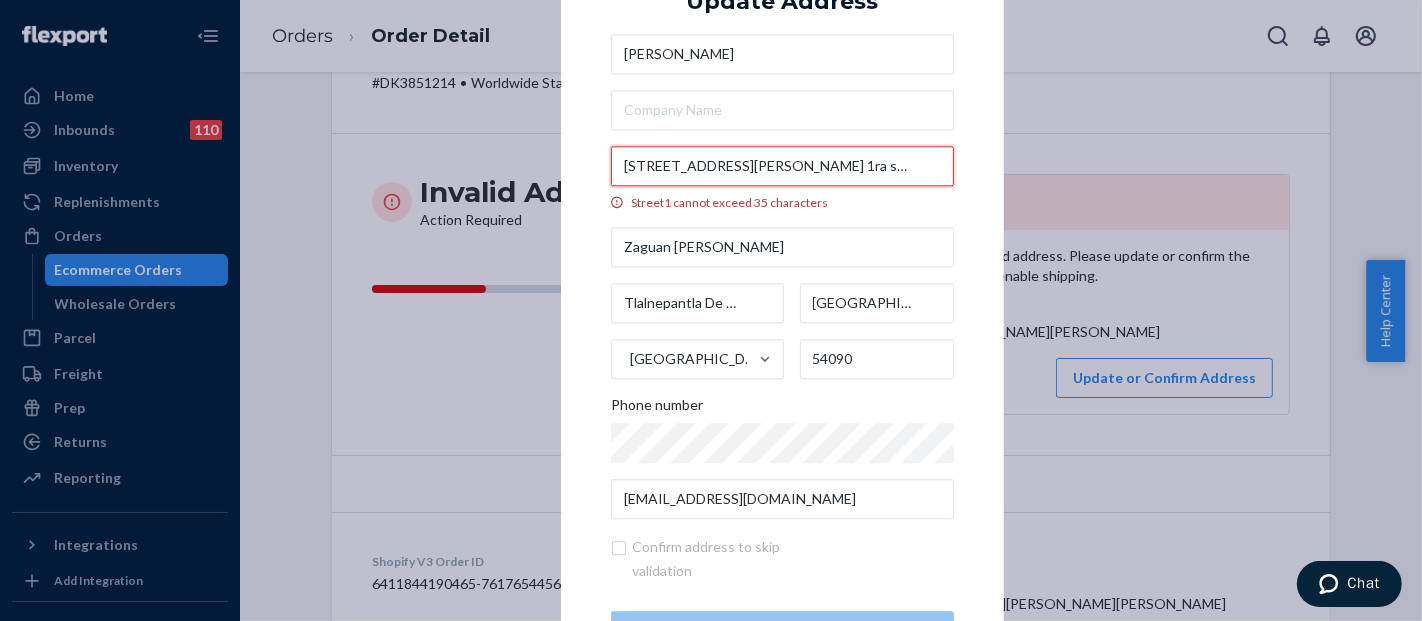 click on "Alamo 144 Los Reyes Iztacala 1ra seccion" at bounding box center [782, 166] 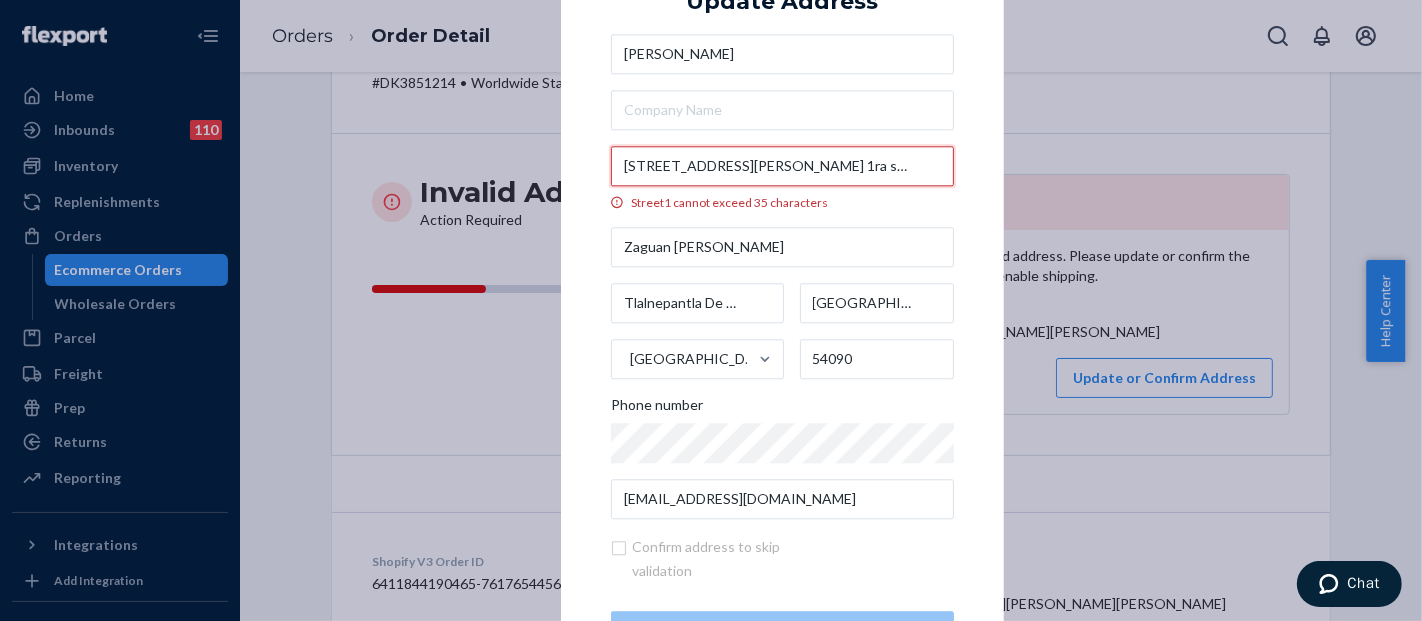paste on "st sect" 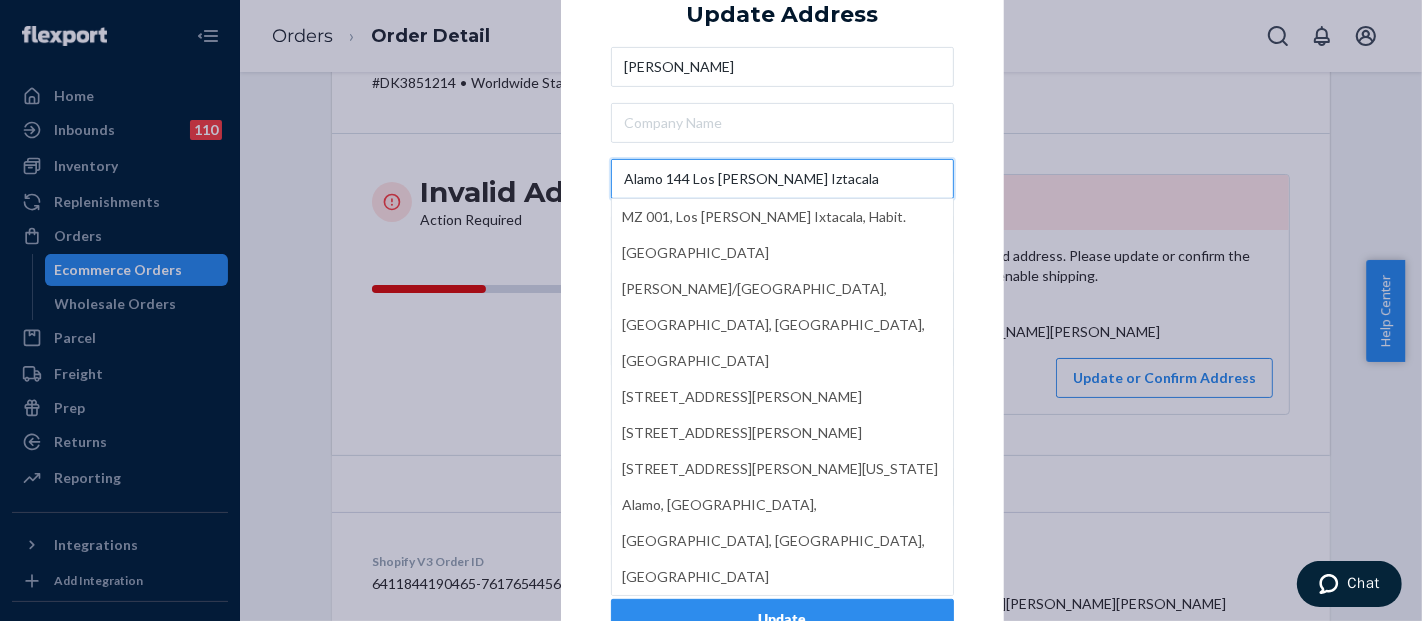 type on "Alamo 144 Los Reyes Iztacala" 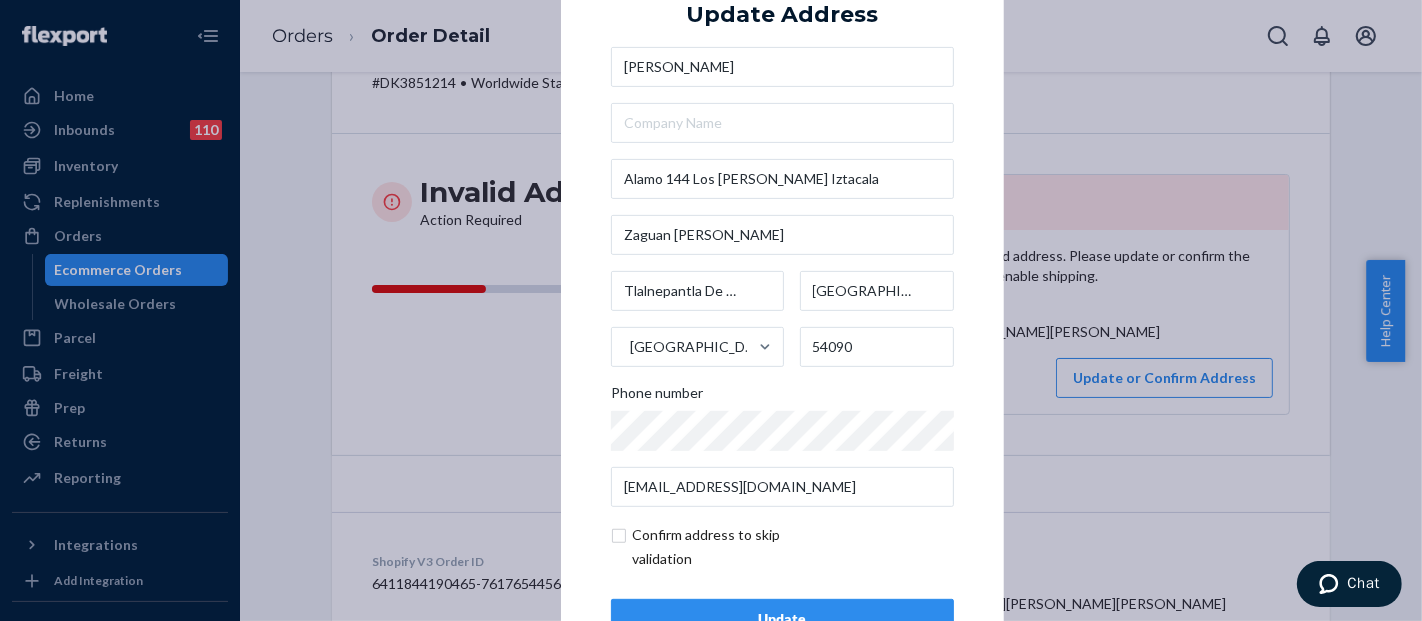 click on "× Update Address Estrella Guerrero Reyes Alamo 144 Los Reyes Iztacala Zaguan blanco Tlalnepantla De Baz México Mexico 54090 Phone number bellahadidxtheestrella@gmail.com Confirm address to skip validation Update" at bounding box center [782, 310] 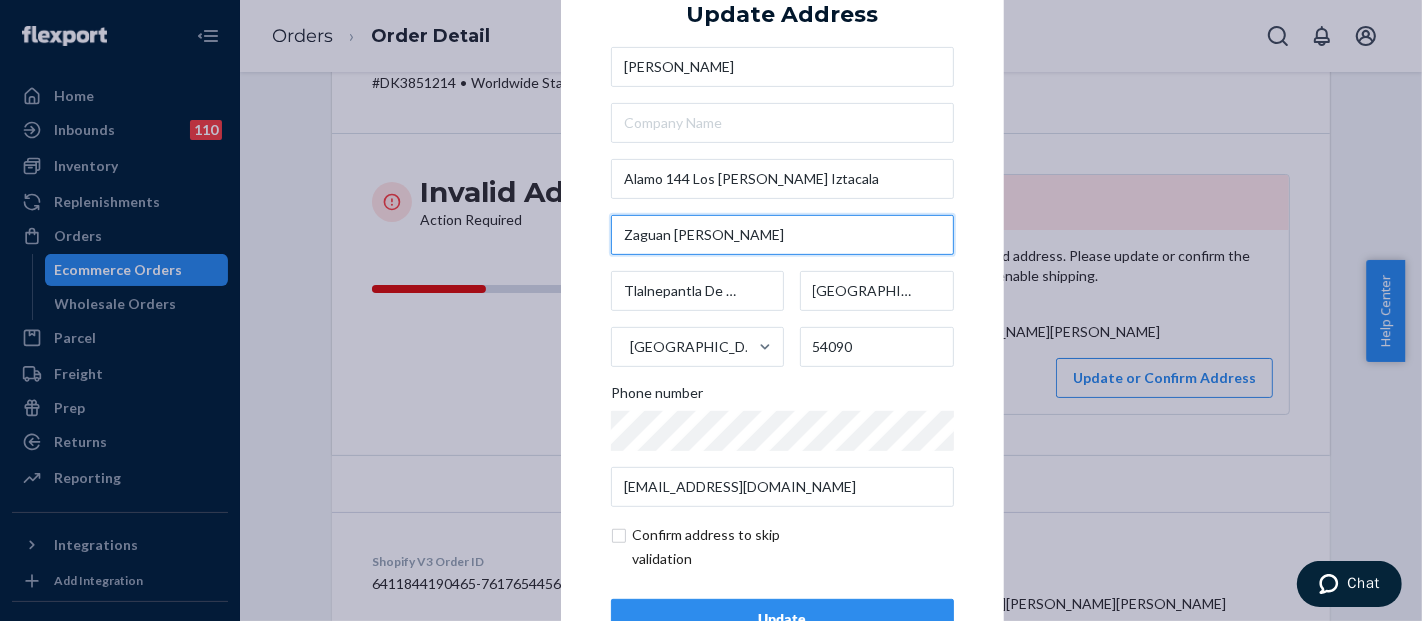 drag, startPoint x: 613, startPoint y: 238, endPoint x: 622, endPoint y: 244, distance: 10.816654 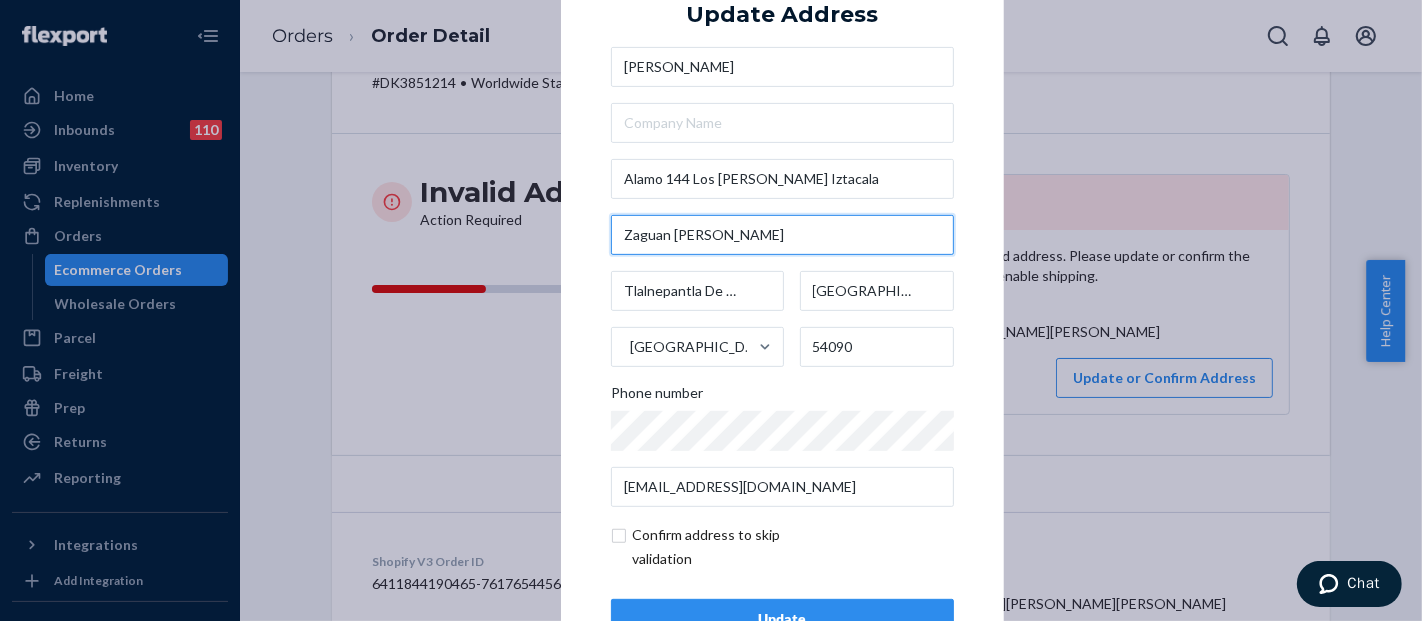 click on "Zaguan blanco" at bounding box center [782, 235] 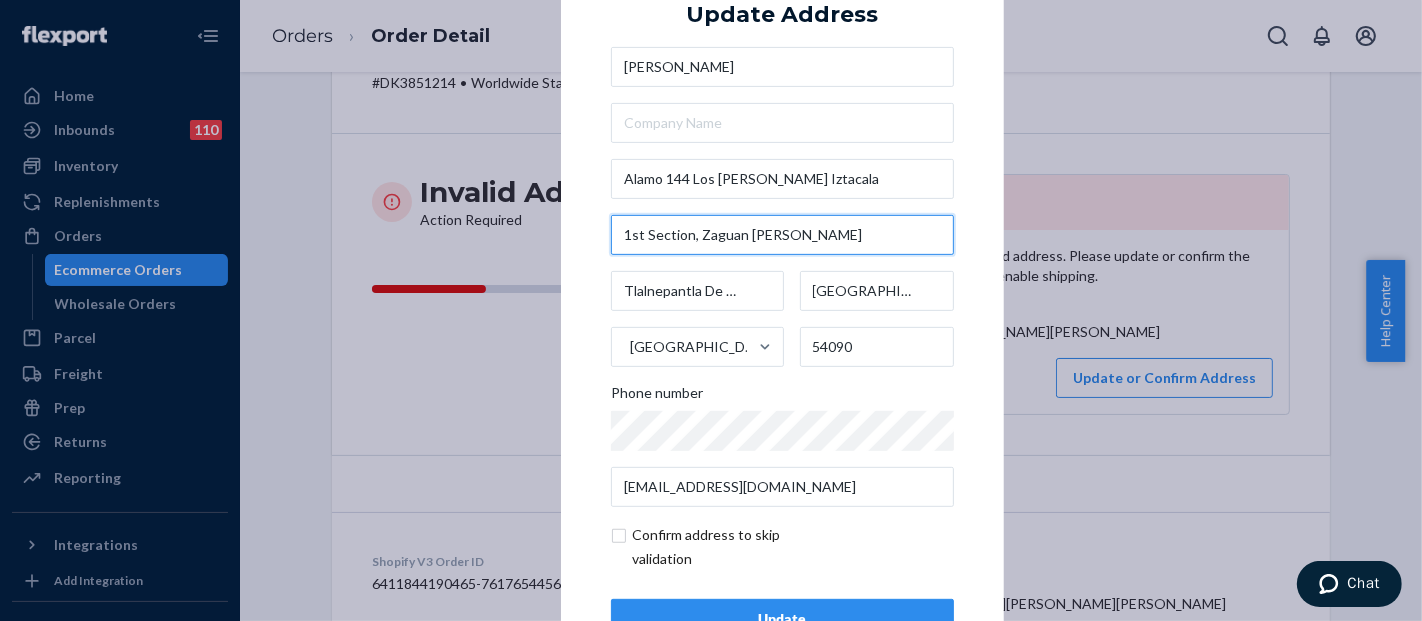 type on "1st Section, Zaguan blanco" 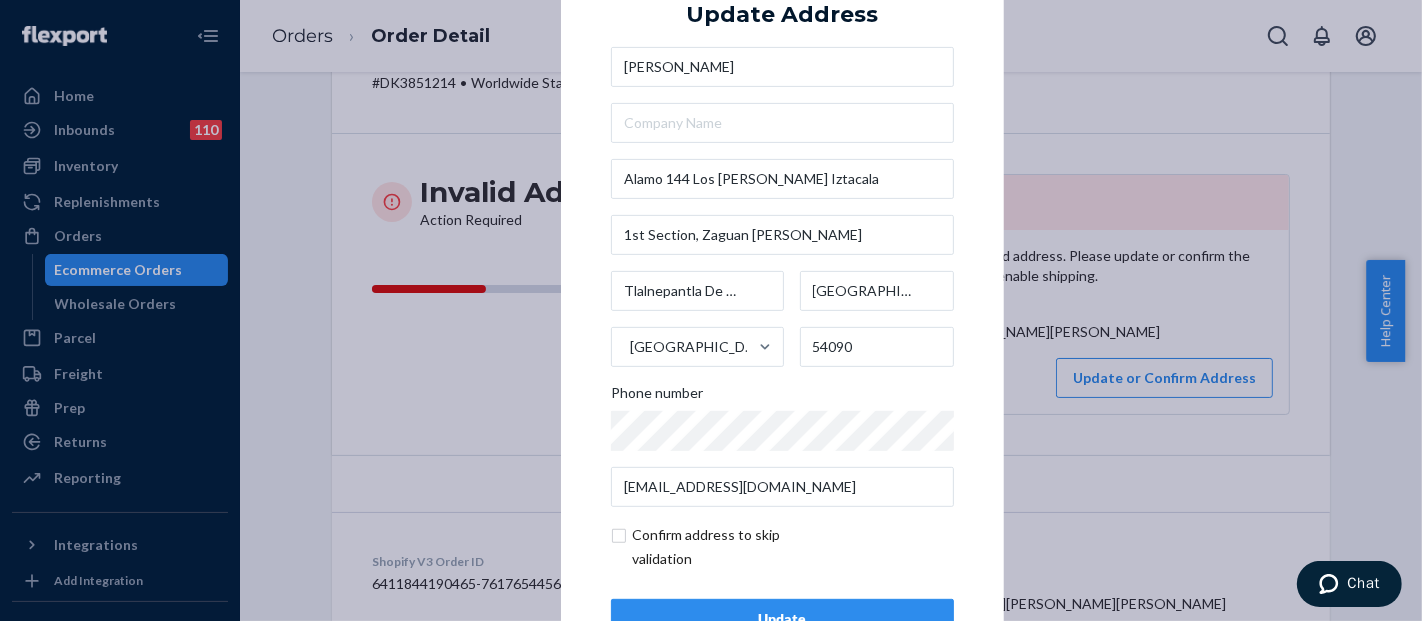 click on "× Update Address Estrella Guerrero Reyes Alamo 144 Los Reyes Iztacala 1st Section, Zaguan blanco Tlalnepantla De Baz México Mexico 54090 Phone number bellahadidxtheestrella@gmail.com Confirm address to skip validation Update" at bounding box center (782, 310) 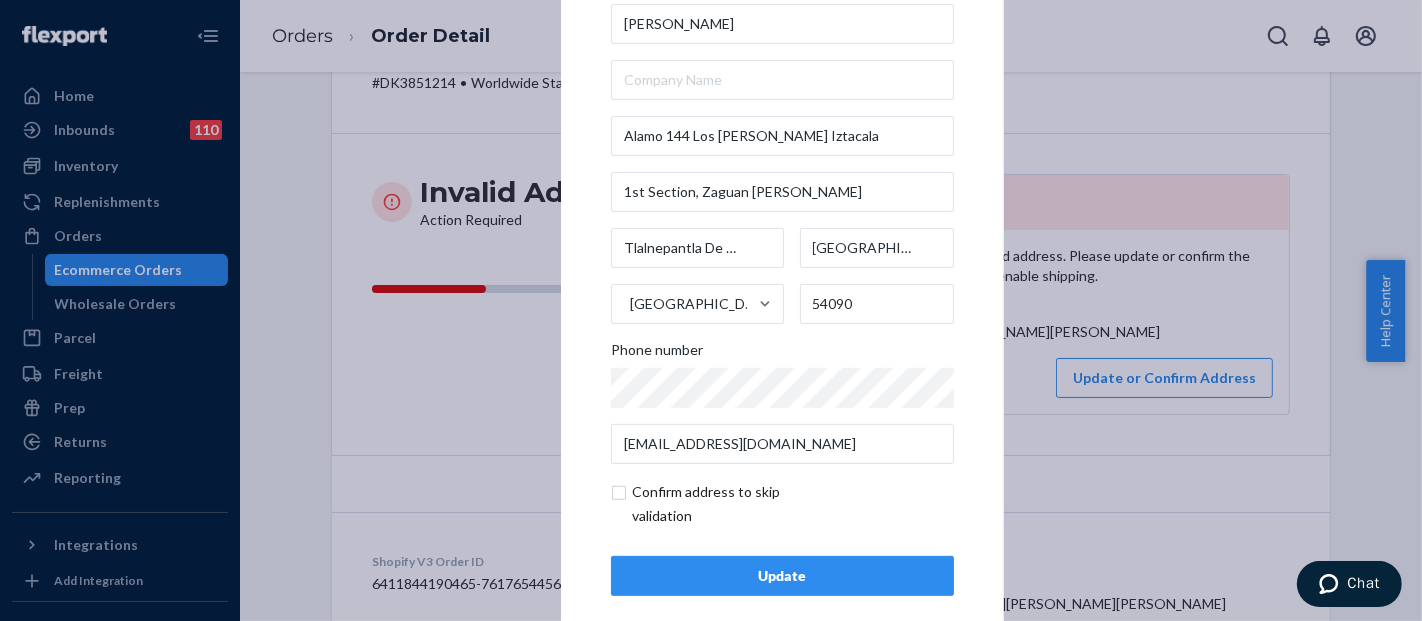 scroll, scrollTop: 67, scrollLeft: 0, axis: vertical 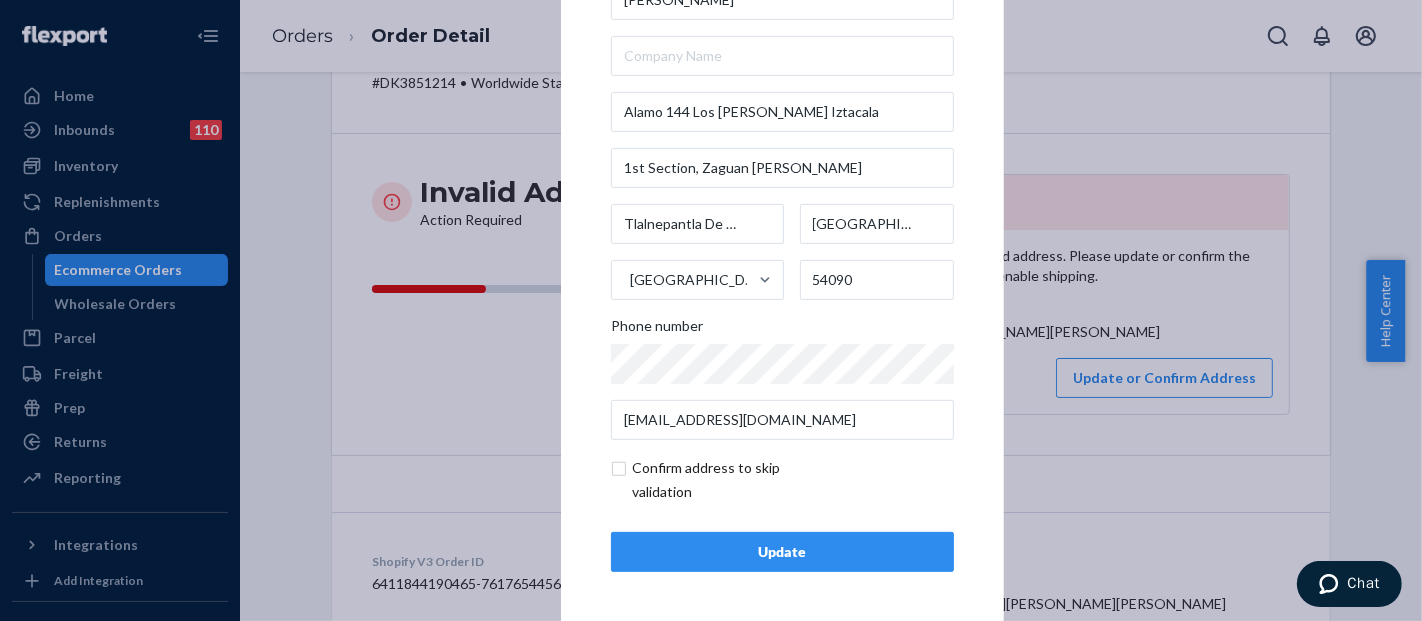 click at bounding box center [727, 480] 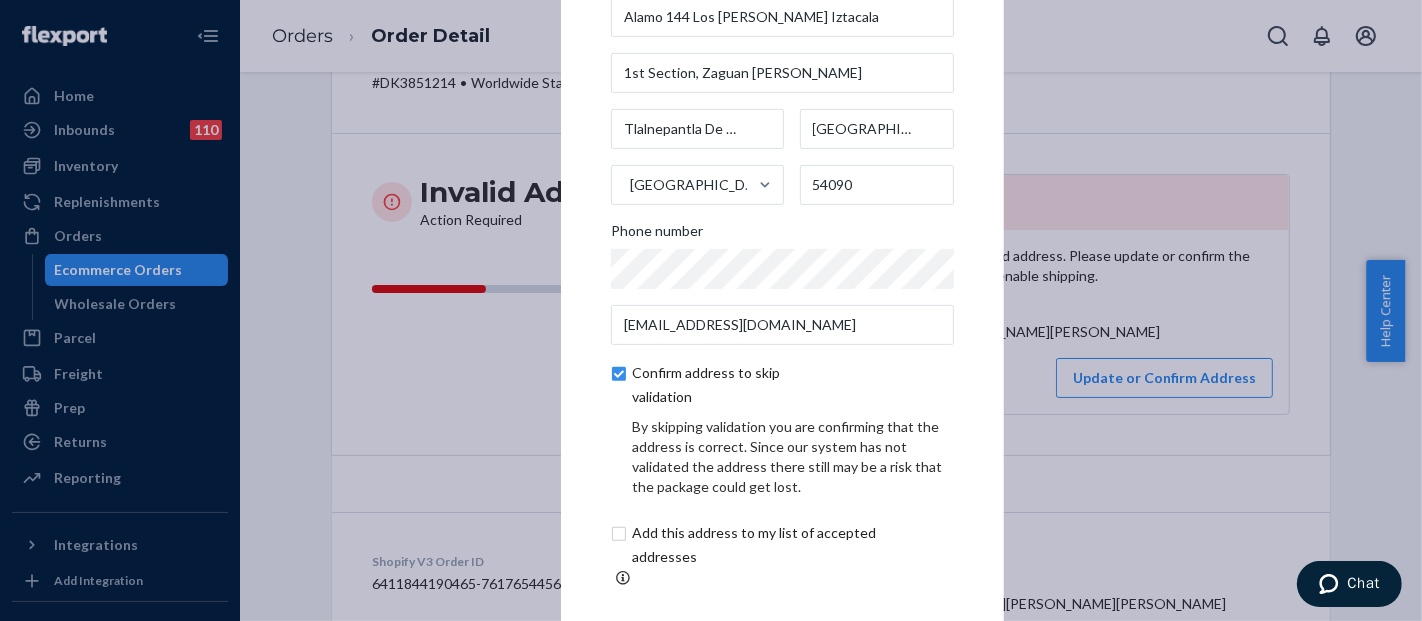 scroll, scrollTop: 151, scrollLeft: 0, axis: vertical 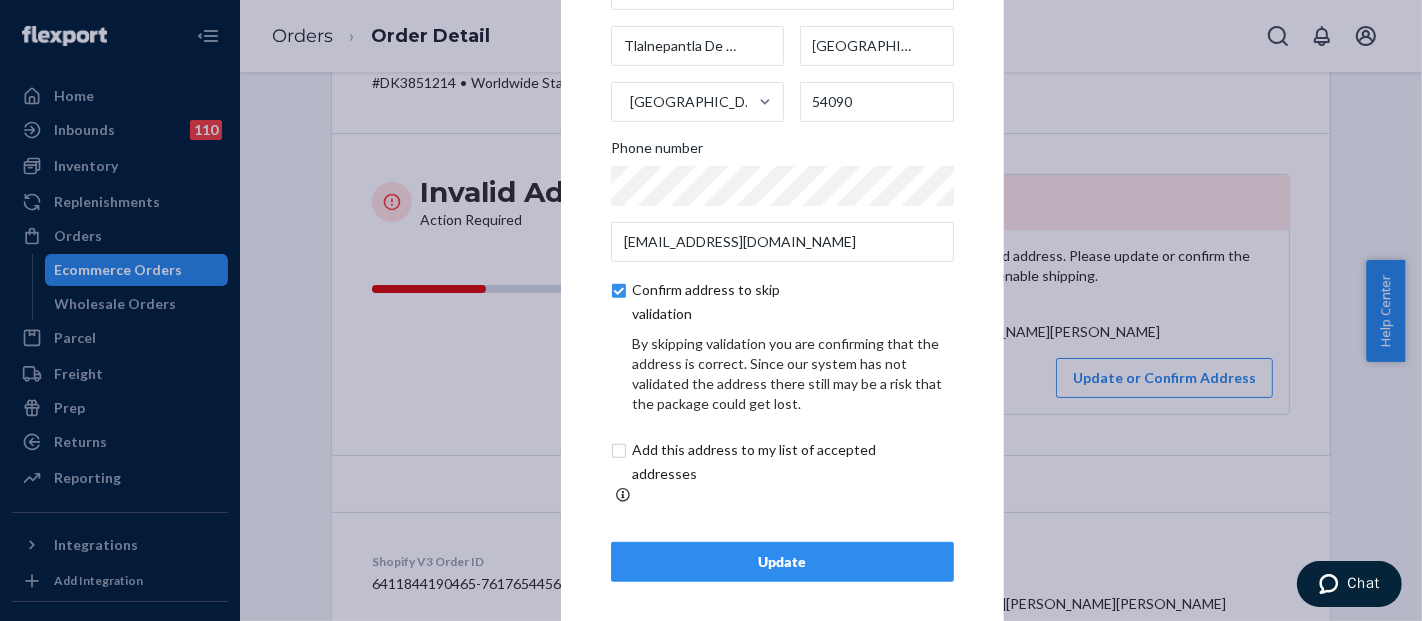 click on "Update" at bounding box center (782, 562) 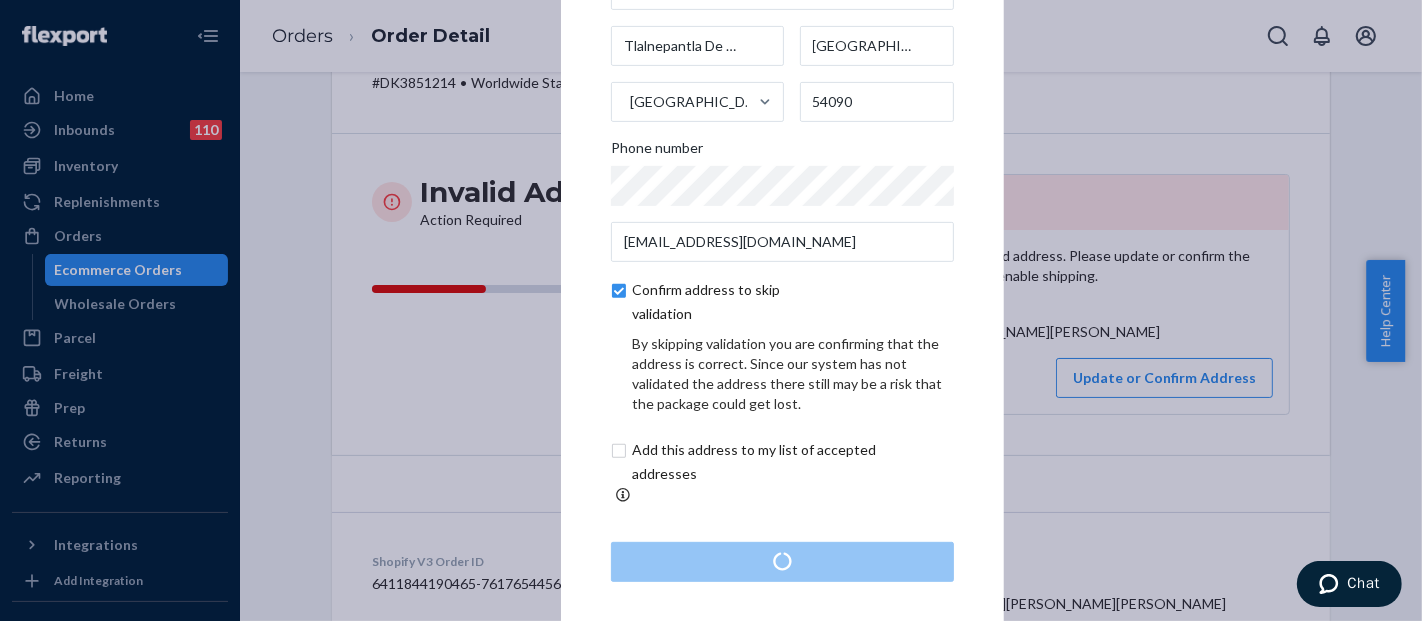 scroll, scrollTop: 0, scrollLeft: 0, axis: both 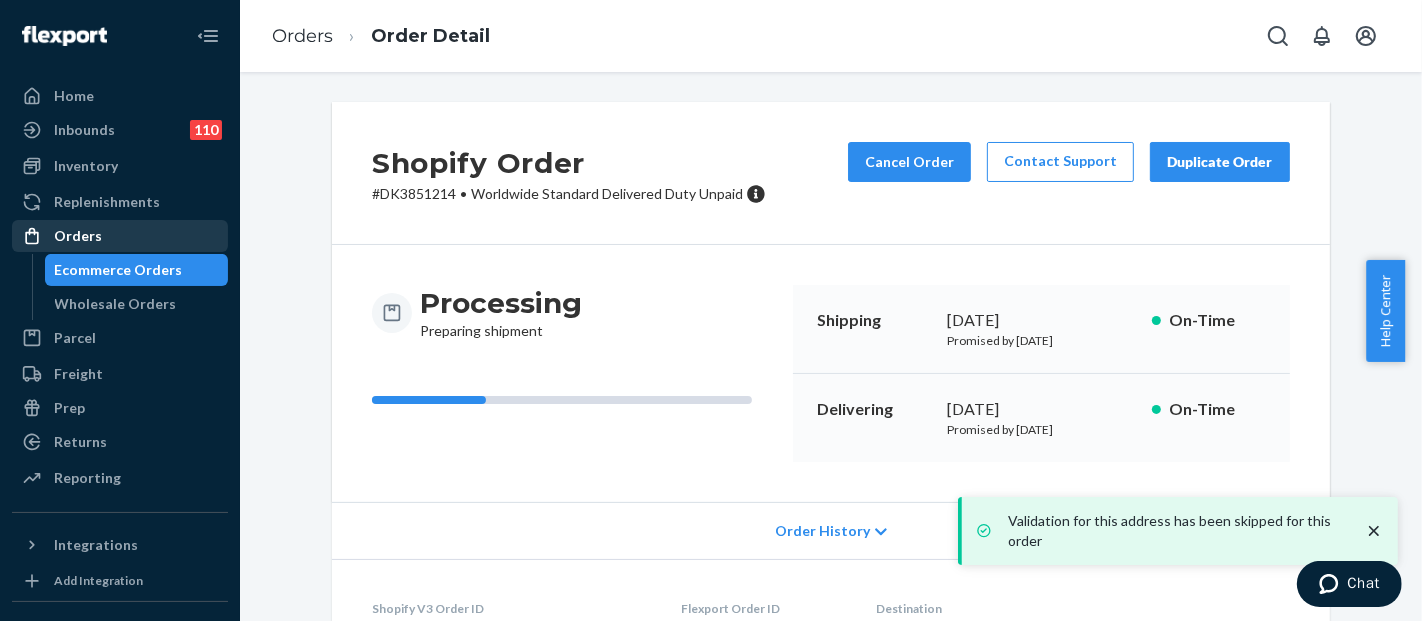 click on "Orders" at bounding box center [120, 236] 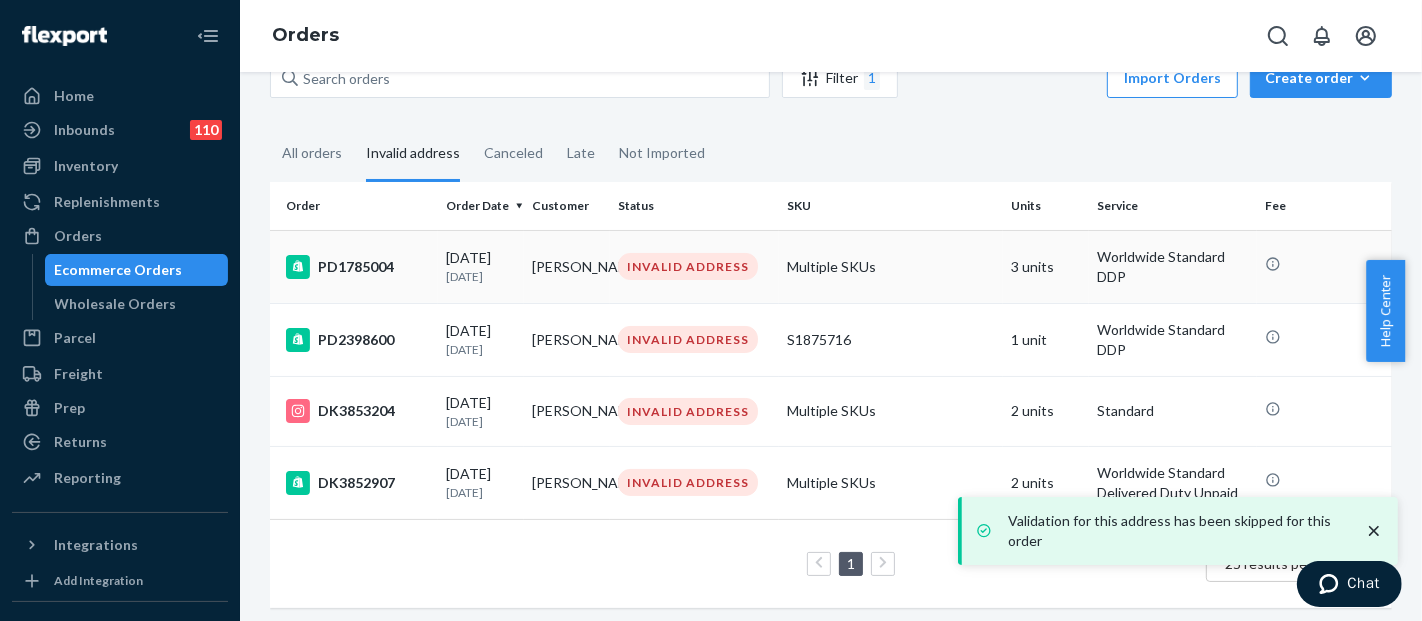 scroll, scrollTop: 68, scrollLeft: 0, axis: vertical 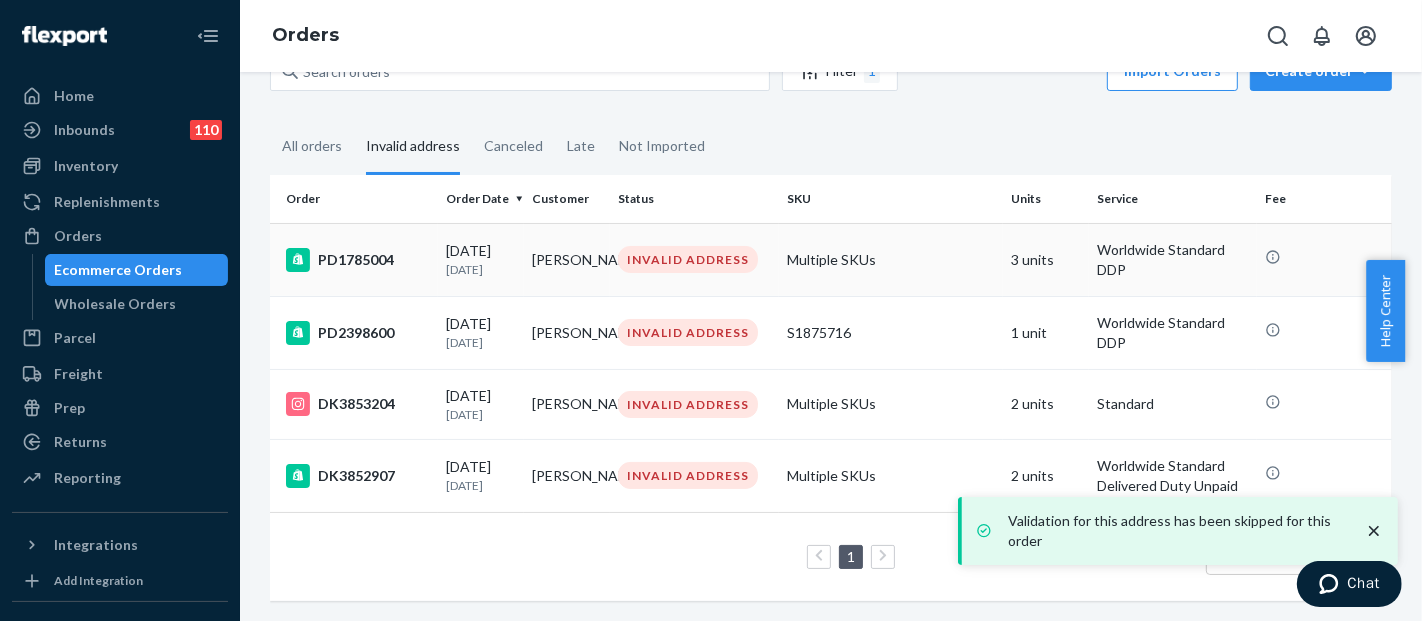 click on "Multiple SKUs" at bounding box center (891, 259) 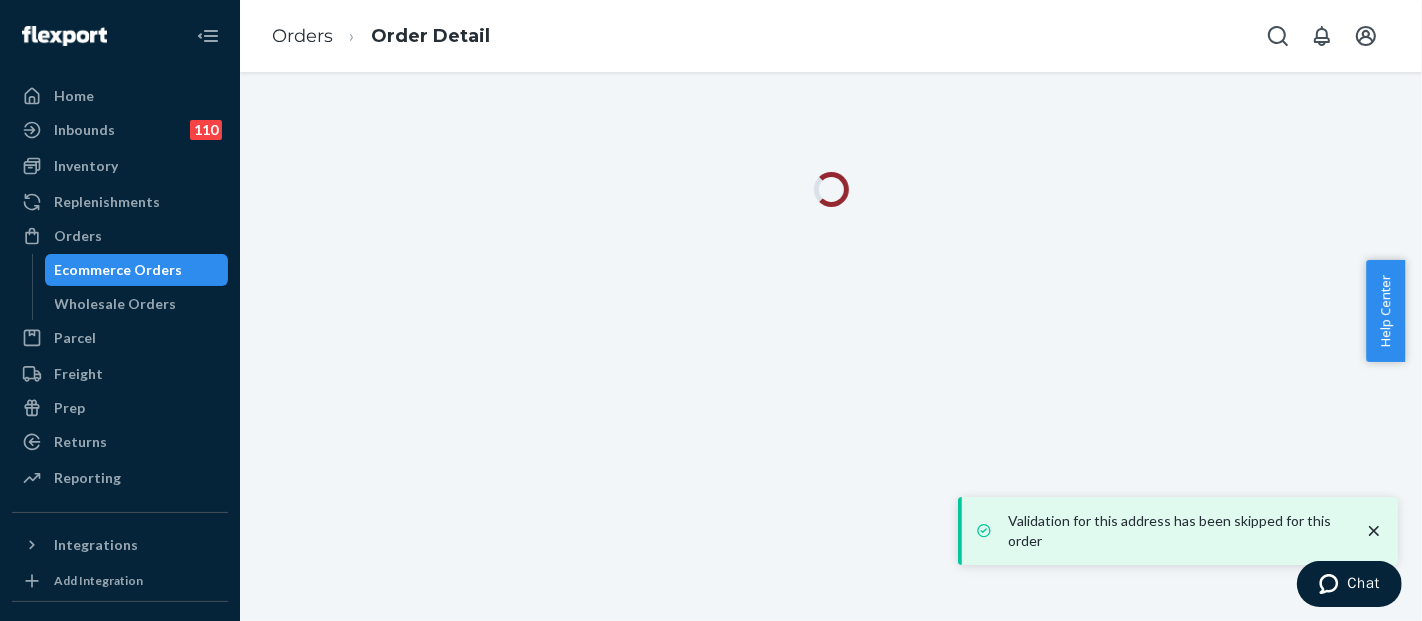 scroll, scrollTop: 0, scrollLeft: 0, axis: both 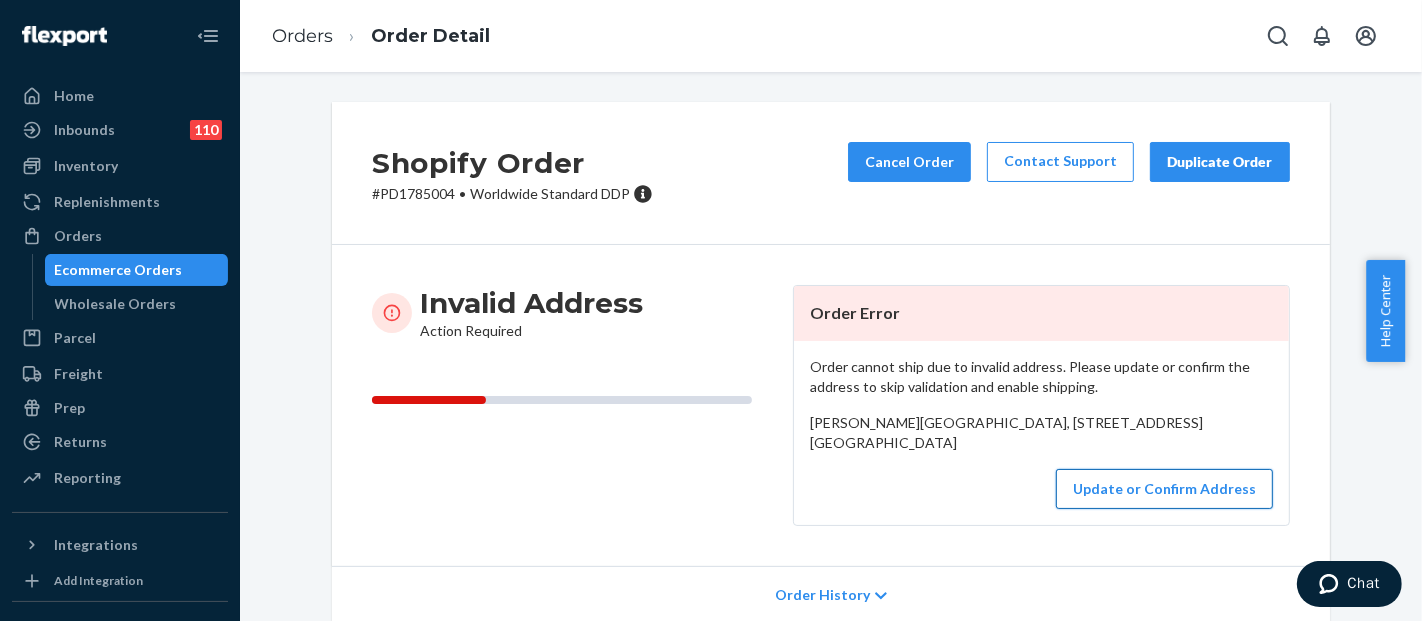click on "Update or Confirm Address" at bounding box center [1164, 489] 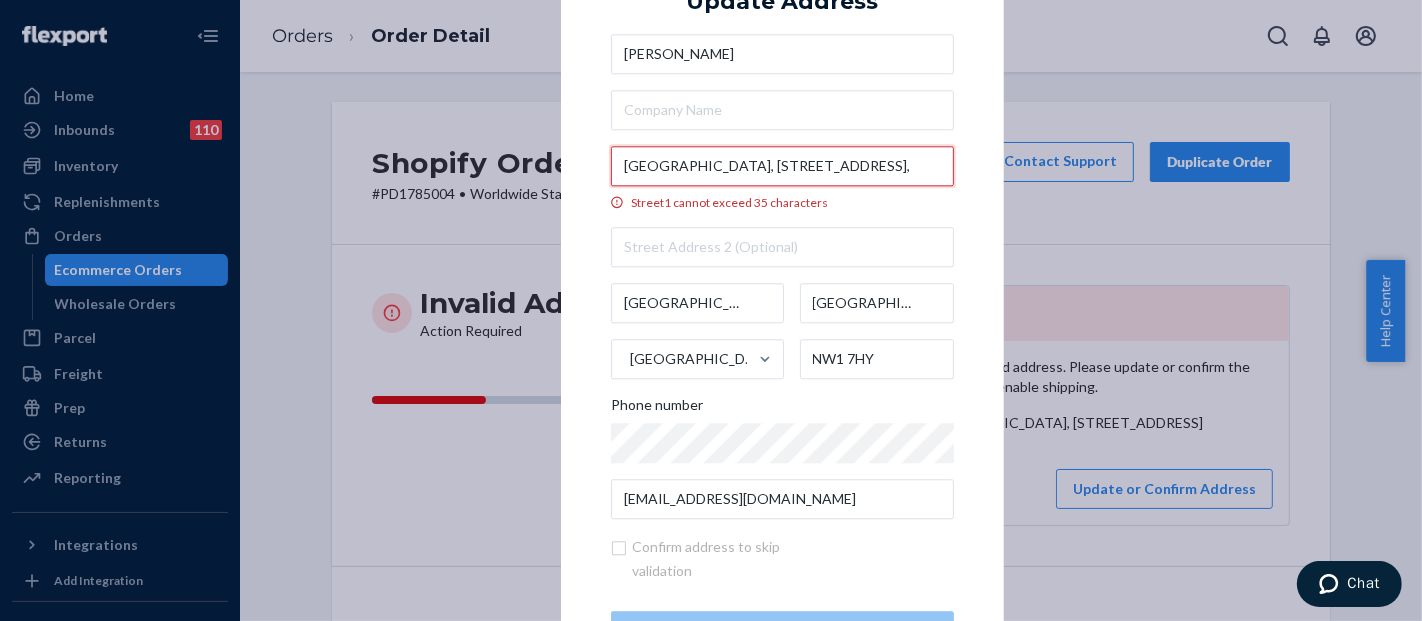 drag, startPoint x: 734, startPoint y: 167, endPoint x: 606, endPoint y: 168, distance: 128.0039 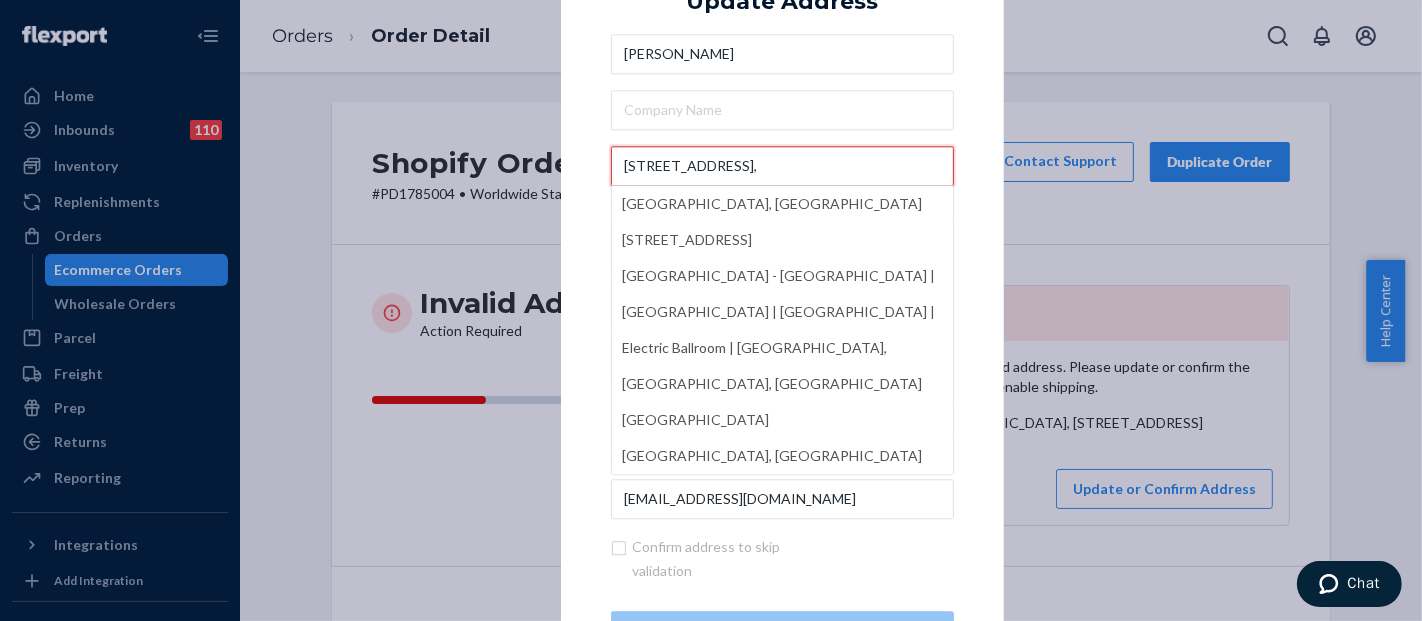 type on "Arlington Road, Apartament 106, Camden Town, London," 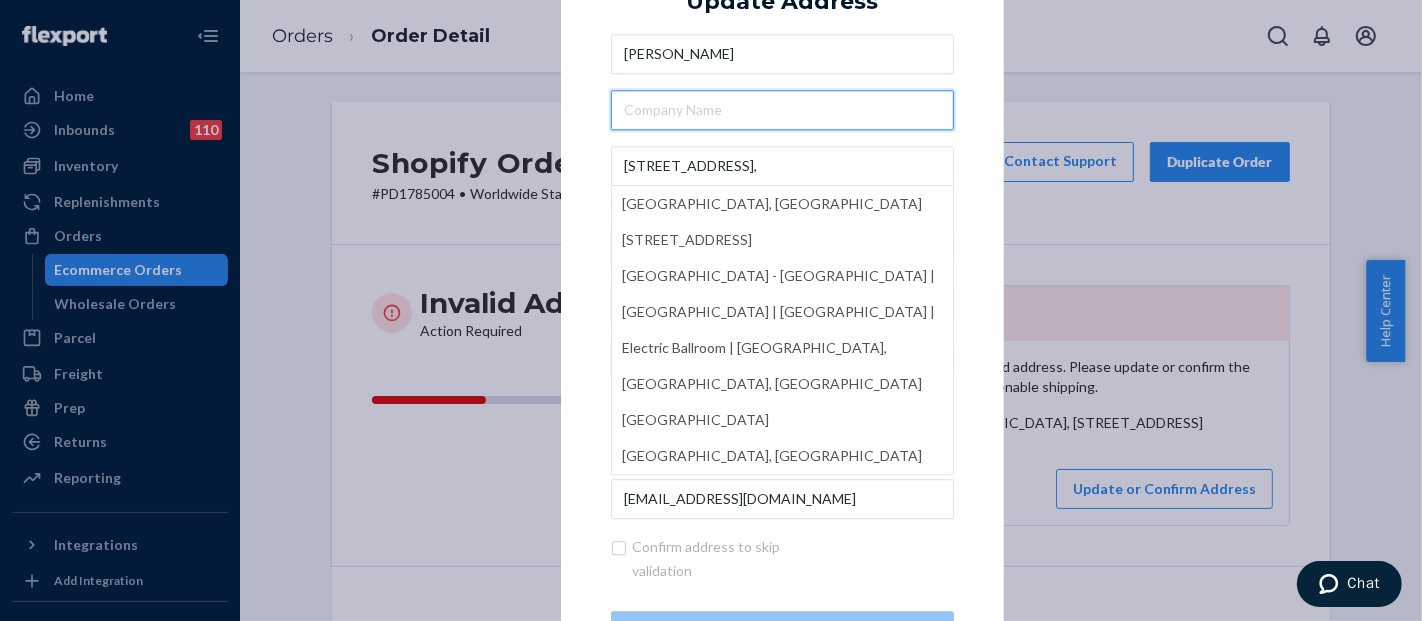 click at bounding box center [782, 110] 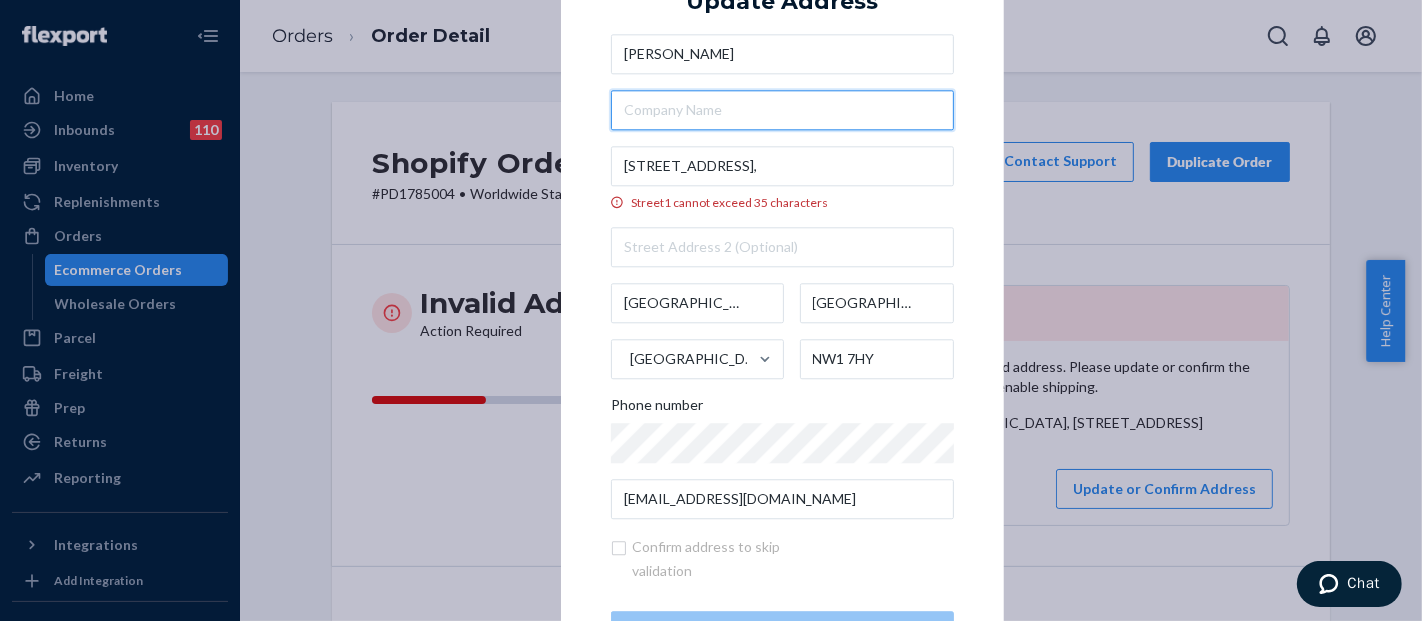 paste on "The Glass Building," 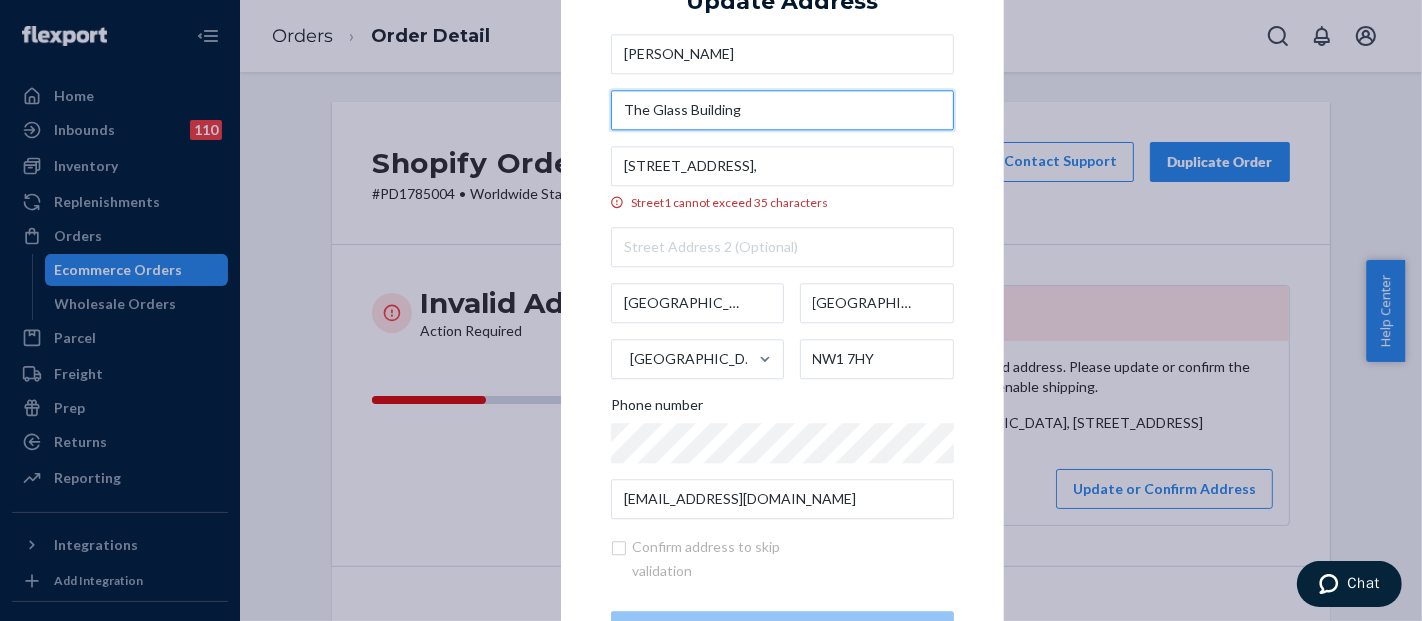 type on "The Glass Building" 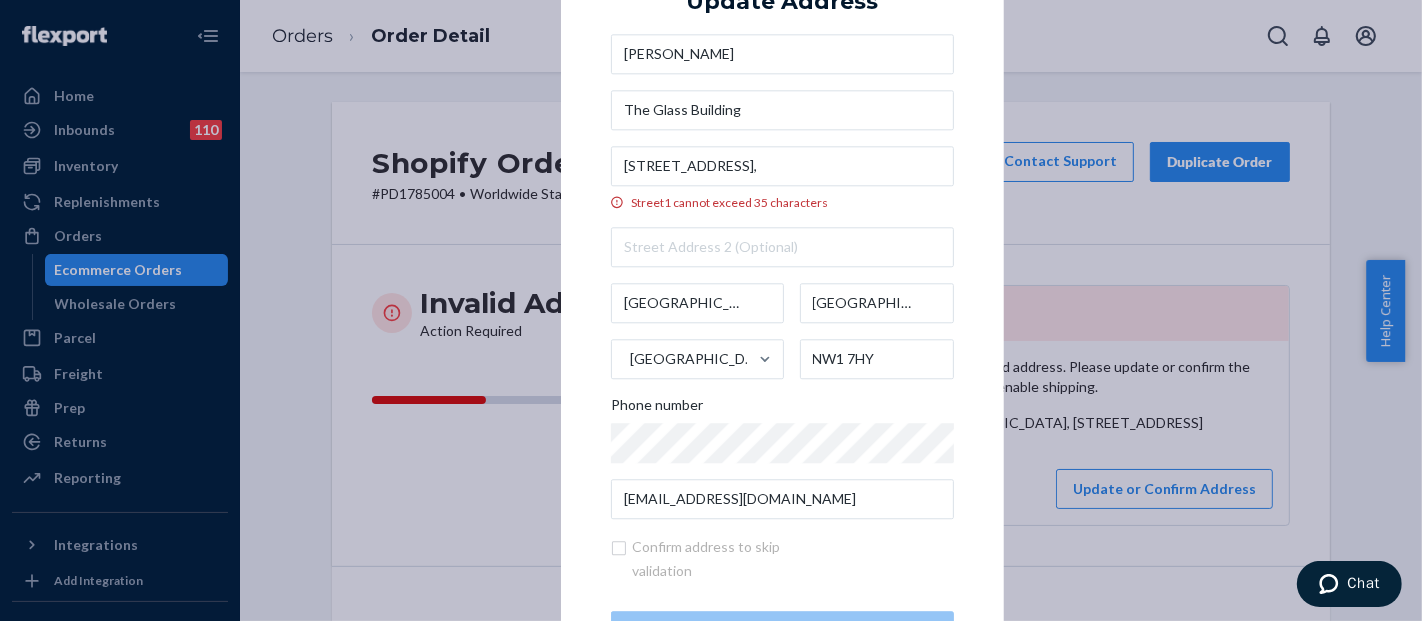 click on "× Update Address Olivia De Palleja The Glass Building Arlington Road, Apartament 106, Camden Town, London,   Street1 cannot exceed 35 characters London England United Kingdom NW1 7HY Phone number oliviadepallejasarda@outlook.es Confirm address to skip validation Update" at bounding box center [782, 310] 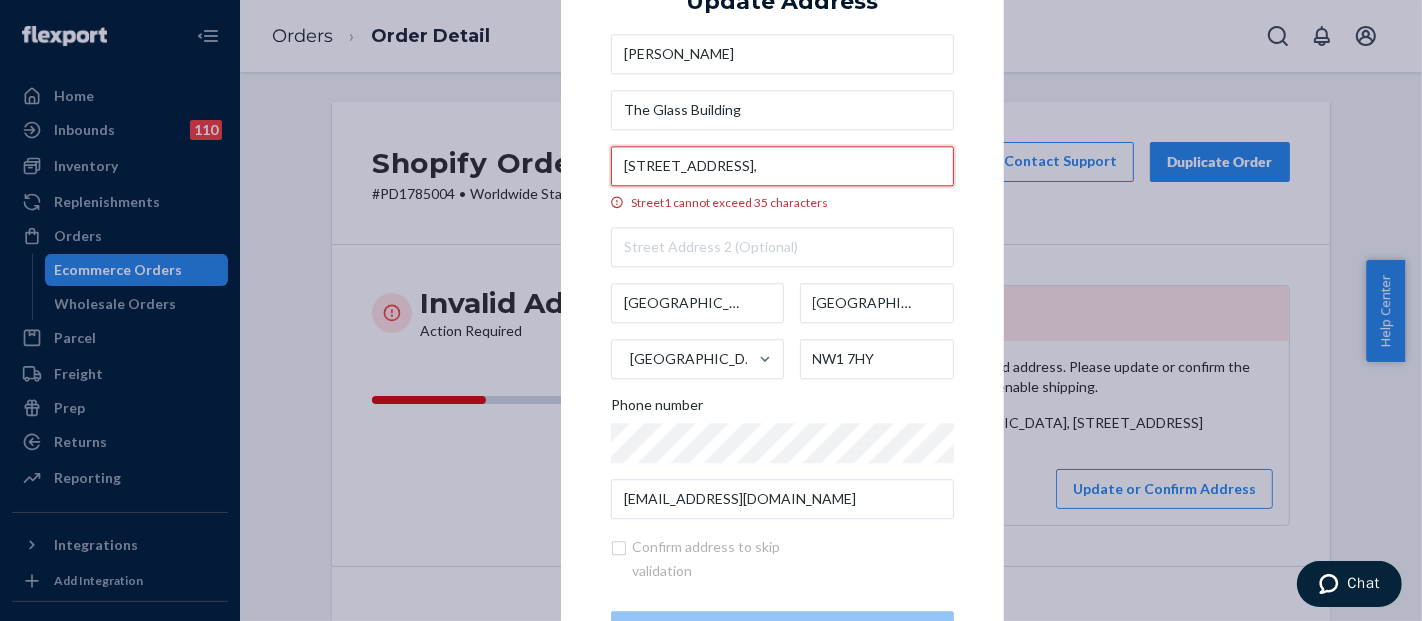 scroll, scrollTop: 0, scrollLeft: 57, axis: horizontal 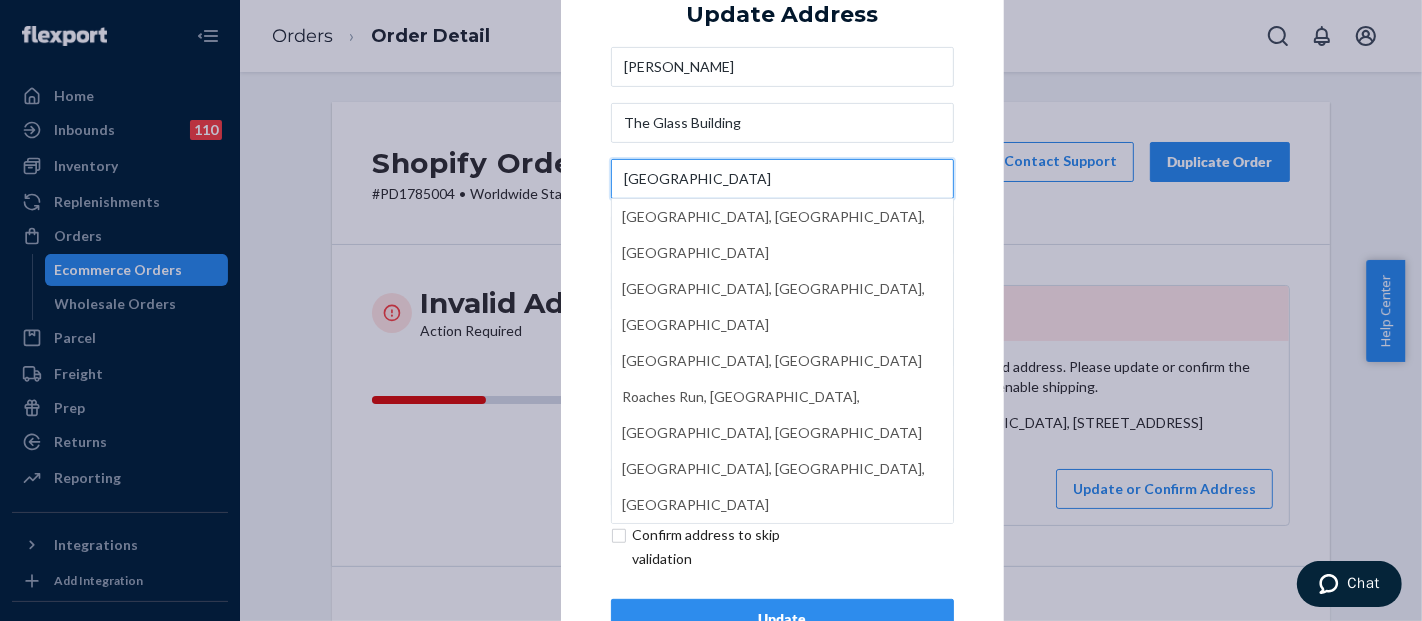 type on "Arlington Road" 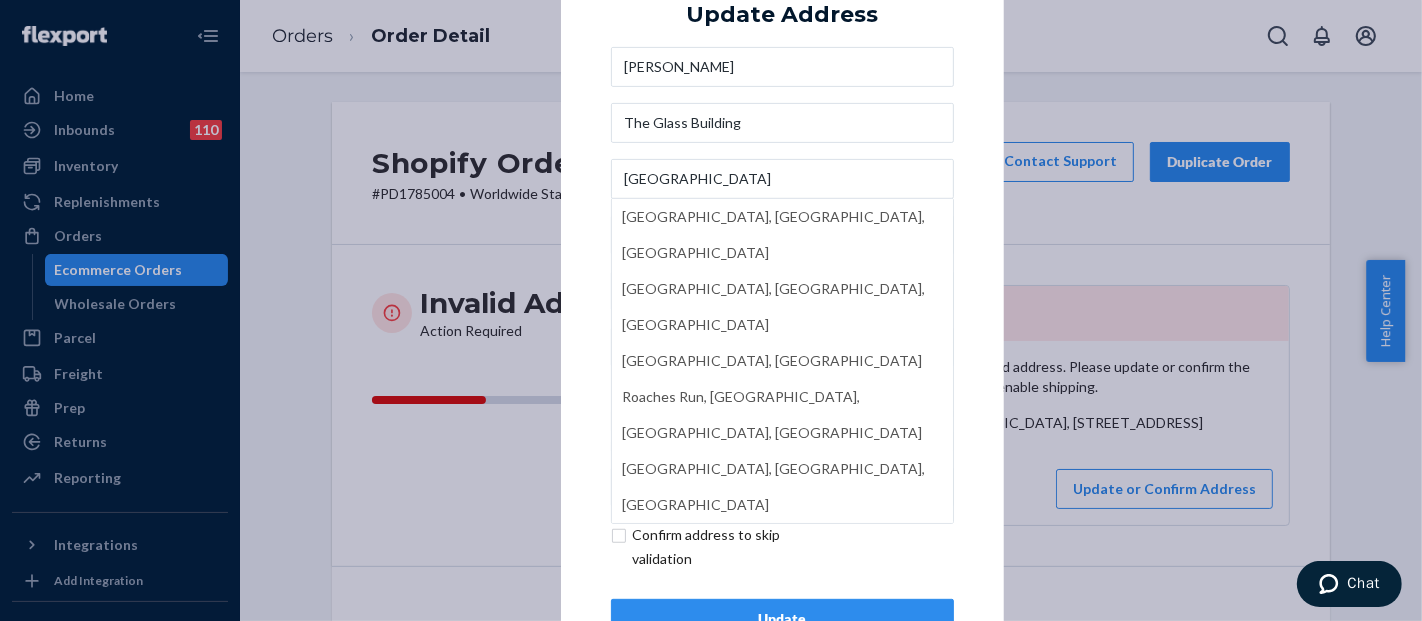 click on "× Update Address Olivia De Palleja The Glass Building Arlington Road Arlington Road, West Sacramento, CA, USA Arlington Road, Stockton, CA, USA Arlington Road, London, UK Roaches Run, Arlington, VA, USA Arlington Road, Livermore, CA, USA London England United Kingdom NW1 7HY Phone number oliviadepallejasarda@outlook.es Confirm address to skip validation Update" at bounding box center [782, 310] 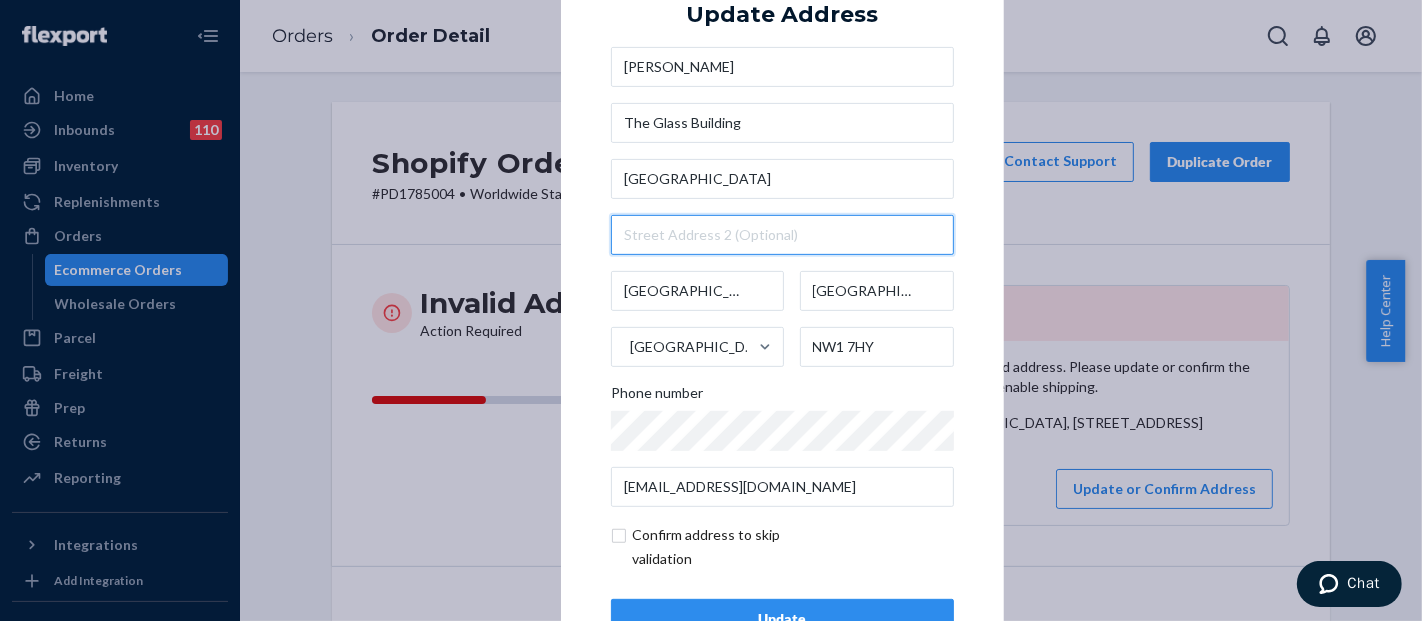 click at bounding box center [782, 235] 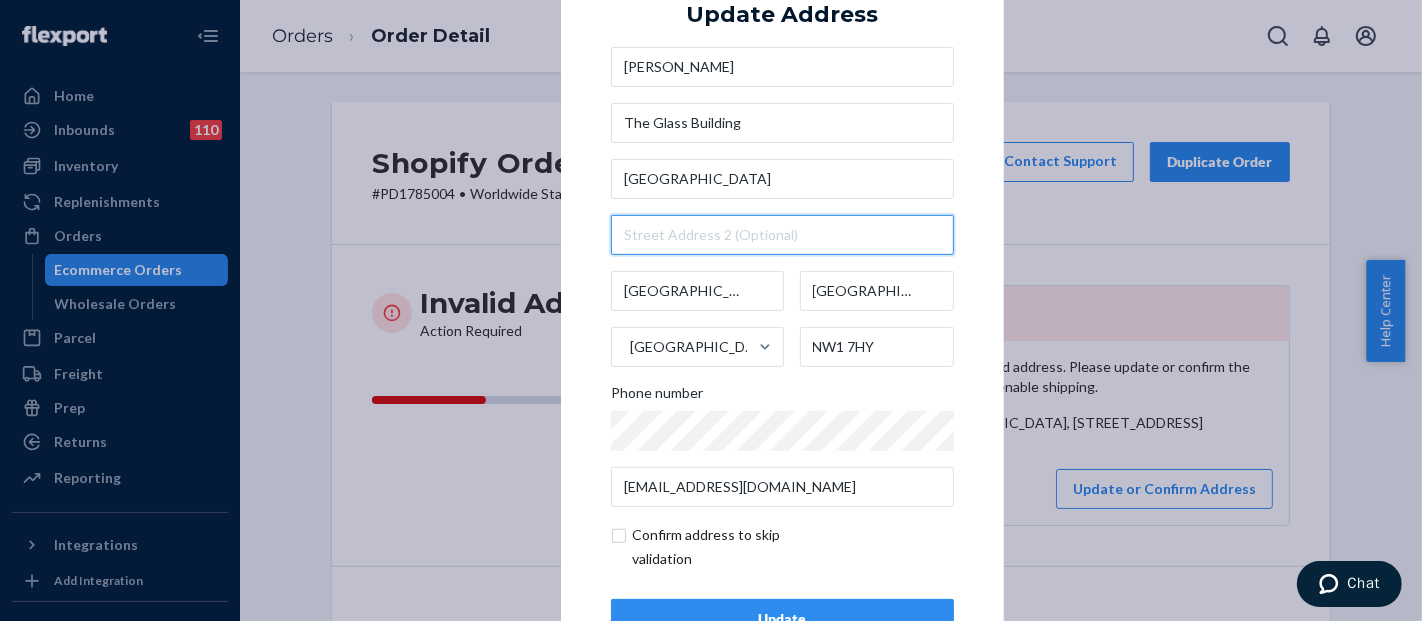 paste on "Apartament 106, Camden Town, London," 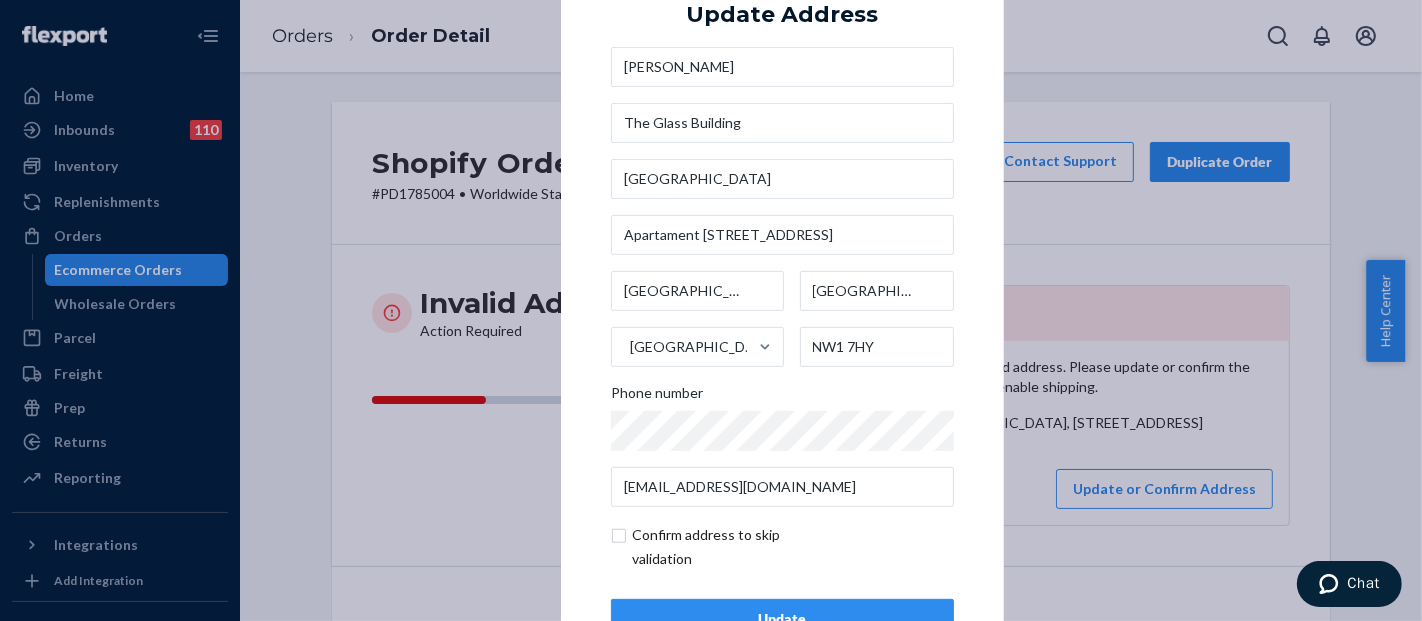 click on "× Update Address Olivia De Palleja The Glass Building Arlington Road Apartament 106, Camden Town London England United Kingdom NW1 7HY Phone number oliviadepallejasarda@outlook.es Confirm address to skip validation Update" at bounding box center [782, 310] 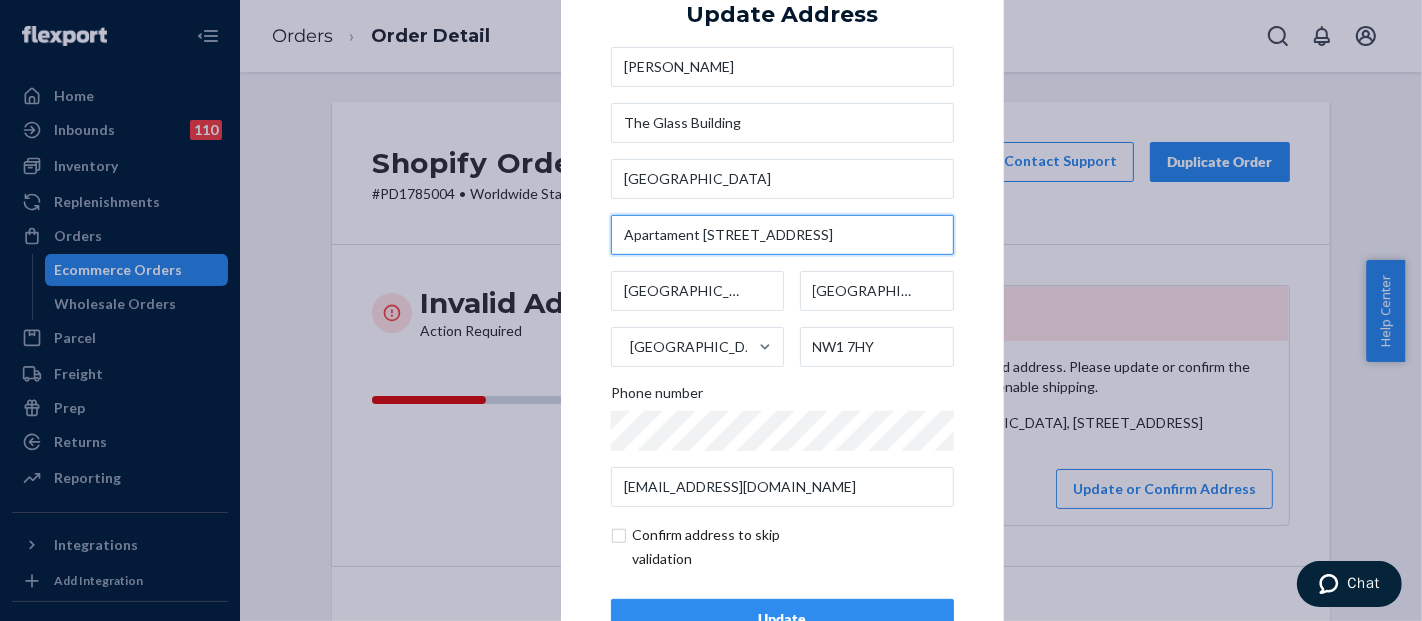 click on "Apartament 106, Camden Town" at bounding box center [782, 235] 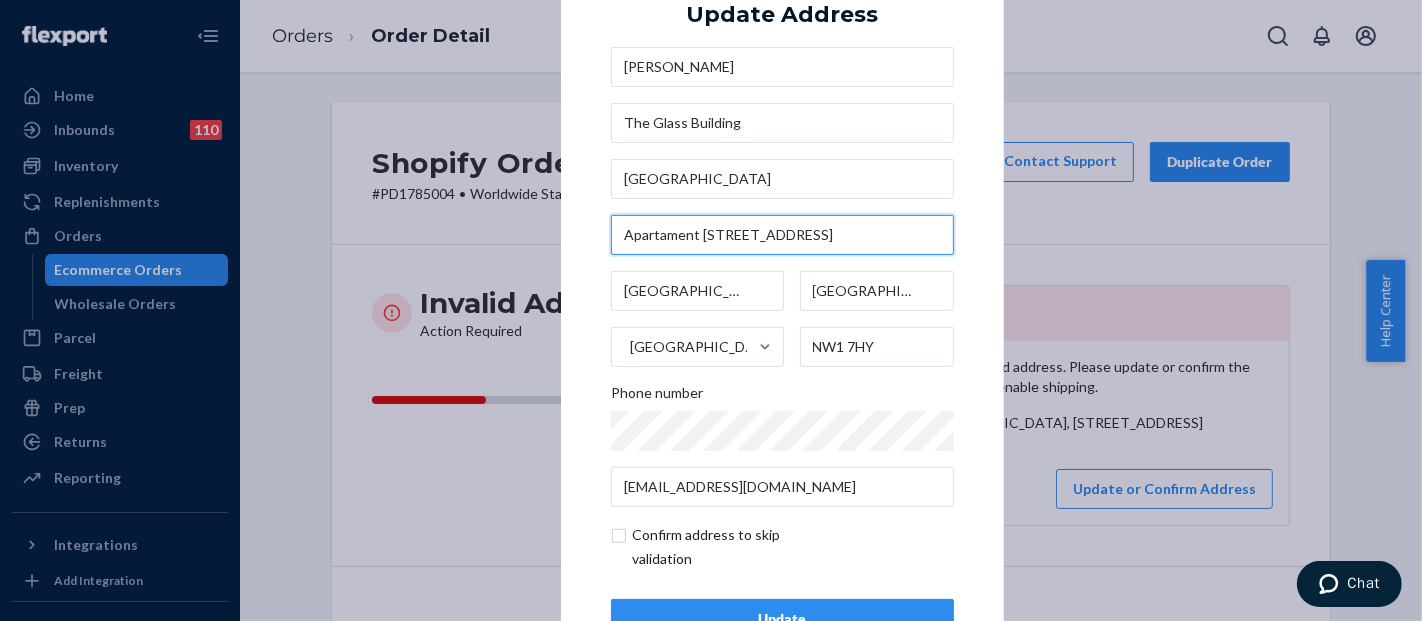 type on "Apartament 106, Camden Town" 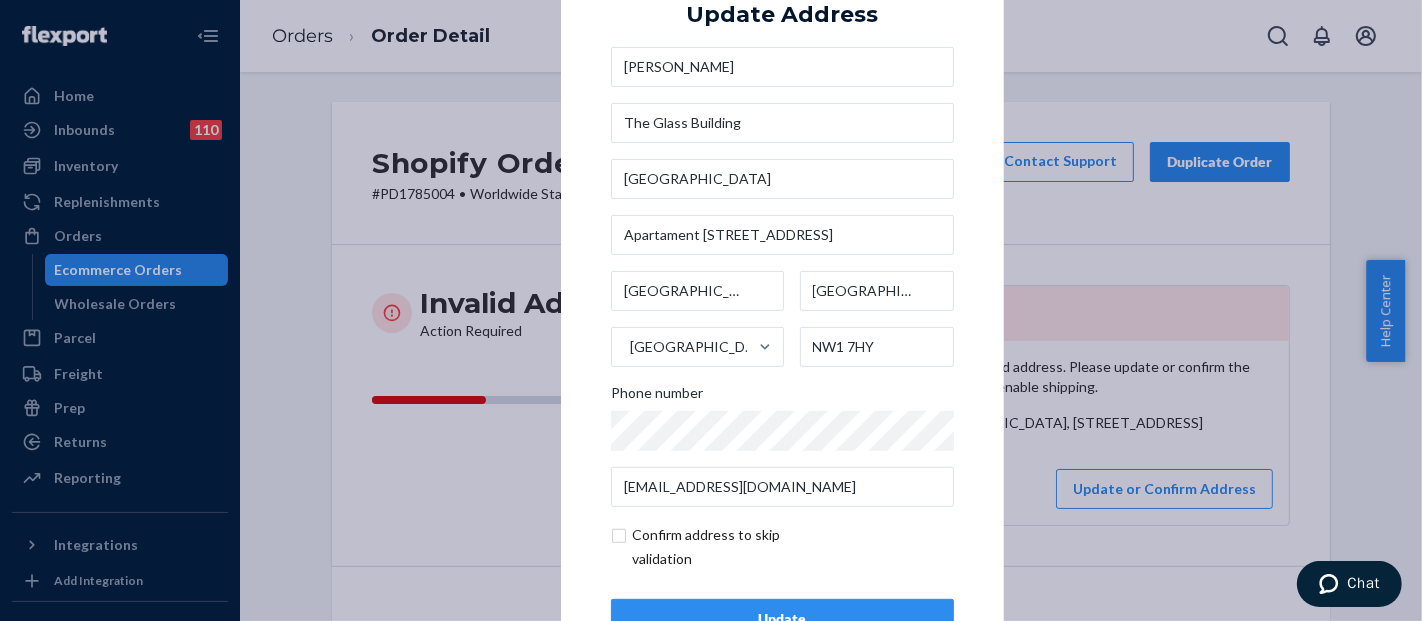 click on "× Update Address Olivia De Palleja The Glass Building Arlington Road Apartament 106, Camden Town London England United Kingdom NW1 7HY Phone number oliviadepallejasarda@outlook.es Confirm address to skip validation Update" at bounding box center (782, 310) 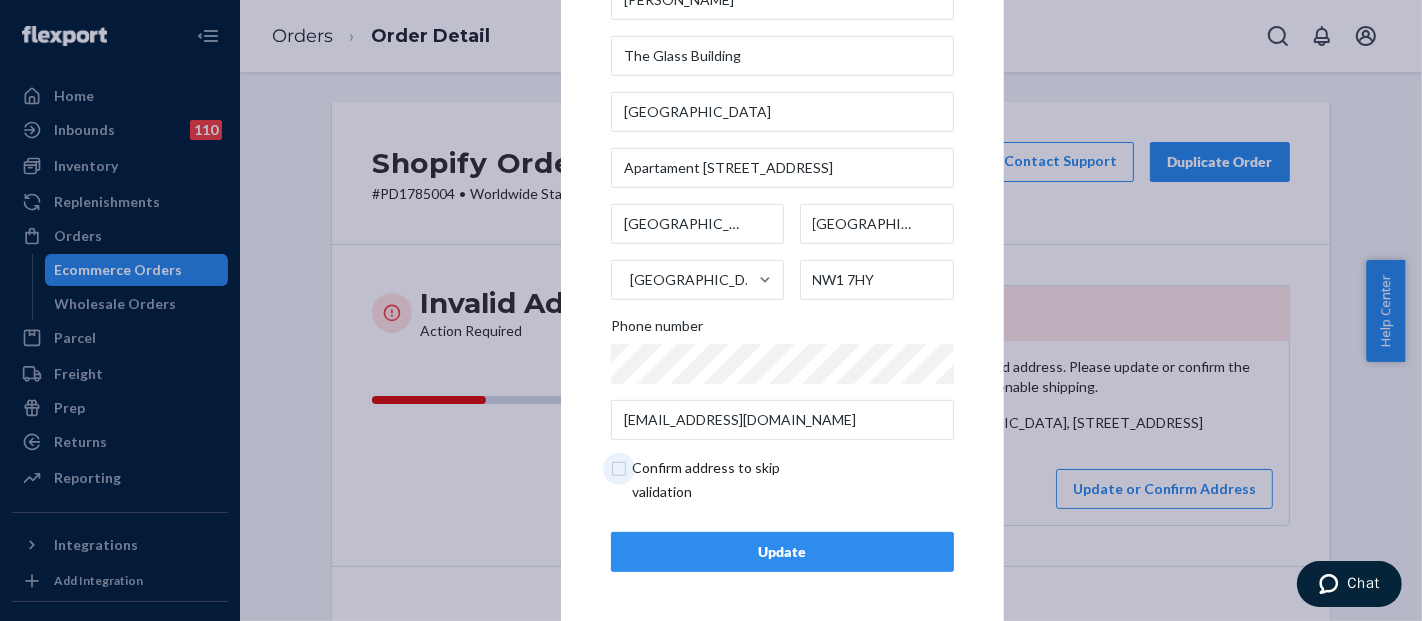 click at bounding box center (727, 480) 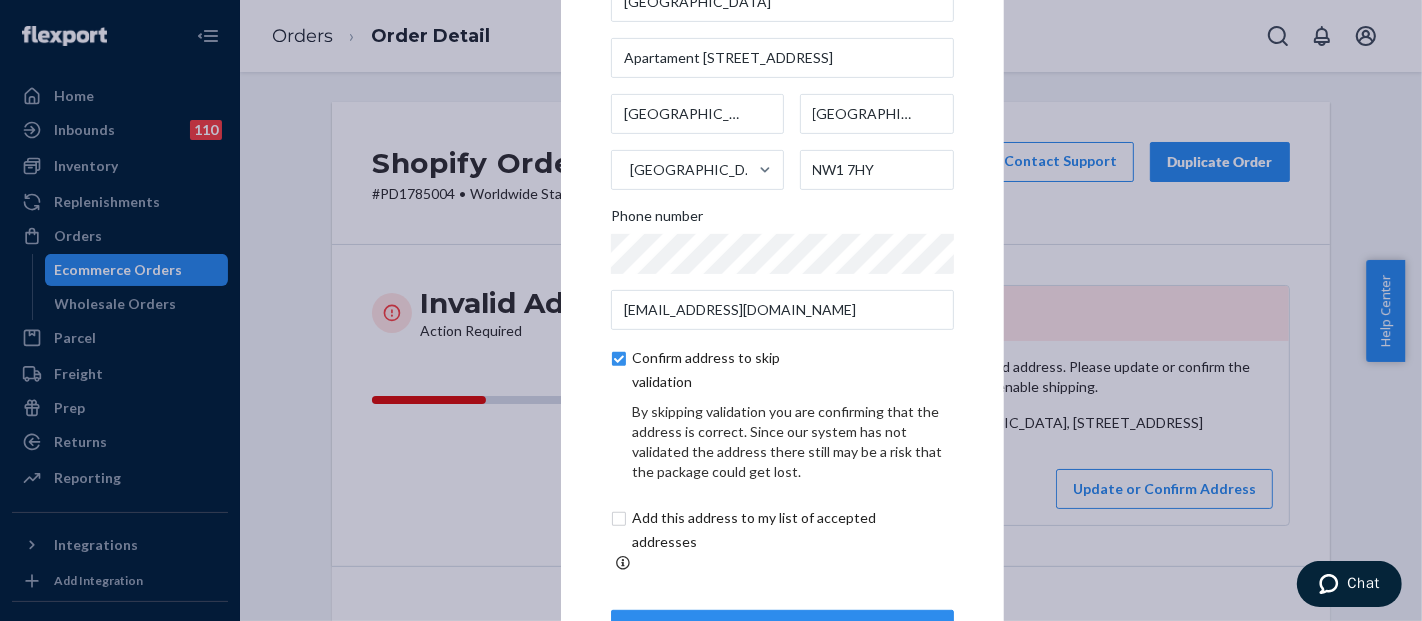 scroll, scrollTop: 151, scrollLeft: 0, axis: vertical 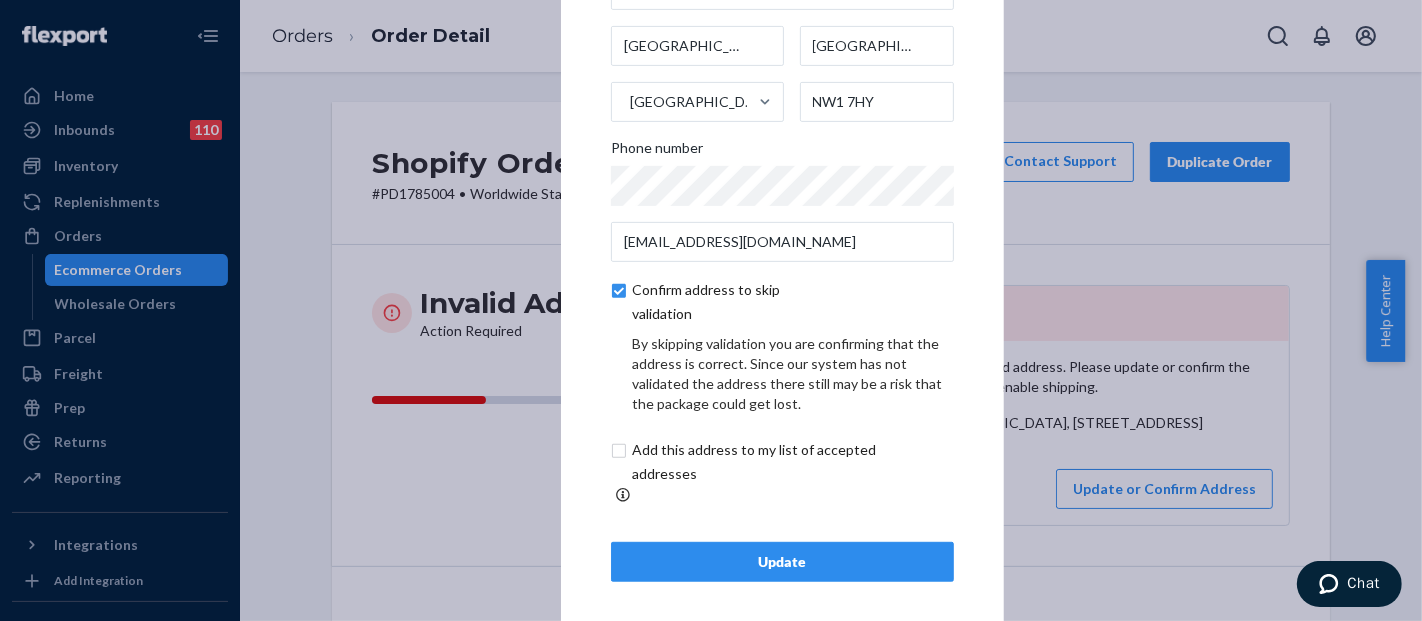 click on "Update" at bounding box center (782, 562) 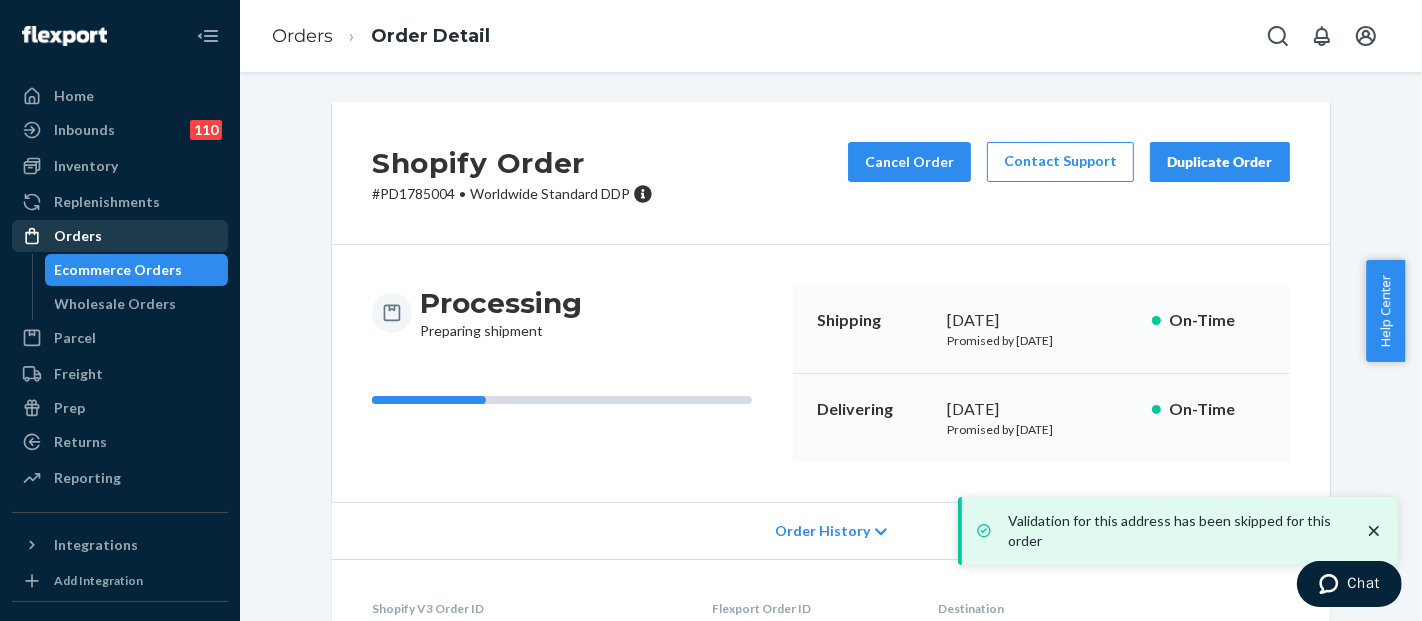 click on "Orders" at bounding box center (120, 236) 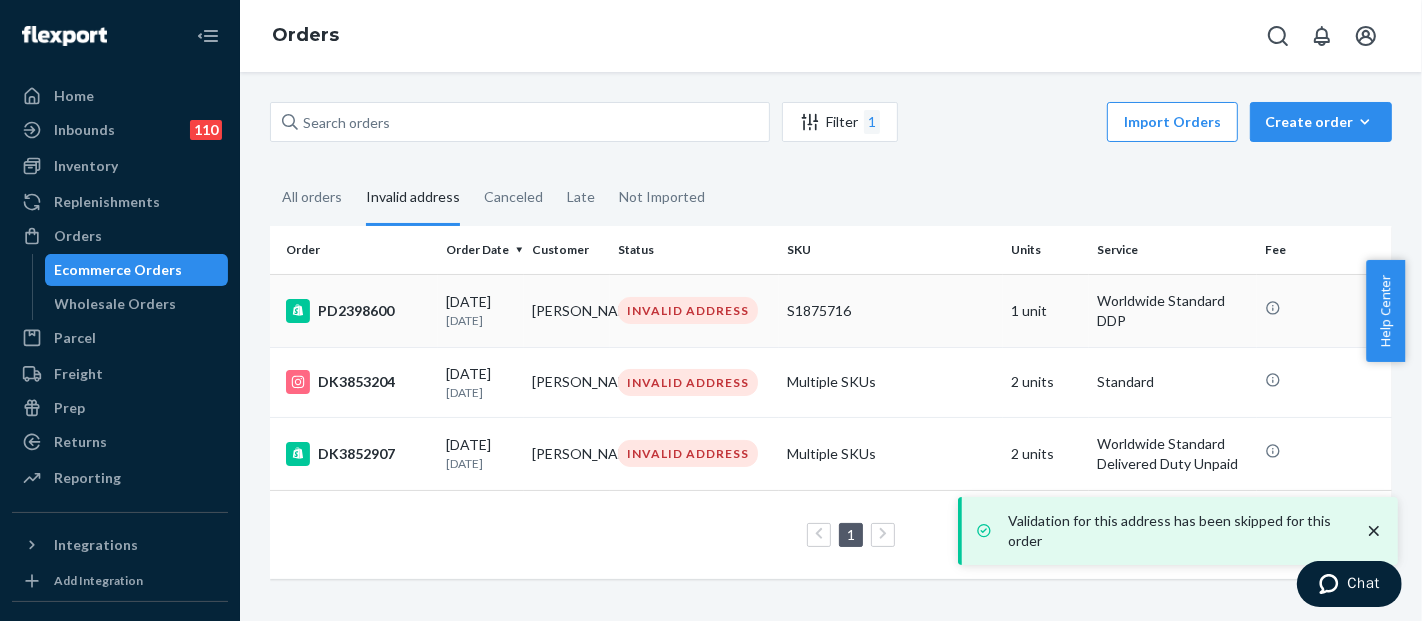 click on "S1875716" at bounding box center [891, 310] 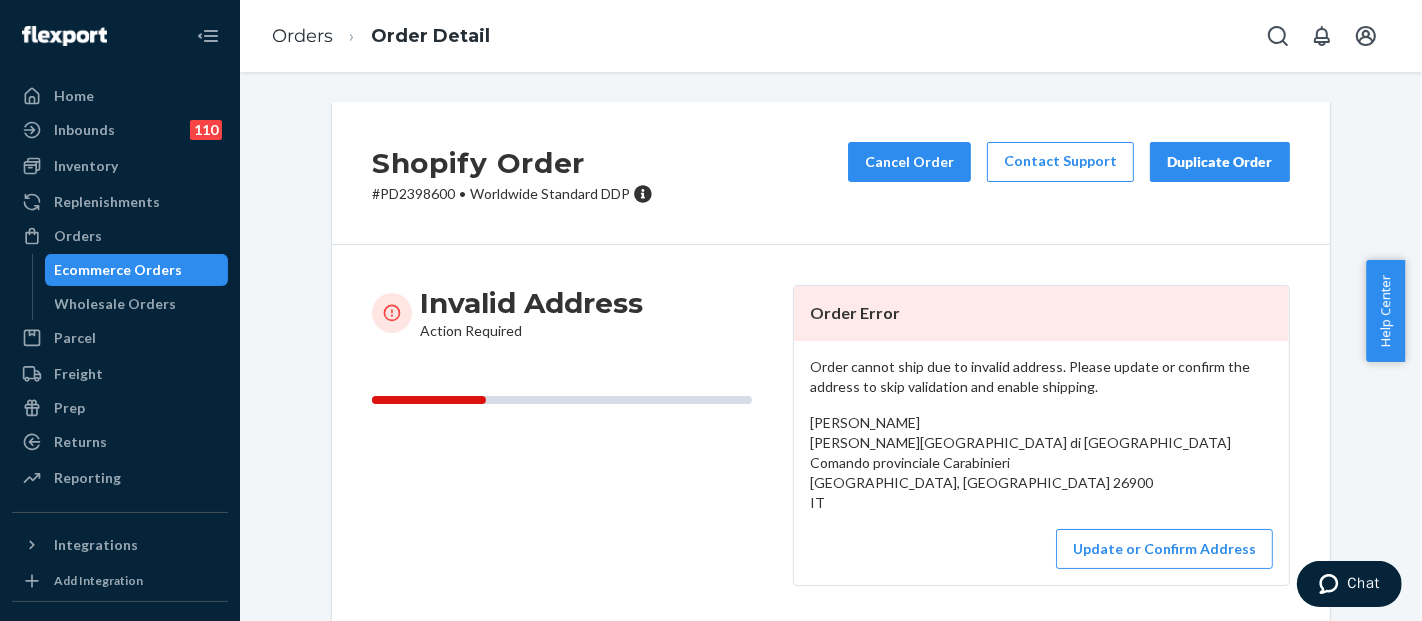 click on "Validation for this address has been skipped for this order" at bounding box center (1178, 531) 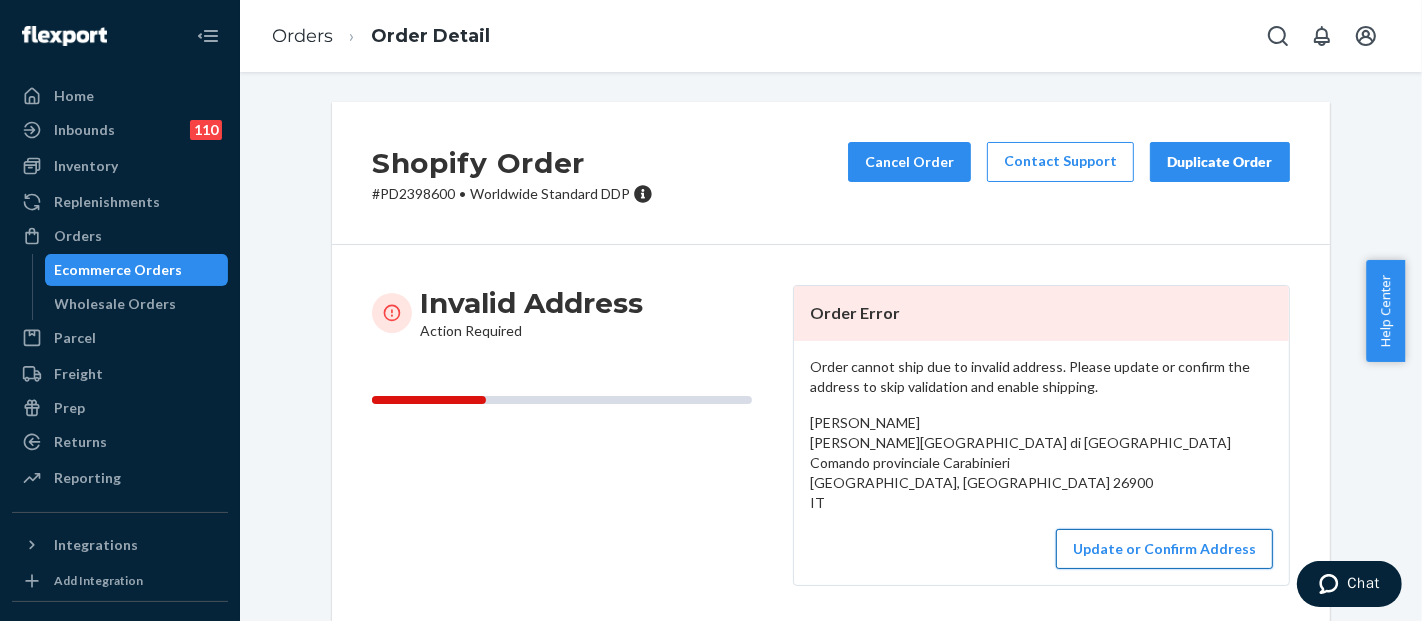 click on "Update or Confirm Address" at bounding box center (1164, 549) 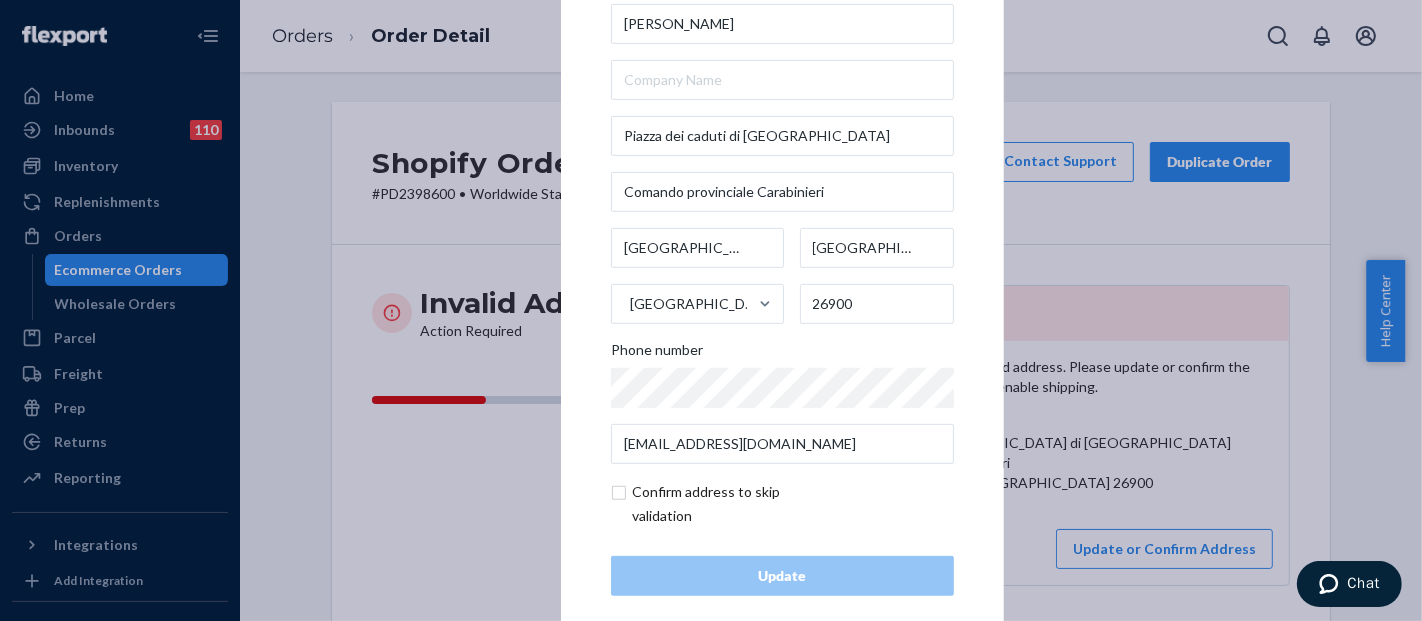 scroll, scrollTop: 67, scrollLeft: 0, axis: vertical 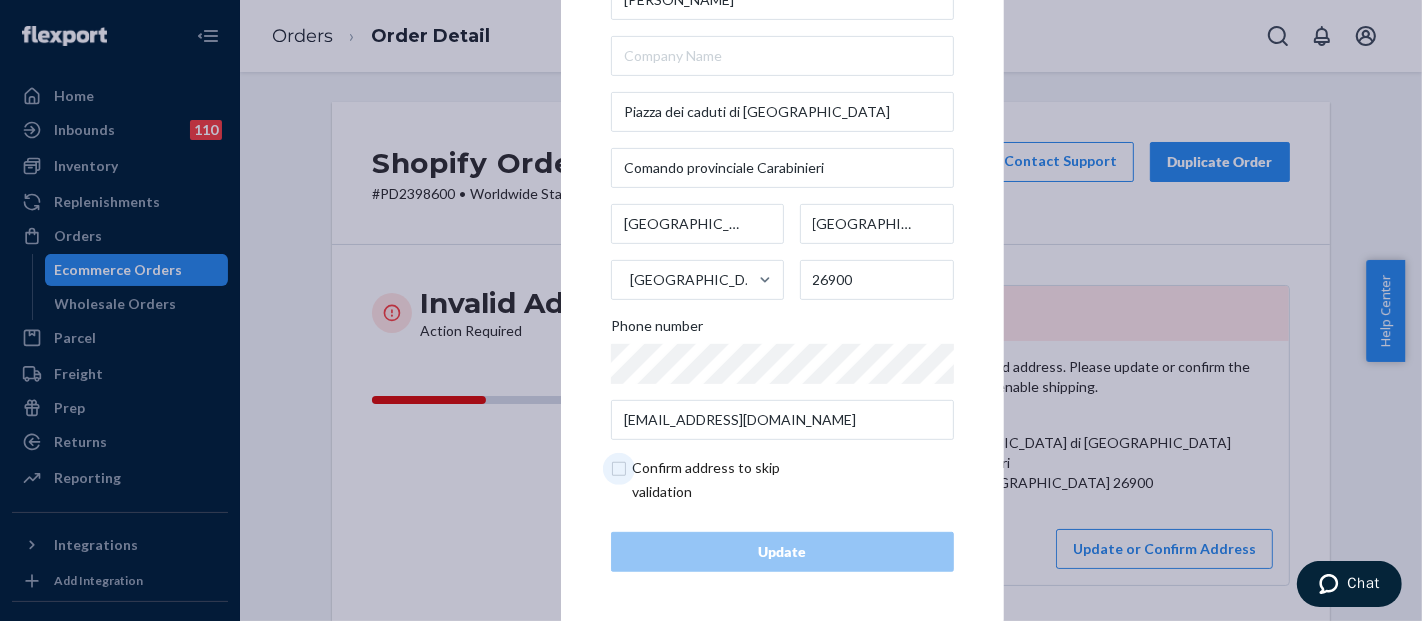 click at bounding box center [727, 480] 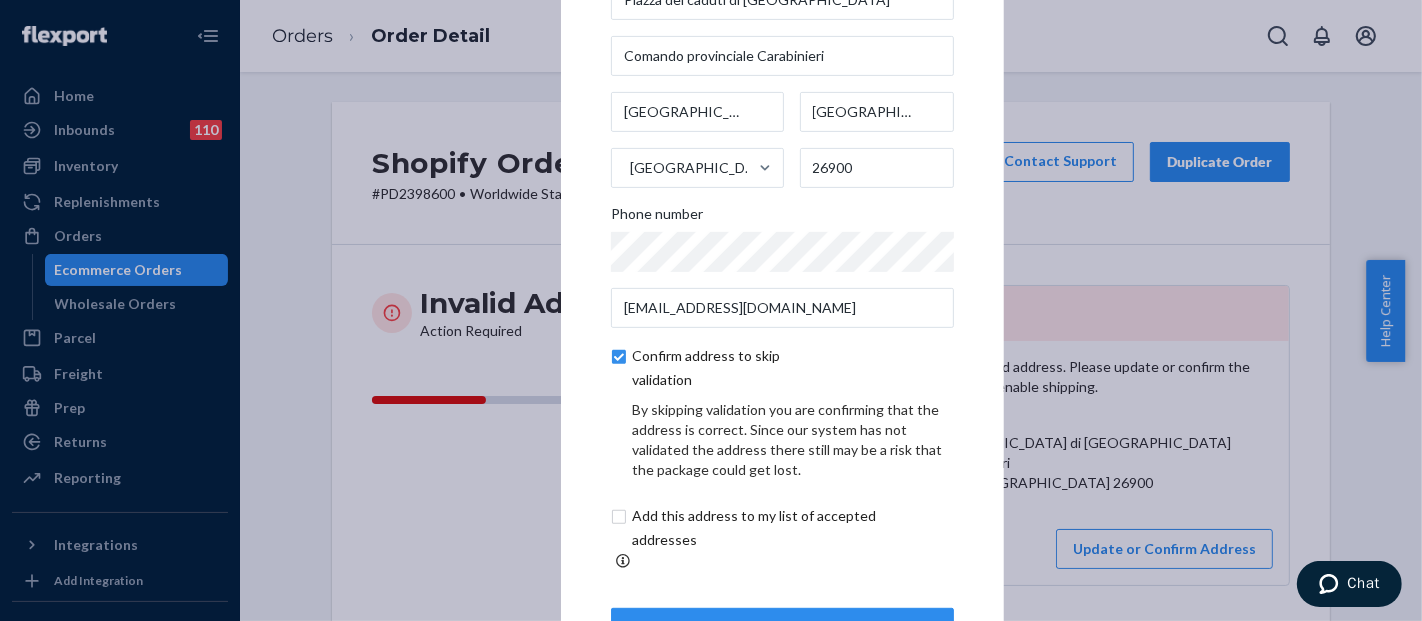scroll, scrollTop: 151, scrollLeft: 0, axis: vertical 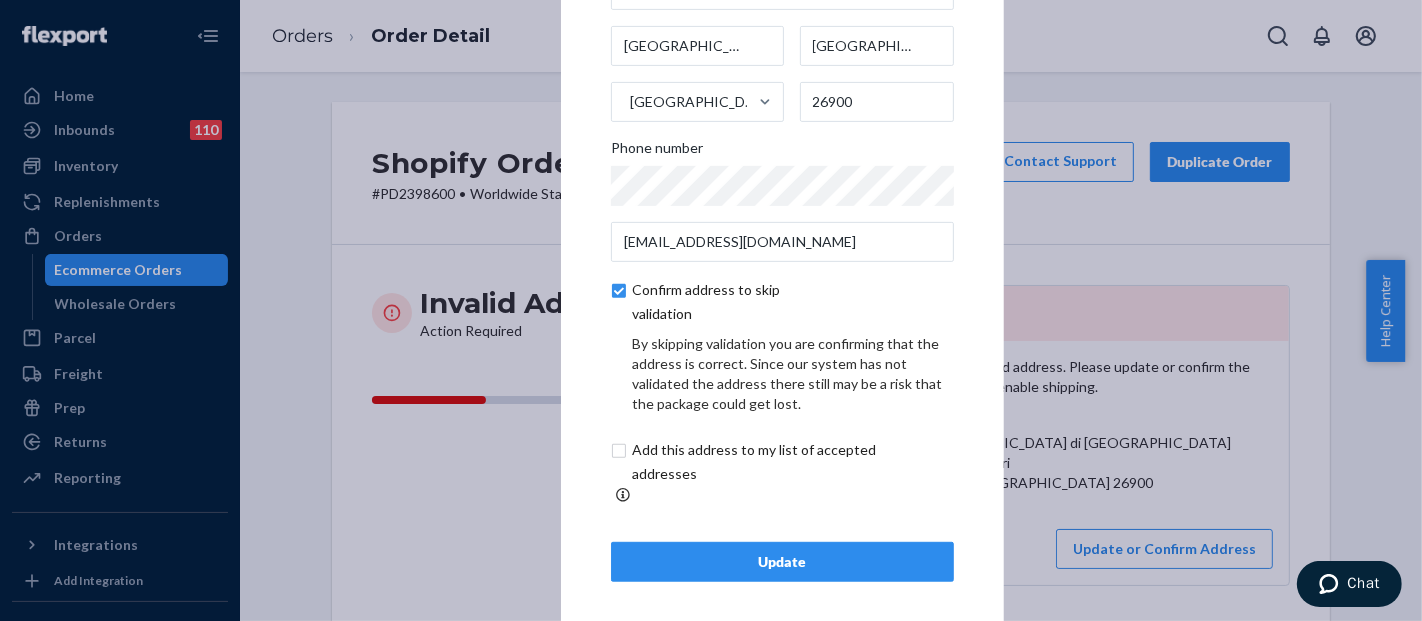 click on "Update" at bounding box center (782, 562) 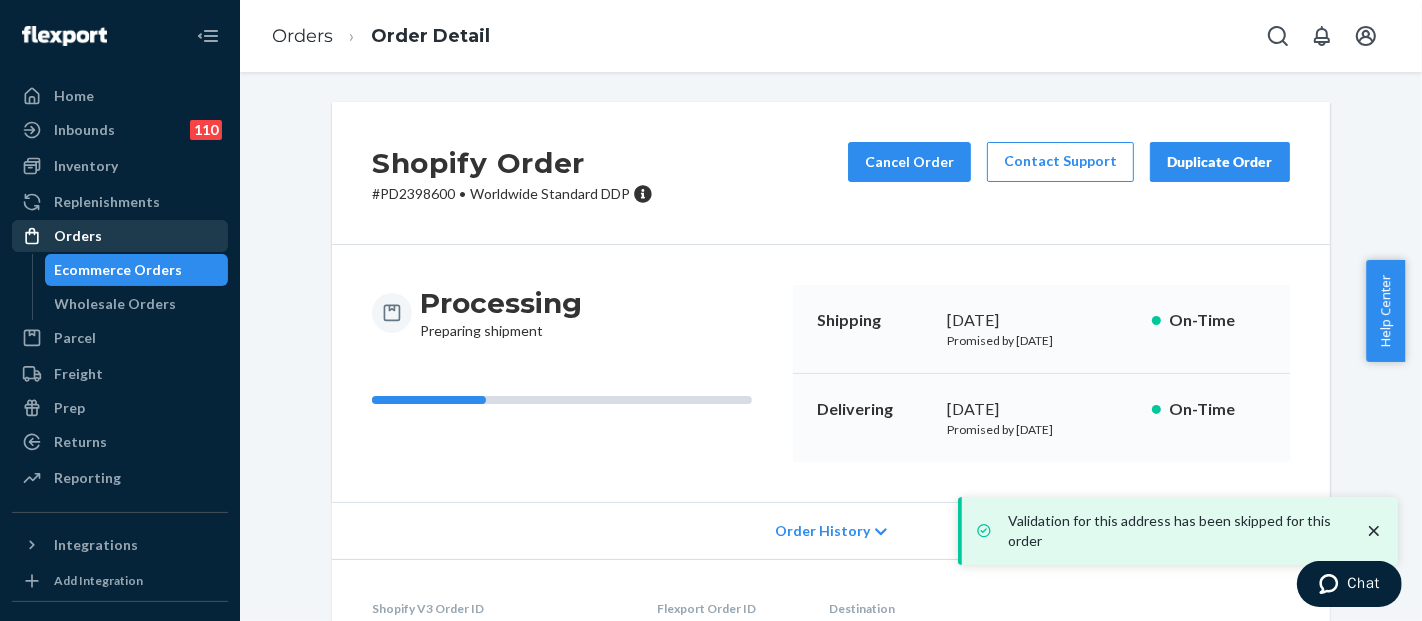 click on "Orders" at bounding box center (120, 236) 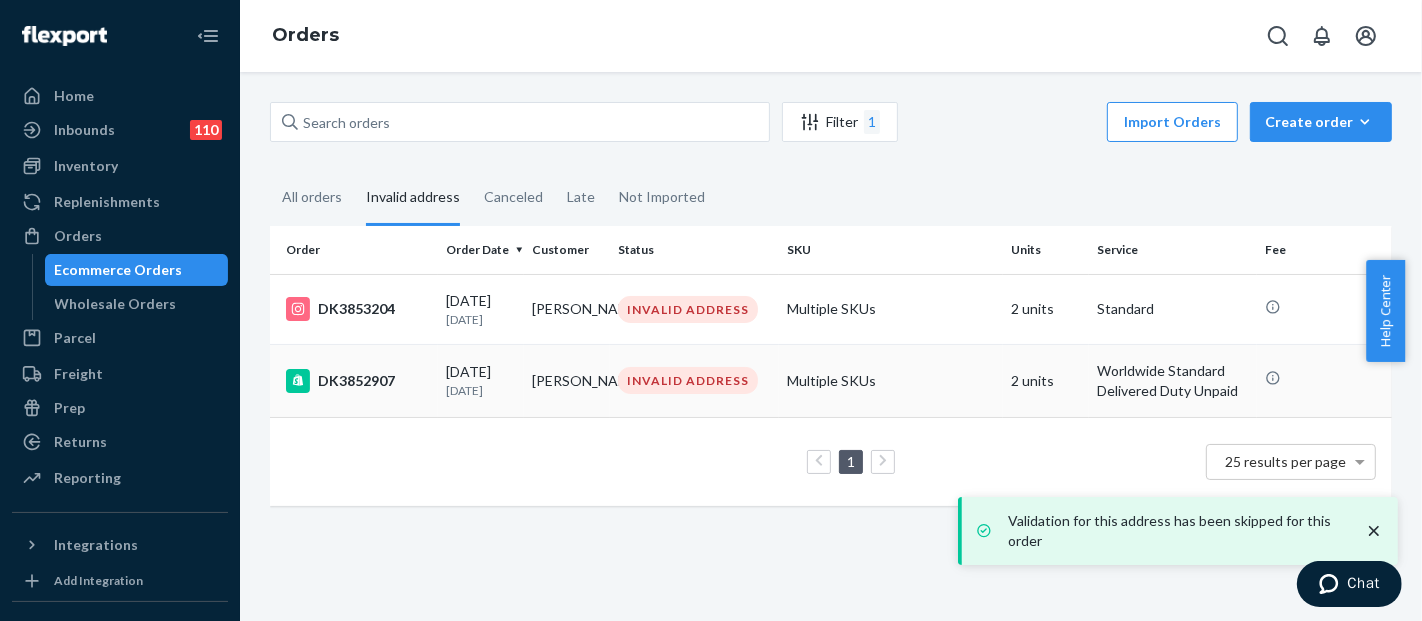 click on "Multiple SKUs" at bounding box center [891, 380] 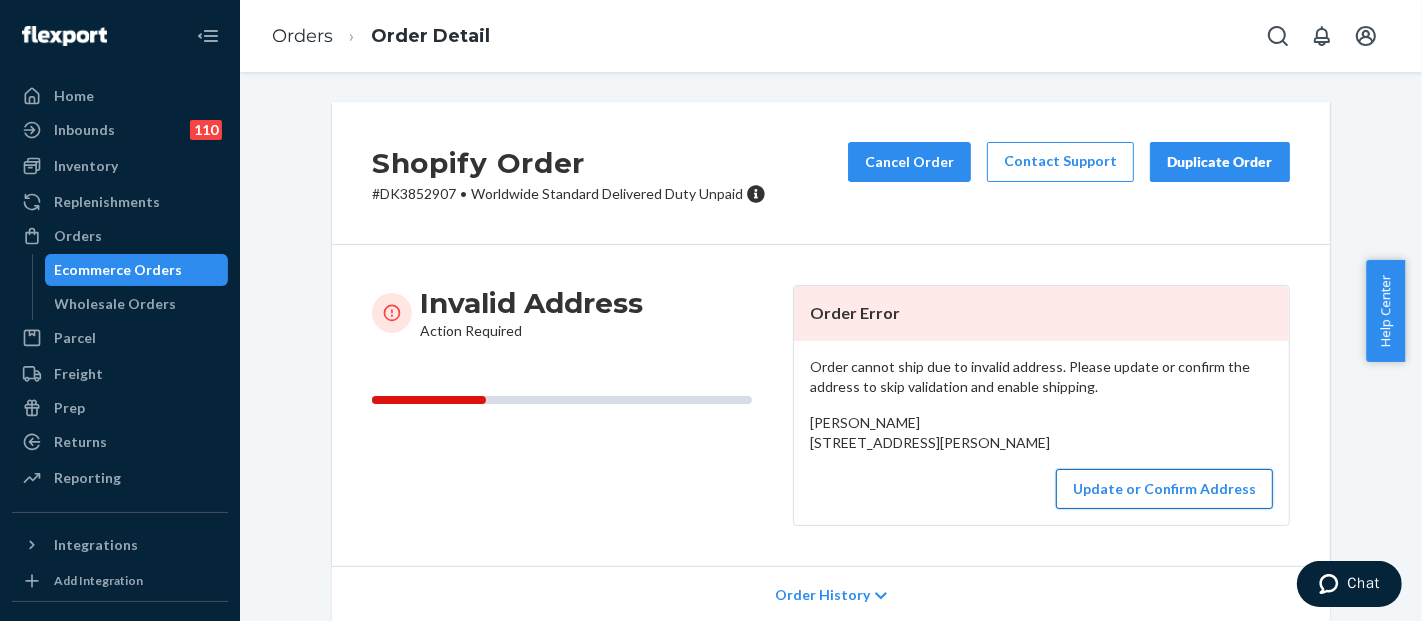 click on "Update or Confirm Address" at bounding box center [1164, 489] 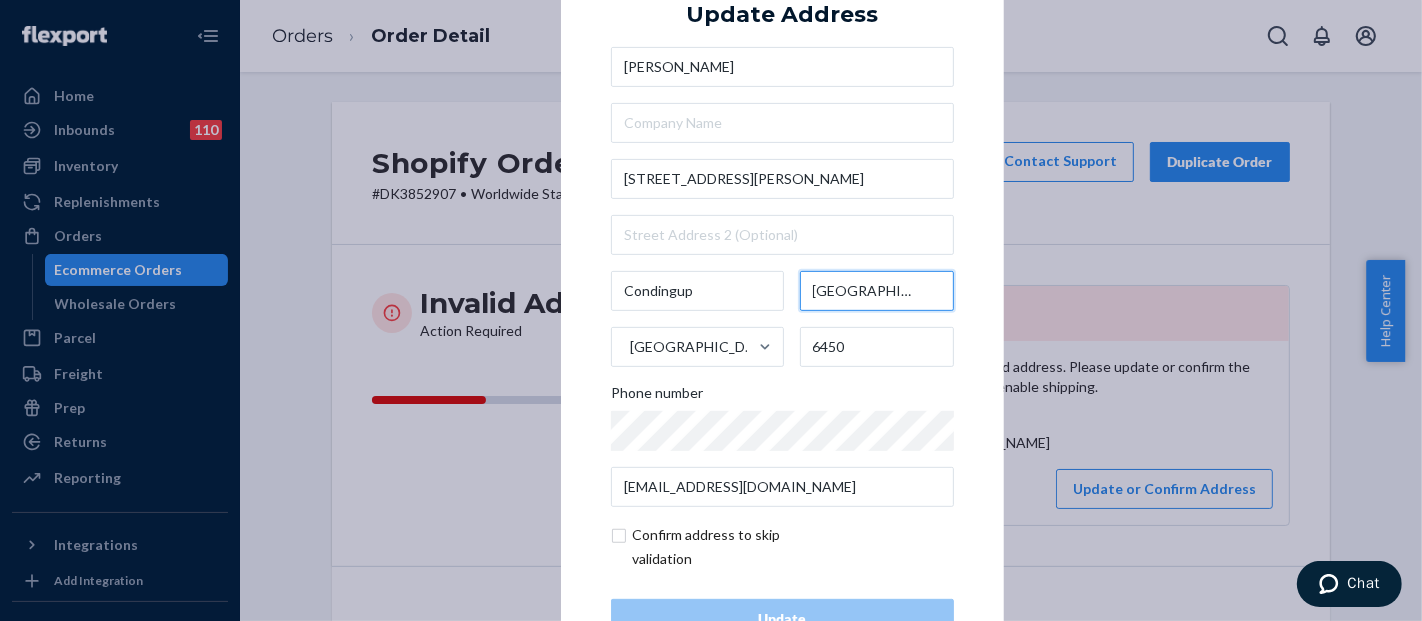 click on "Western Australia" at bounding box center [877, 291] 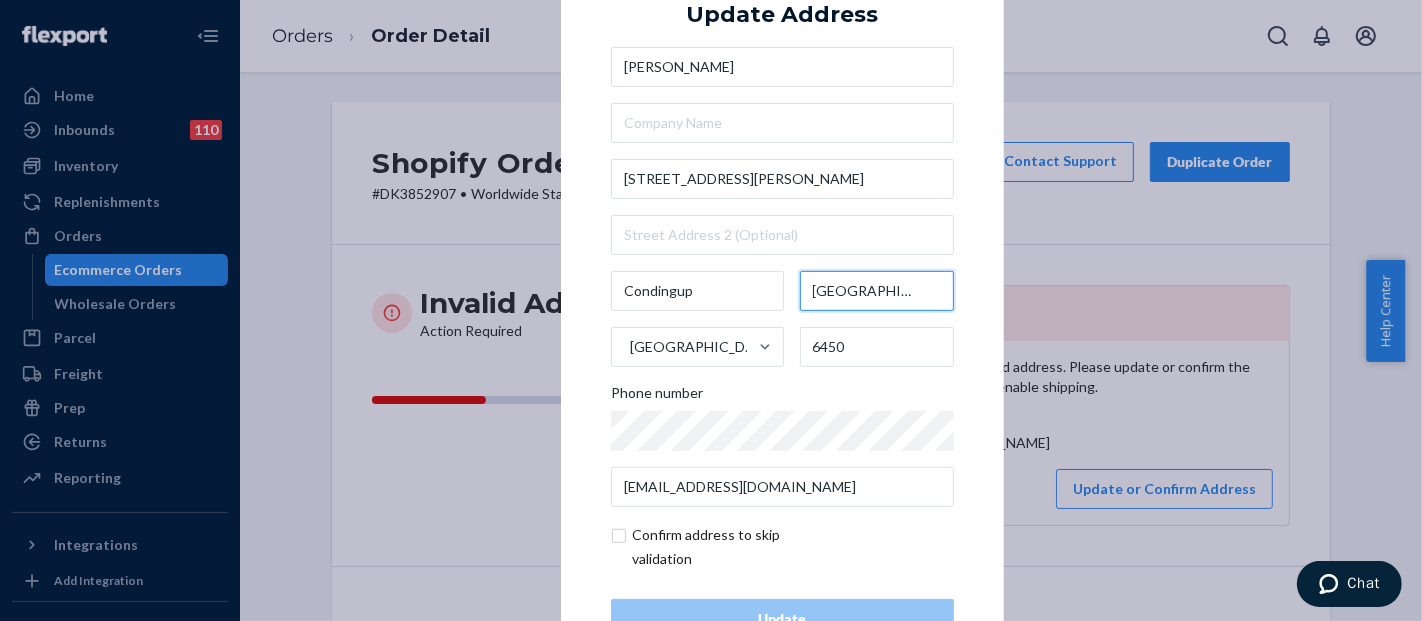 scroll, scrollTop: 0, scrollLeft: 9, axis: horizontal 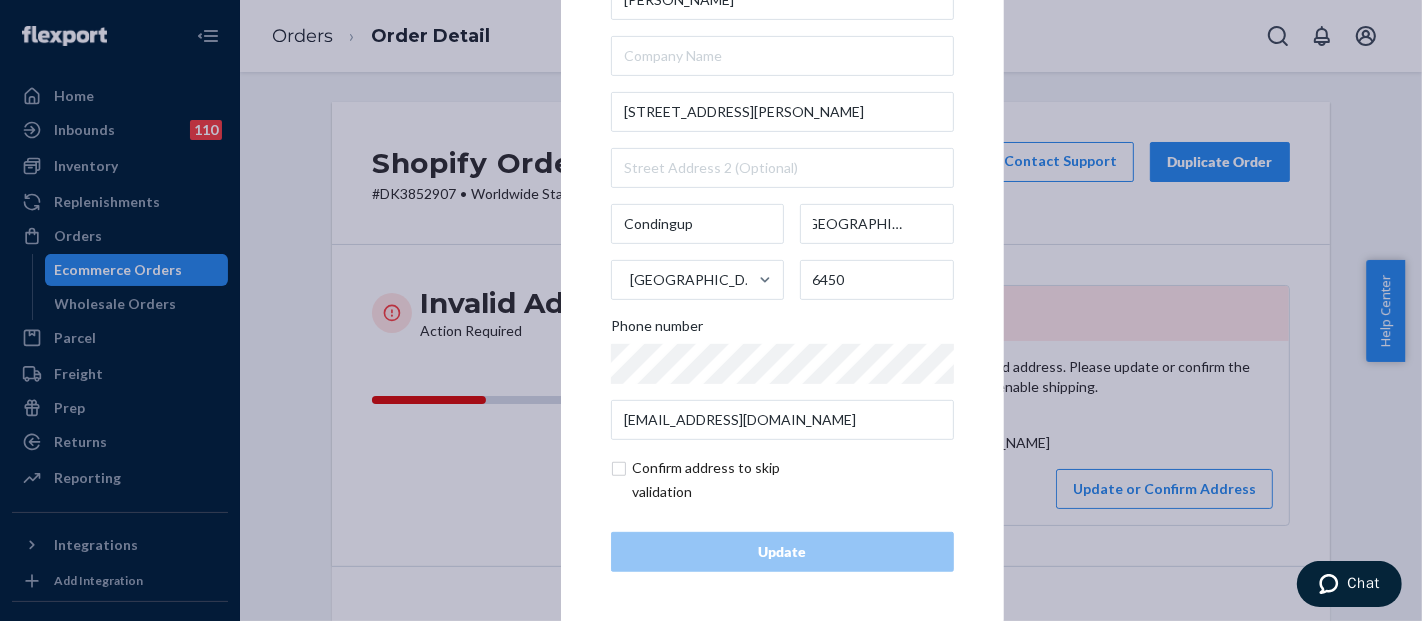 click at bounding box center (727, 480) 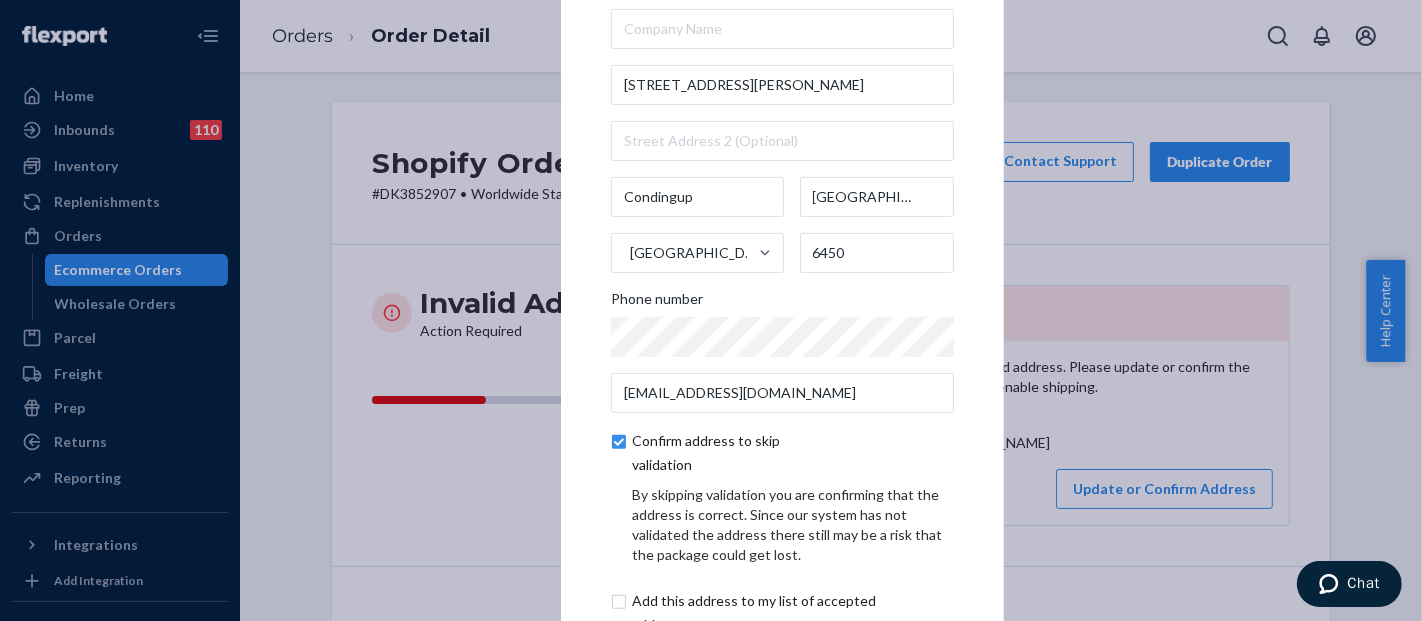 scroll, scrollTop: 151, scrollLeft: 0, axis: vertical 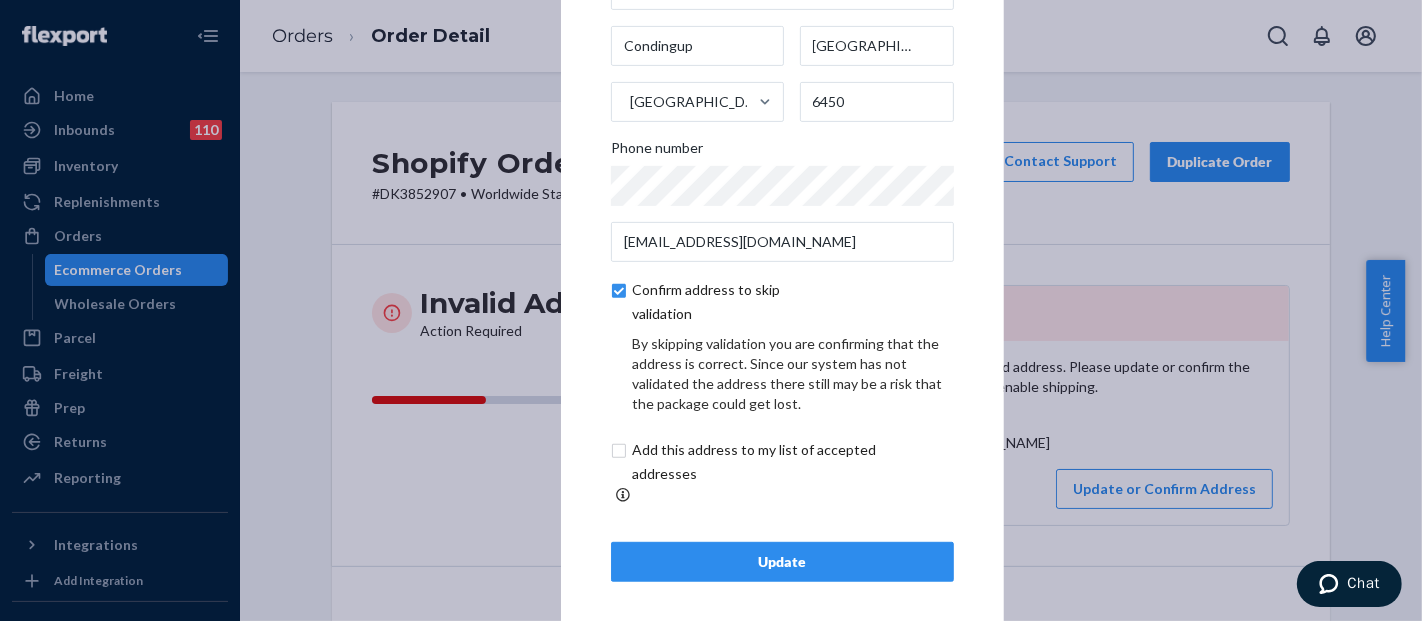 click on "Update" at bounding box center [782, 562] 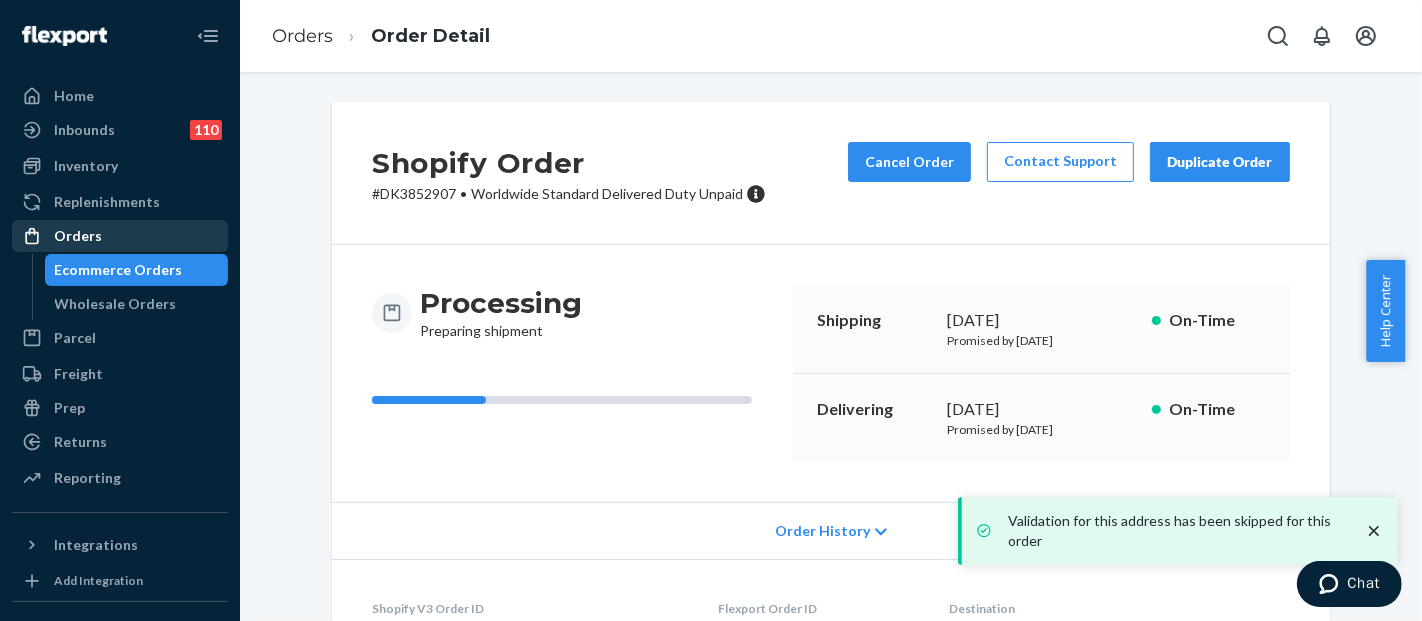 click on "Orders" at bounding box center (120, 236) 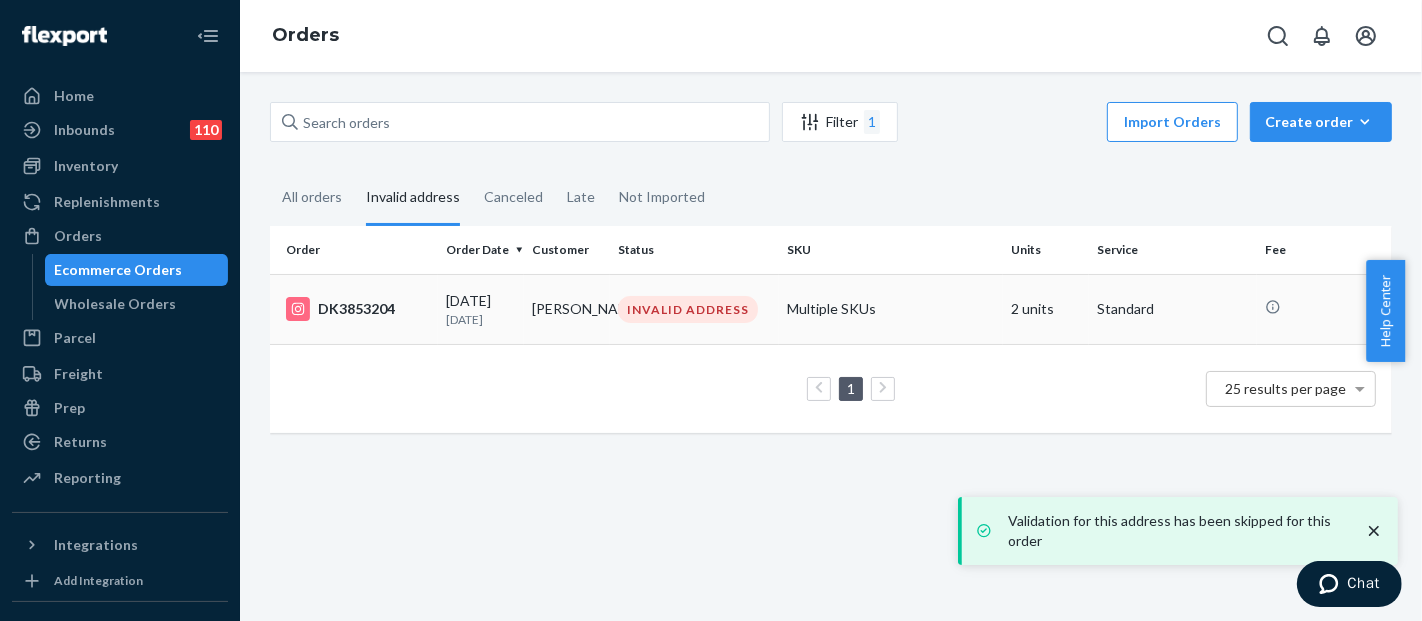 click on "Multiple SKUs" at bounding box center (891, 309) 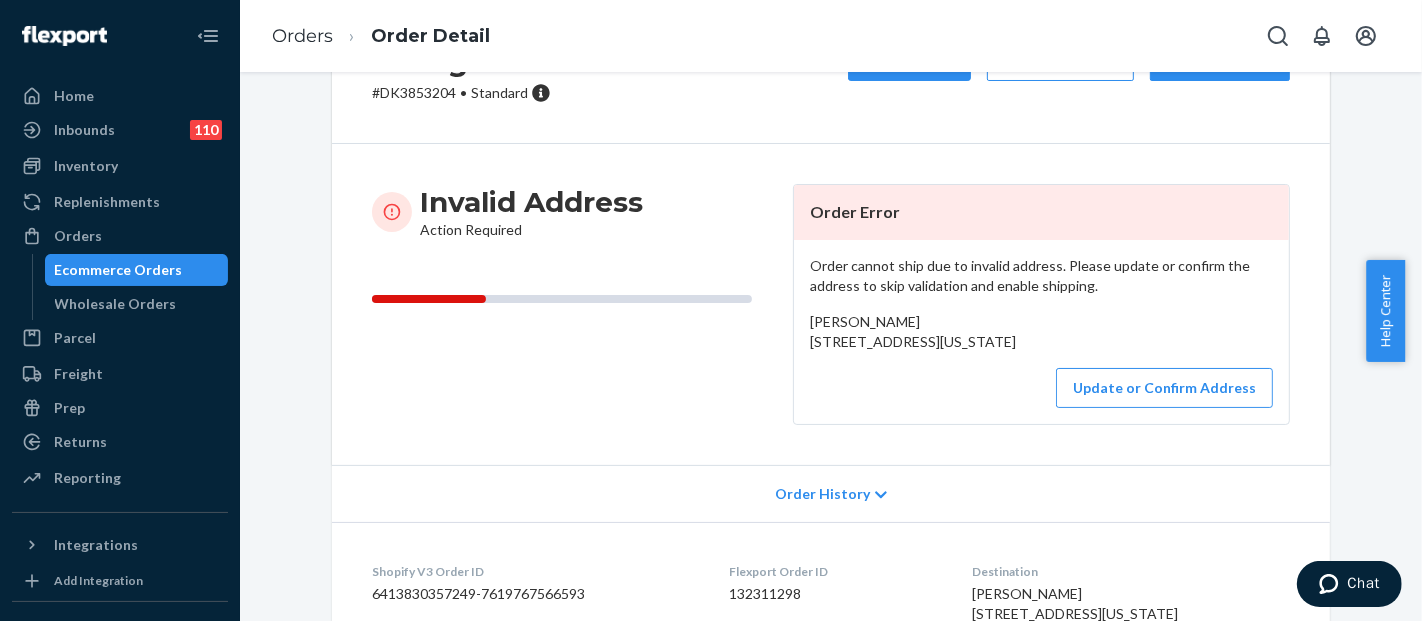 scroll, scrollTop: 222, scrollLeft: 0, axis: vertical 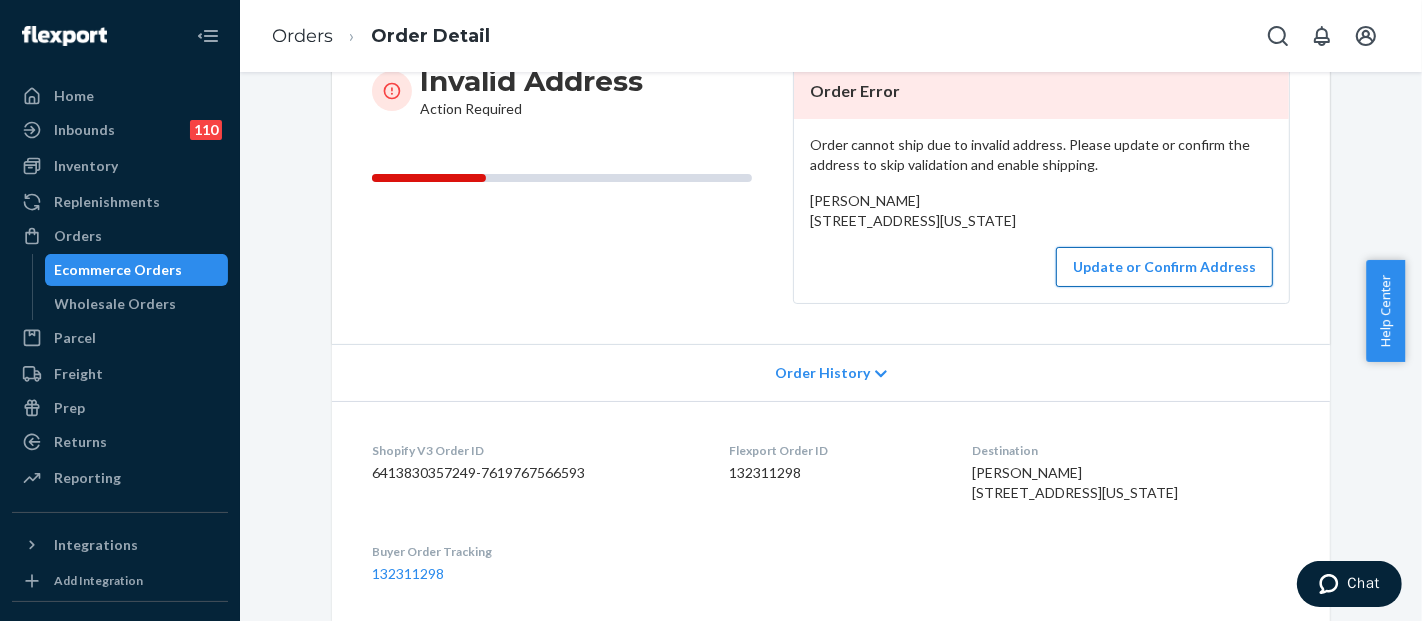click on "Update or Confirm Address" at bounding box center [1164, 267] 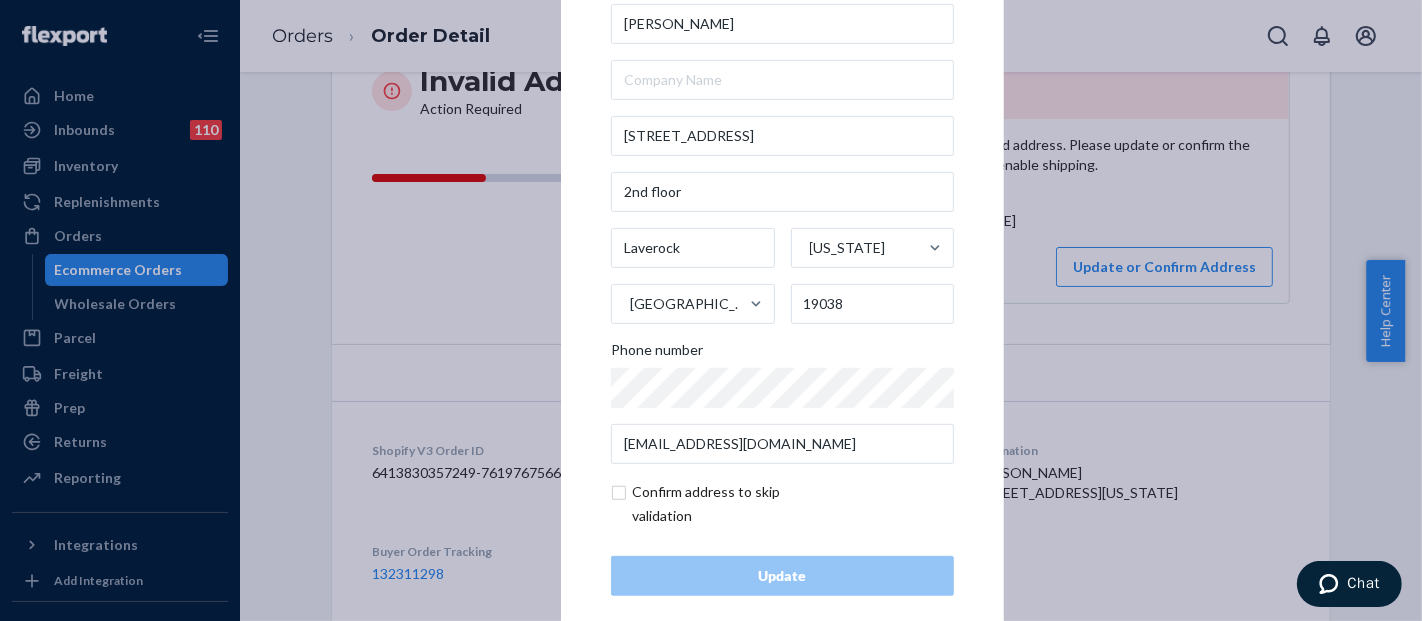 scroll, scrollTop: 67, scrollLeft: 0, axis: vertical 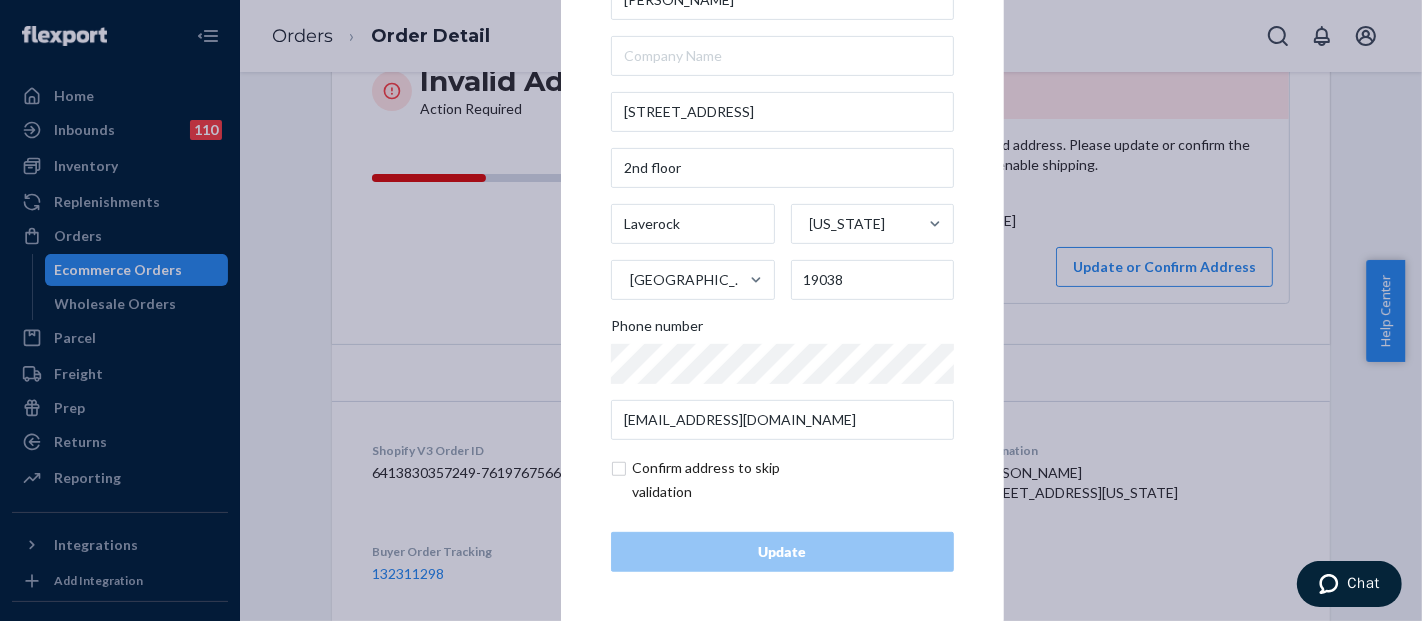 click at bounding box center (727, 480) 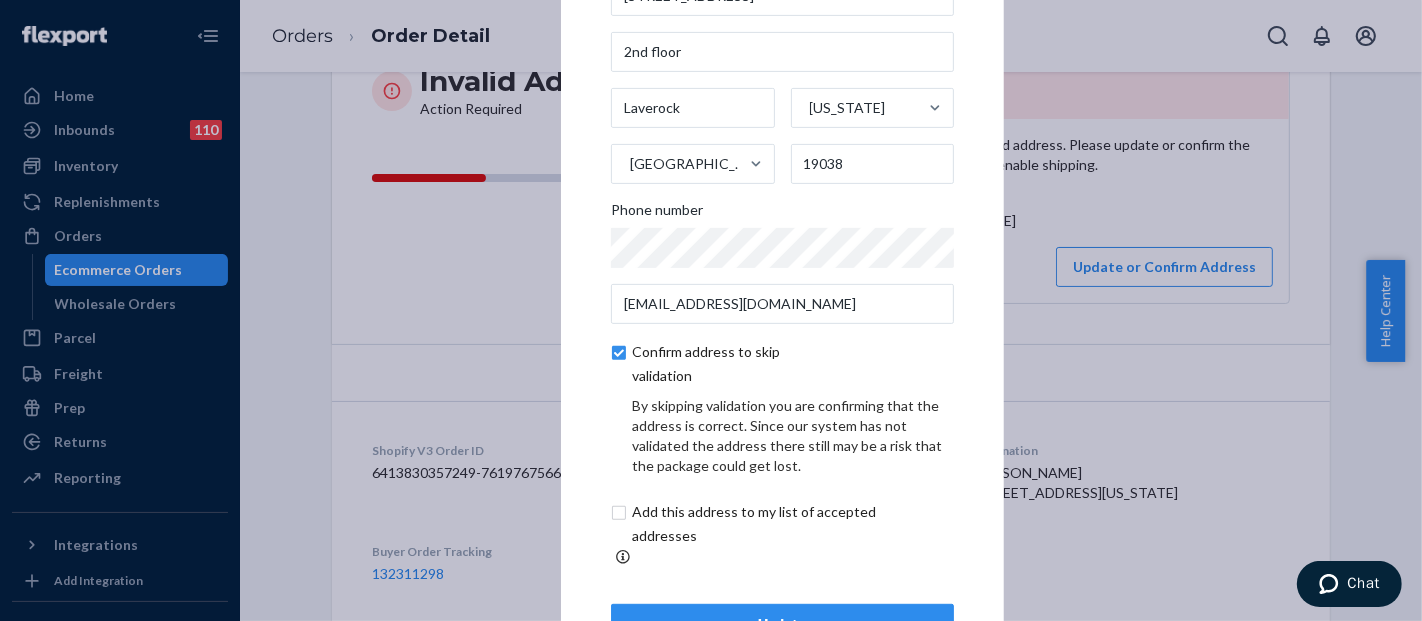 scroll, scrollTop: 151, scrollLeft: 0, axis: vertical 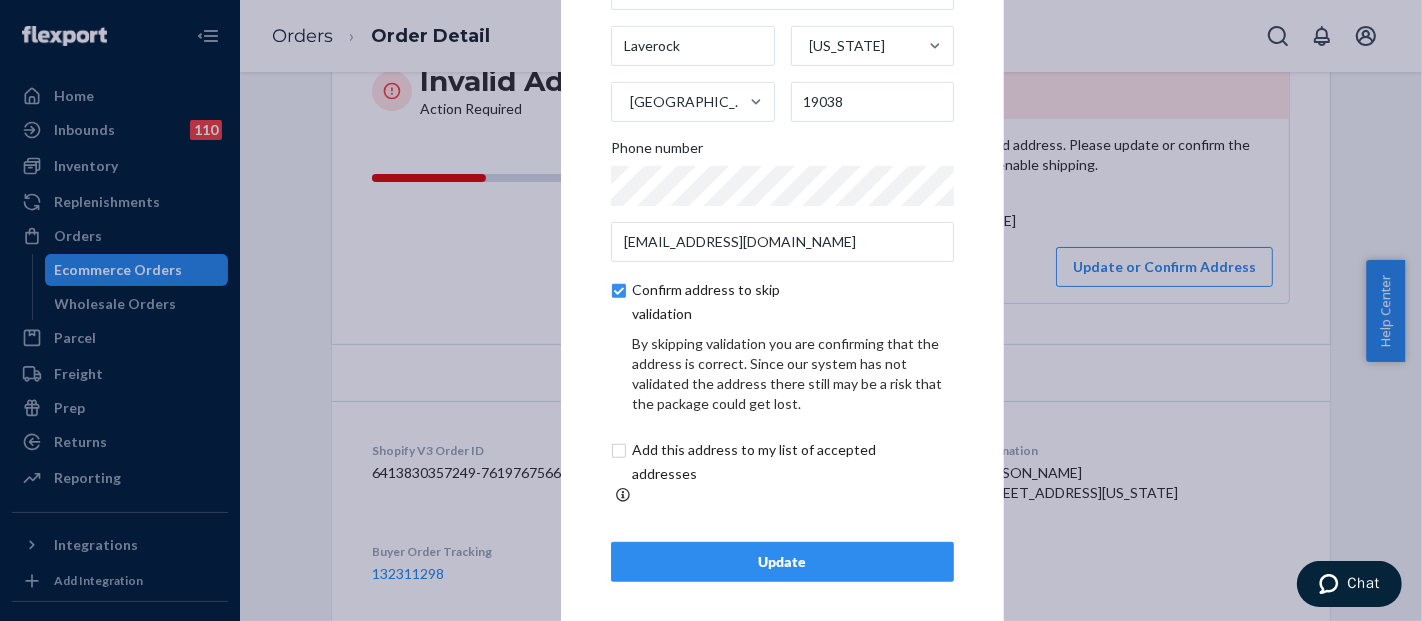 click on "Update" at bounding box center [782, 562] 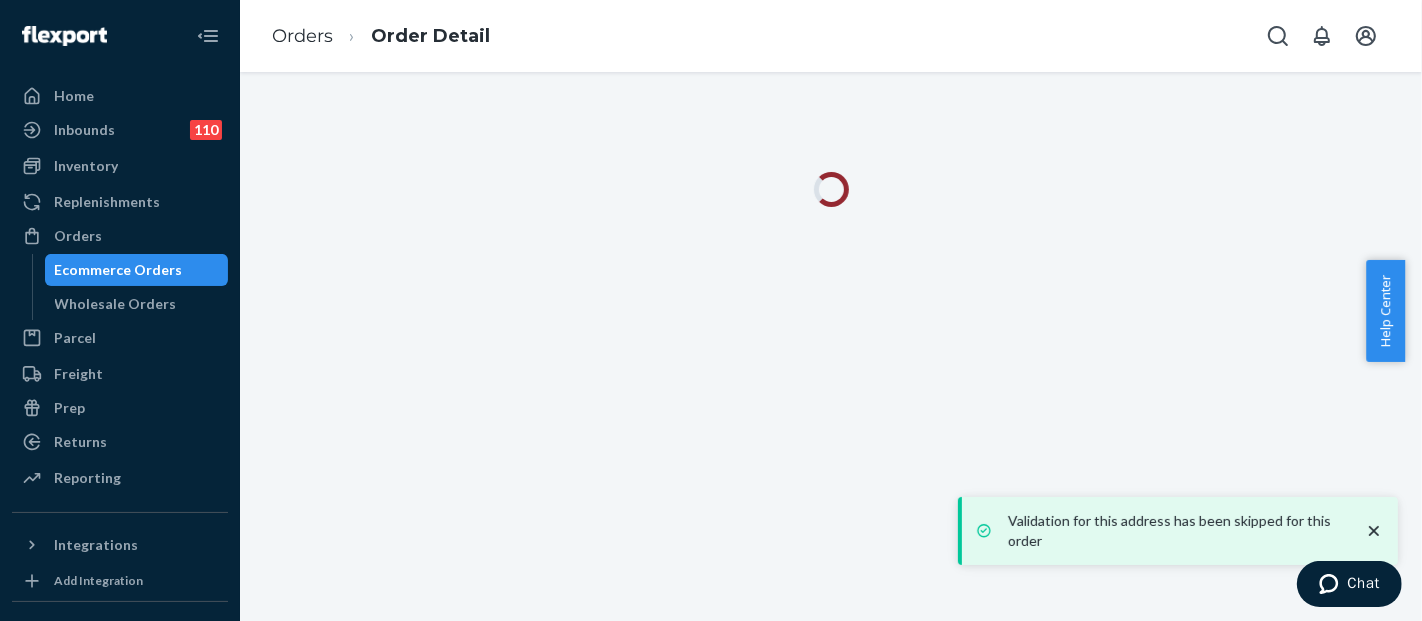 scroll, scrollTop: 0, scrollLeft: 0, axis: both 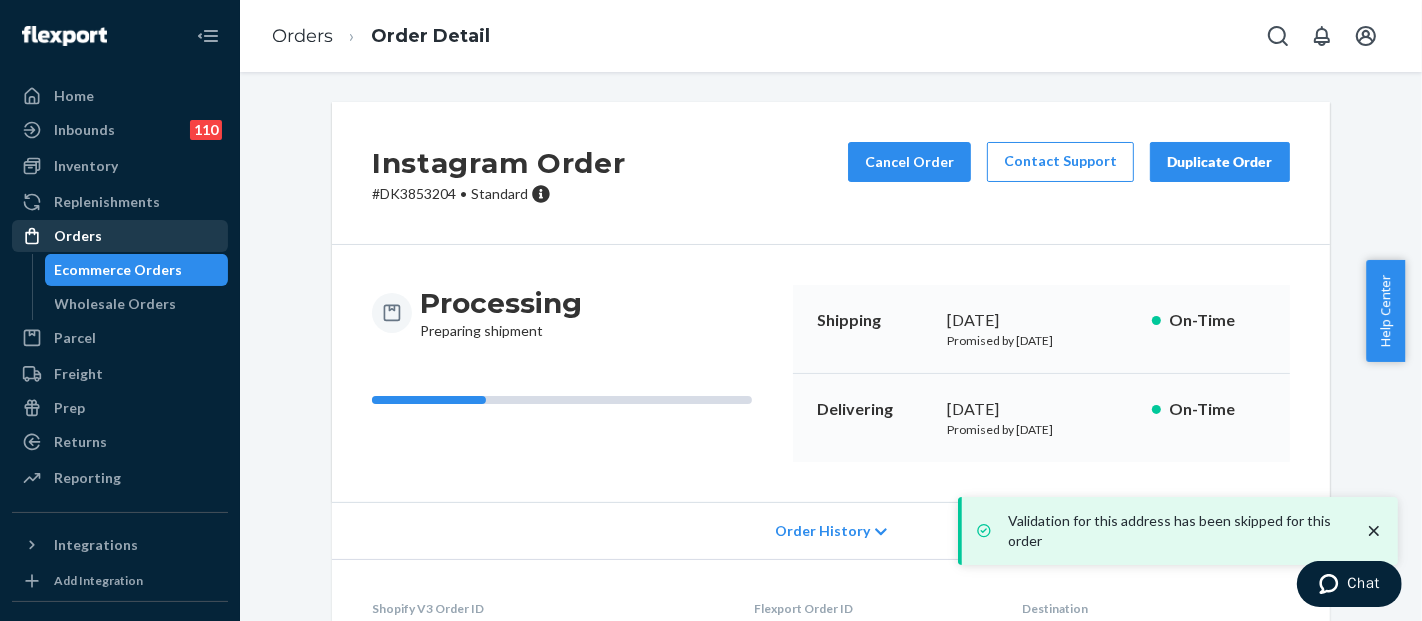 click on "Orders" at bounding box center [120, 236] 